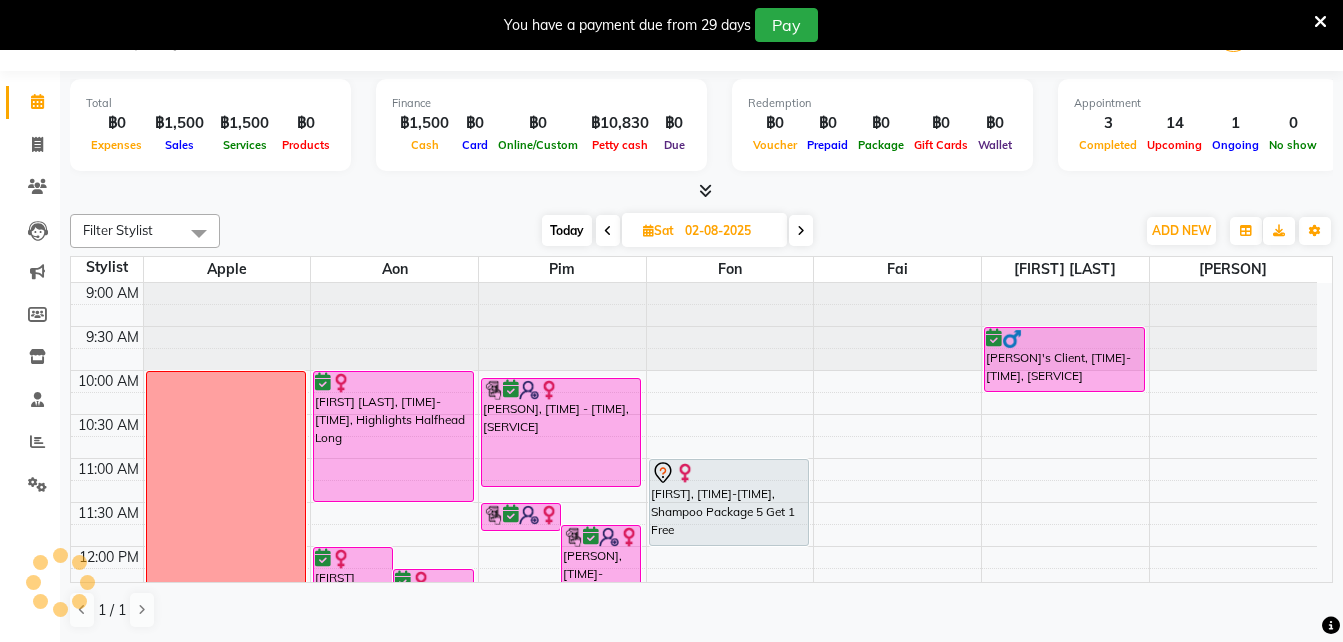 scroll, scrollTop: 51, scrollLeft: 0, axis: vertical 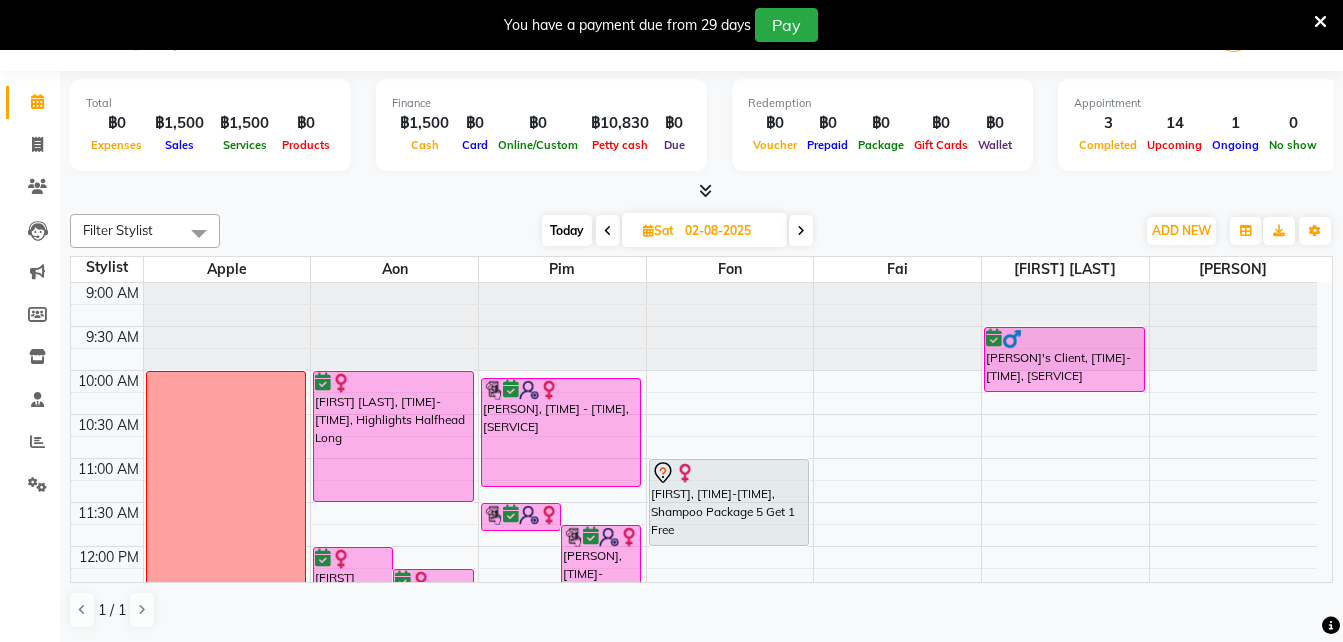 click on "Today" at bounding box center [567, 230] 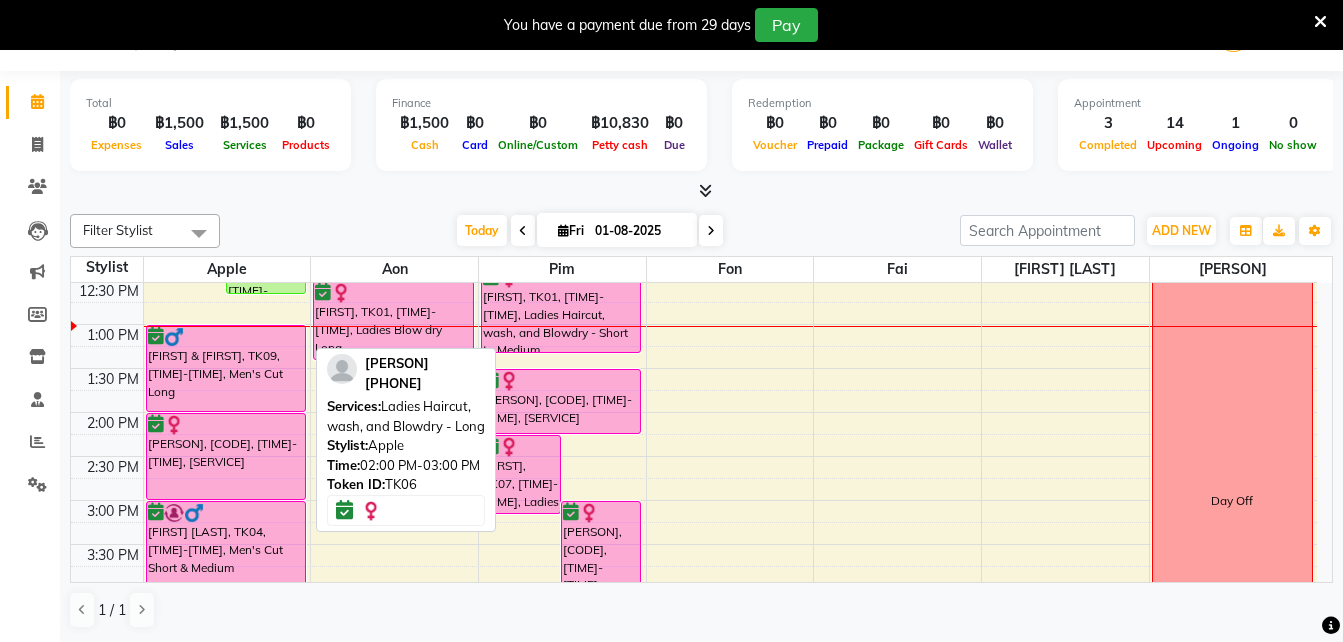scroll, scrollTop: 320, scrollLeft: 0, axis: vertical 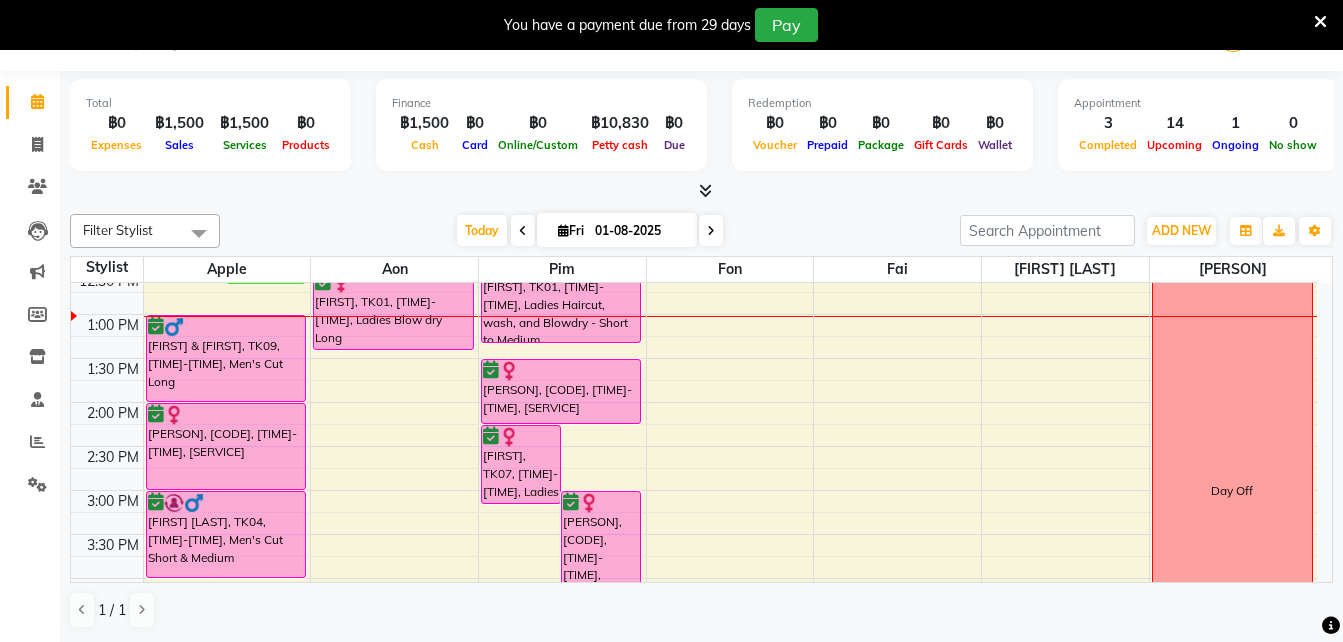 click at bounding box center [711, 231] 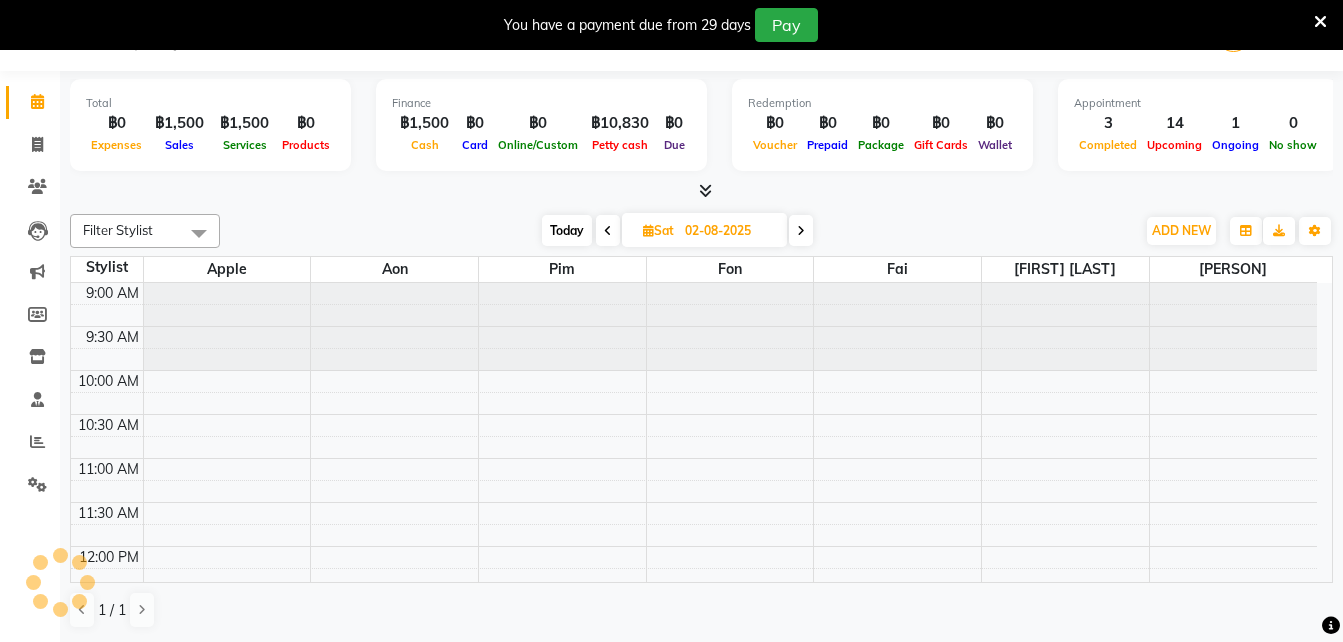 scroll, scrollTop: 353, scrollLeft: 0, axis: vertical 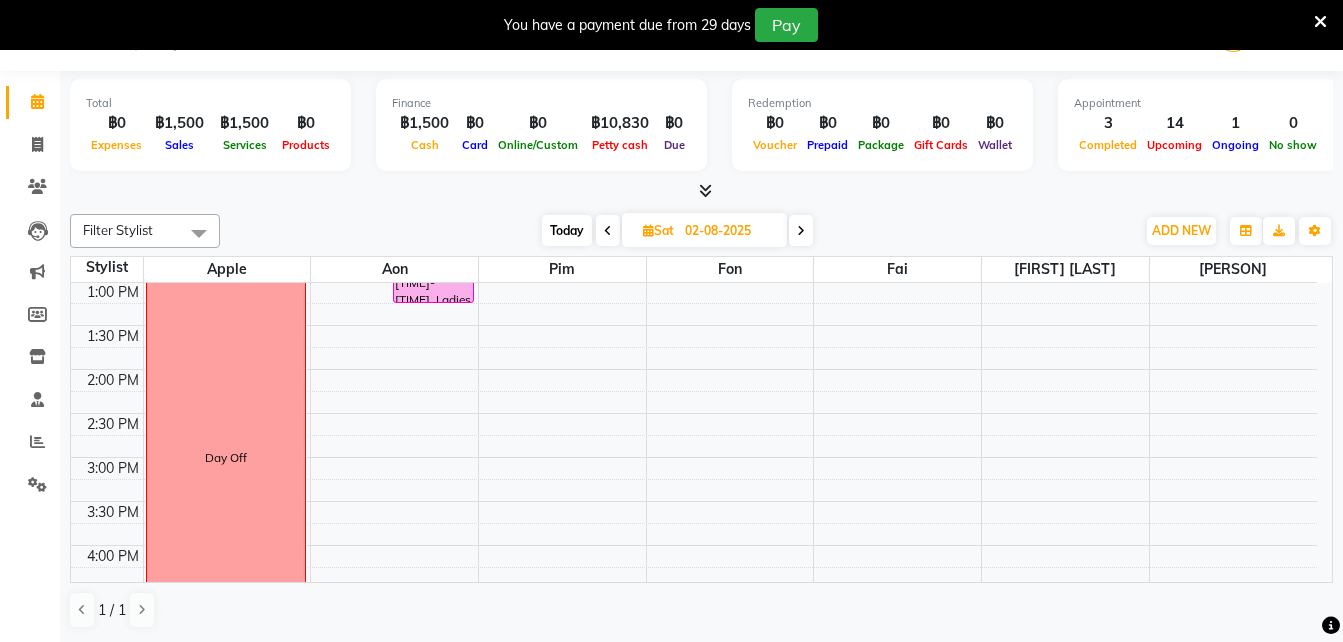 click at bounding box center [801, 231] 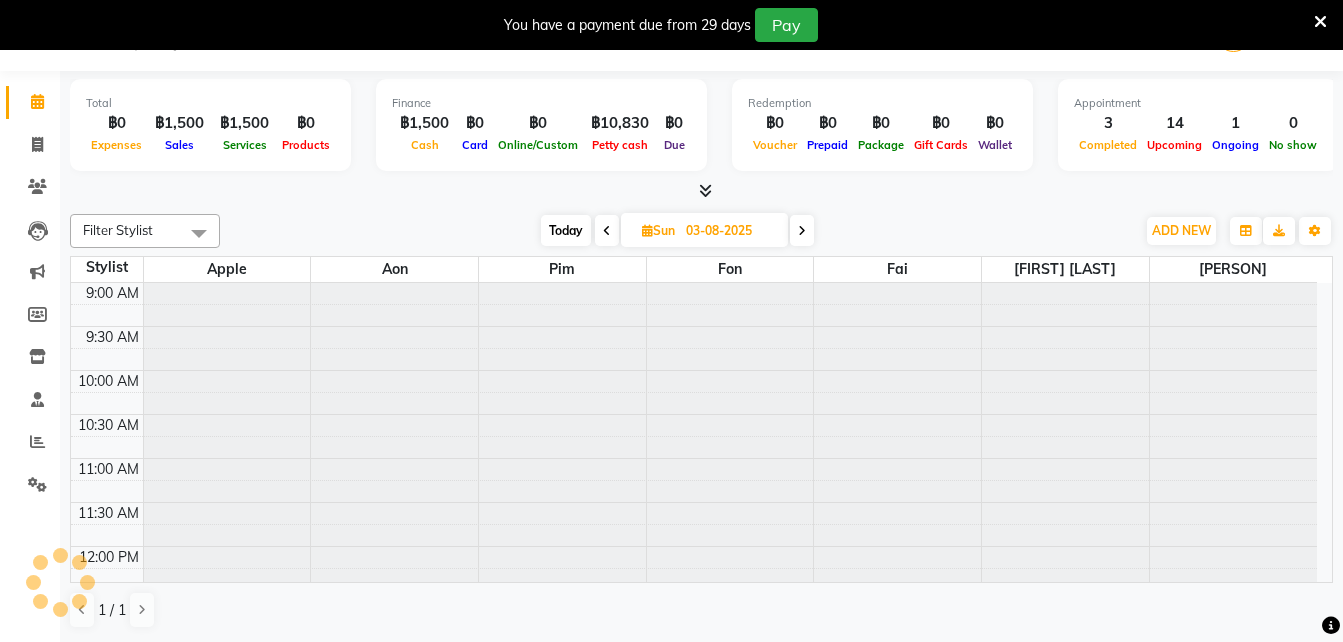 scroll, scrollTop: 353, scrollLeft: 0, axis: vertical 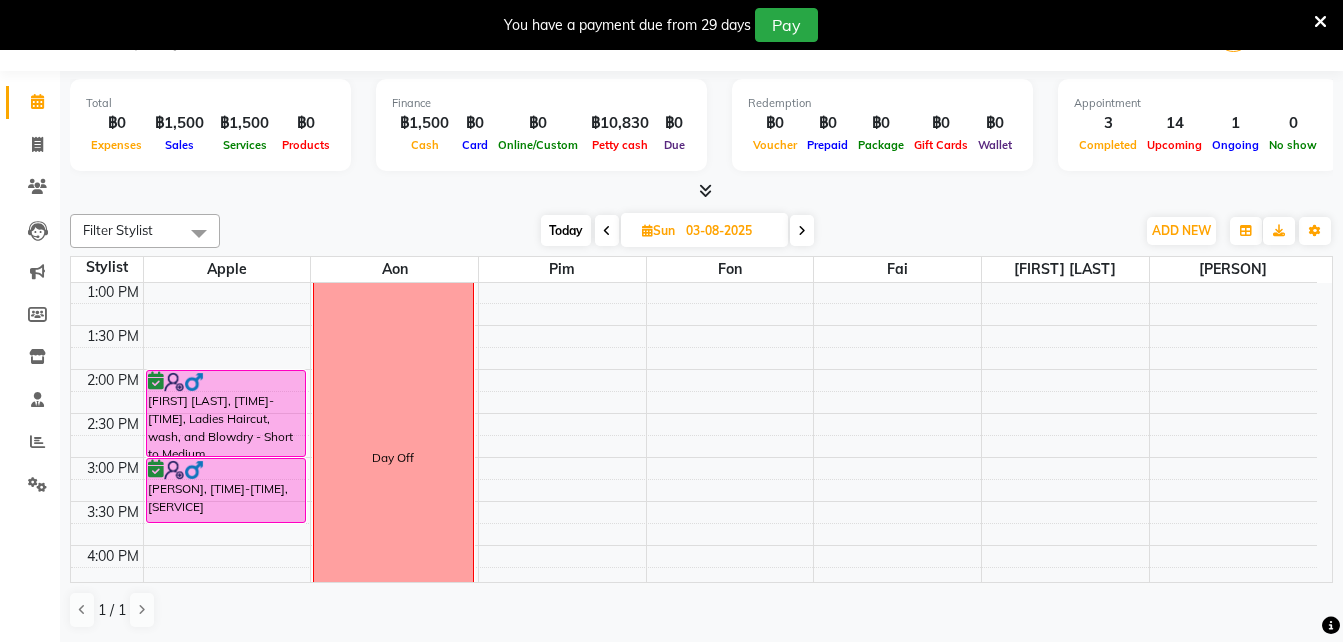 click at bounding box center (802, 231) 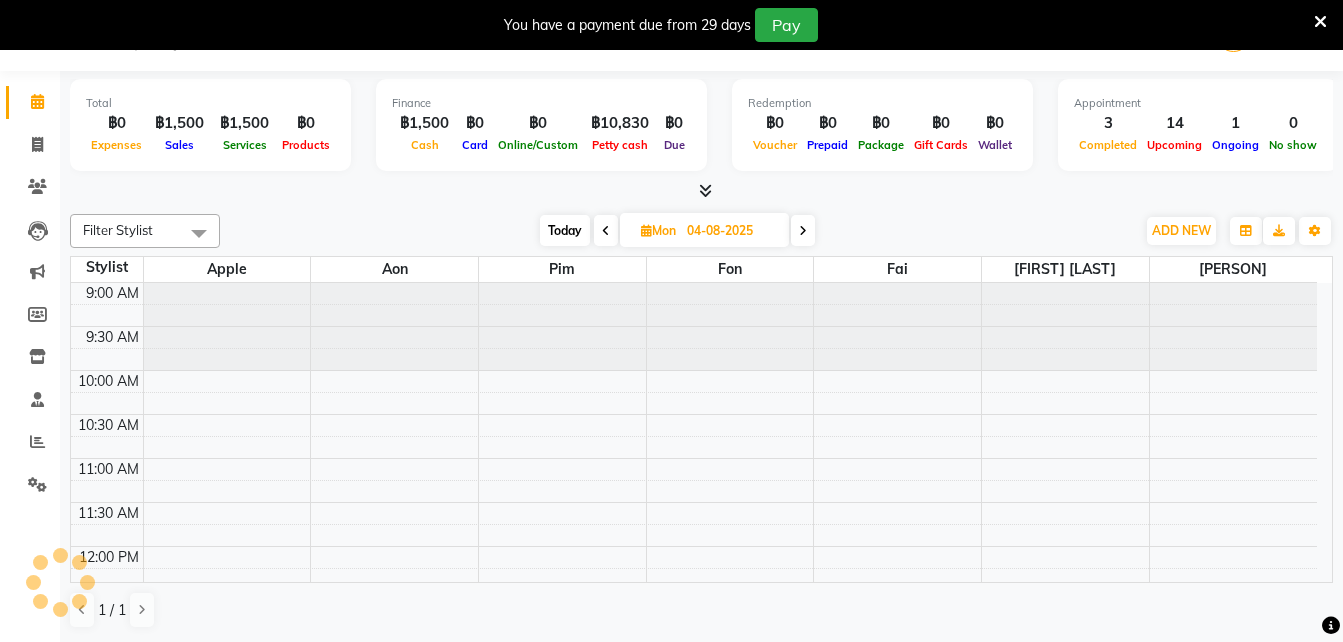 scroll, scrollTop: 353, scrollLeft: 0, axis: vertical 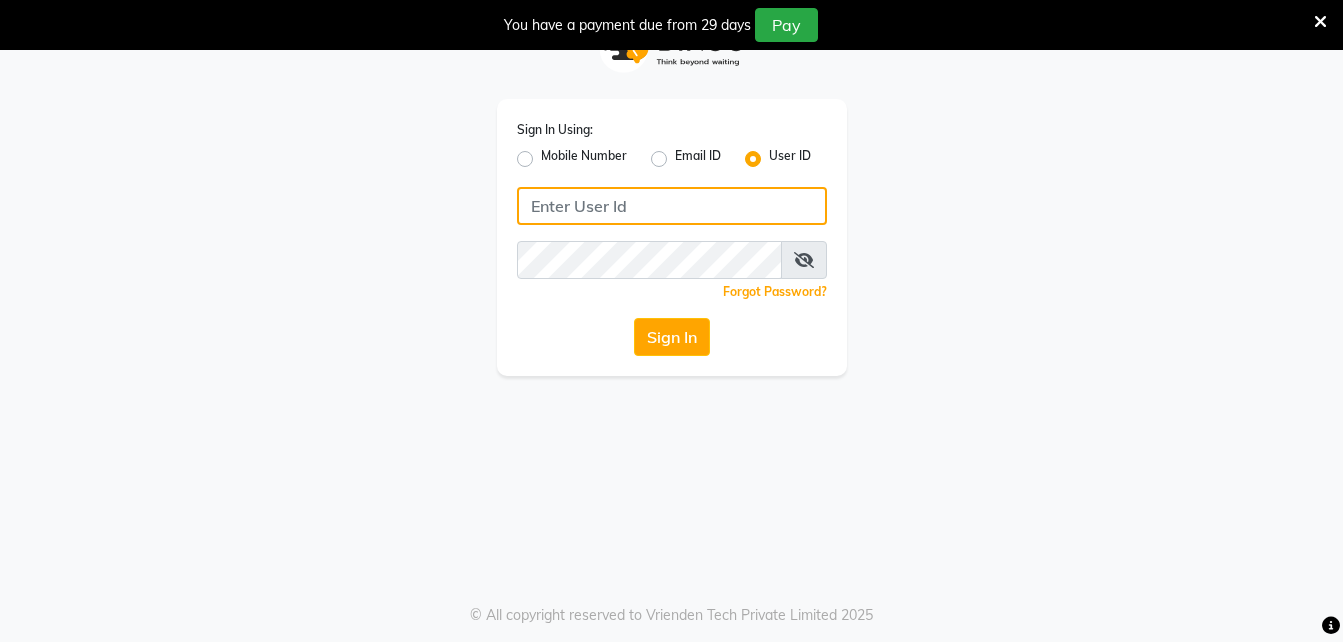 click 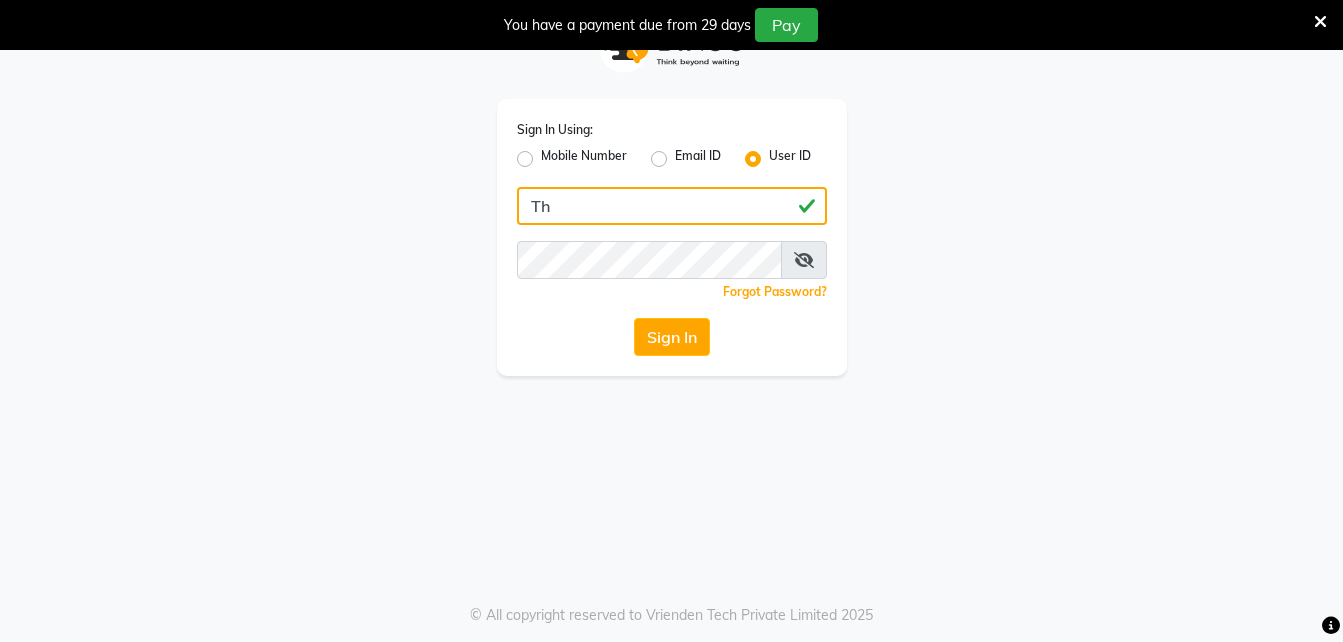type on "T" 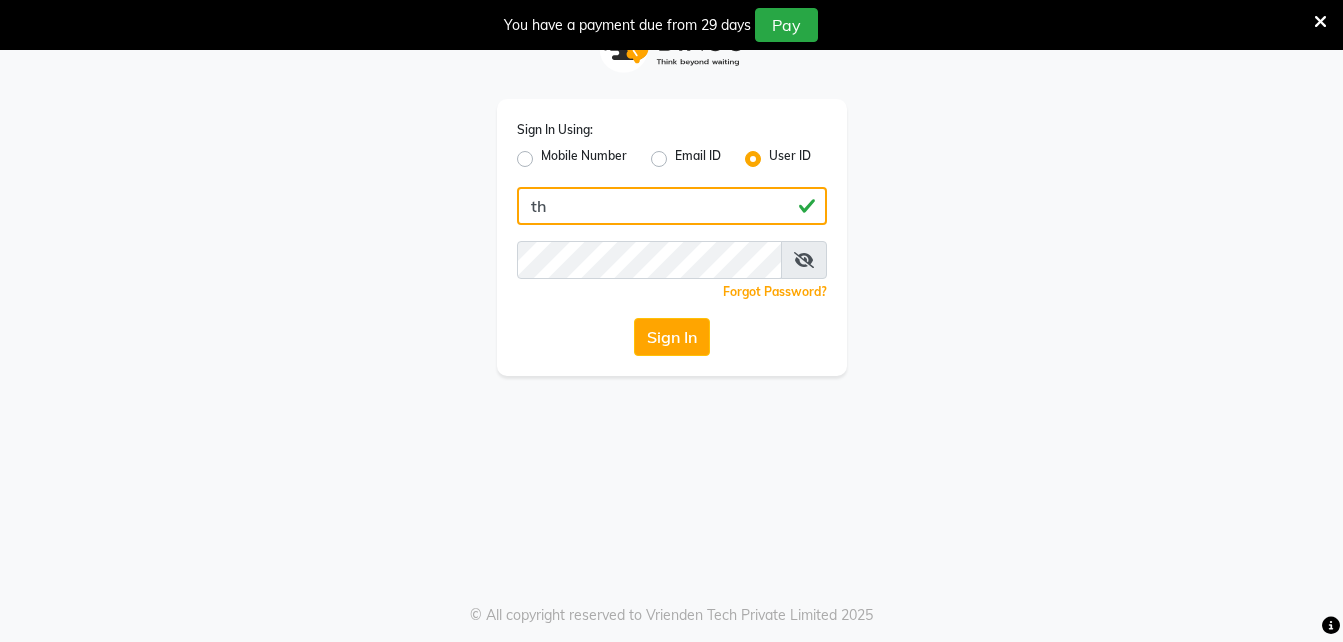 type on "t" 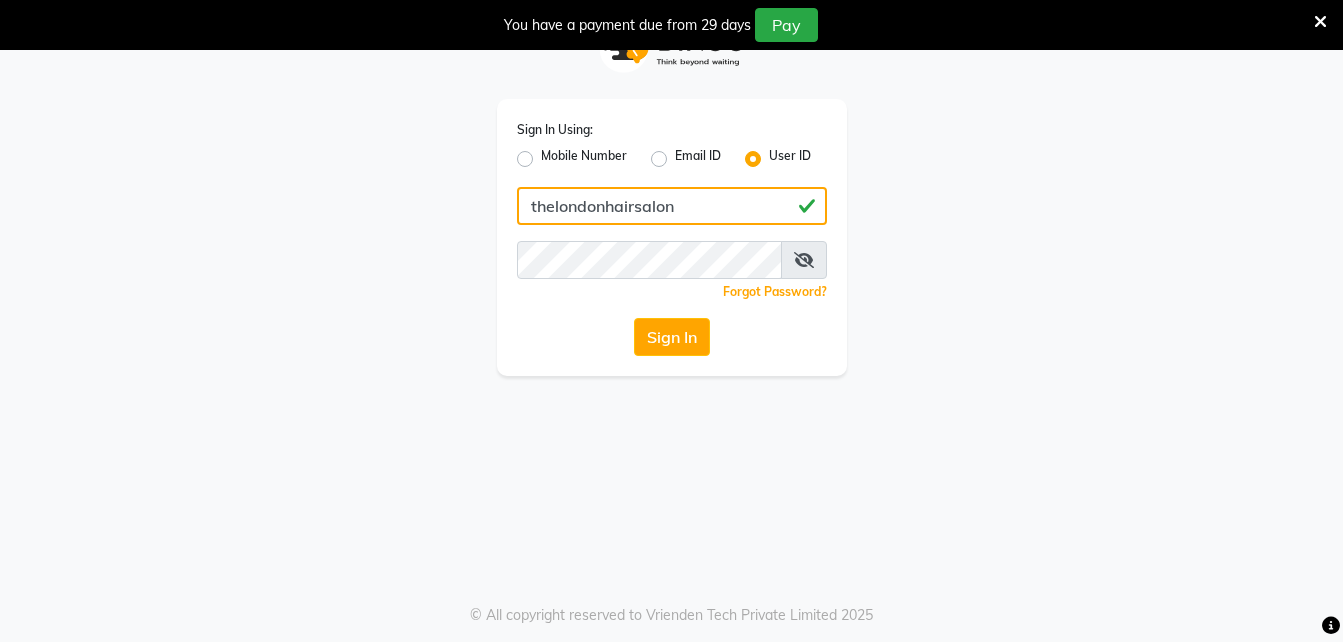 type on "thelondonhairsalon" 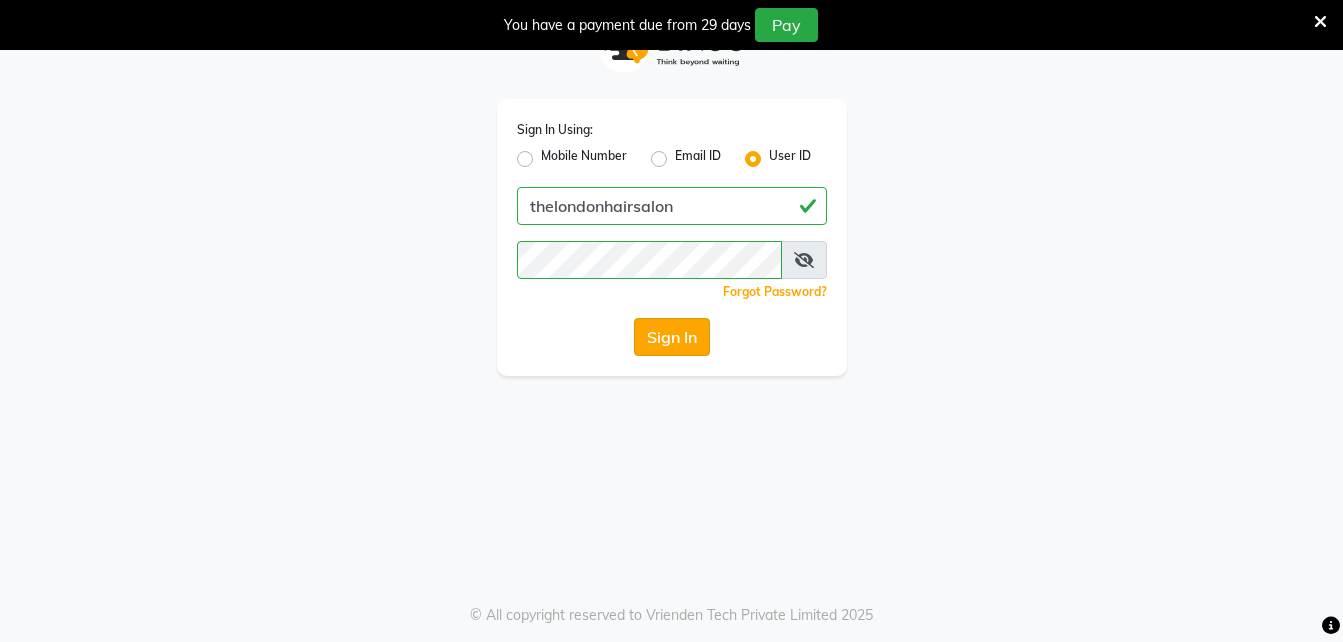 click on "Sign In" 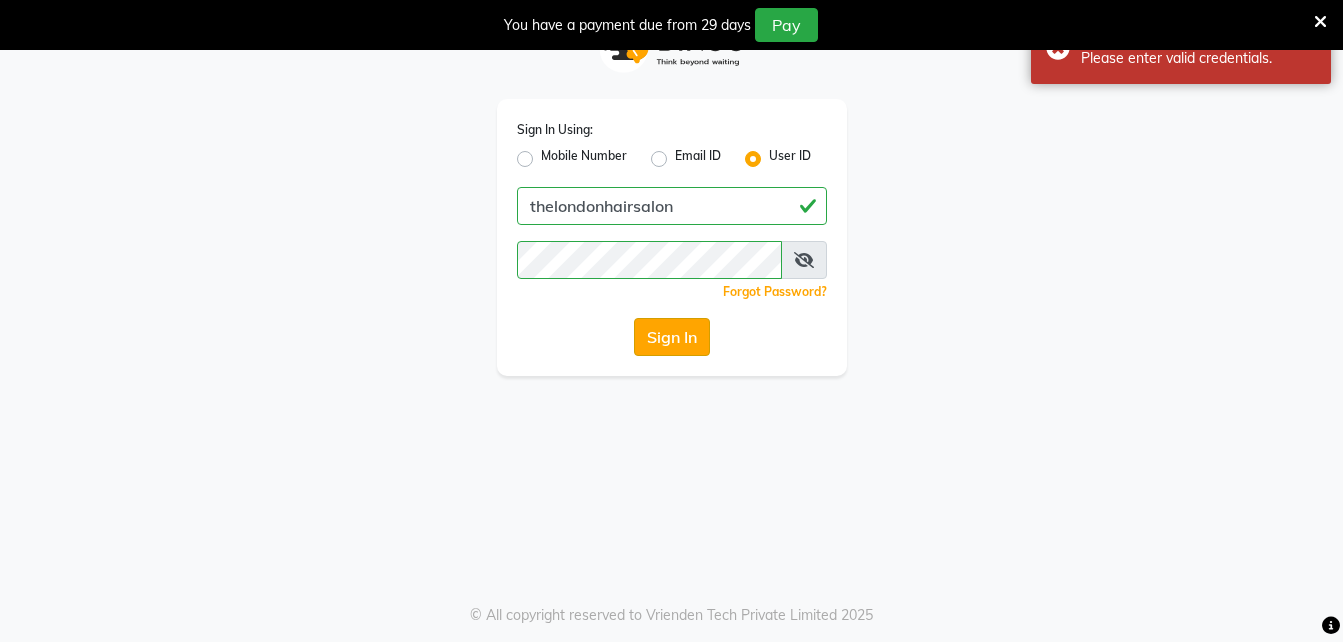 click on "Sign In" 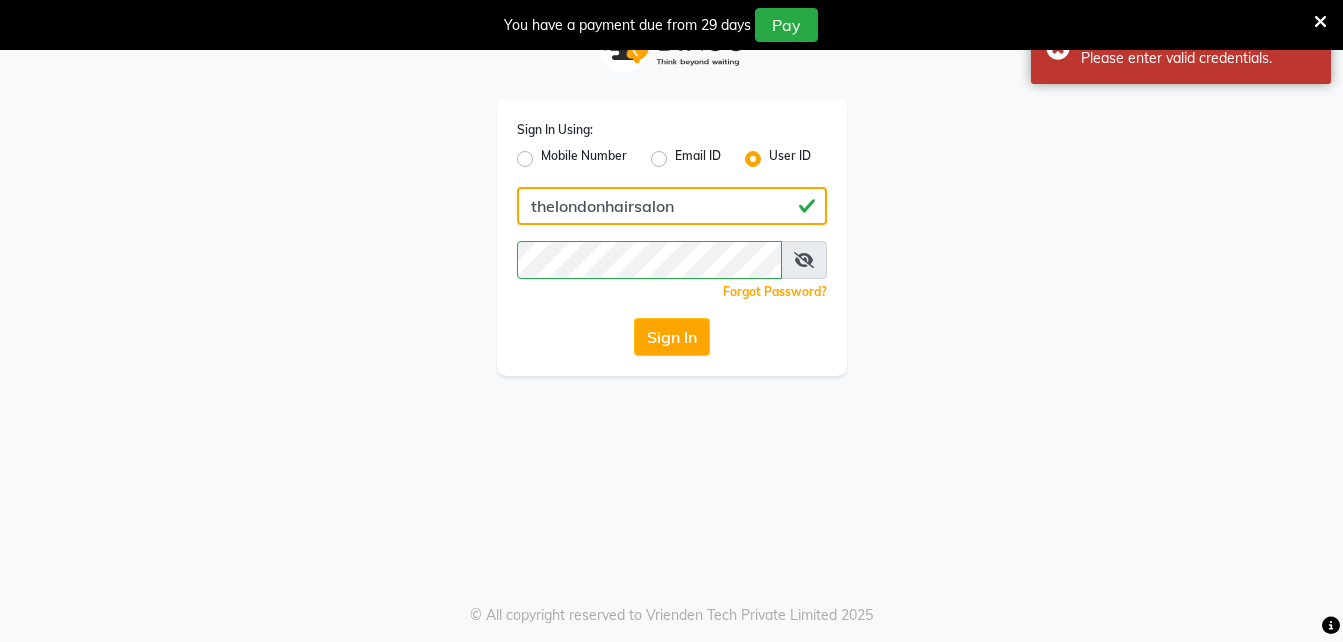 click on "thelondonhairsalon" 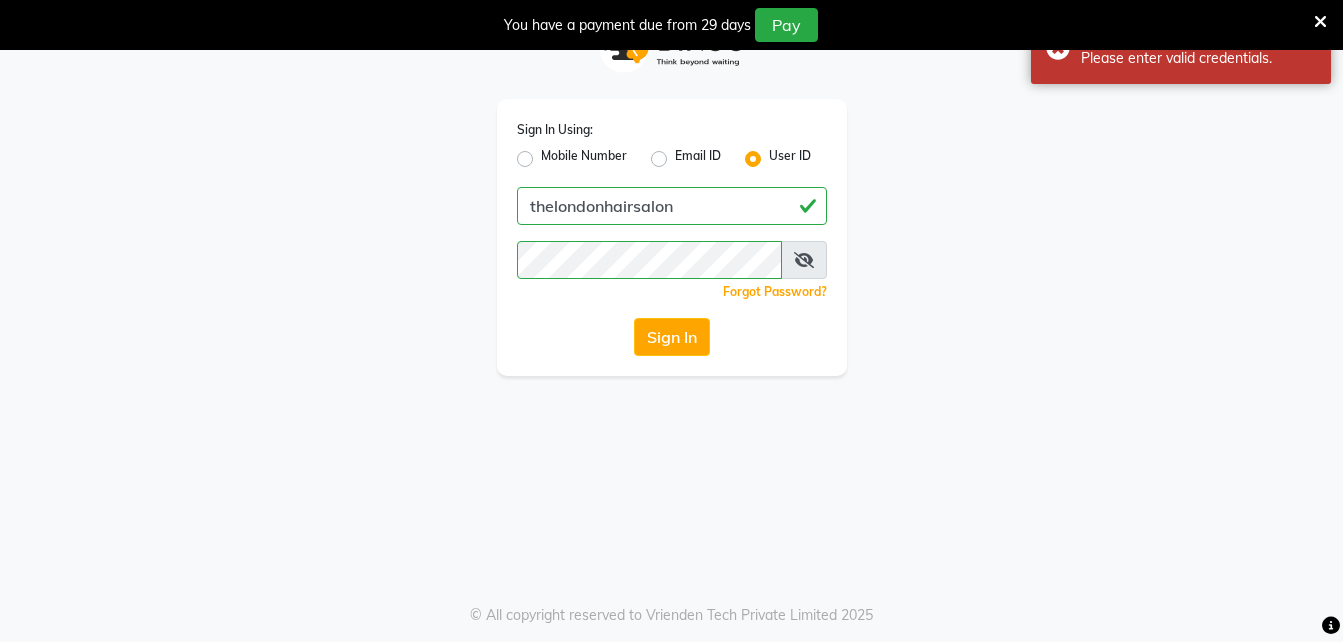 click at bounding box center (804, 260) 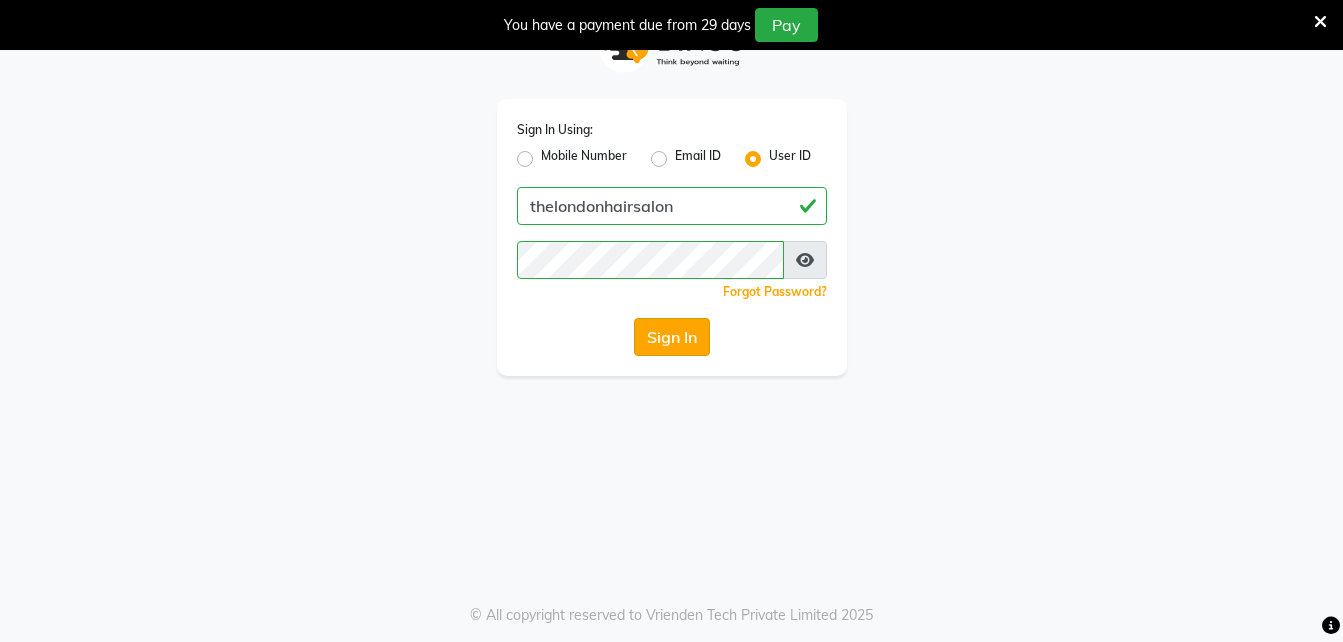 click on "Sign In" 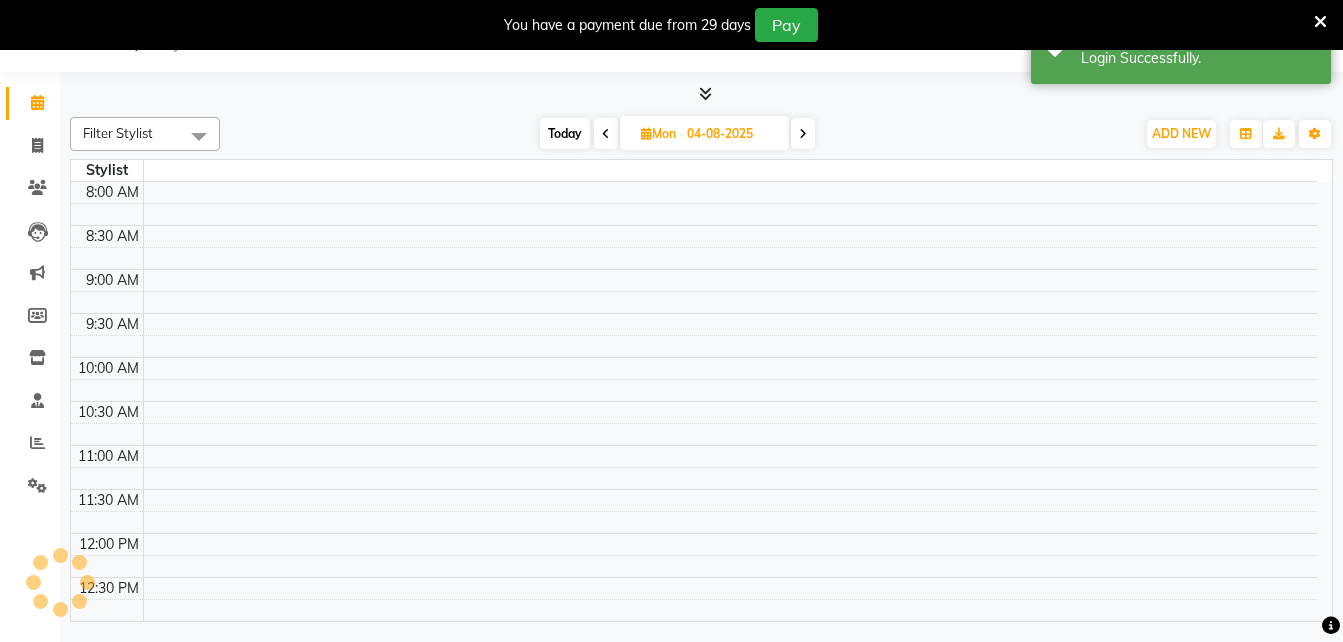 select on "en" 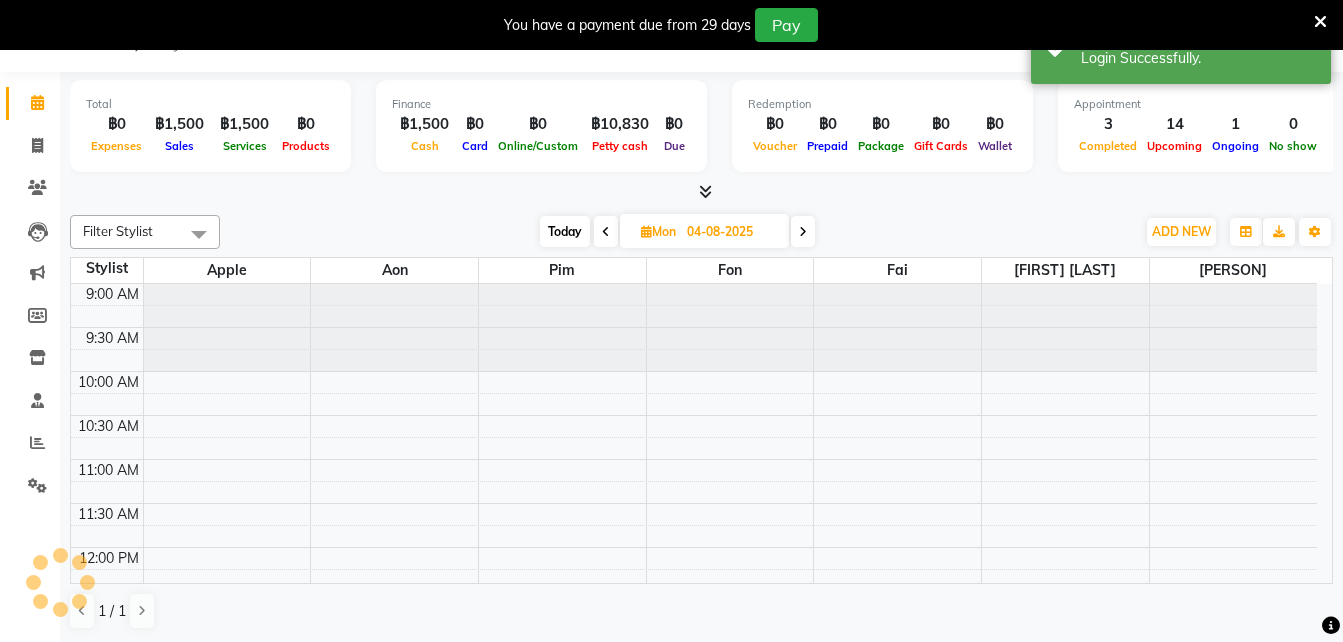 scroll, scrollTop: 0, scrollLeft: 0, axis: both 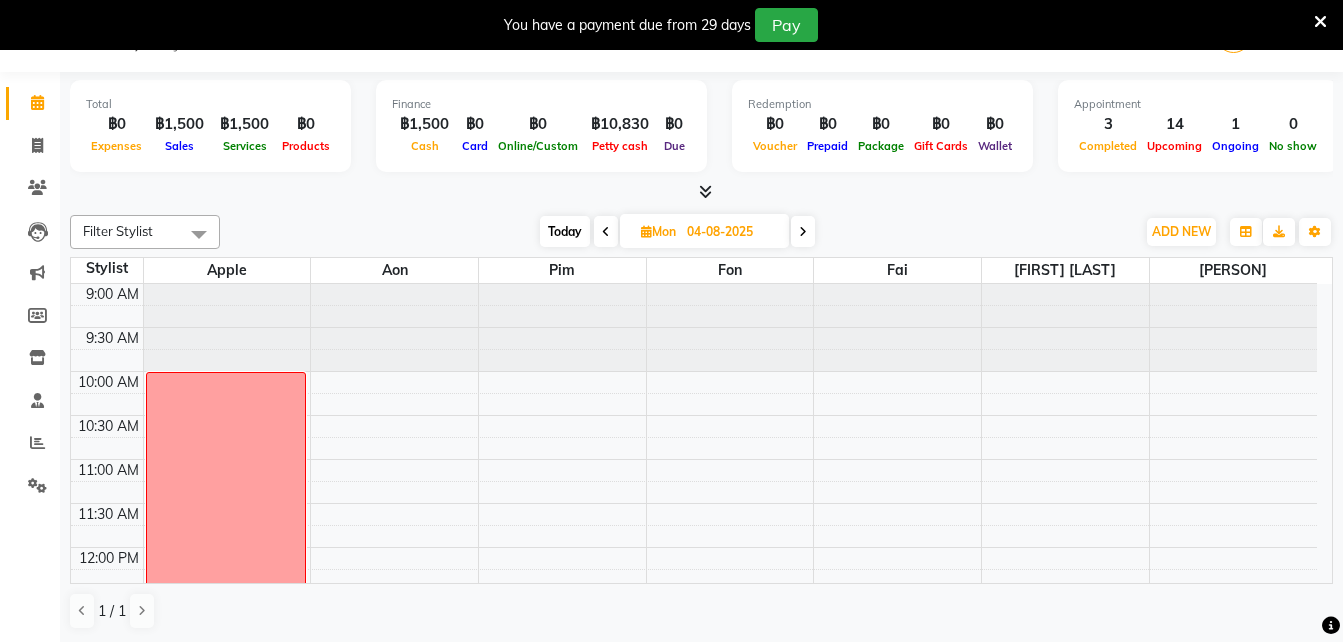 click at bounding box center [803, 232] 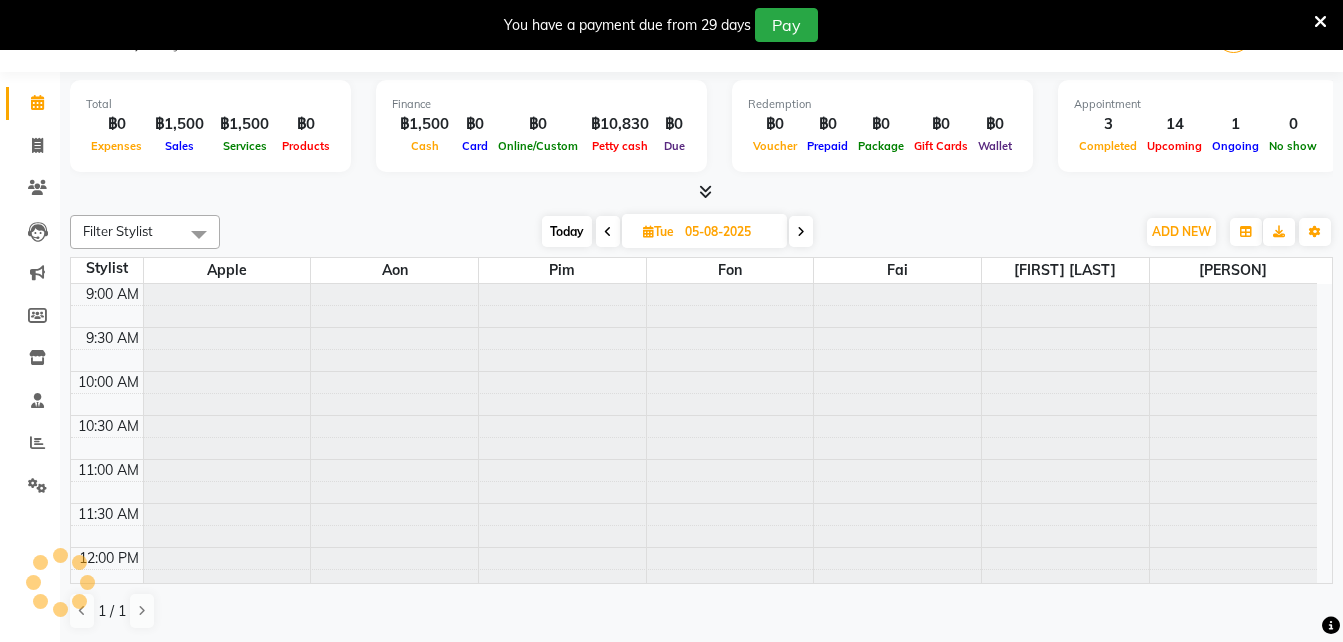 scroll, scrollTop: 353, scrollLeft: 0, axis: vertical 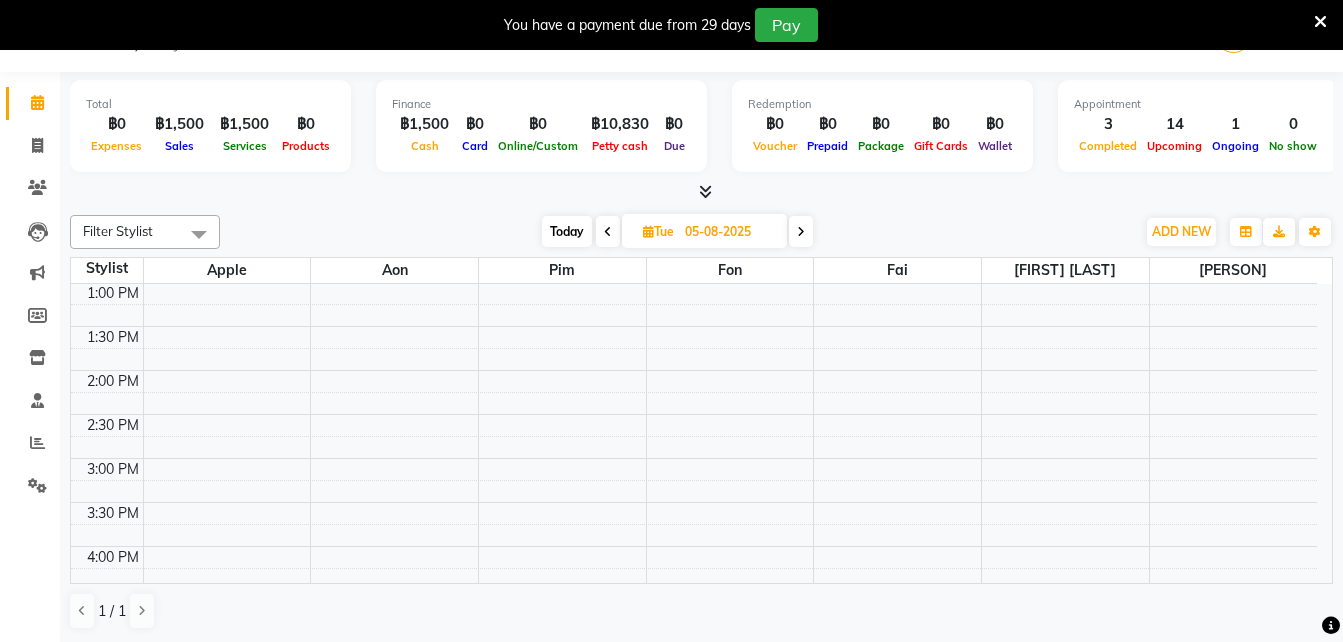 click on "Today" at bounding box center [567, 231] 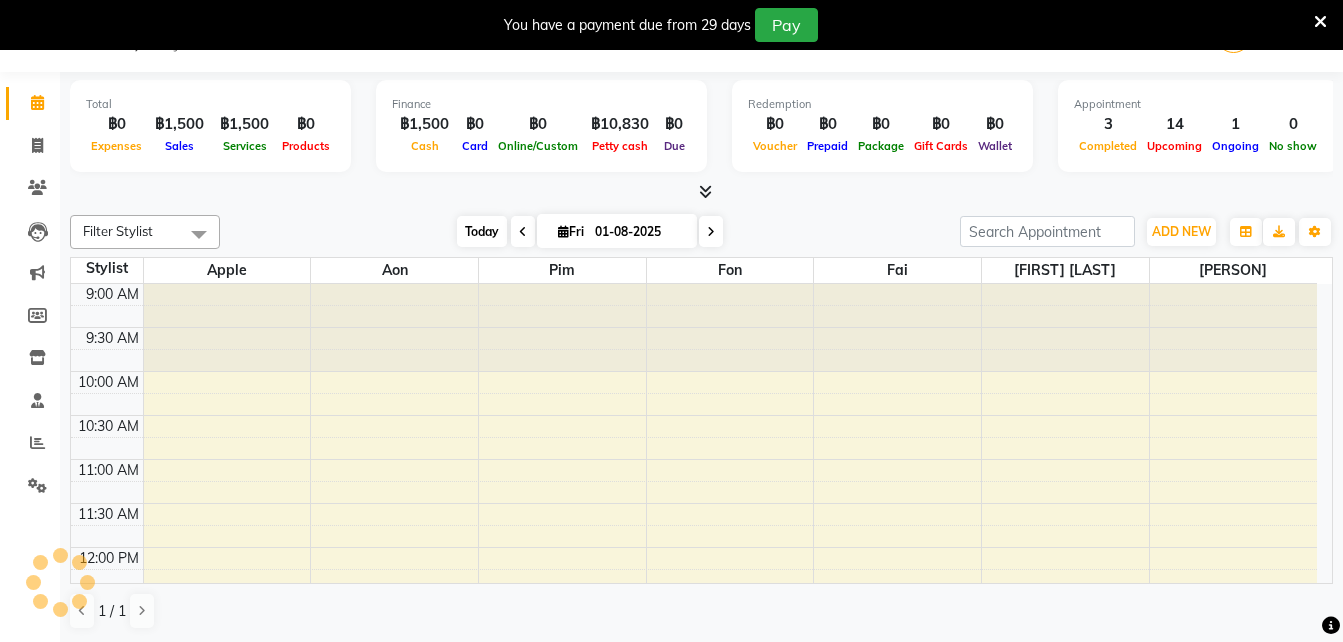 scroll, scrollTop: 353, scrollLeft: 0, axis: vertical 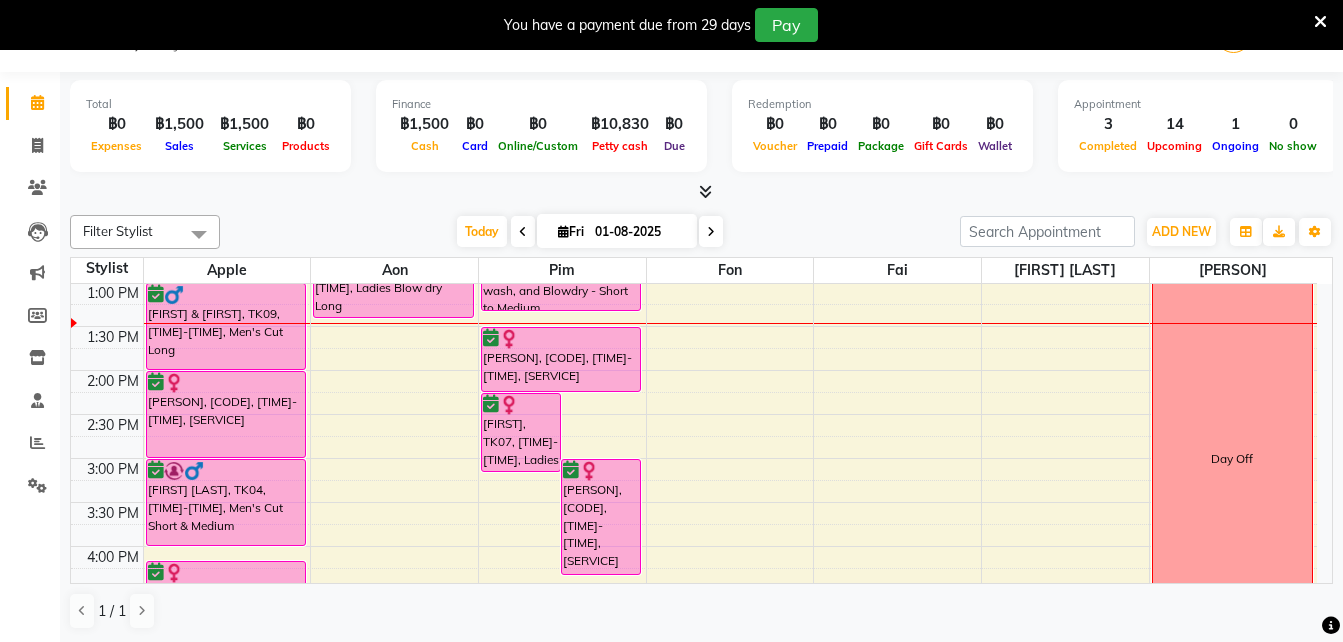 click at bounding box center (711, 231) 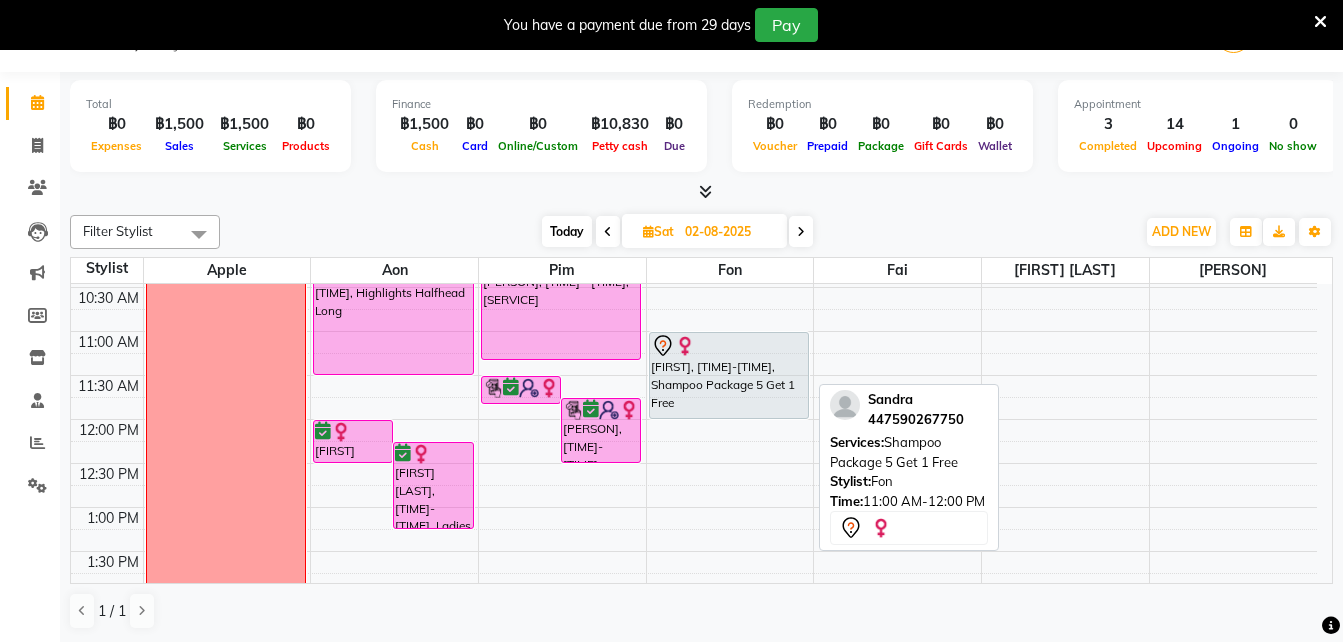 scroll, scrollTop: 153, scrollLeft: 0, axis: vertical 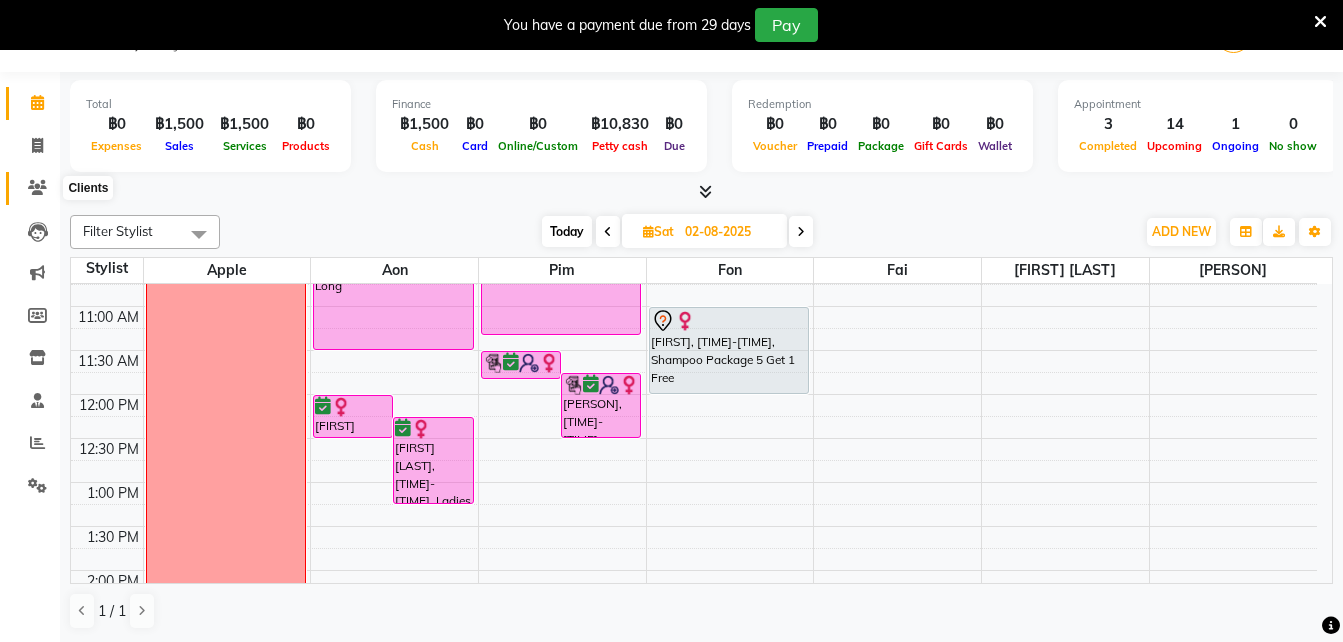 click 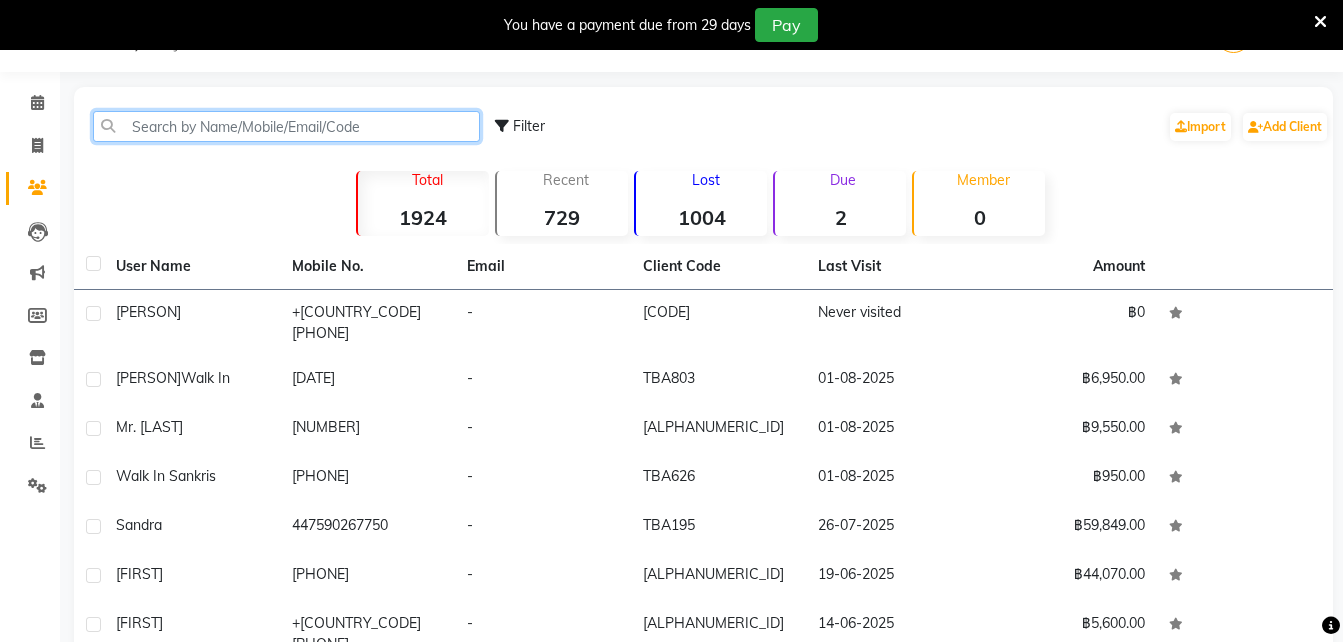 click 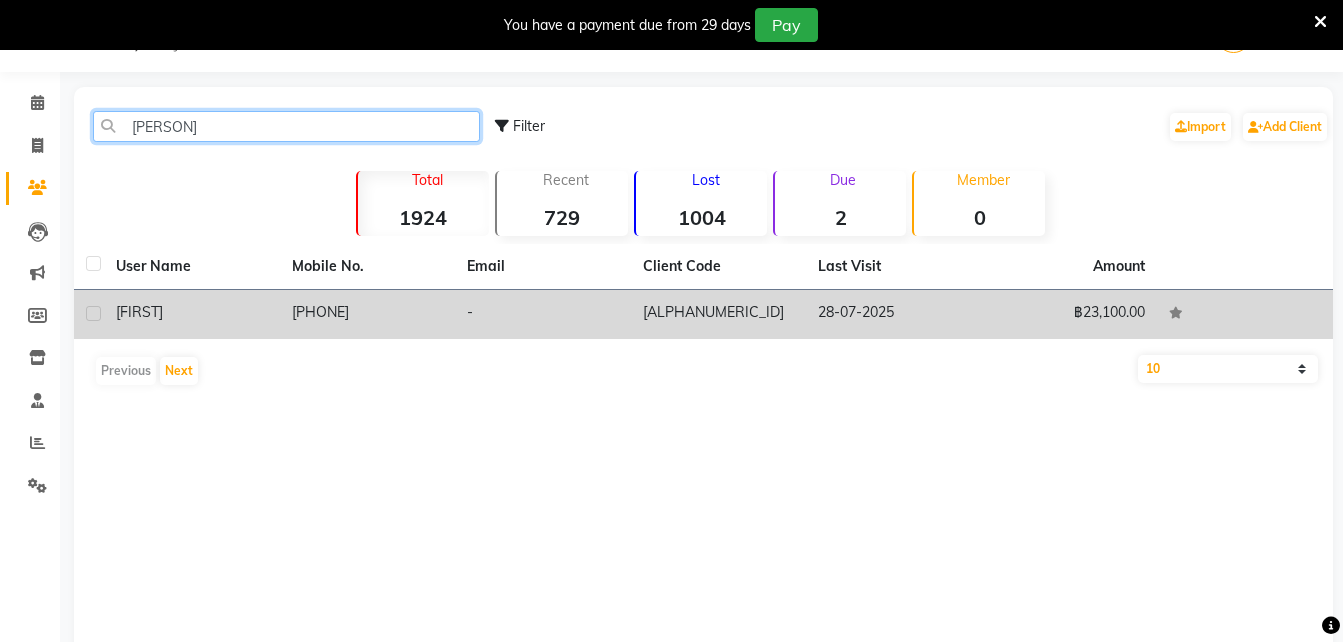 type on "[PERSON]" 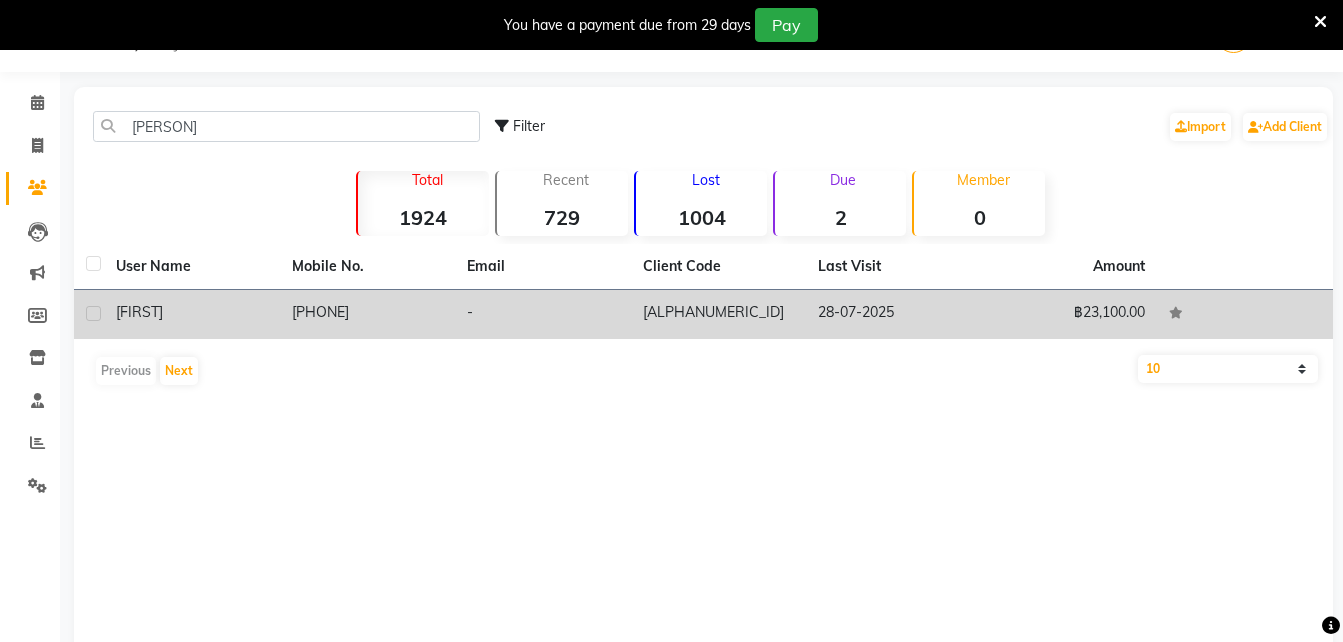 click on "[FIRST]" 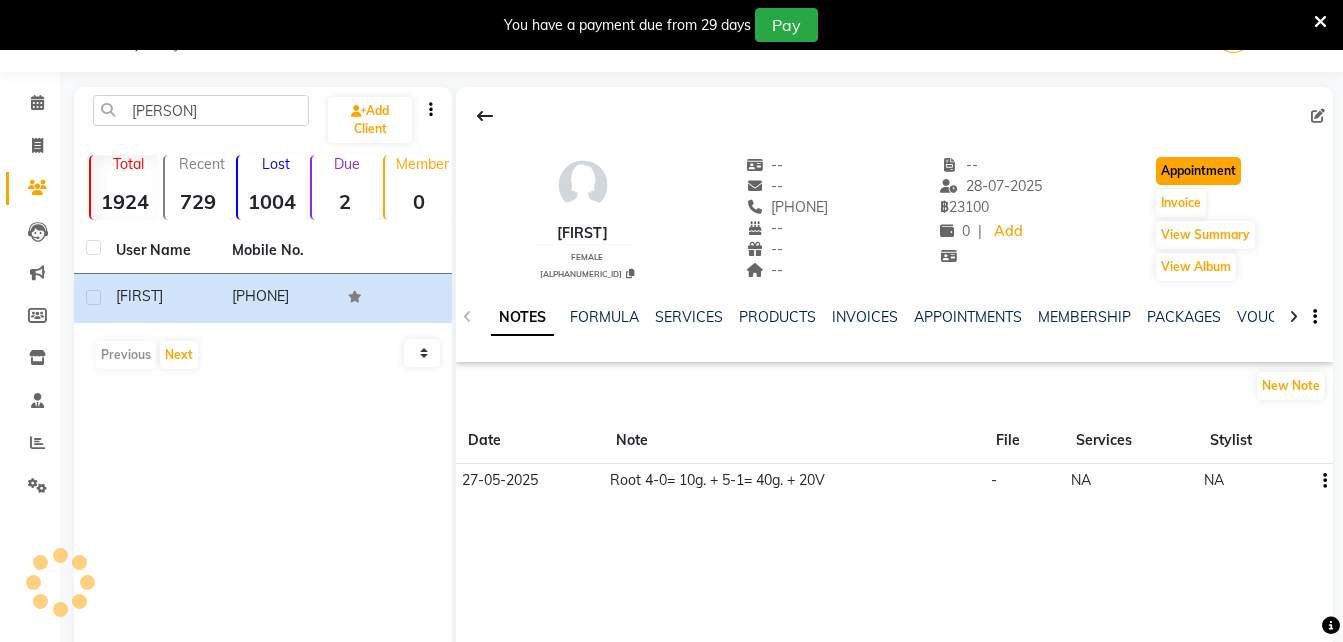 click on "Appointment" 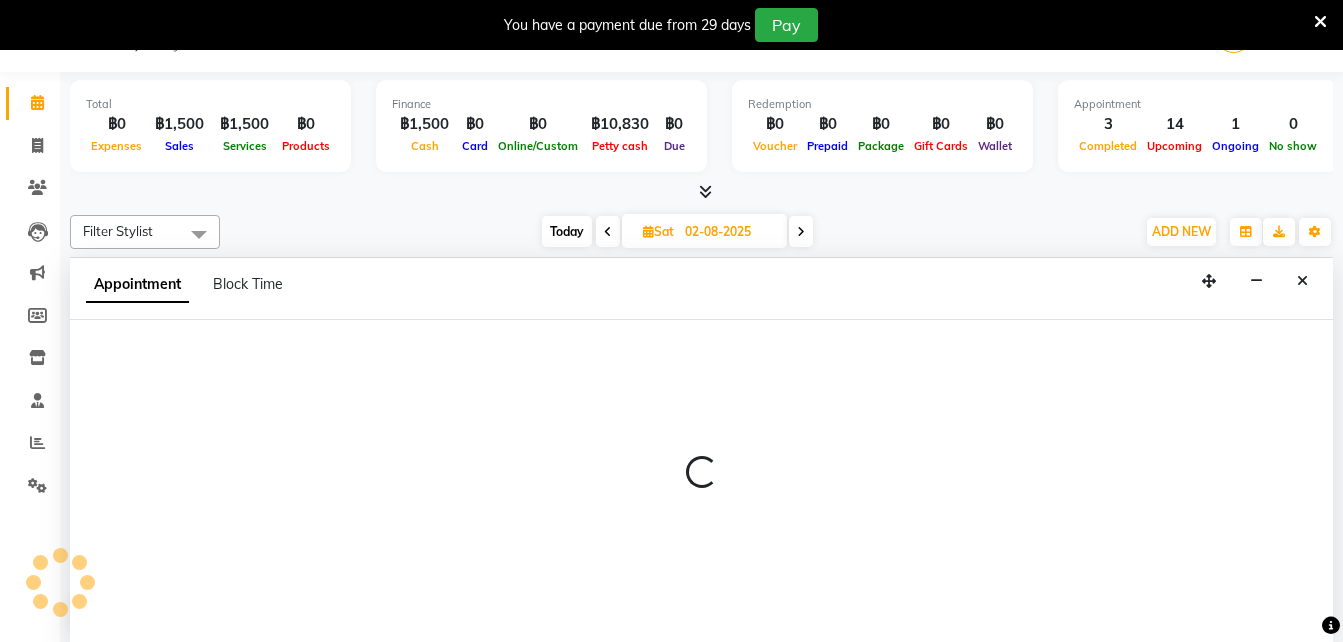 scroll, scrollTop: 0, scrollLeft: 0, axis: both 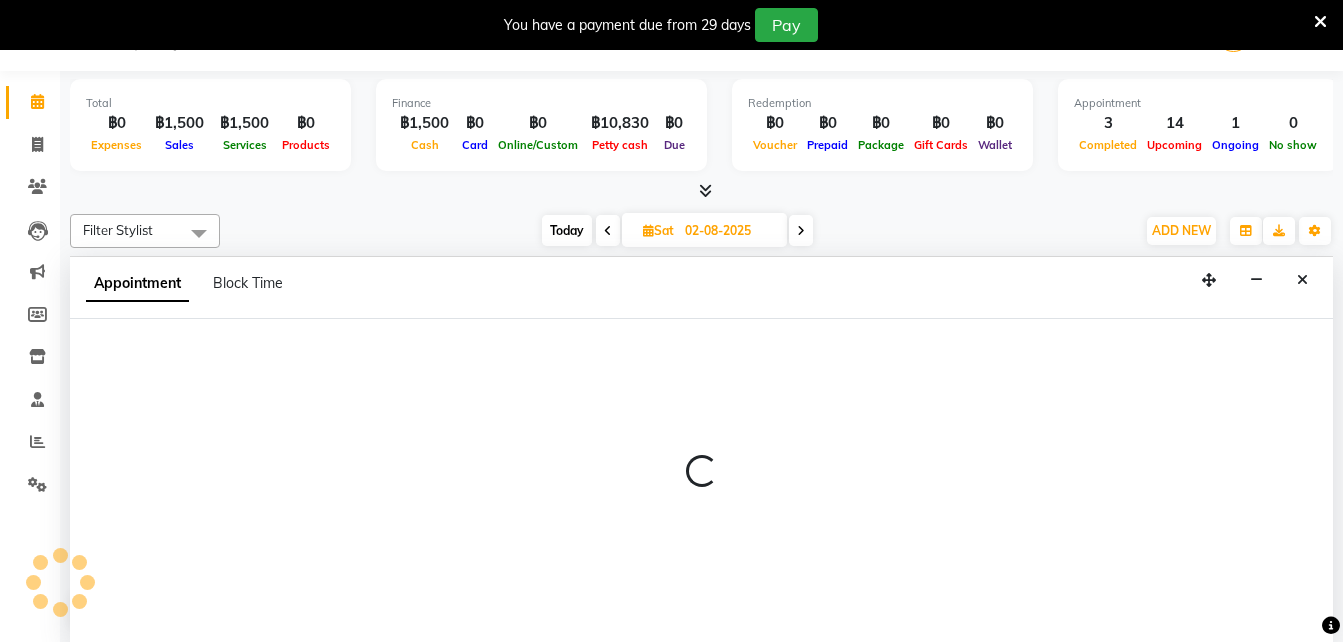 type on "01-08-2025" 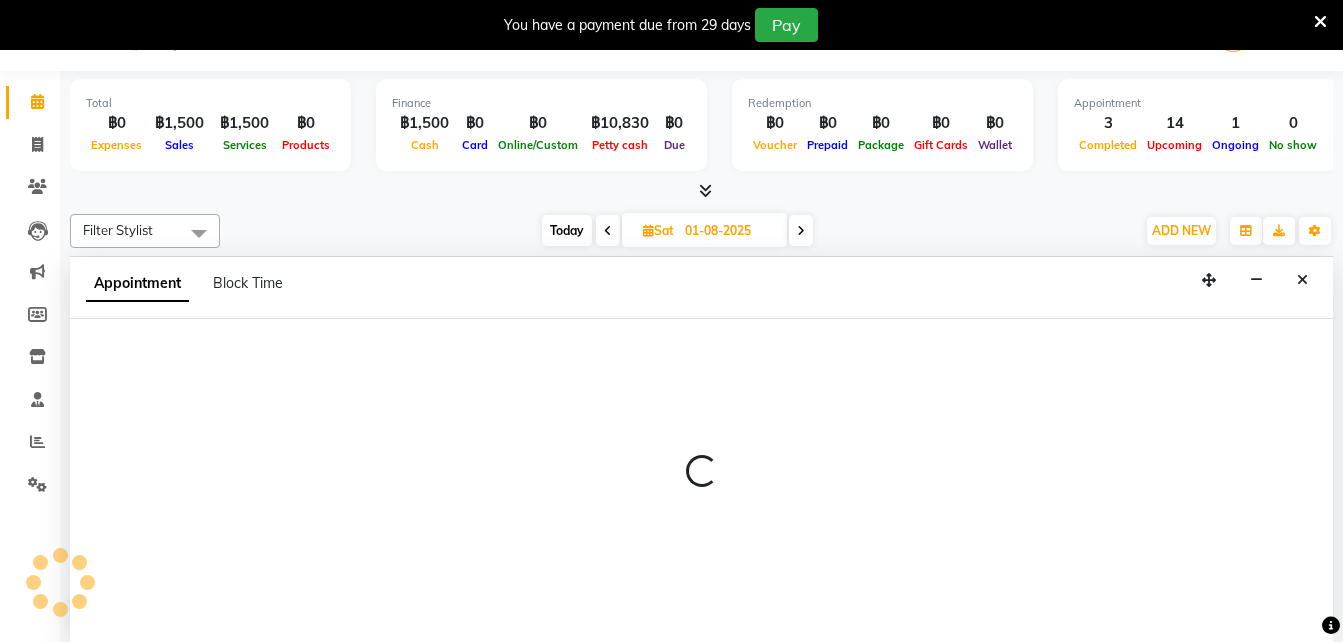 select on "tentative" 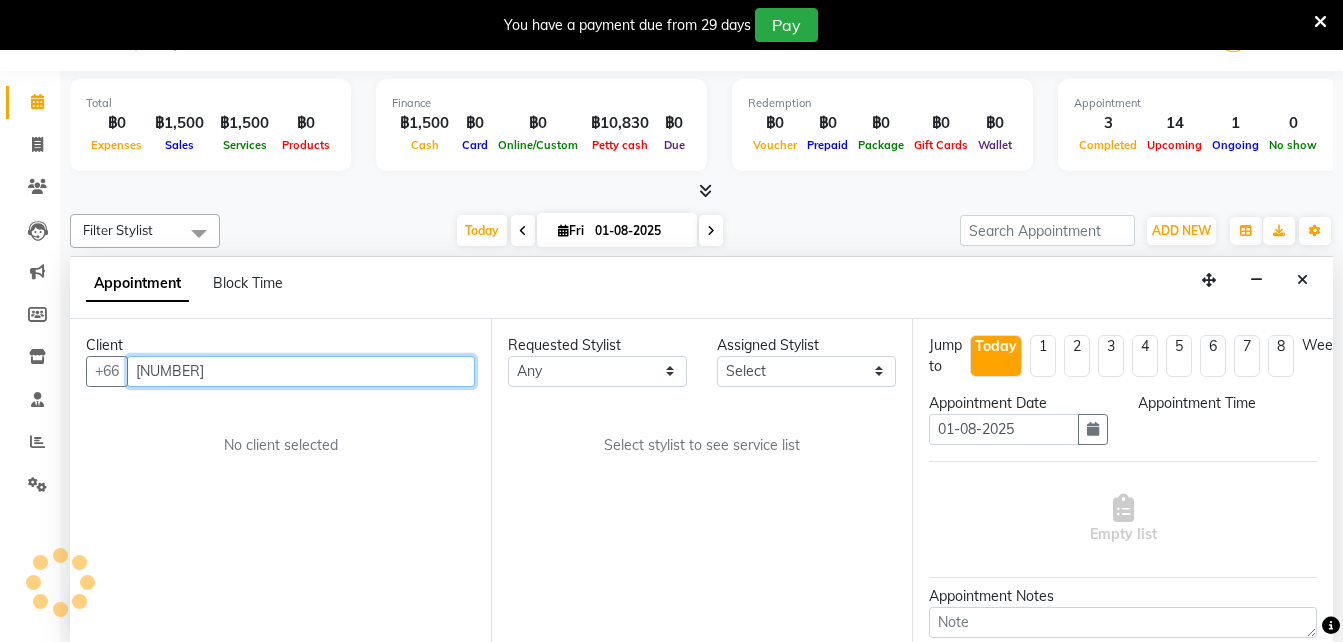 select on "600" 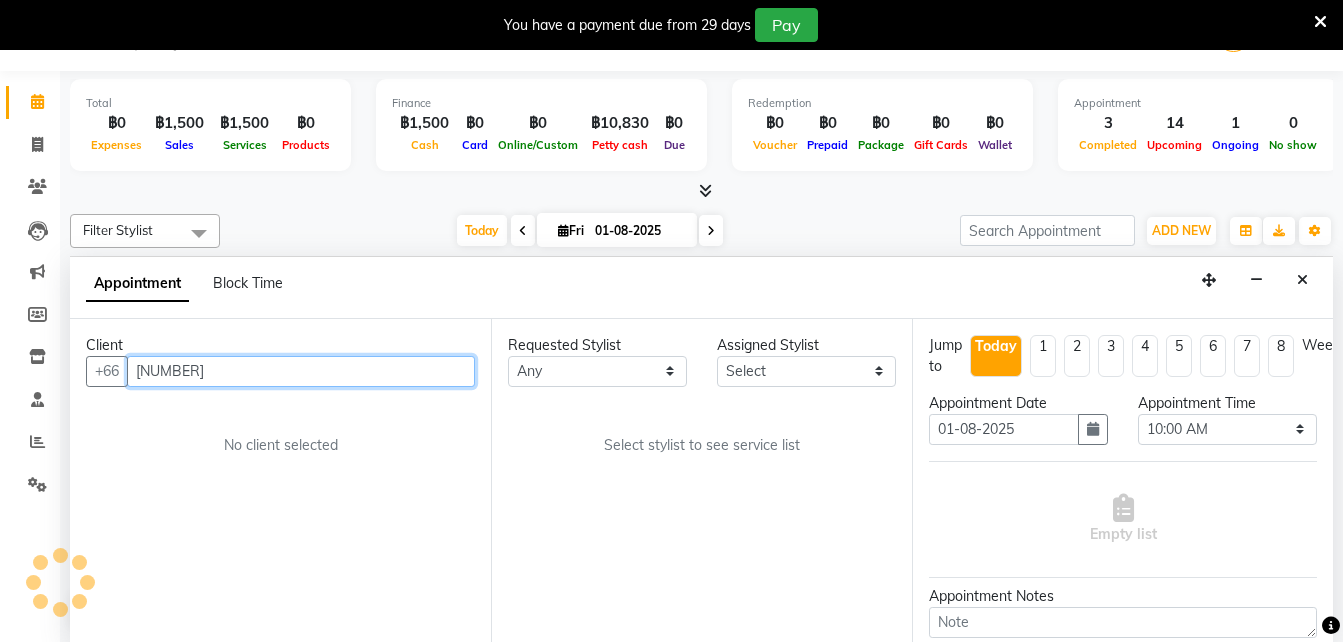 scroll, scrollTop: 353, scrollLeft: 0, axis: vertical 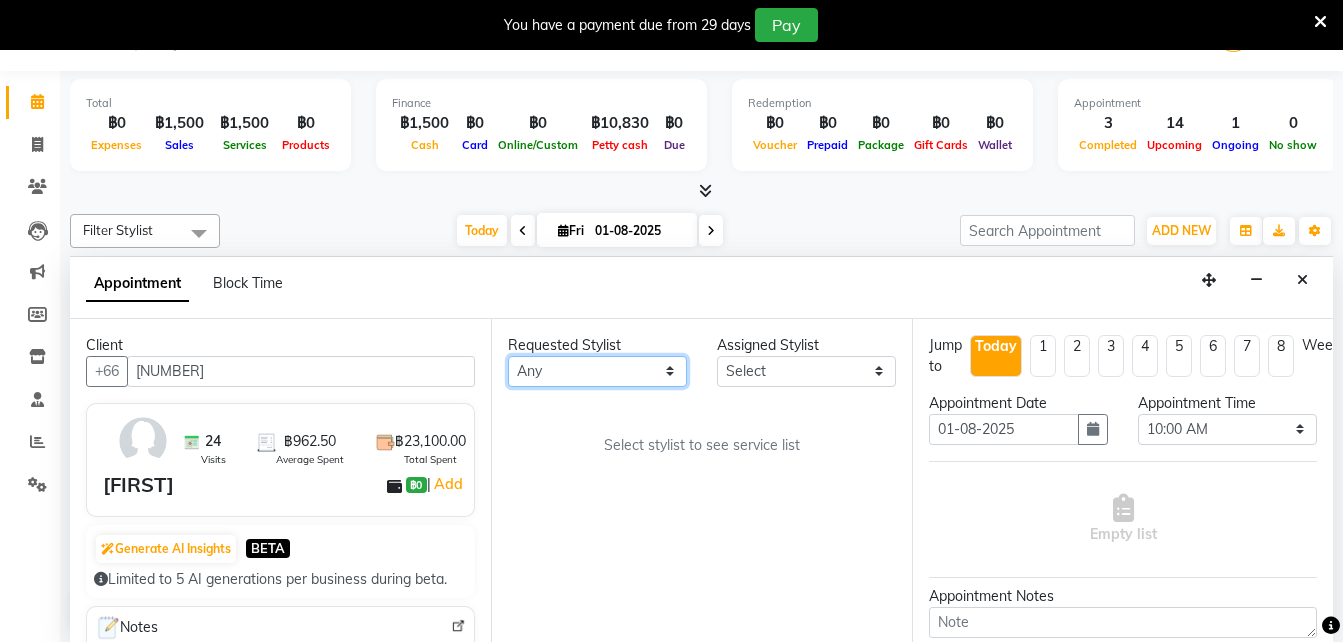 click on "Any Aon Apple Boss Luke Fai Fon Kate Pim" at bounding box center (597, 371) 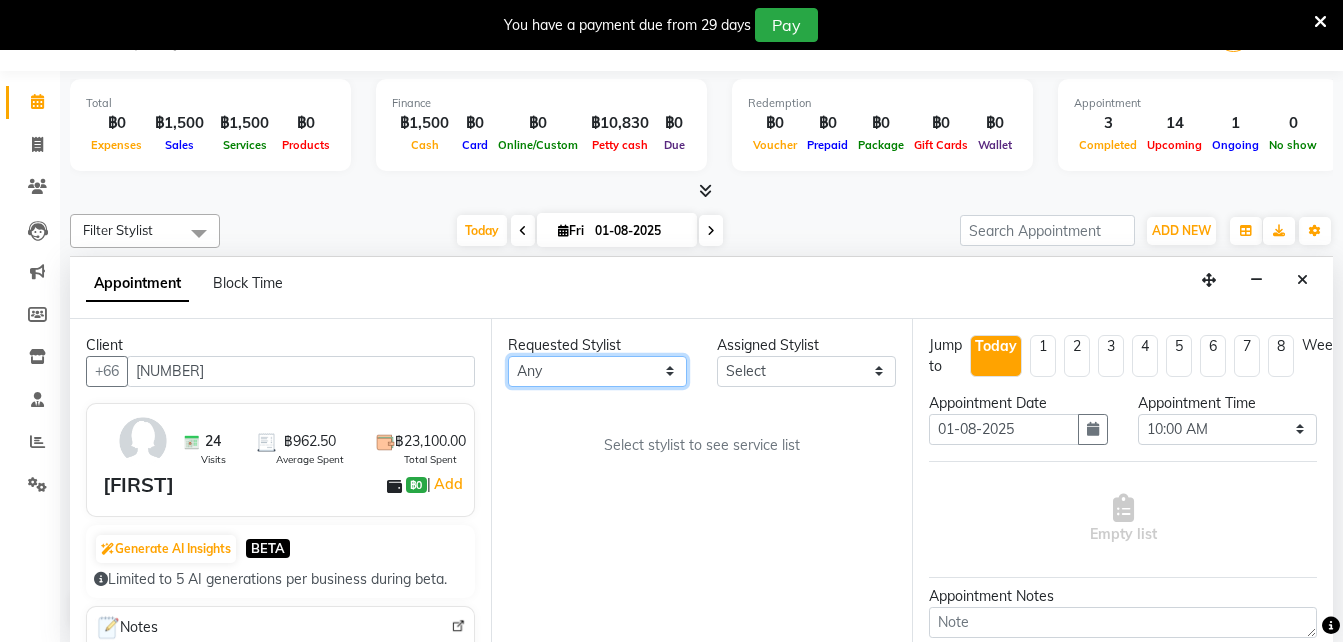 select on "56711" 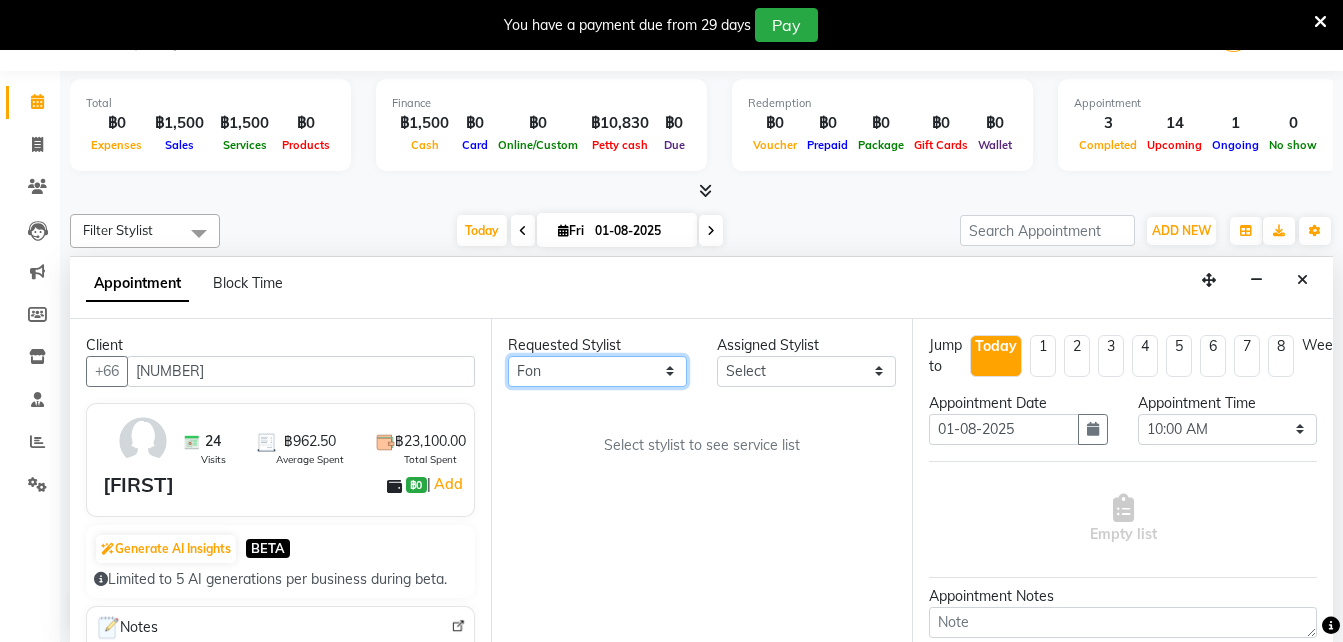 click on "Any Aon Apple Boss Luke Fai Fon Kate Pim" at bounding box center [597, 371] 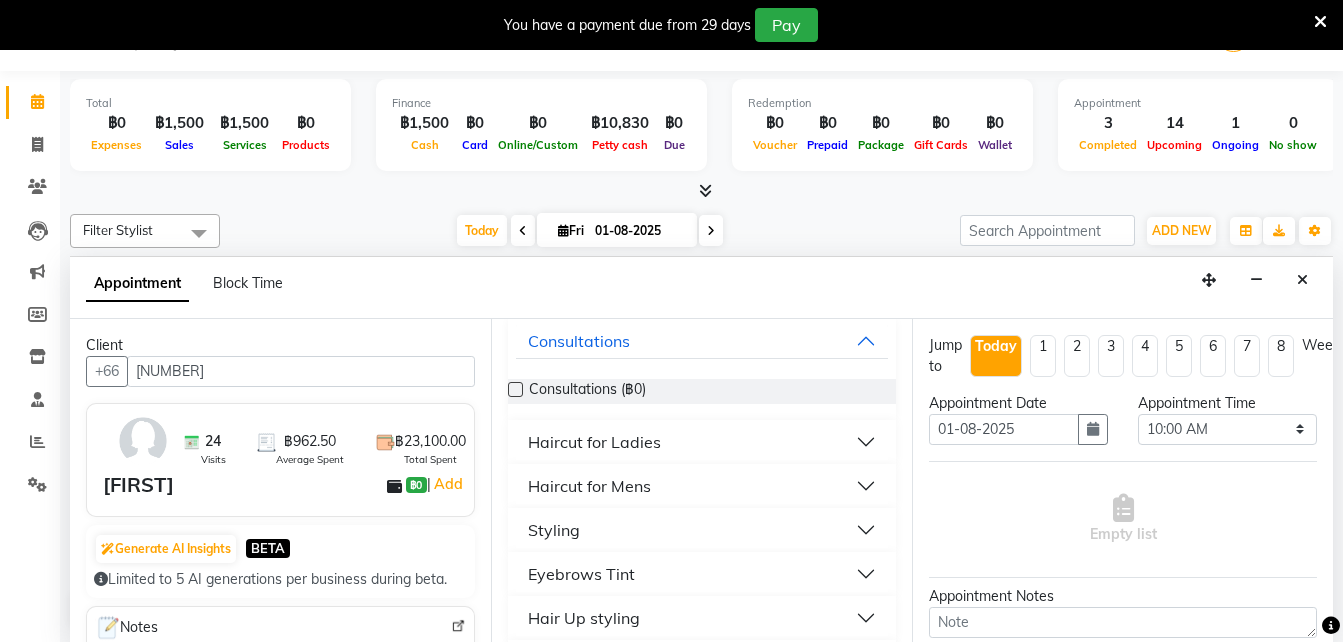 scroll, scrollTop: 125, scrollLeft: 0, axis: vertical 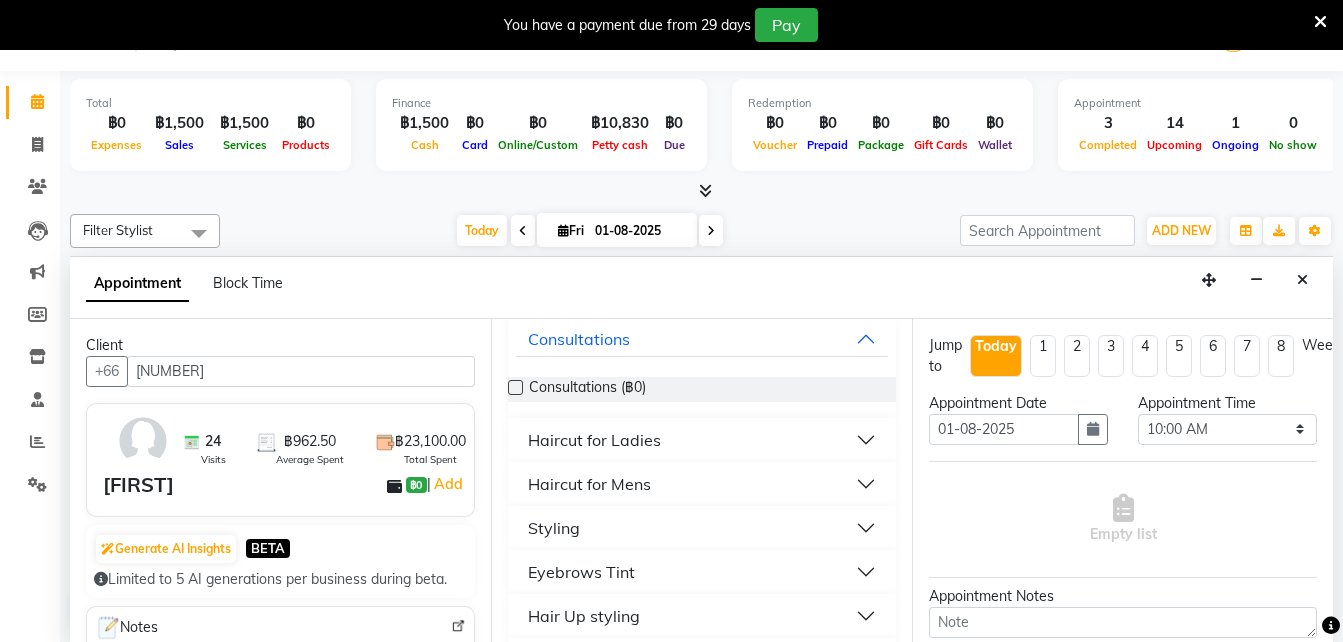click on "Styling" at bounding box center (702, 528) 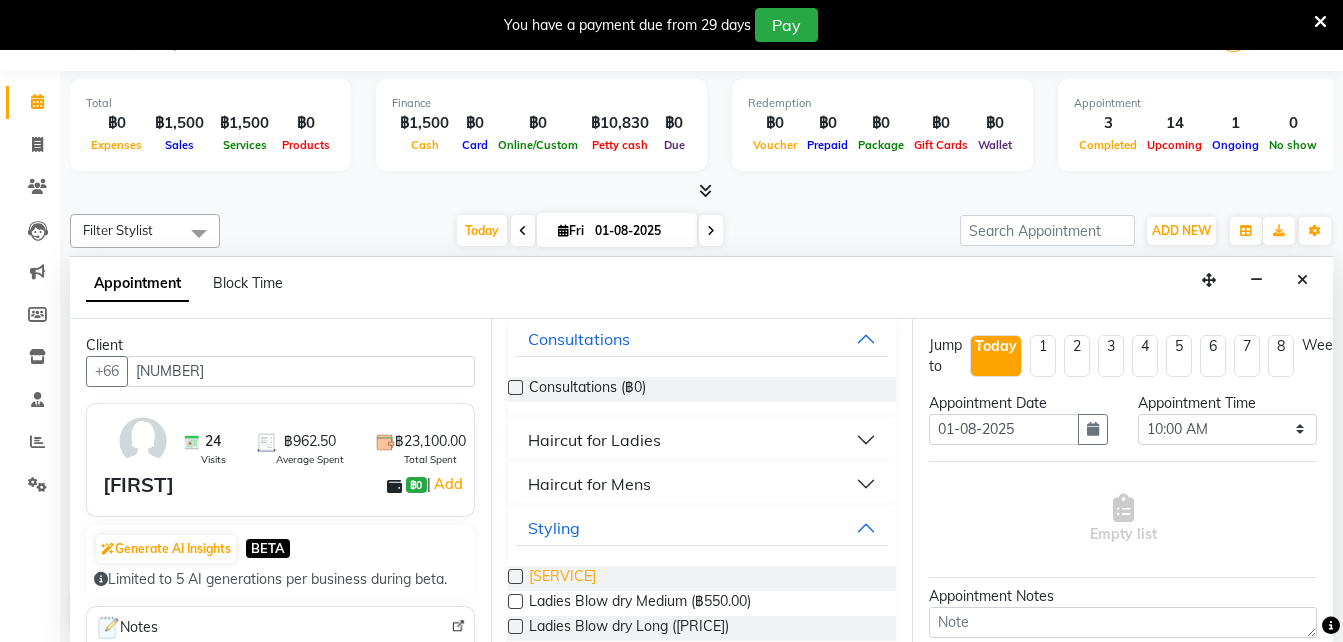 click on "[SERVICE]" at bounding box center [562, 578] 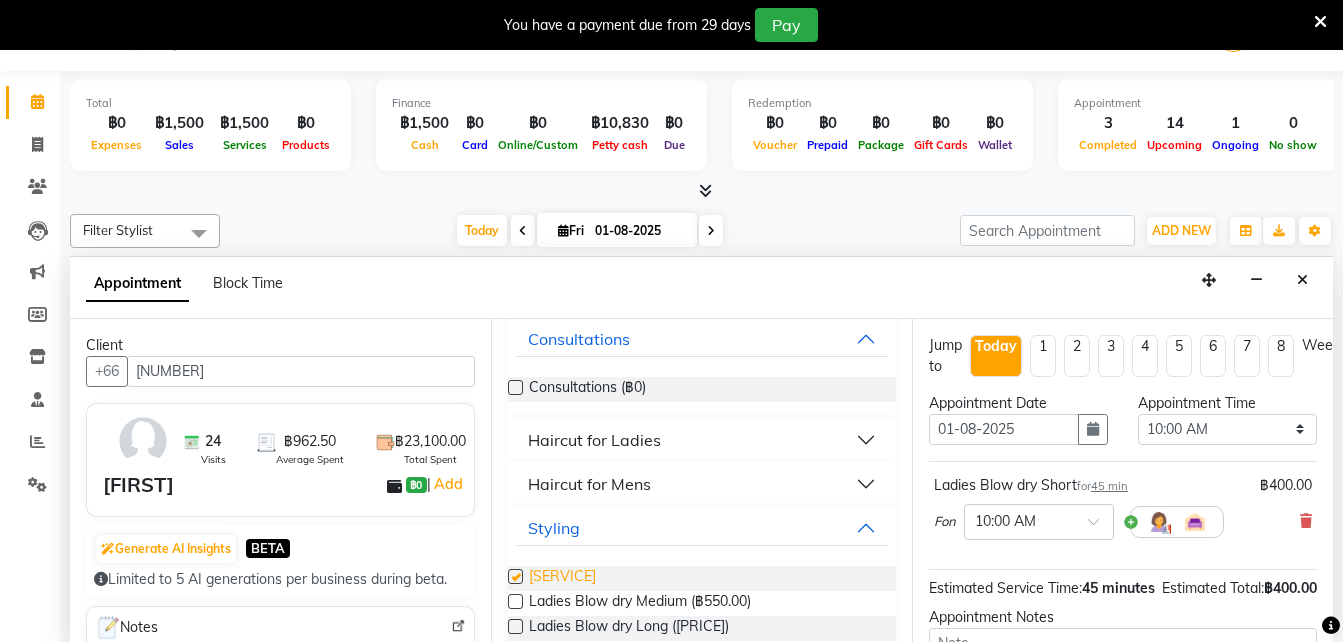 checkbox on "false" 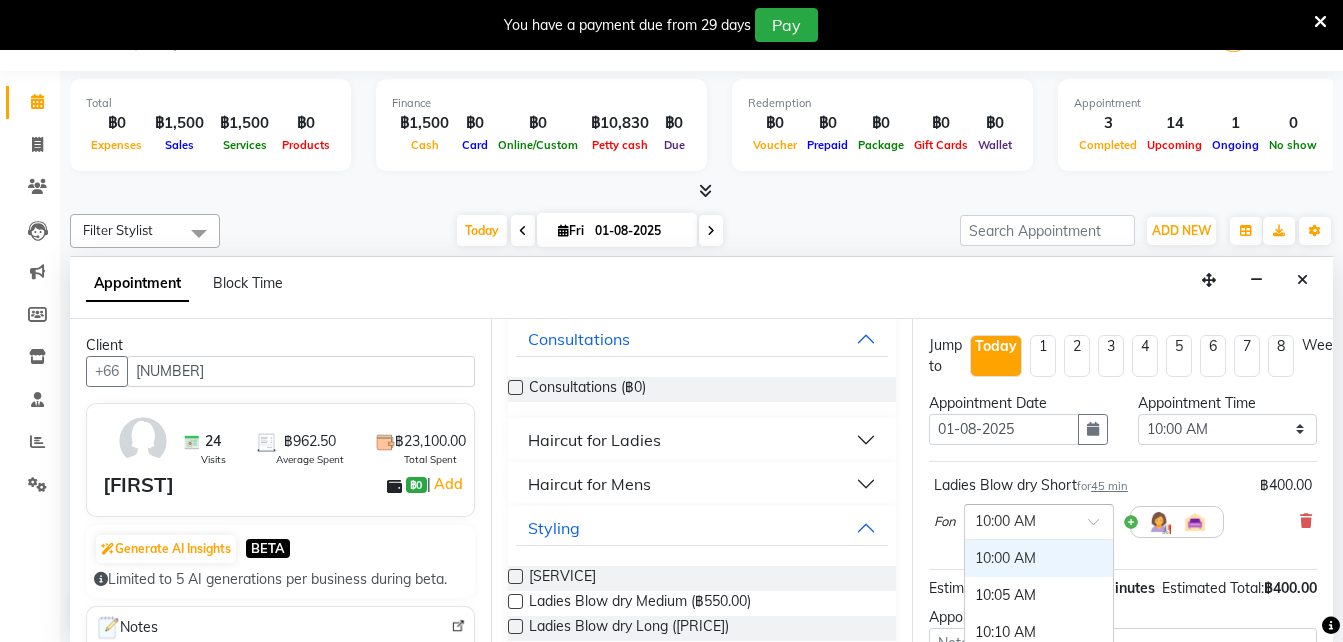 click at bounding box center [1100, 527] 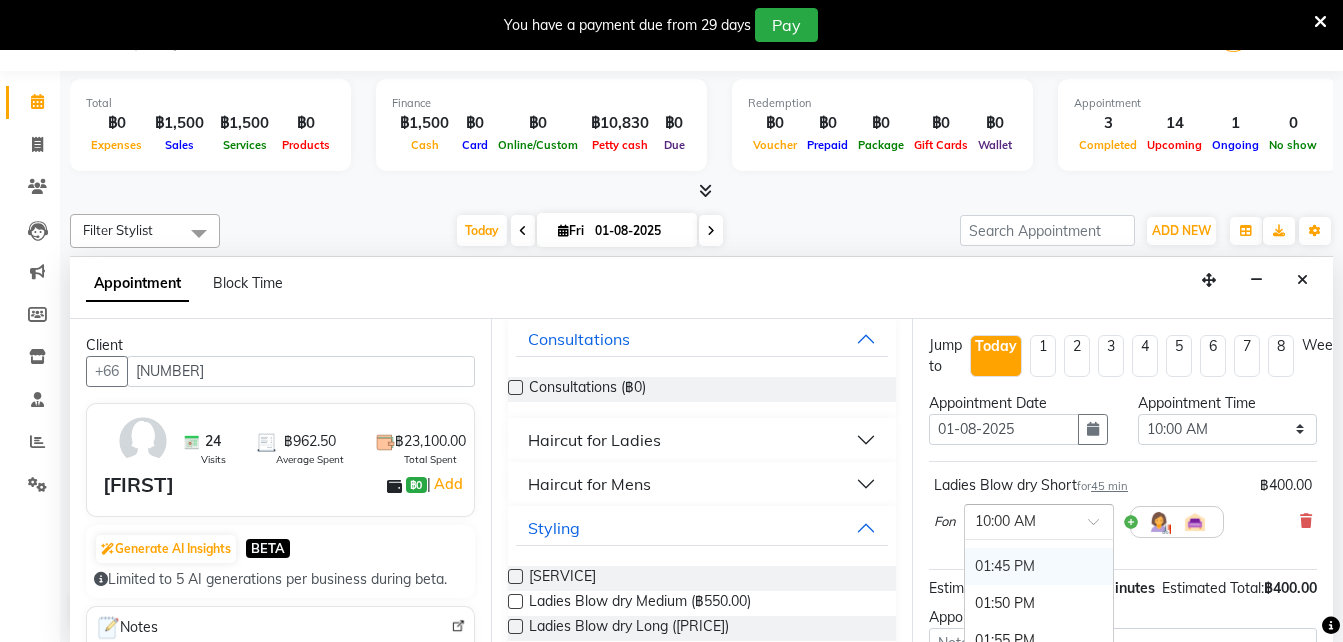 scroll, scrollTop: 1729, scrollLeft: 0, axis: vertical 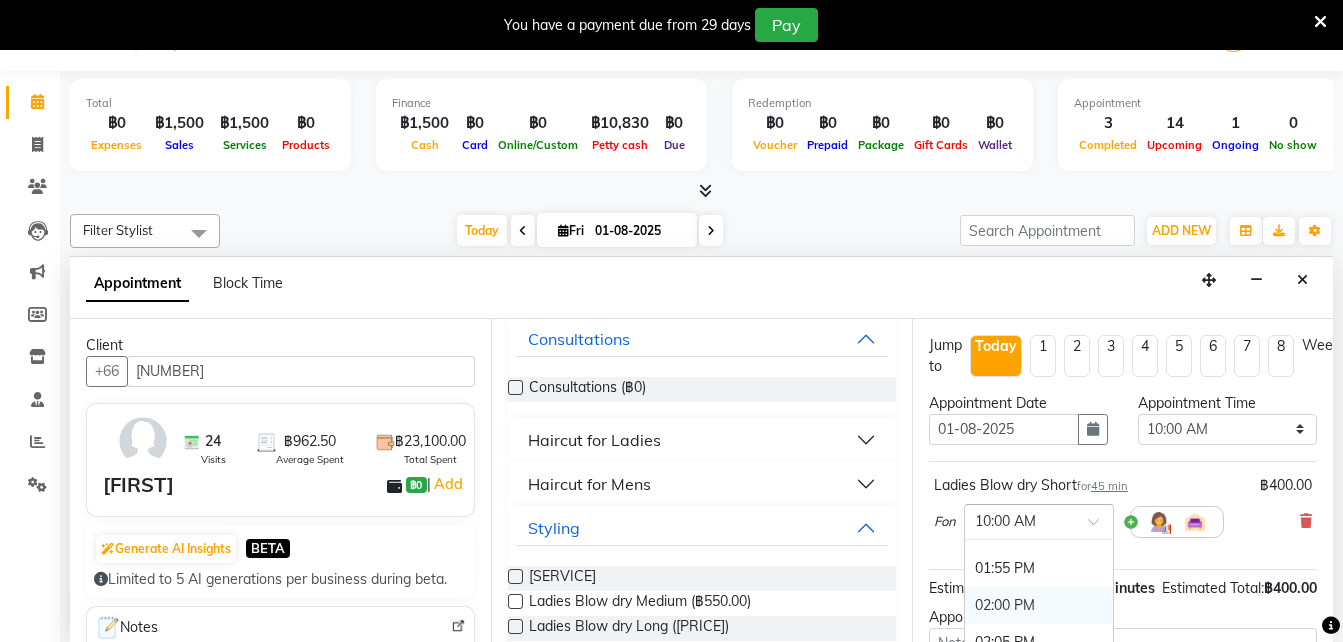 click on "02:00 PM" at bounding box center [1039, 605] 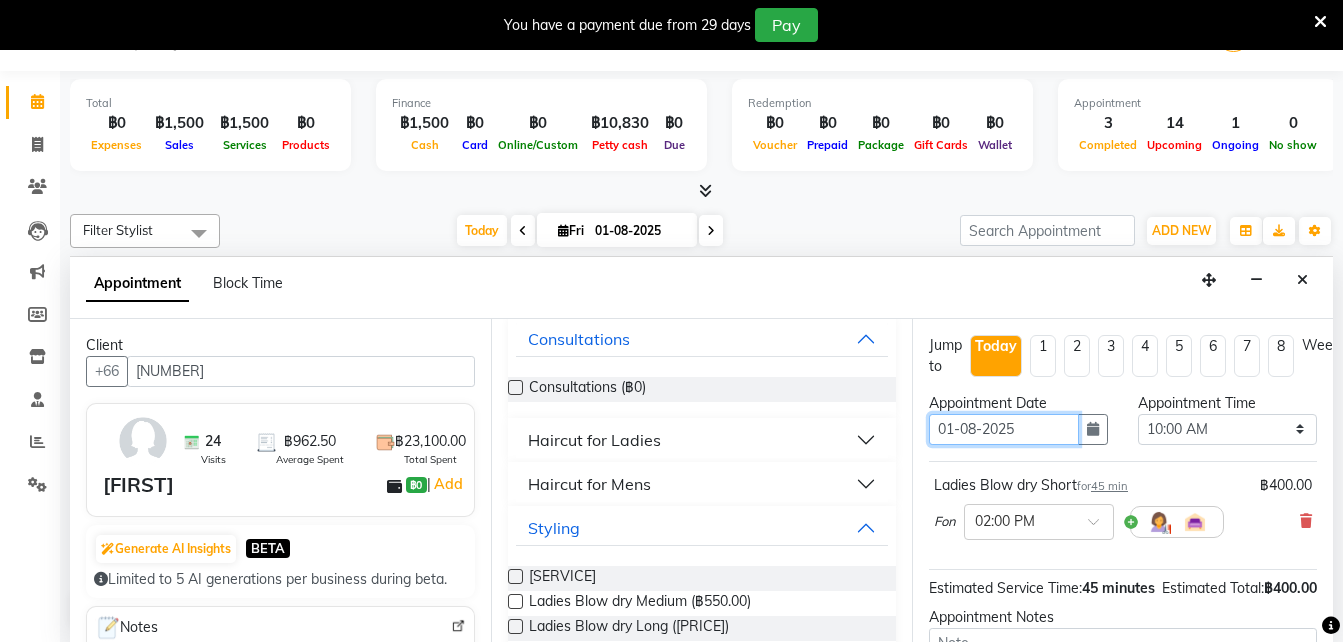 click on "01-08-2025" at bounding box center [1004, 429] 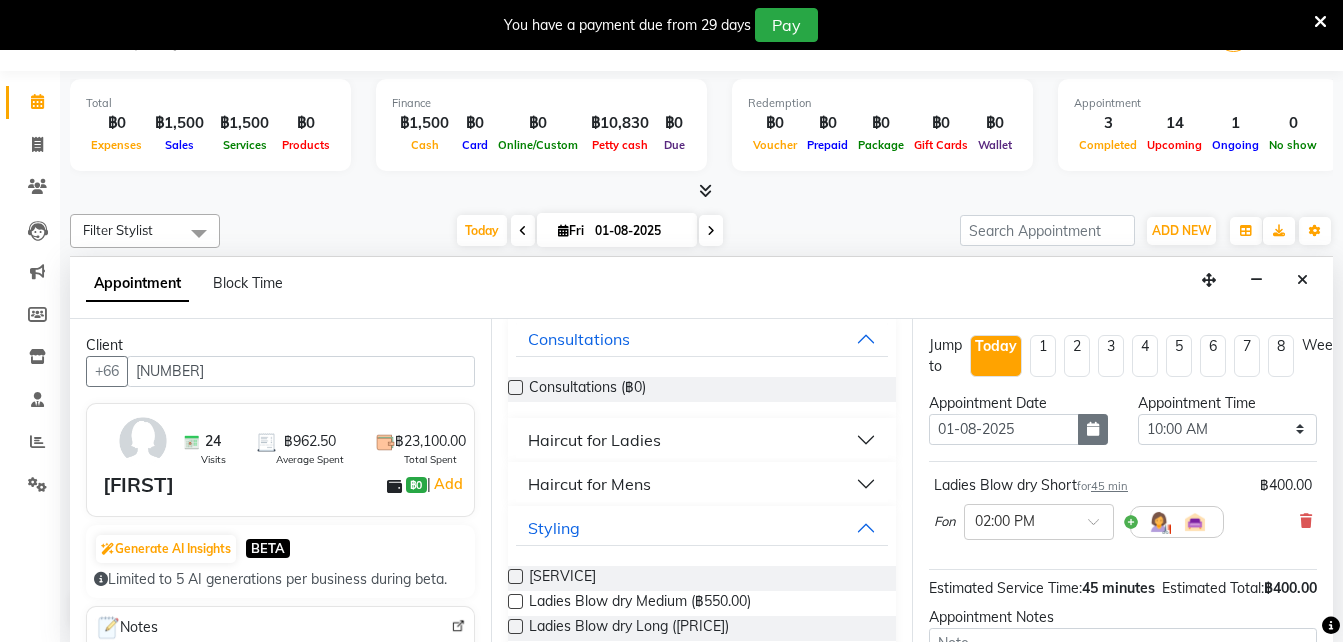 click at bounding box center [1093, 429] 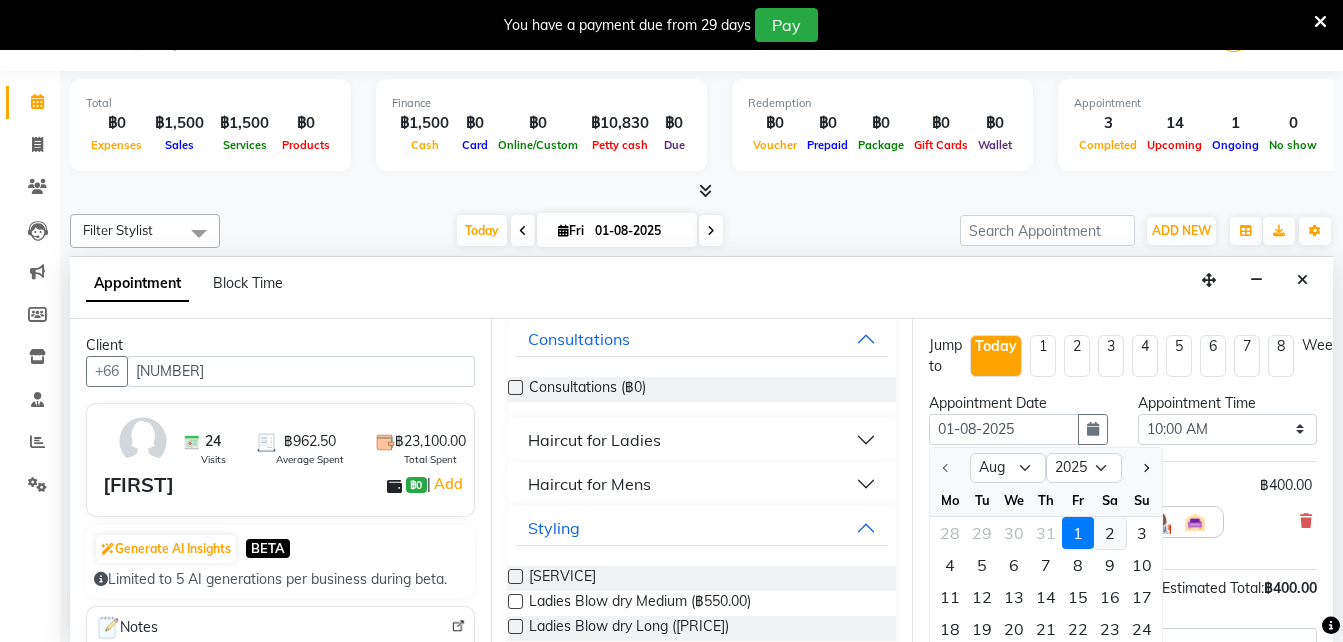 click on "2" at bounding box center [1110, 533] 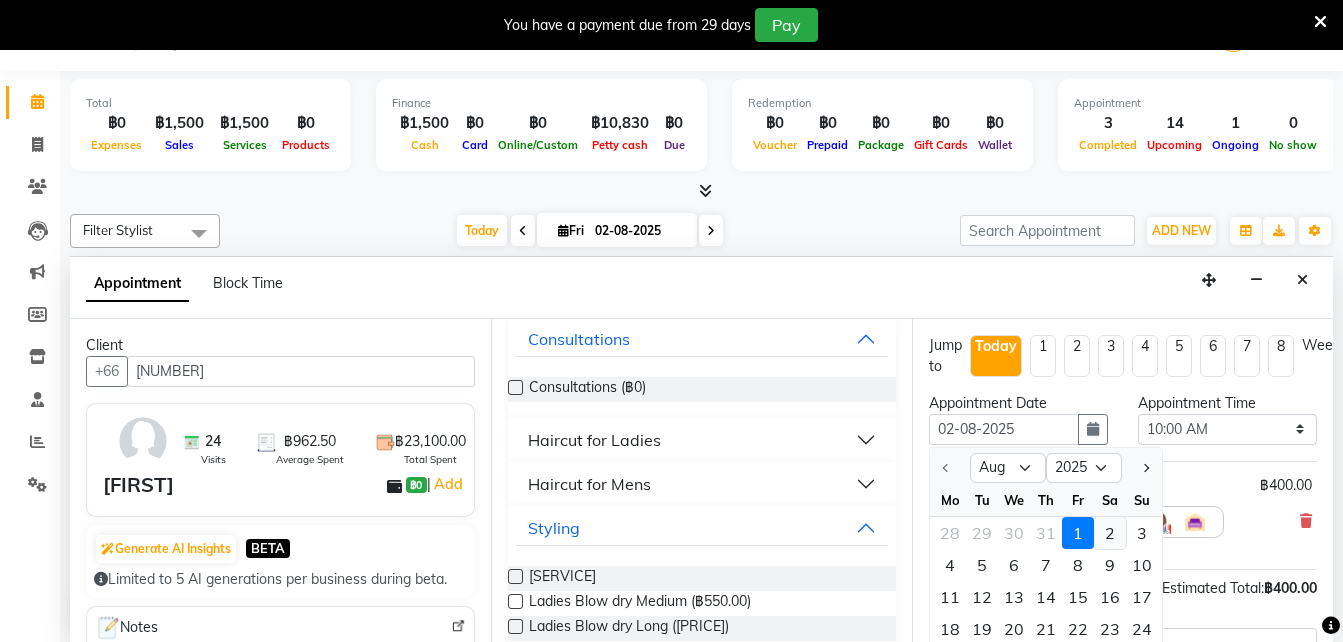 scroll, scrollTop: 0, scrollLeft: 0, axis: both 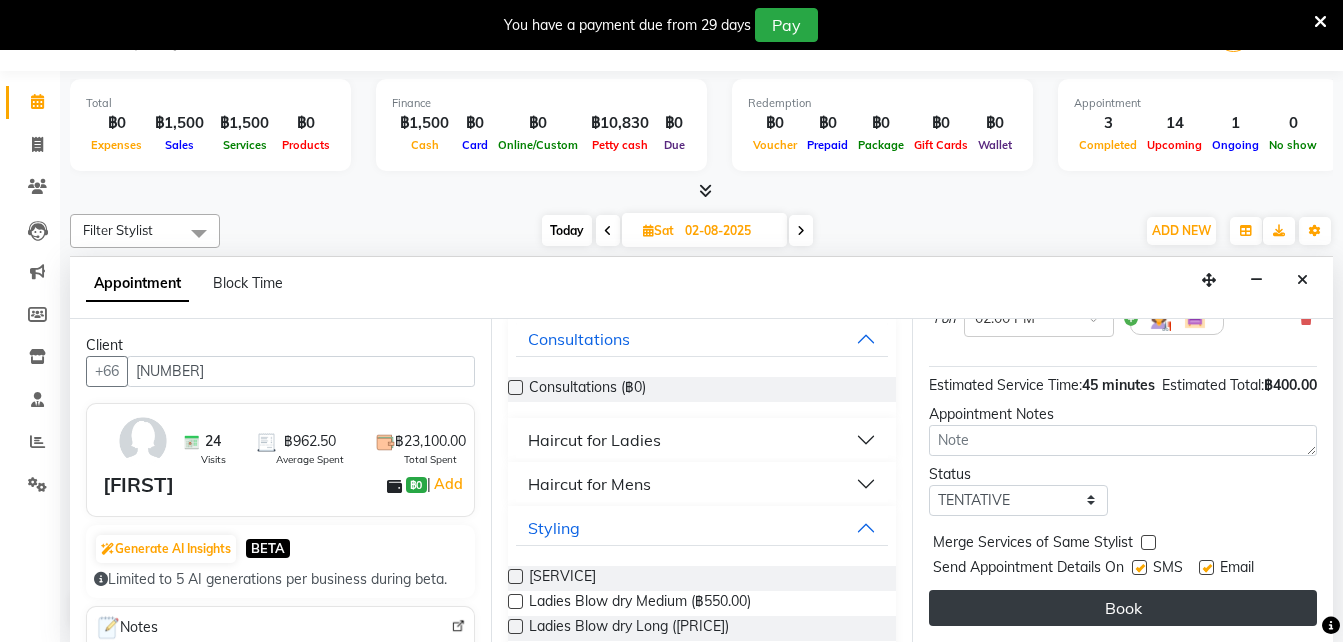 click on "Book" at bounding box center [1123, 608] 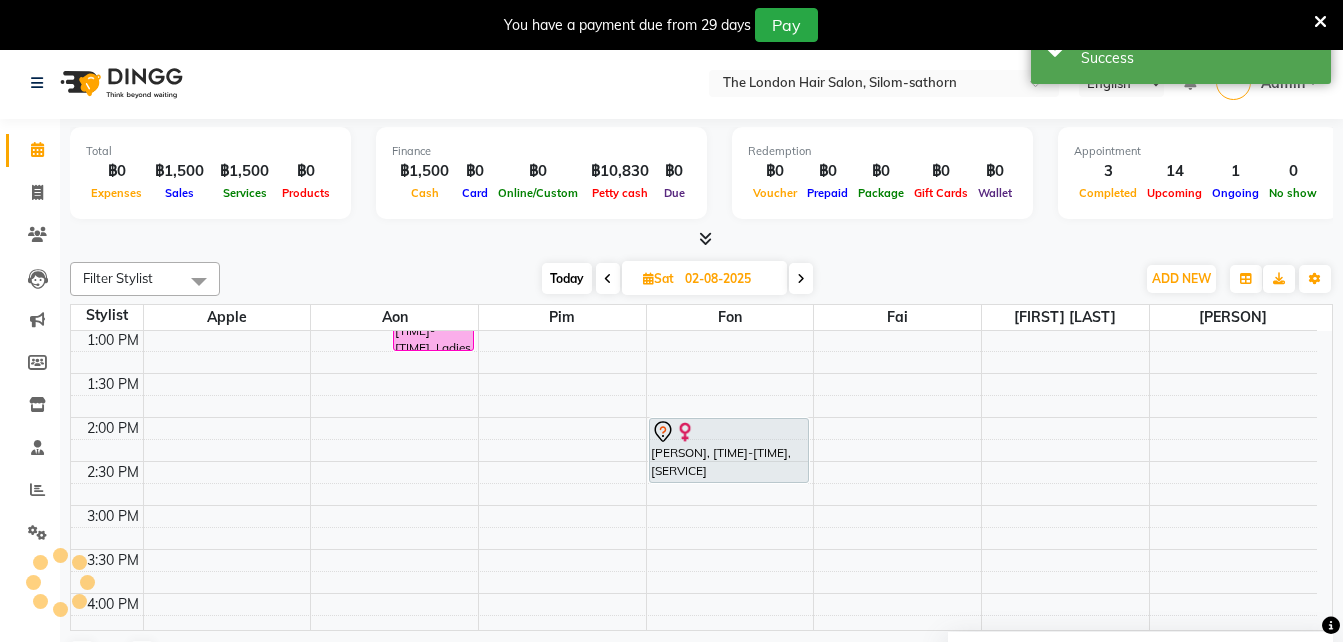 scroll, scrollTop: 0, scrollLeft: 0, axis: both 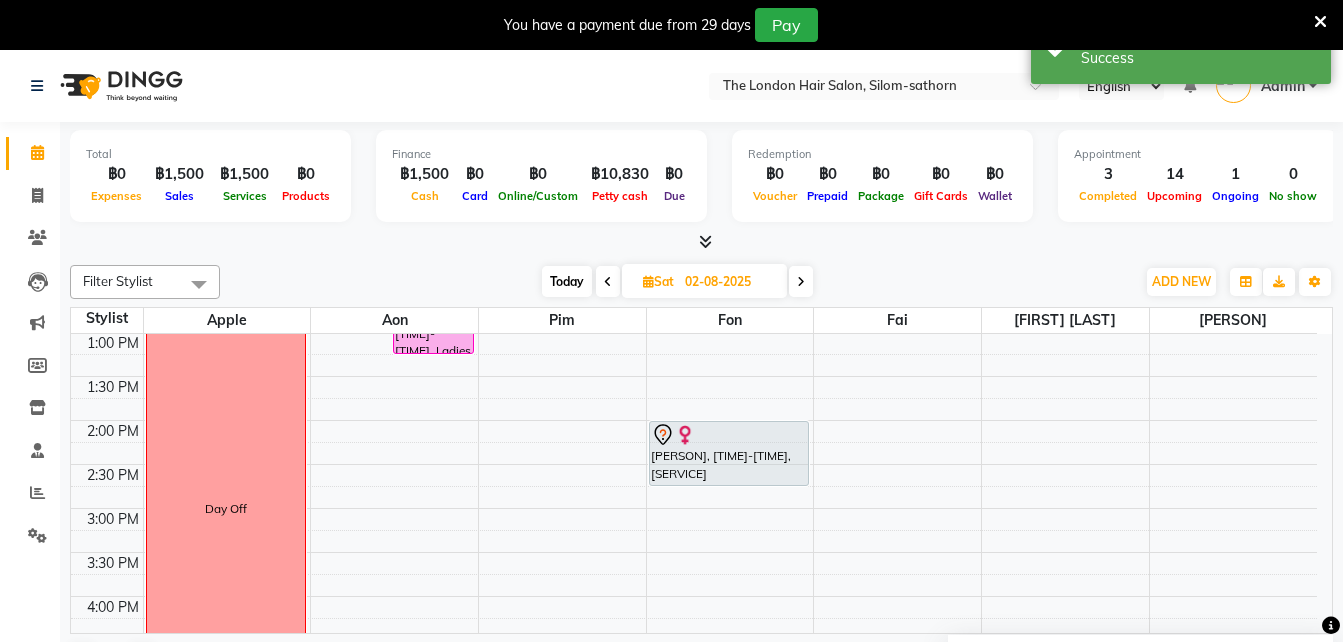 click on "[TIME] [TIME] [TIME] [TIME] [TIME] [TIME] [TIME] [TIME] [TIME] [TIME] [TIME] [TIME] [TIME] [TIME] [TIME] [TIME] [TIME] [TIME] [TIME] [TIME] [TIME] [TIME] [TIME] [TIME] [TIME]  Day Off      [PERSON], [TIME]-[TIME], [SERVICE]     [PERSON], [TIME]-[TIME], [SERVICE]     [PERSON], [TIME]-[TIME], [SERVICE]     [PERSON], [TIME]-[TIME], [SERVICE]     [PERSON], [TIME]-[TIME], [SERVICE]     [PERSON], [TIME]-[TIME], [SERVICE]             [PERSON], [TIME]-[TIME], [SERVICE]" at bounding box center [694, 508] 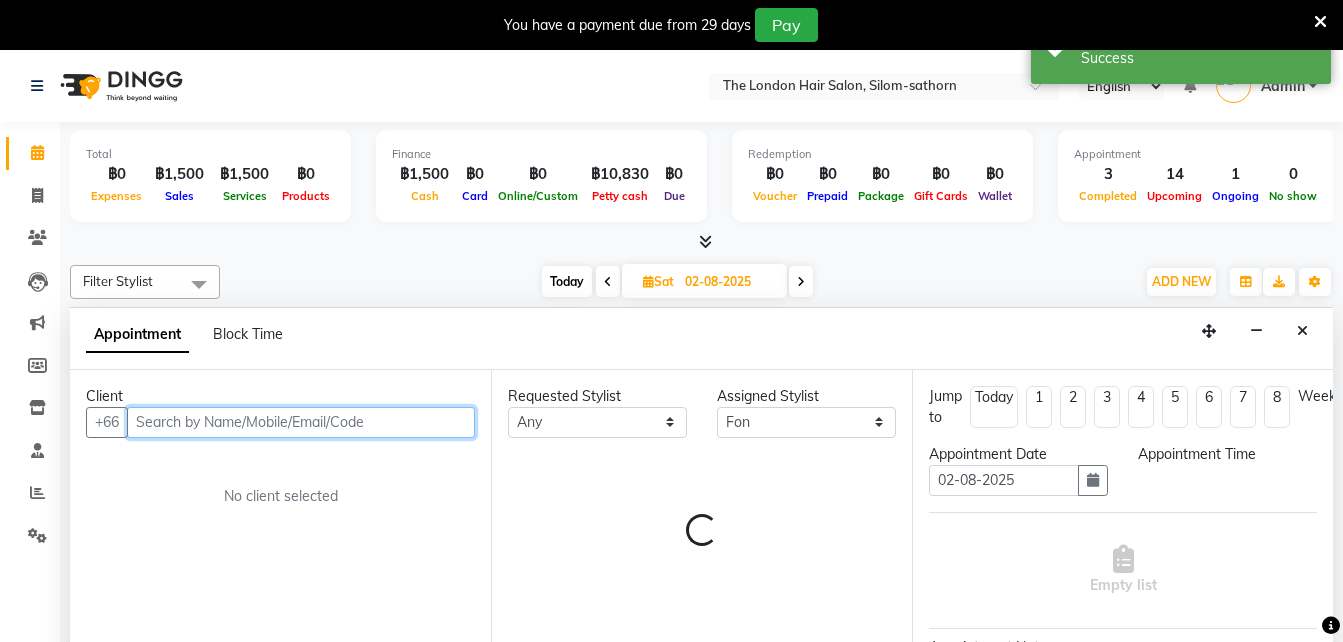 select on "885" 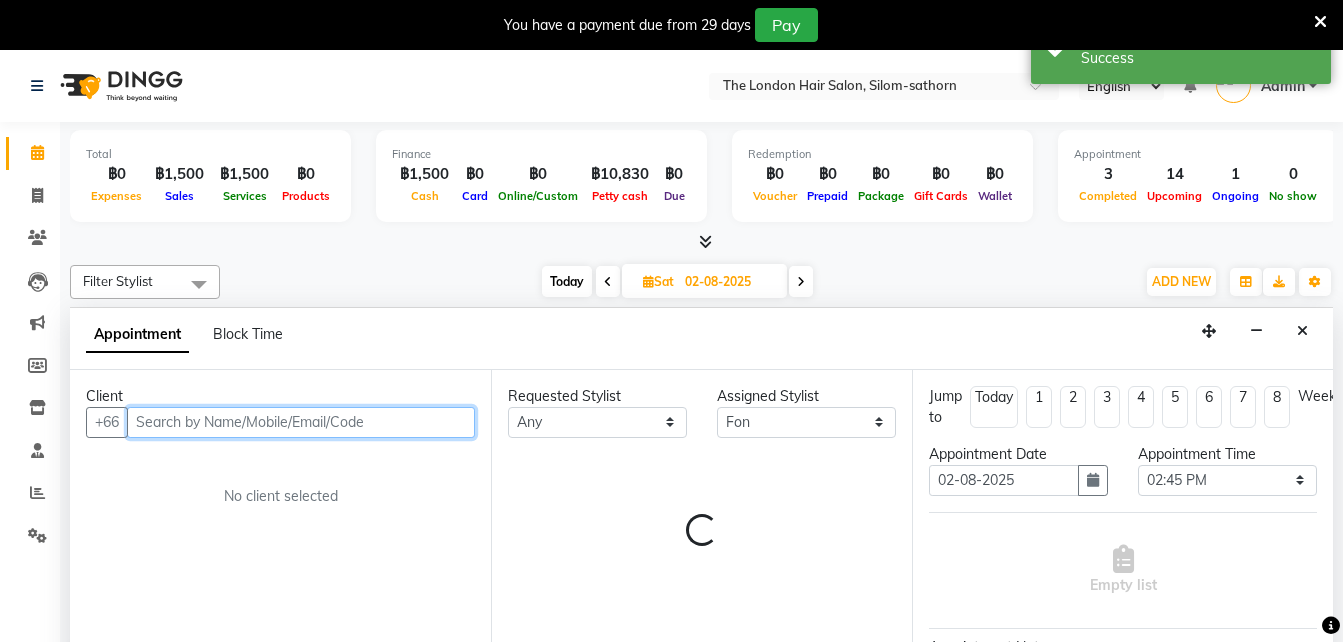 scroll, scrollTop: 252, scrollLeft: 0, axis: vertical 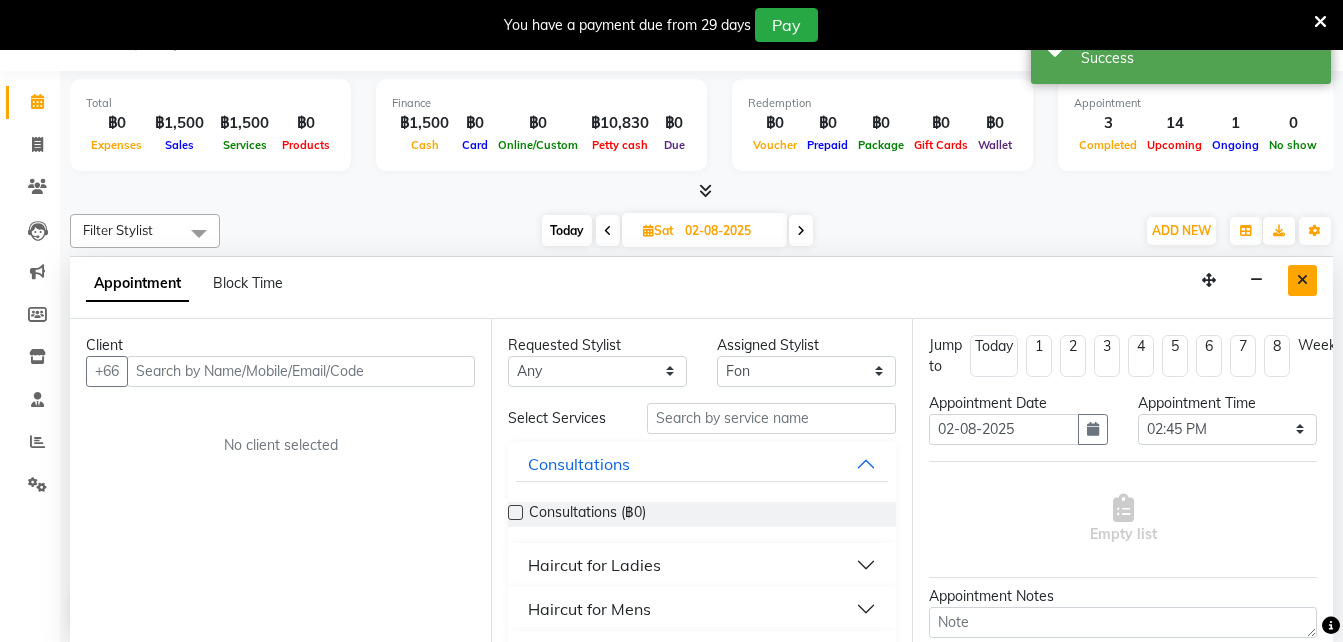 click at bounding box center [1302, 280] 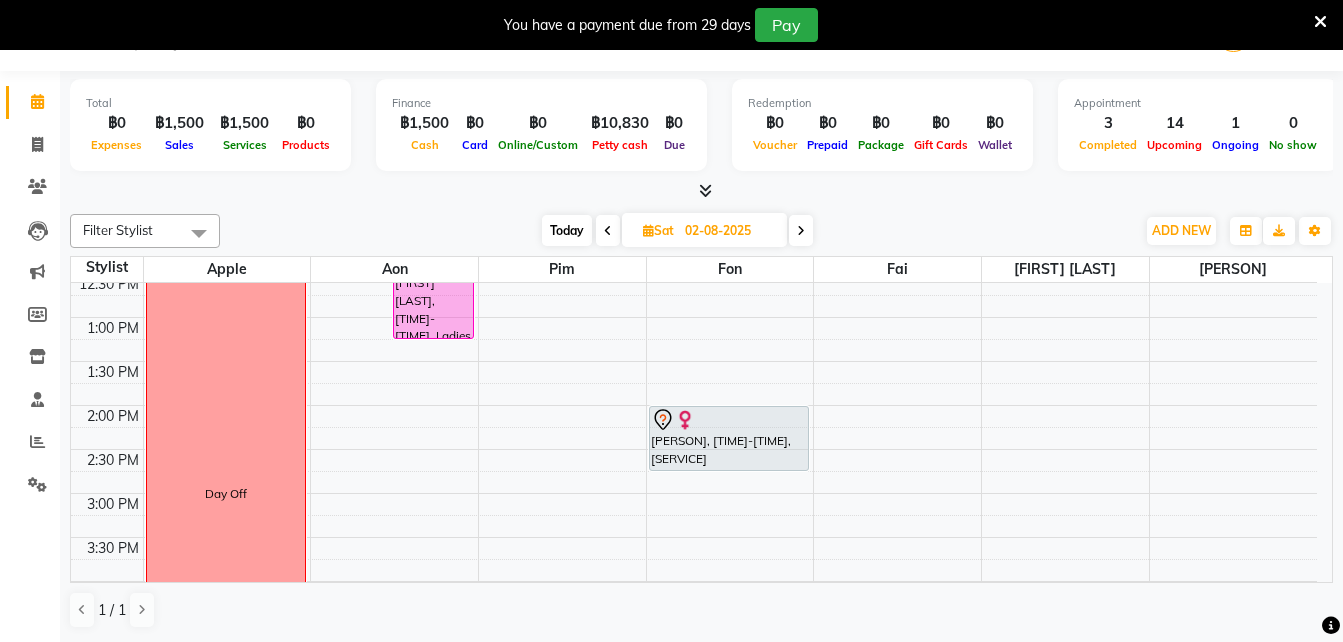 click on "Today" at bounding box center (567, 230) 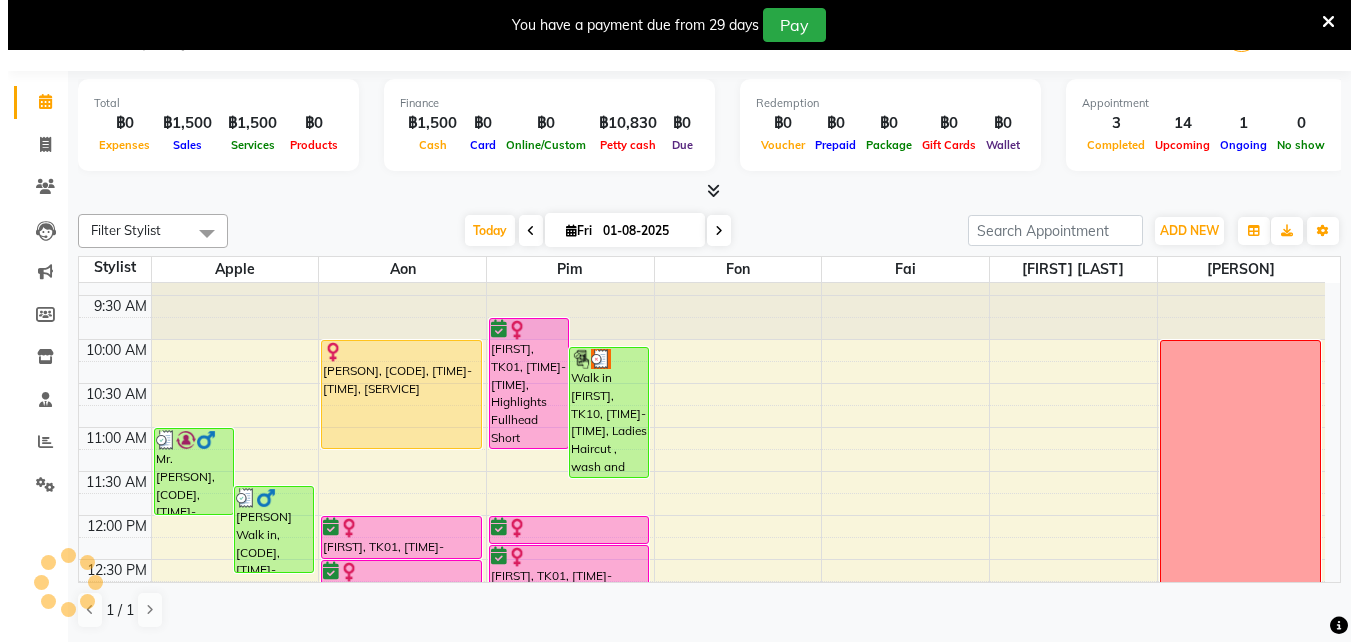 scroll, scrollTop: 0, scrollLeft: 0, axis: both 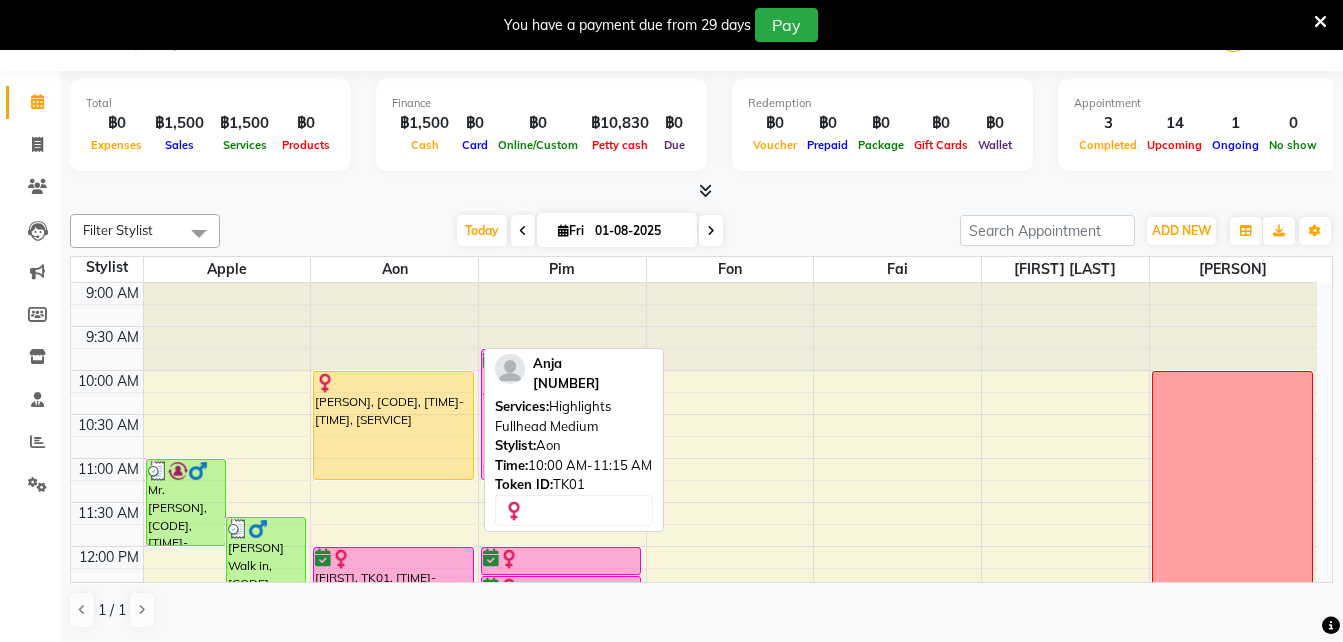 click on "[PERSON], [CODE], [TIME]-[TIME], [SERVICE]" at bounding box center (393, 425) 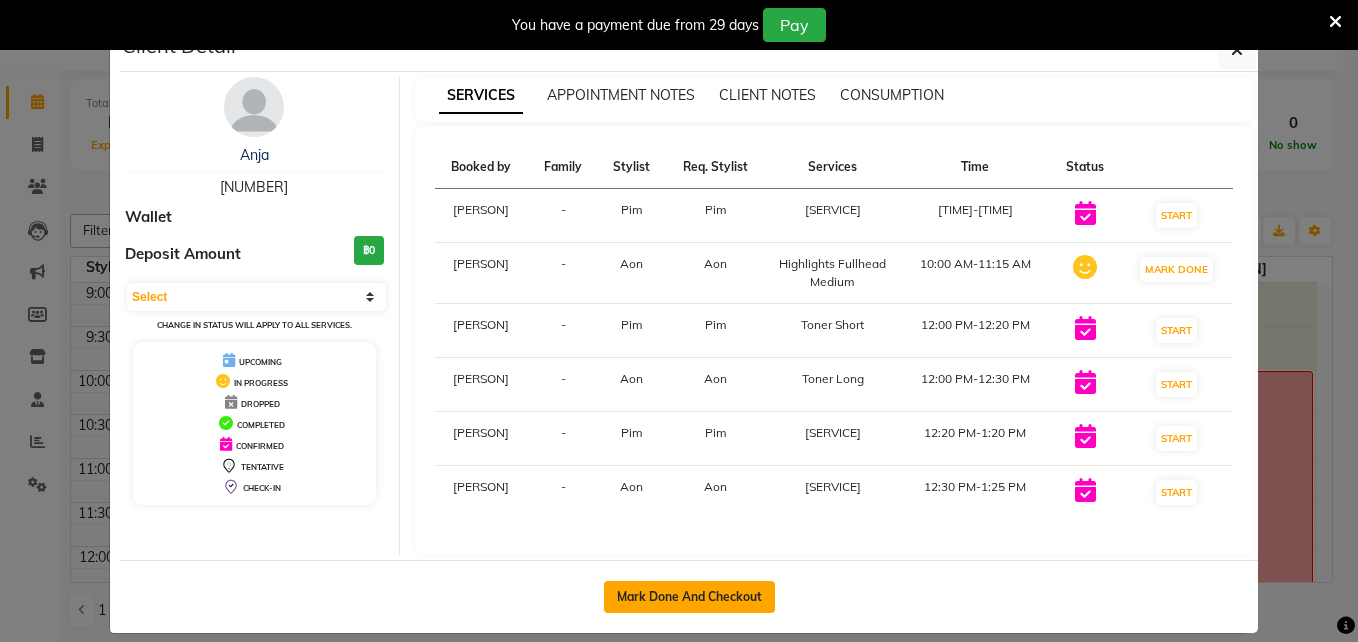 click on "Mark Done And Checkout" 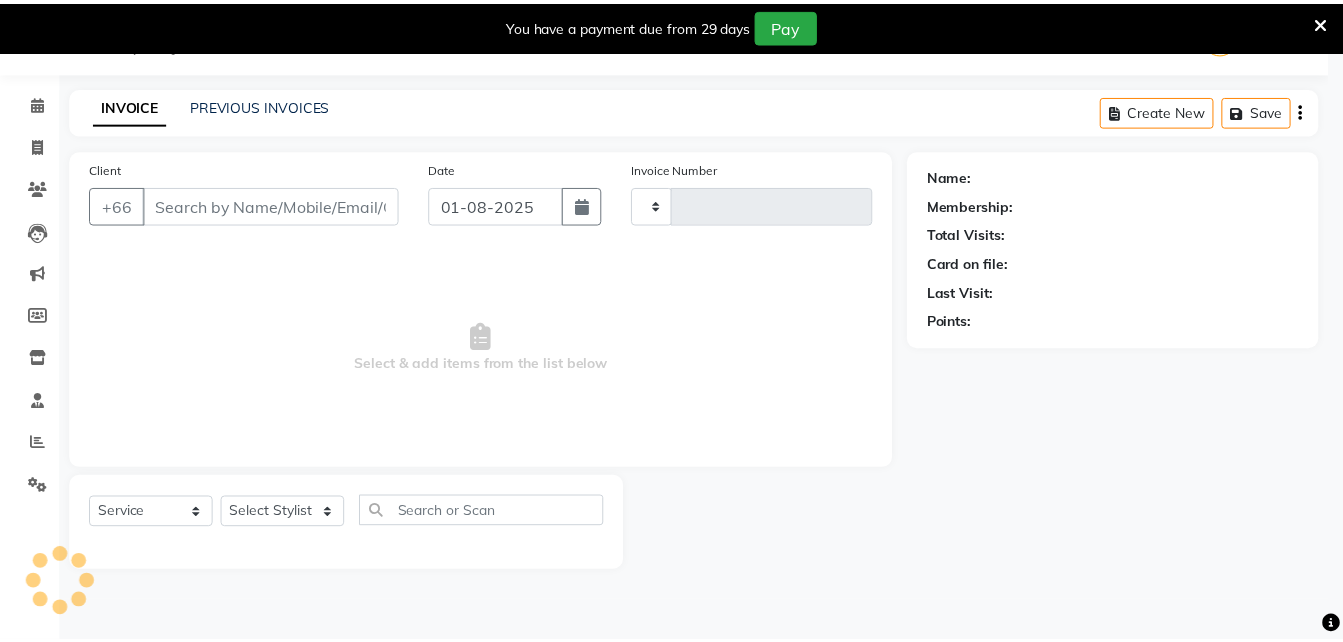 scroll, scrollTop: 50, scrollLeft: 0, axis: vertical 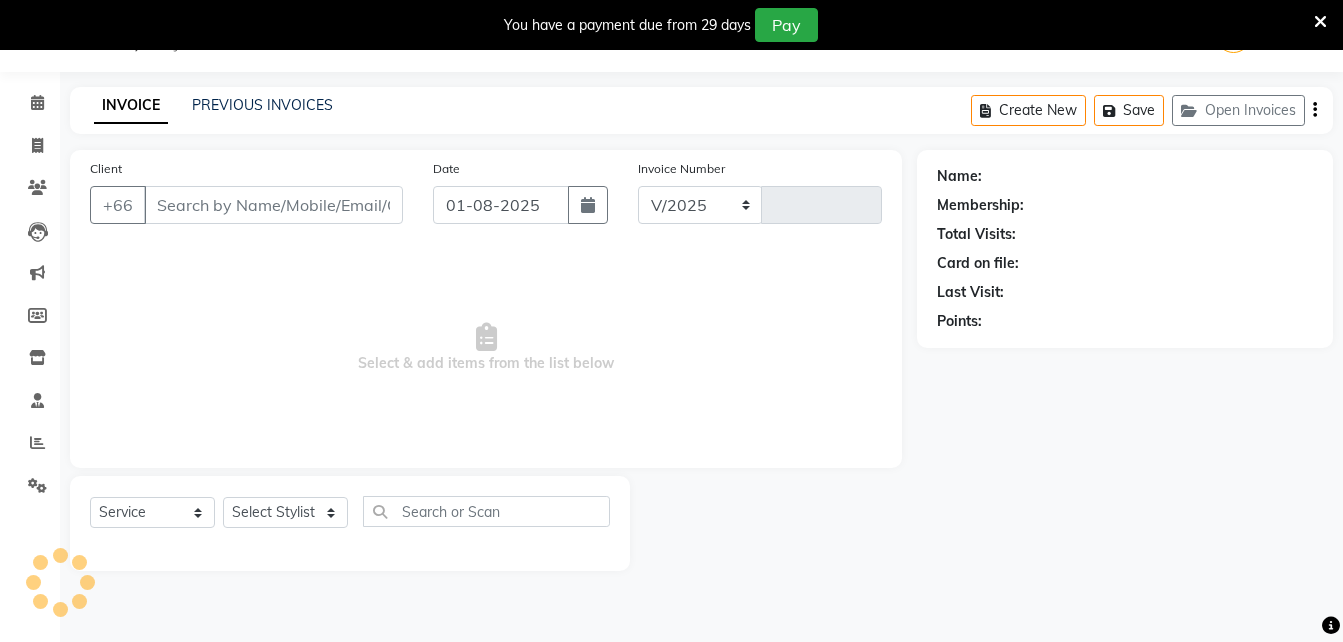 select on "6977" 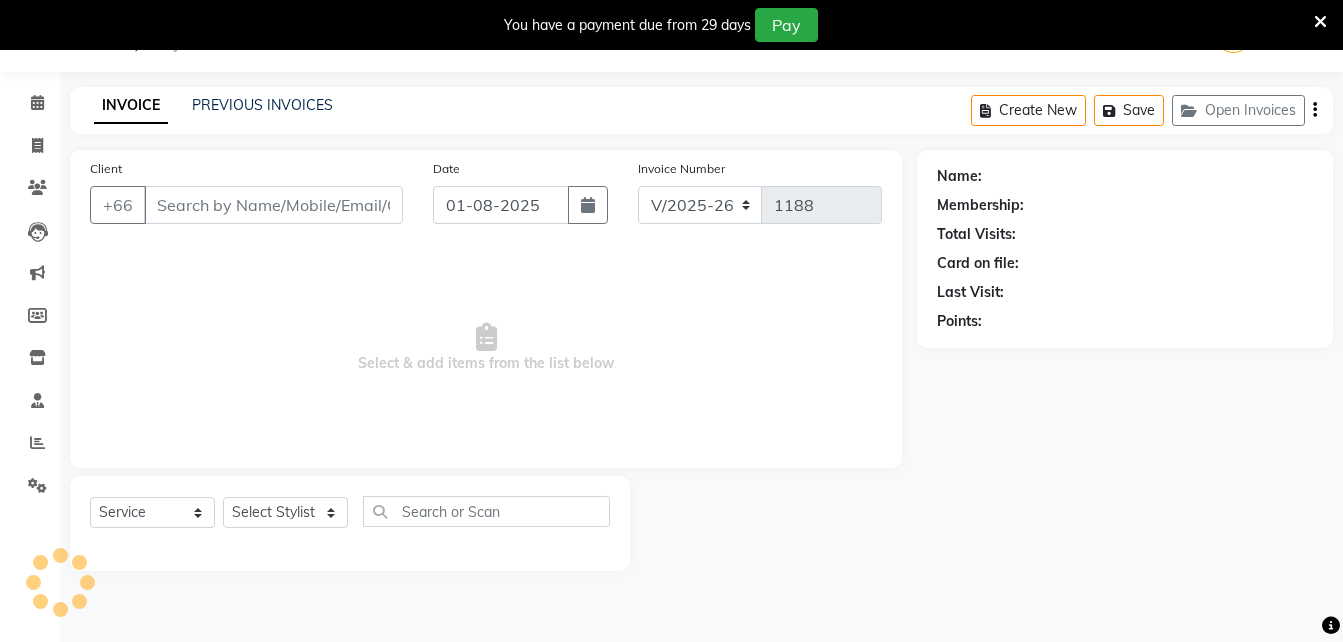 type on "[NUMBER]" 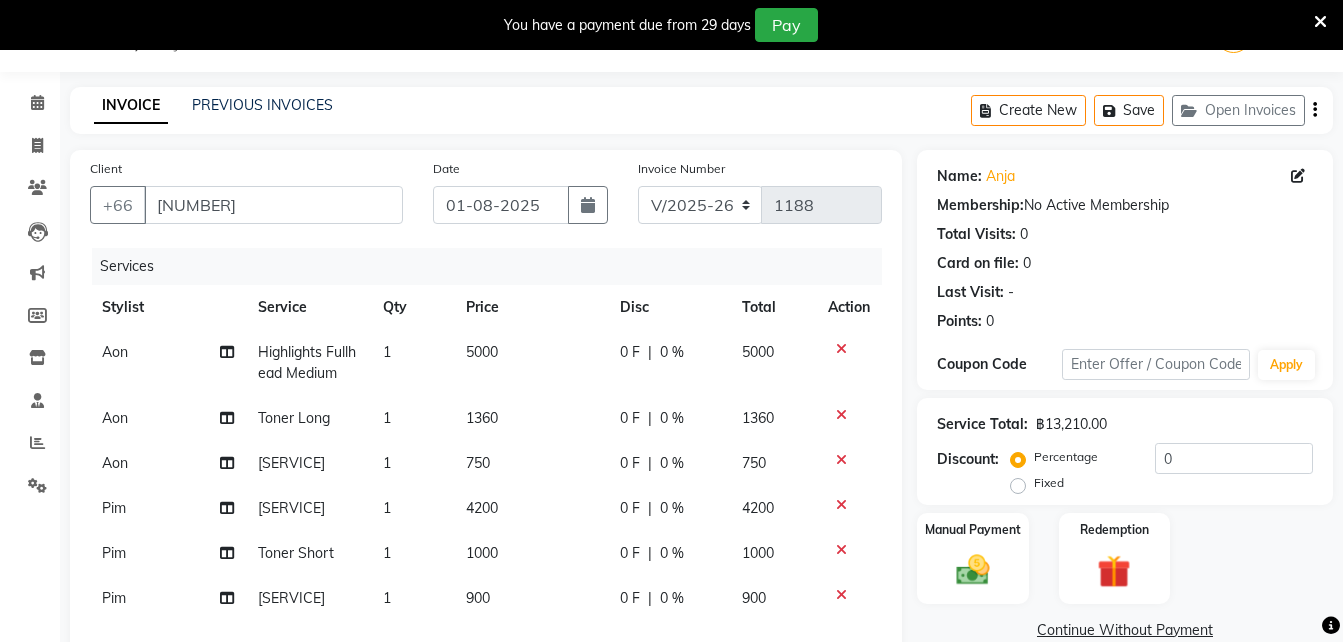 click on "5000" 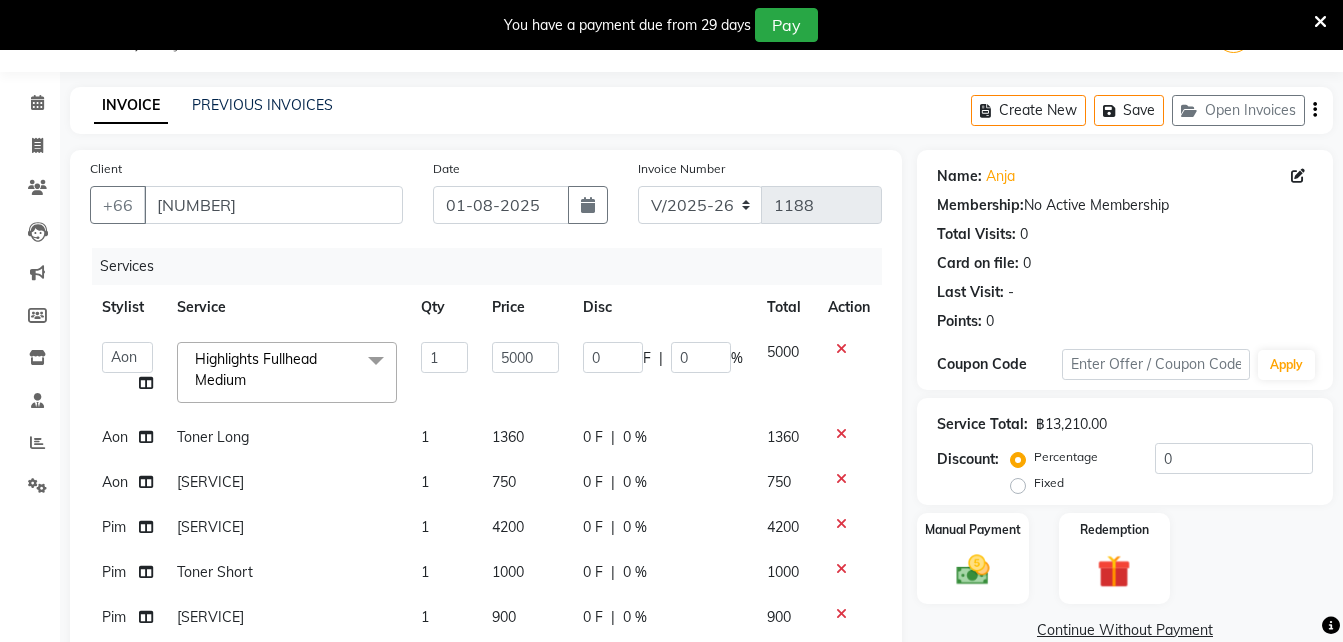 click on "Highlights Fullhead Medium  x" 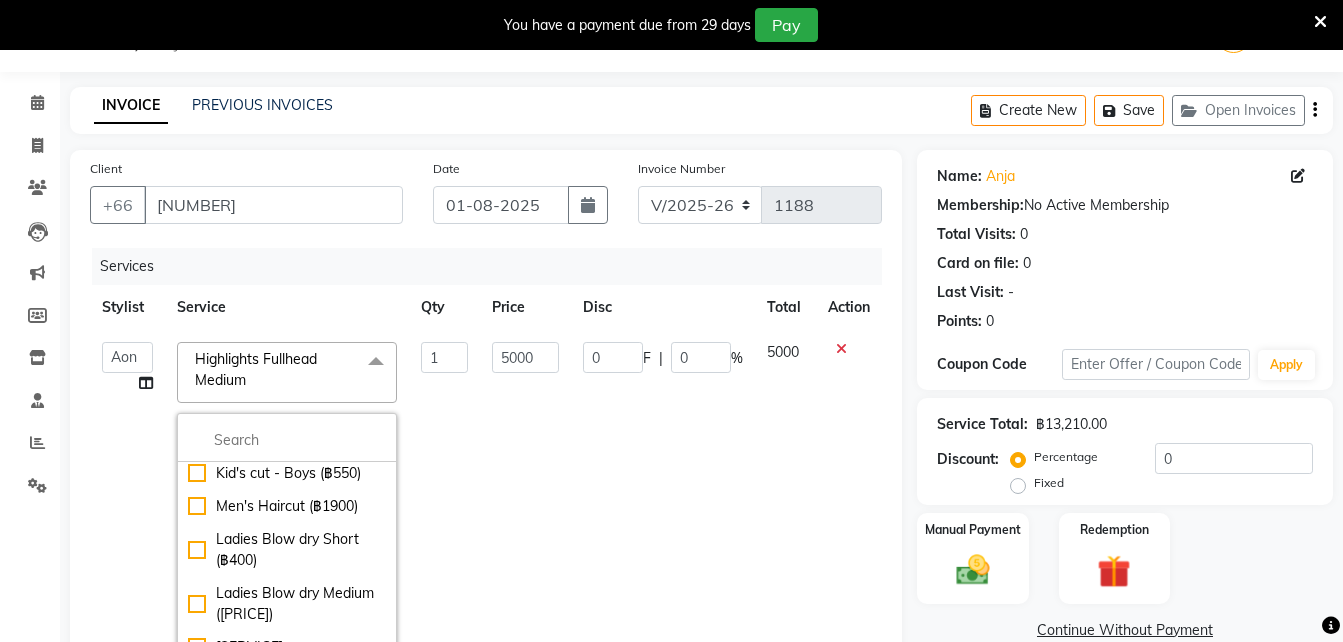 scroll, scrollTop: 429, scrollLeft: 0, axis: vertical 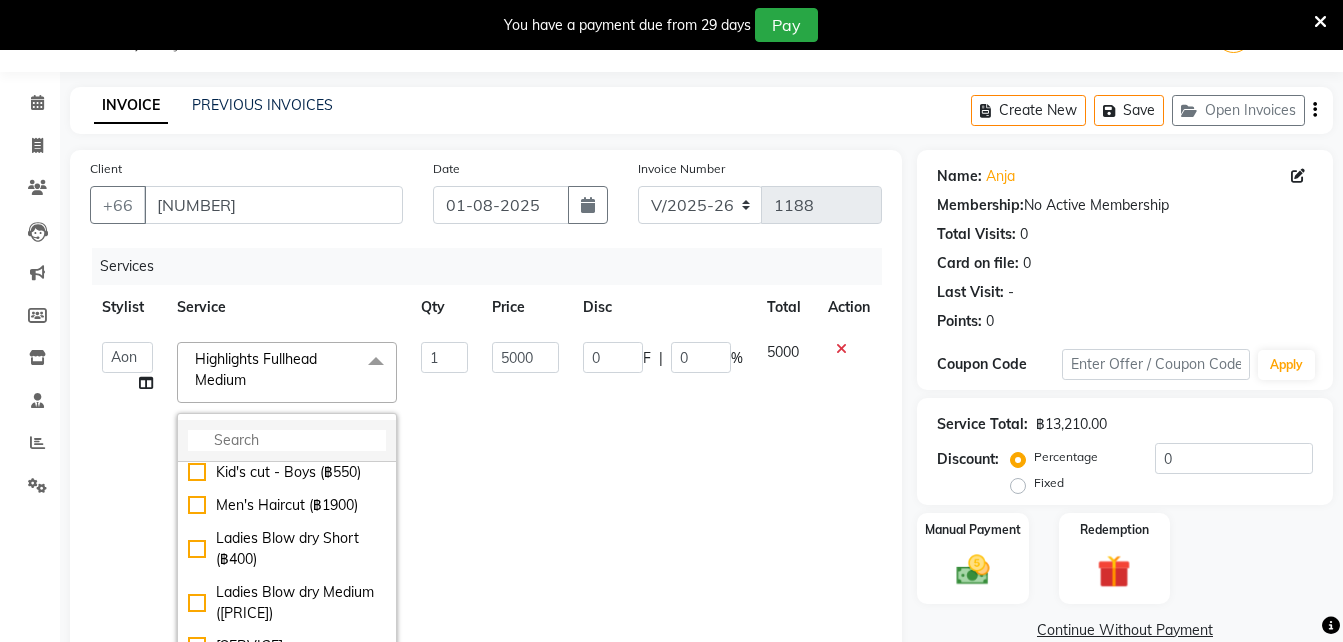 click 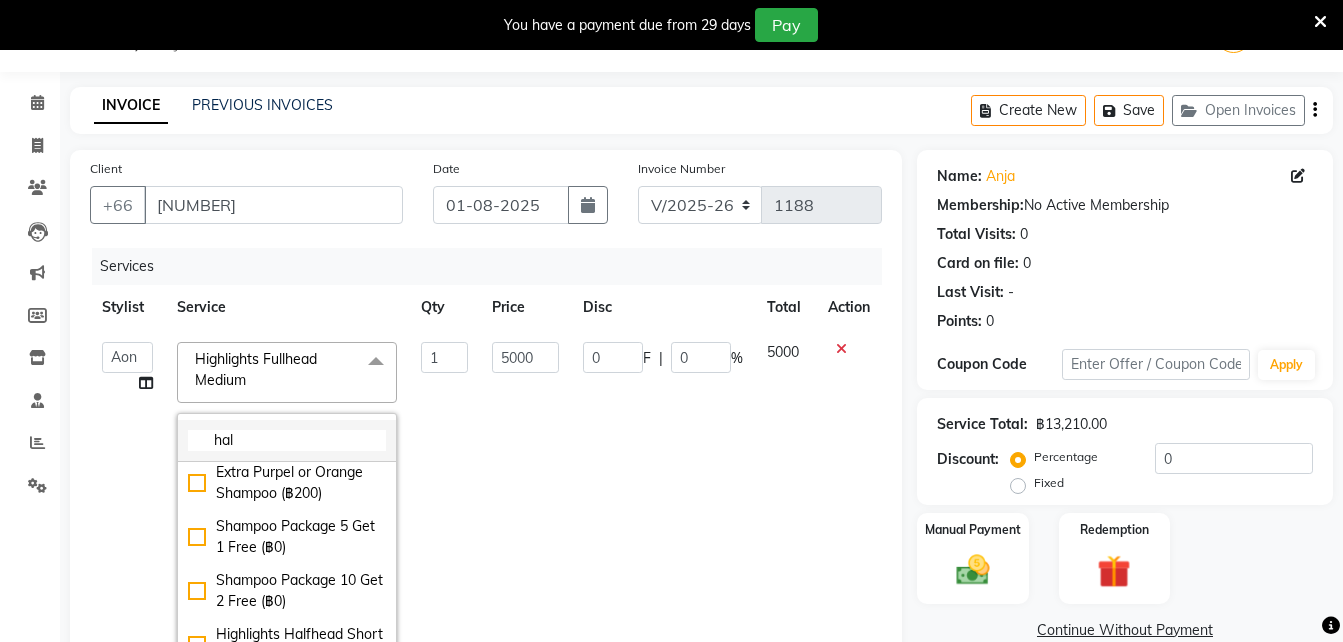 scroll, scrollTop: 0, scrollLeft: 0, axis: both 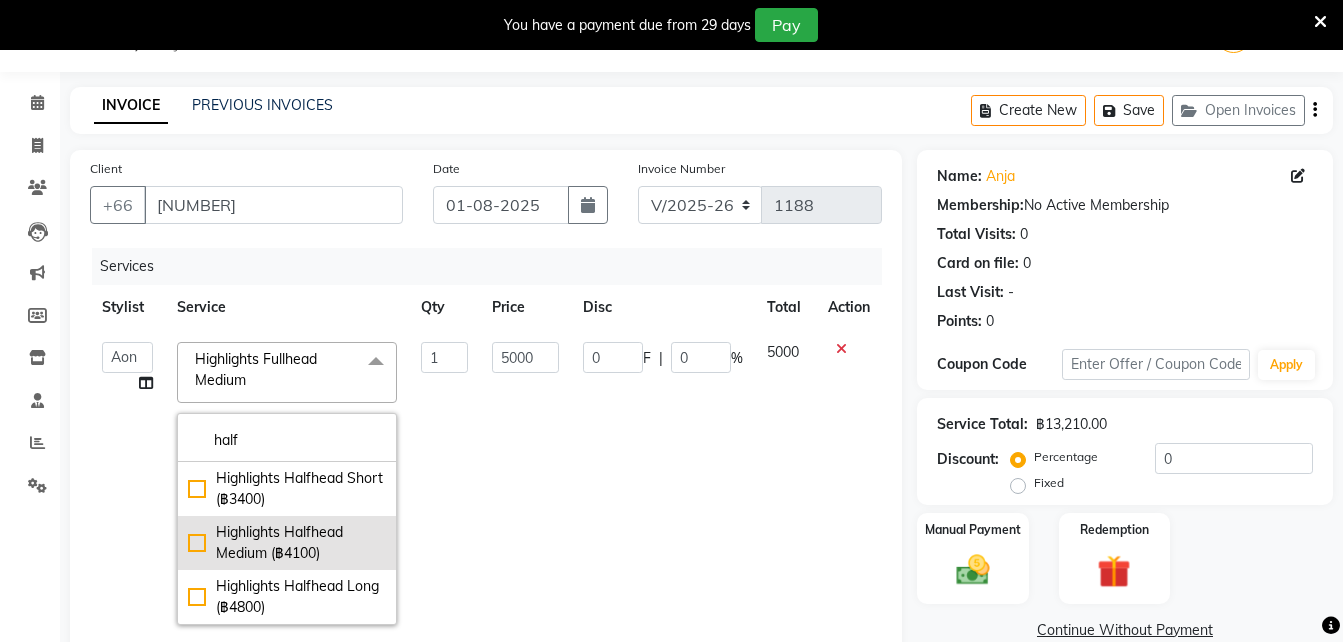 type on "half" 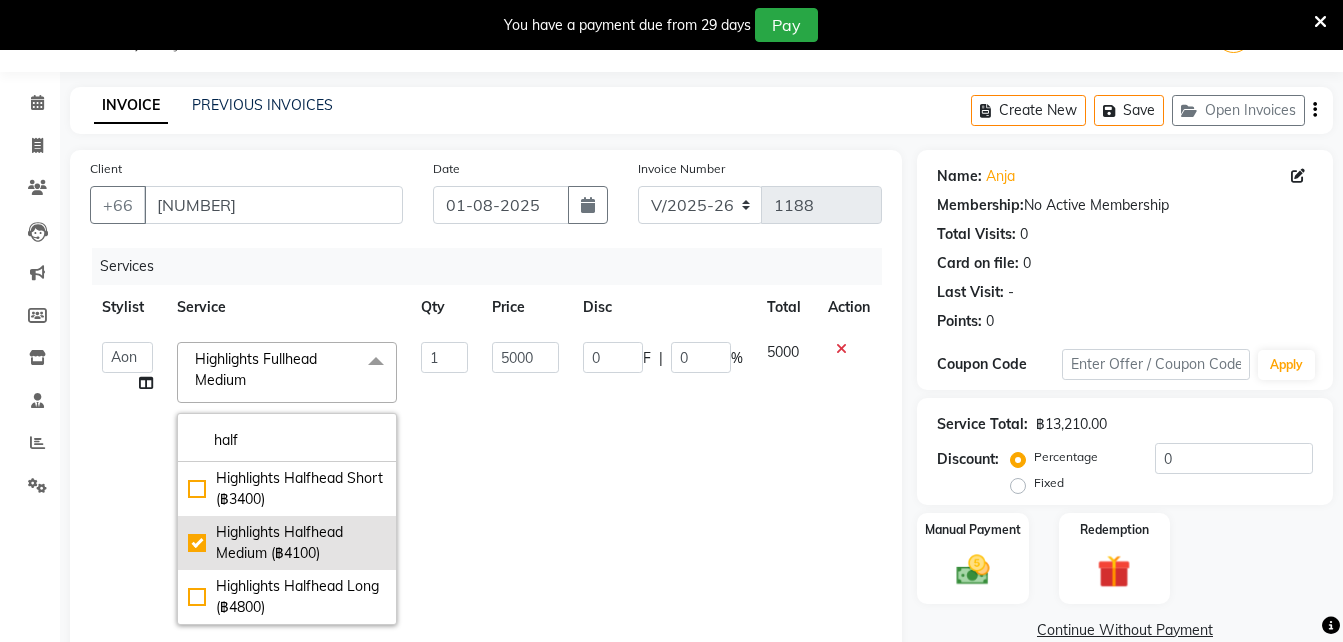 checkbox on "true" 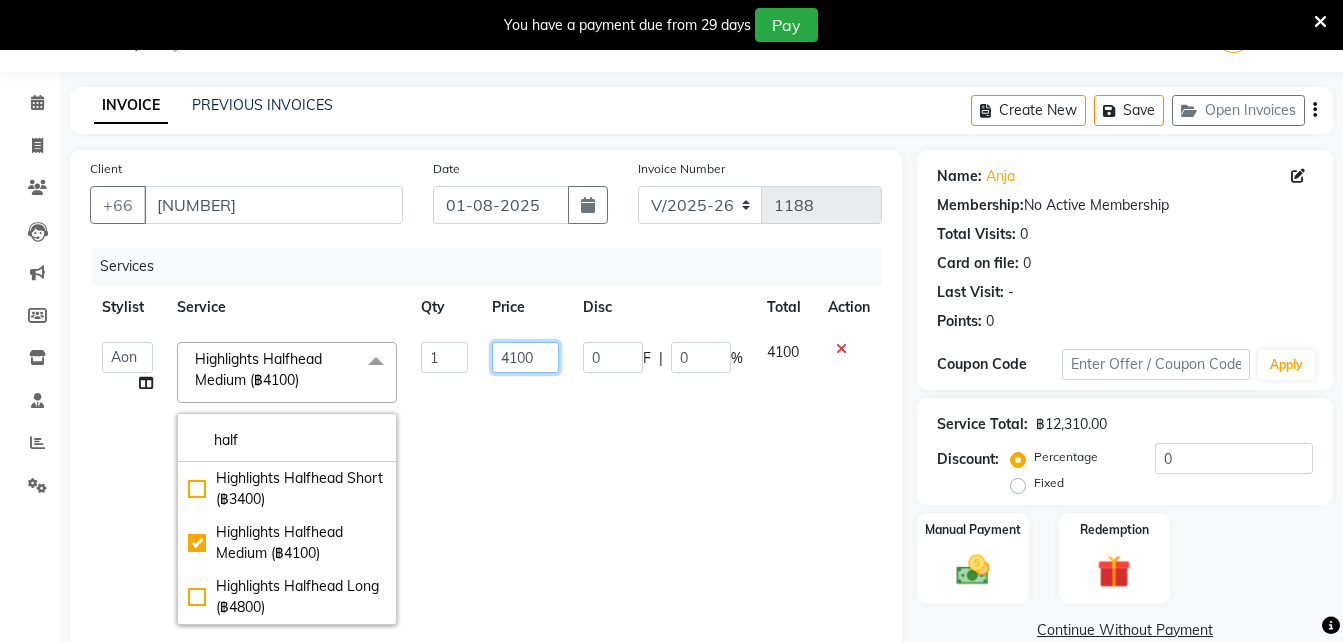 click on "4100" 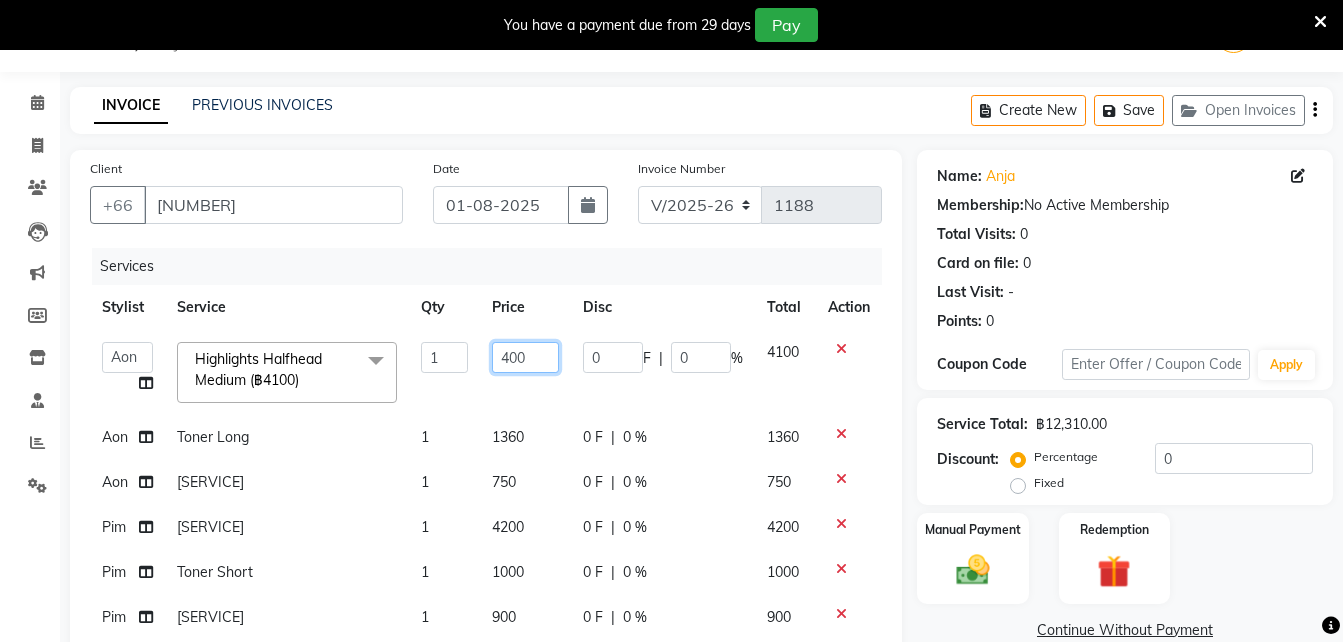 type on "4000" 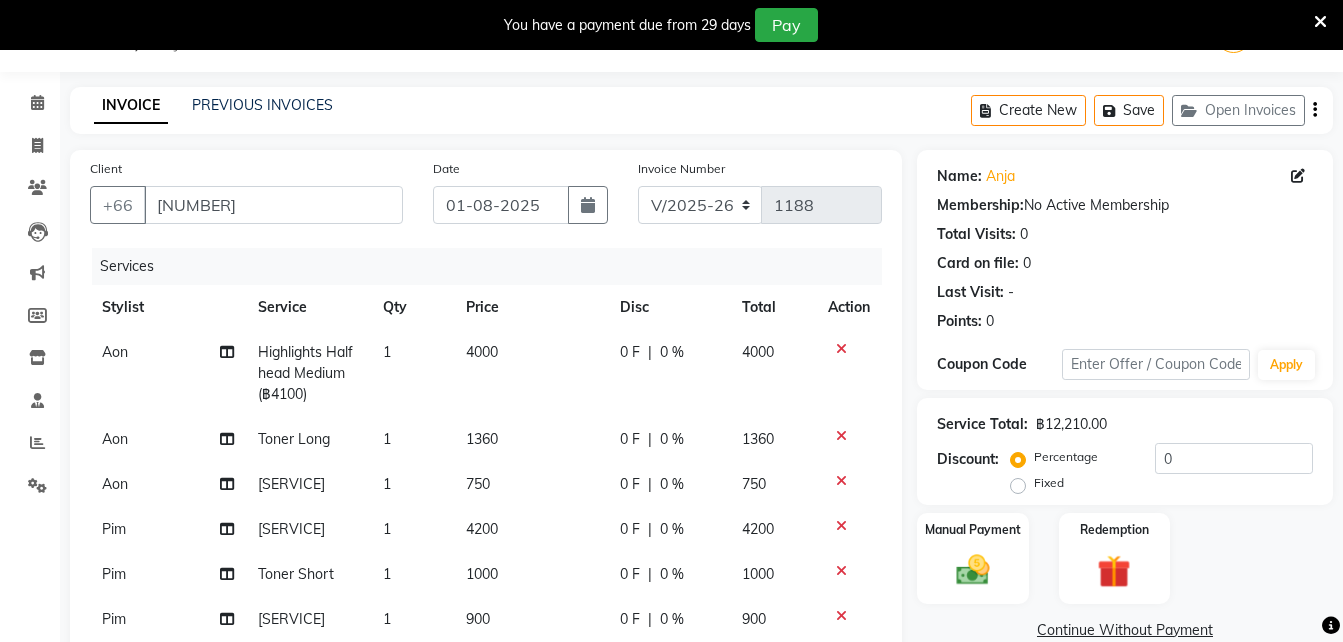 click 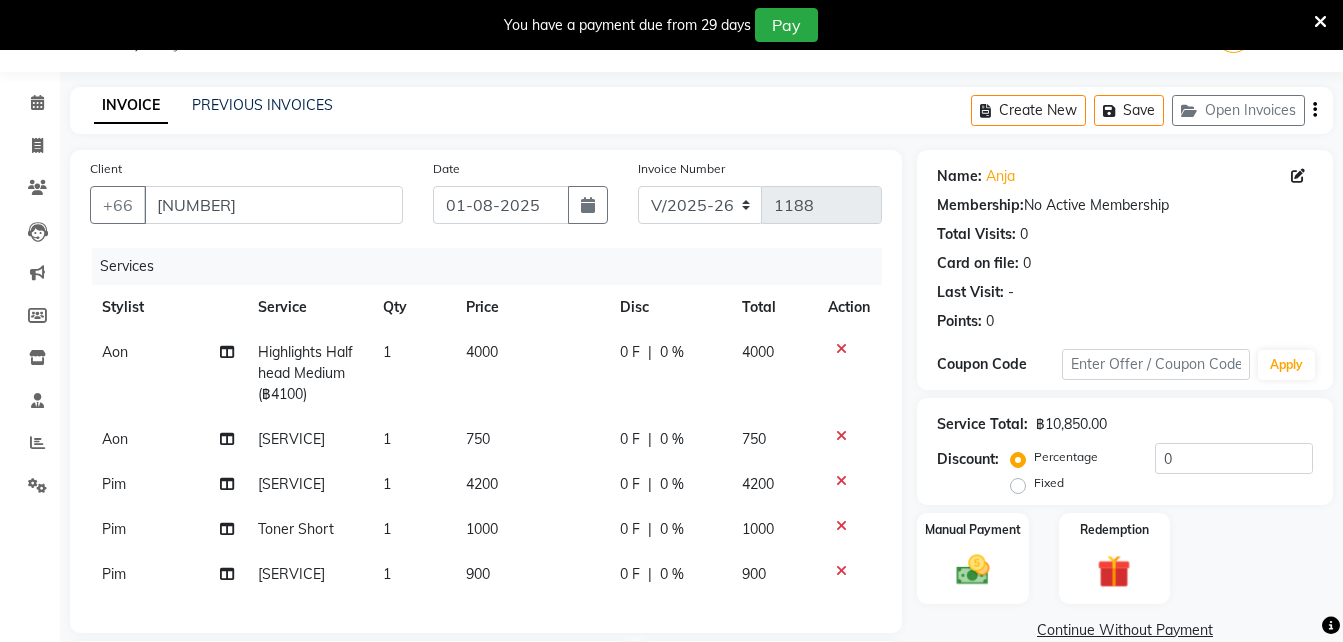 click on "[SERVICE]" 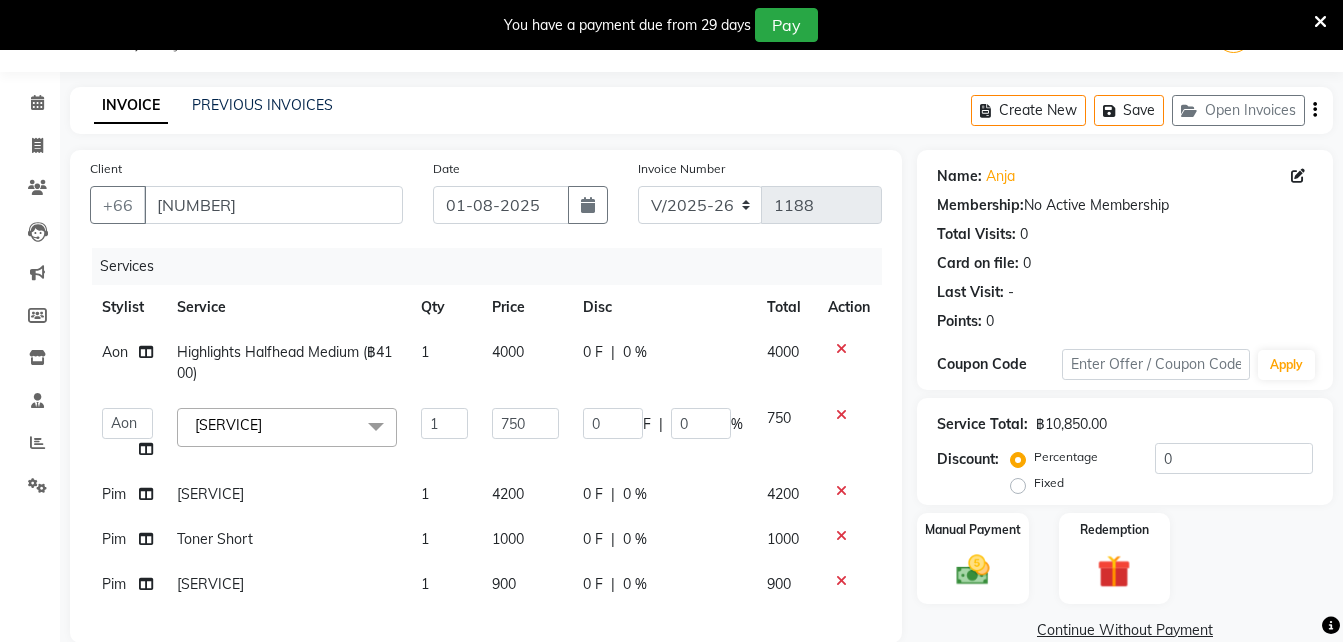 click on "[SERVICE]" 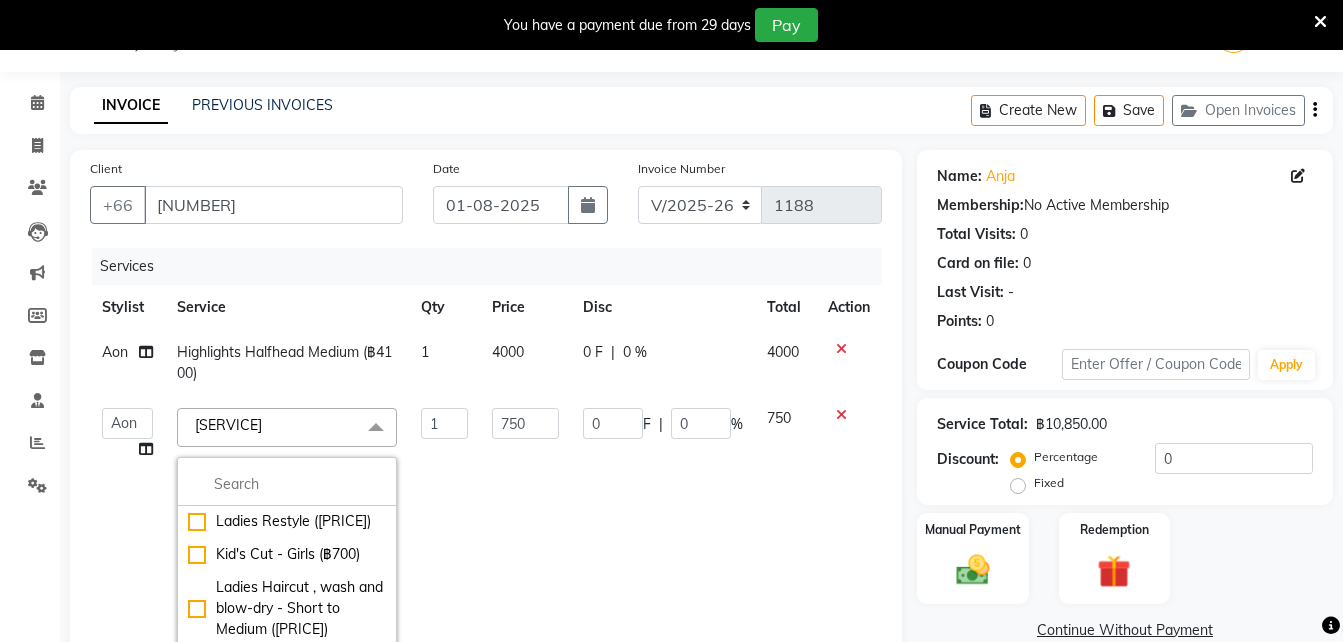 scroll, scrollTop: 122, scrollLeft: 0, axis: vertical 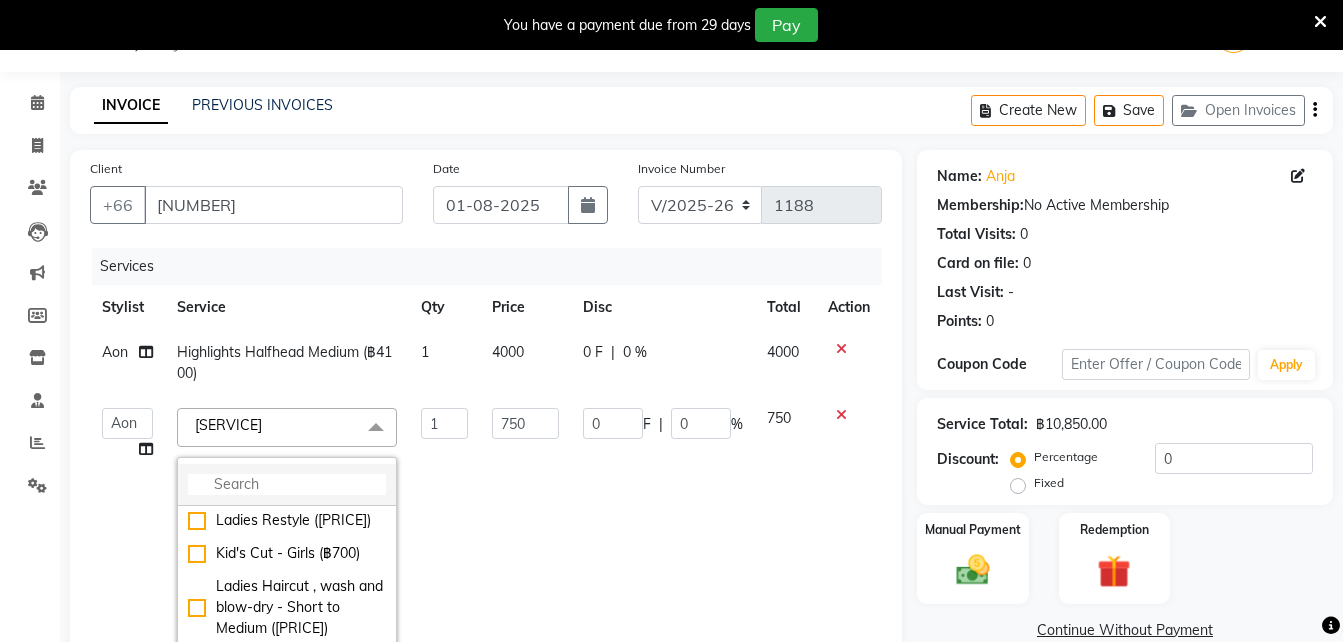 click 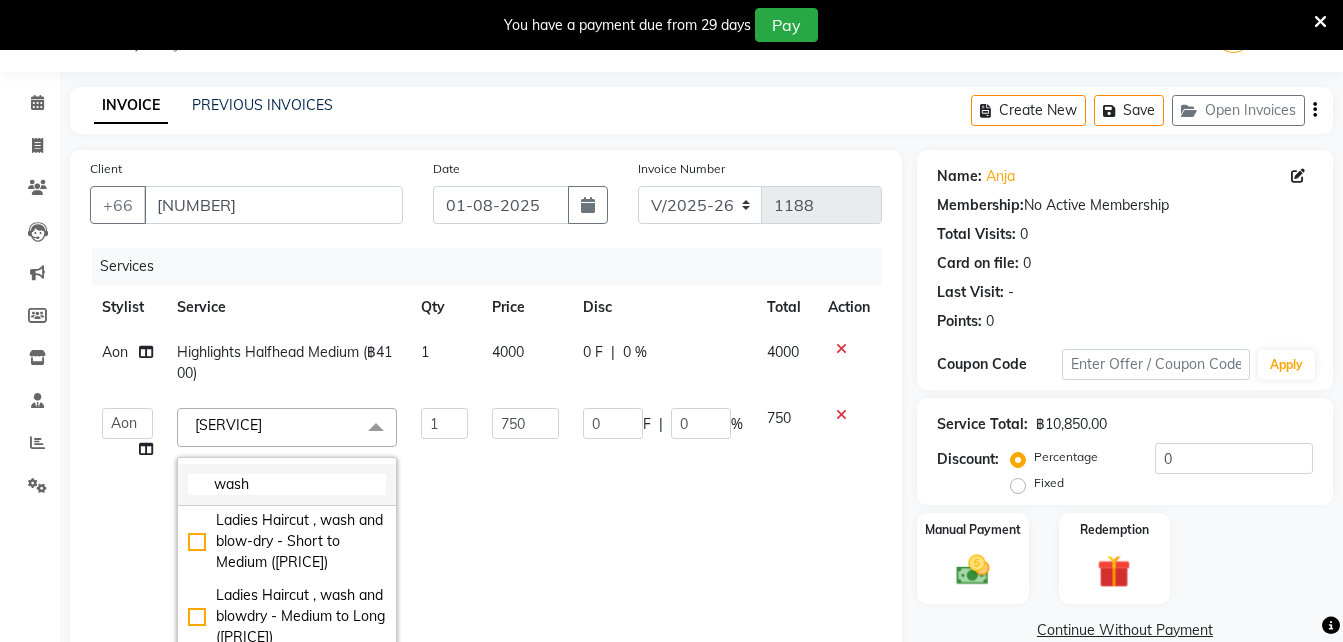 scroll, scrollTop: 0, scrollLeft: 0, axis: both 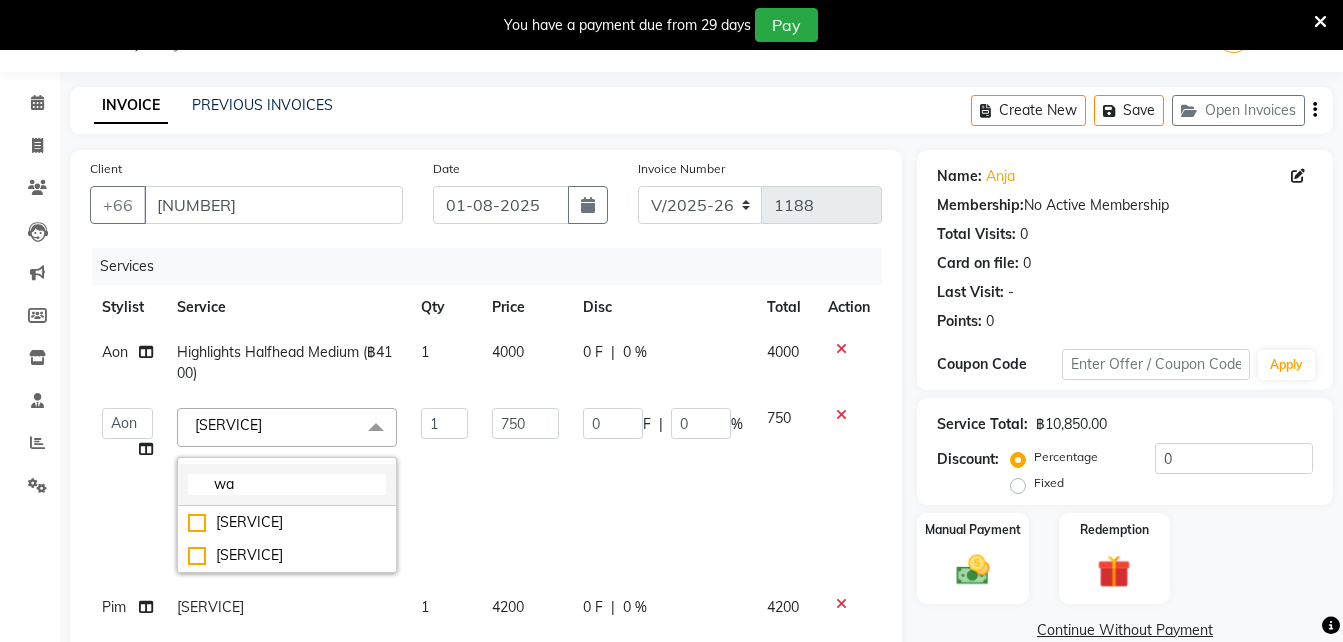 type on "w" 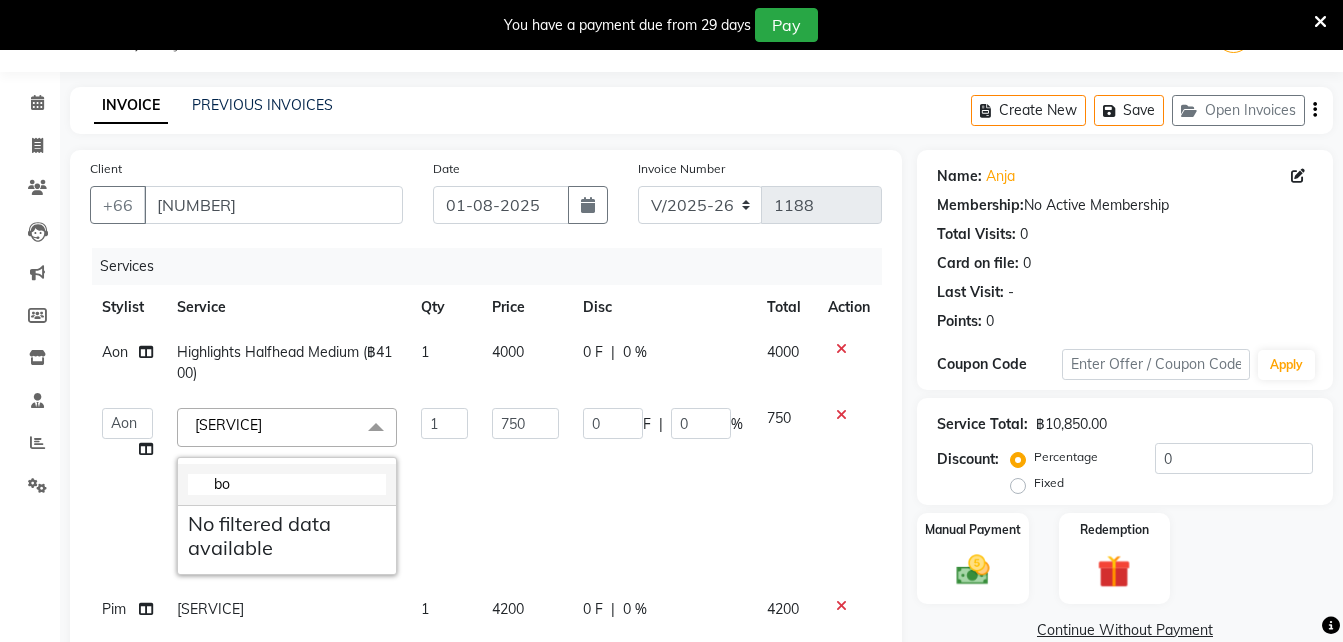 scroll, scrollTop: 66, scrollLeft: 0, axis: vertical 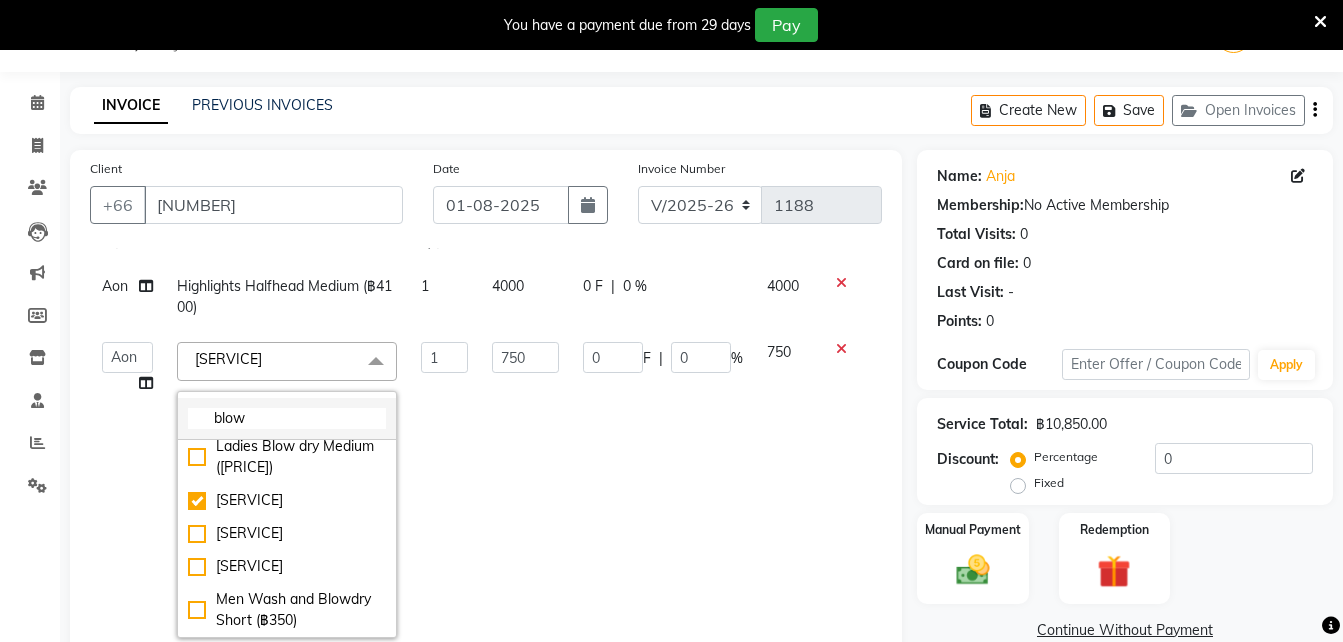 click on "blow" 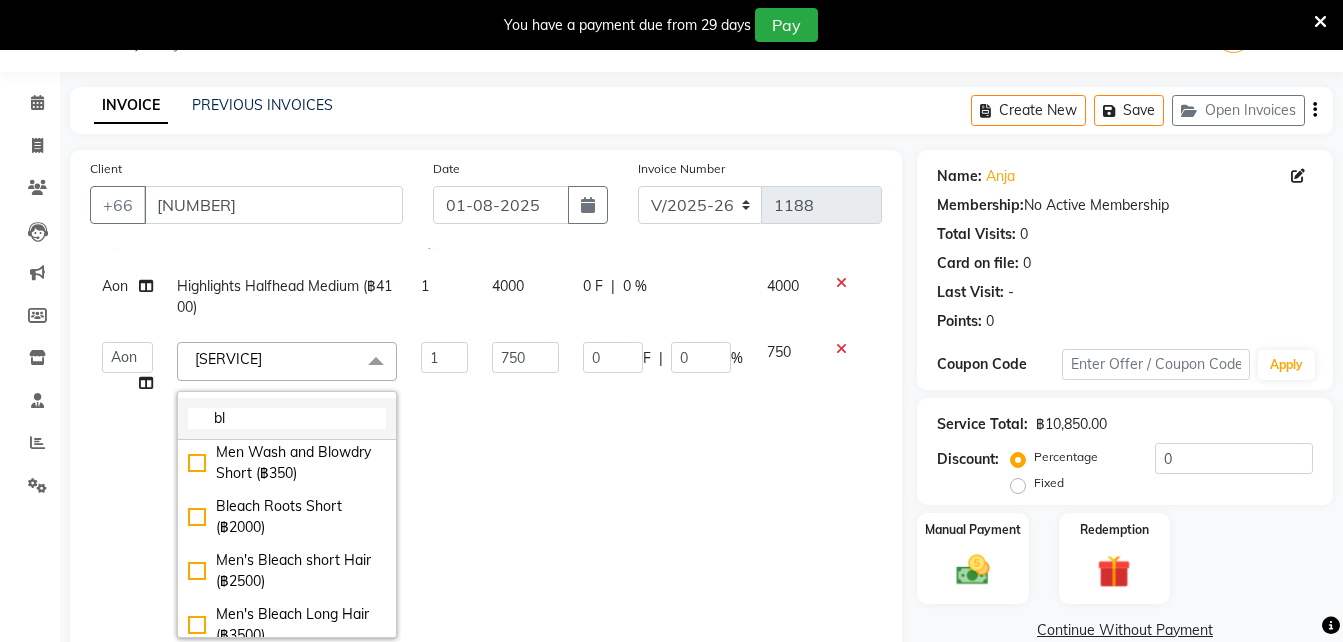 type on "b" 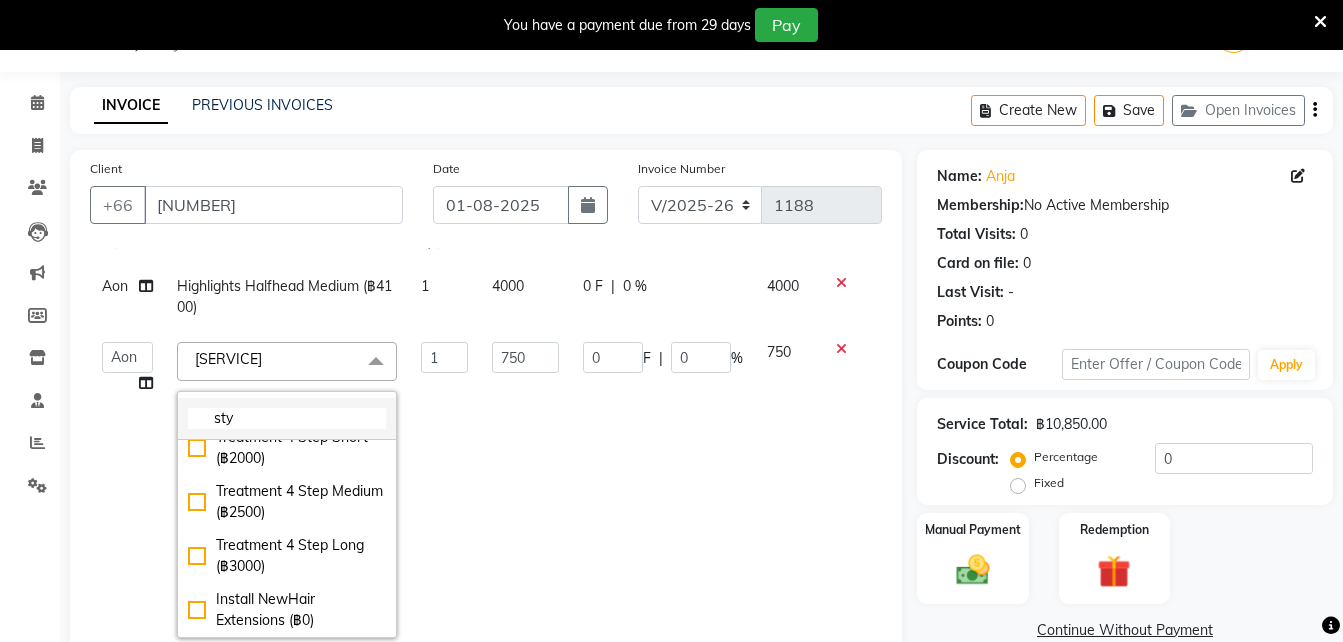 scroll, scrollTop: 0, scrollLeft: 0, axis: both 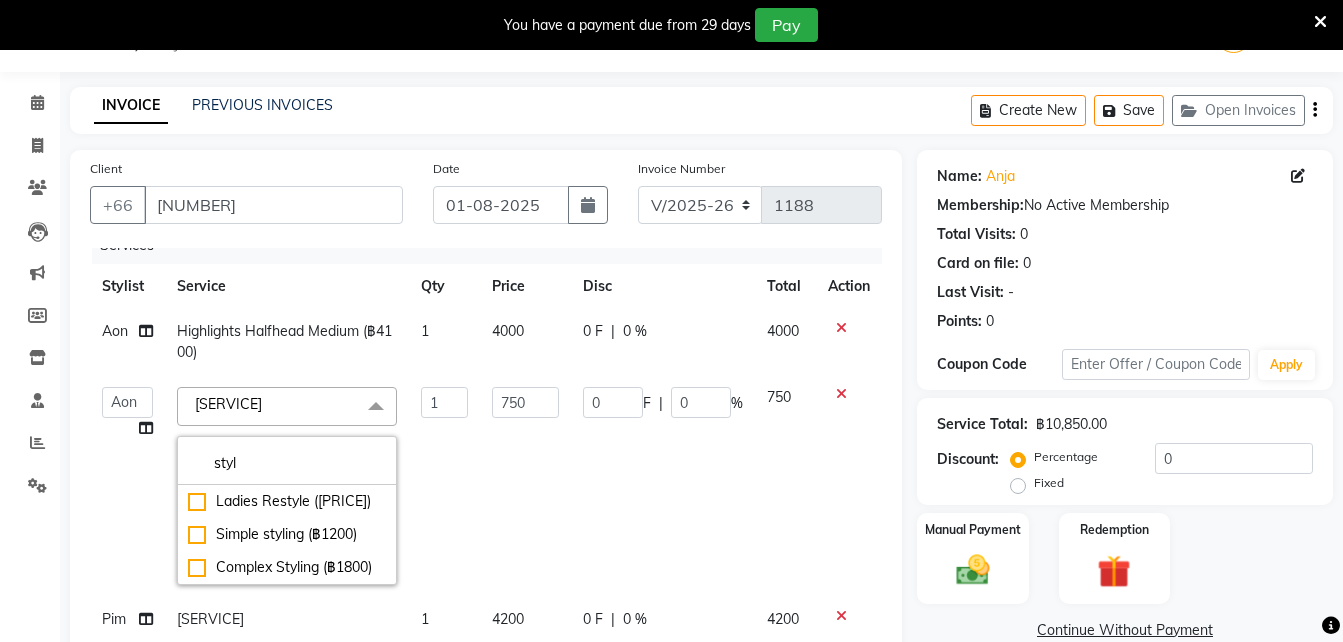 type on "styl" 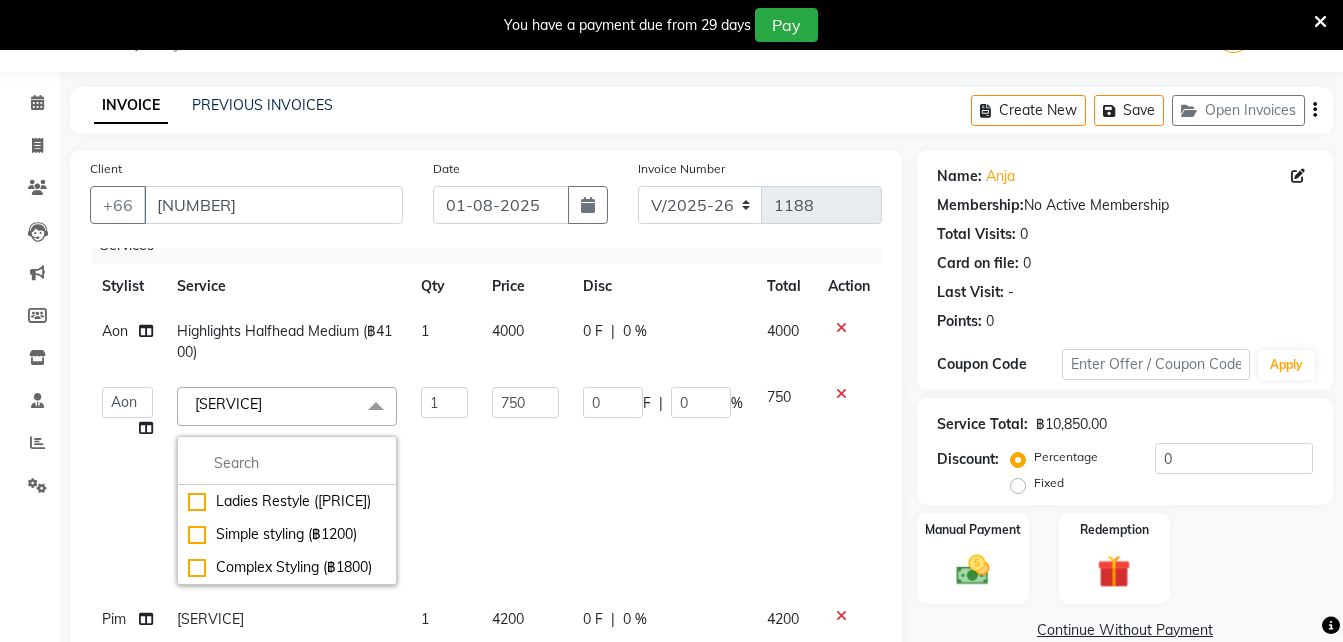 scroll, scrollTop: 0, scrollLeft: 0, axis: both 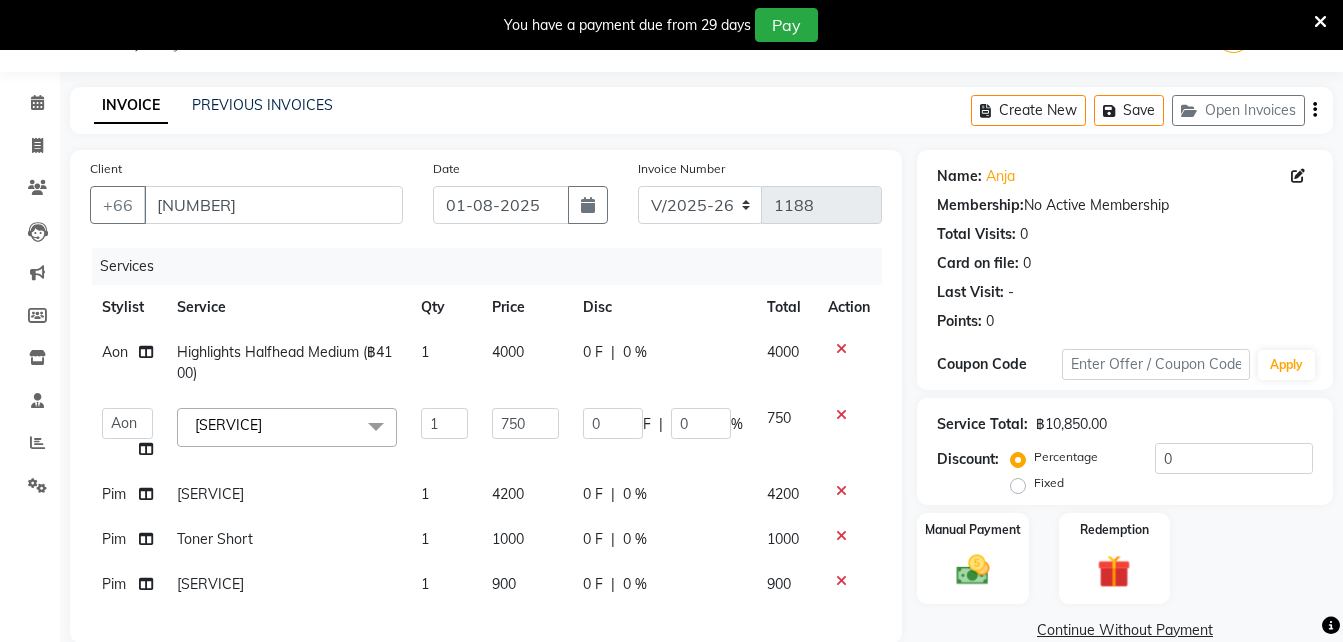 click on "[SERVICE]" 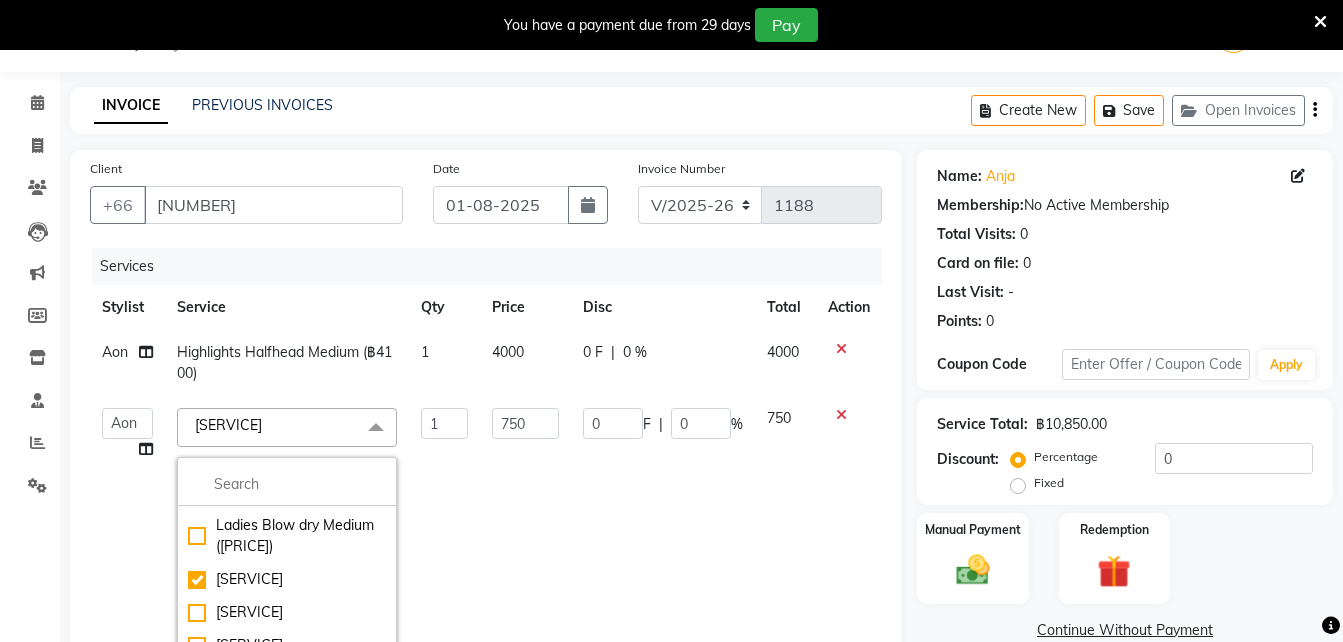 scroll, scrollTop: 539, scrollLeft: 0, axis: vertical 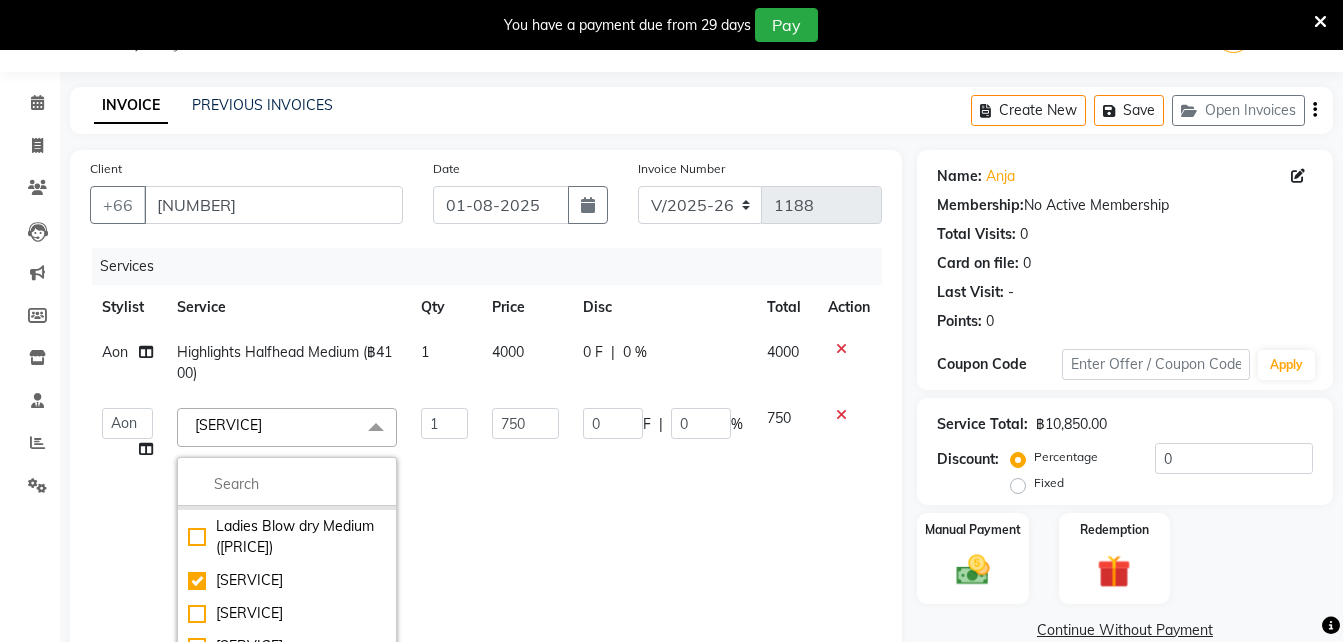 click on "Ladies Blow dry Short (฿400)" 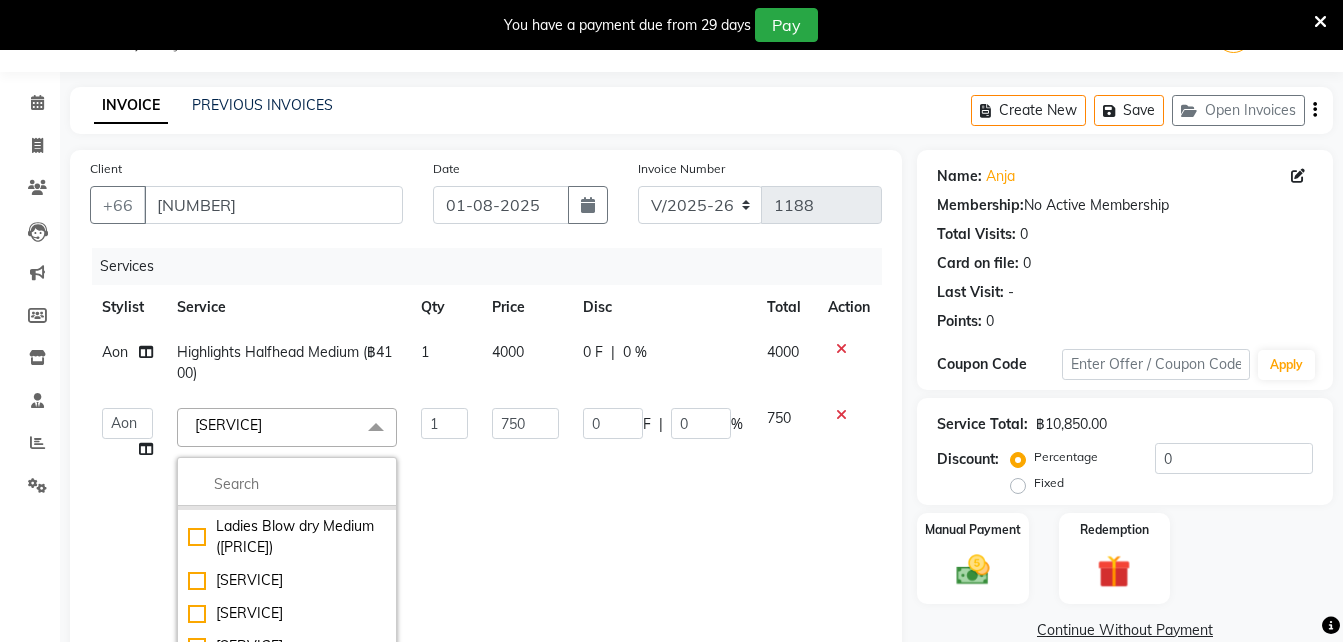 type on "400" 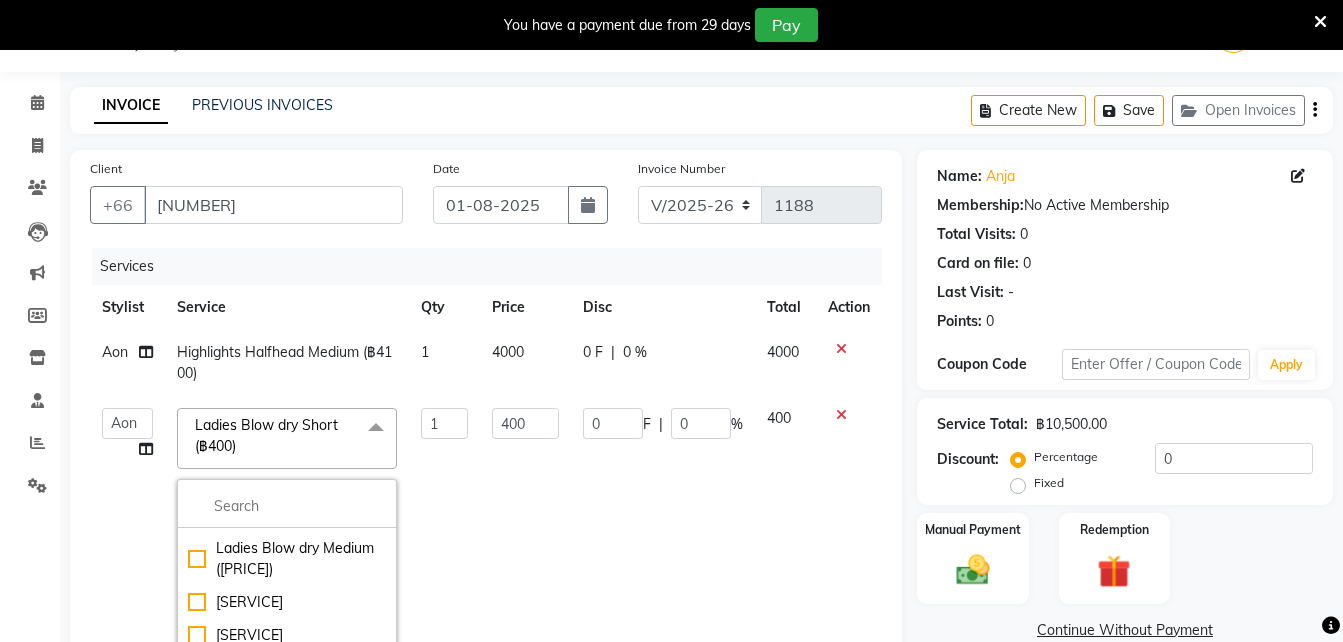 click on "0 F | 0 %" 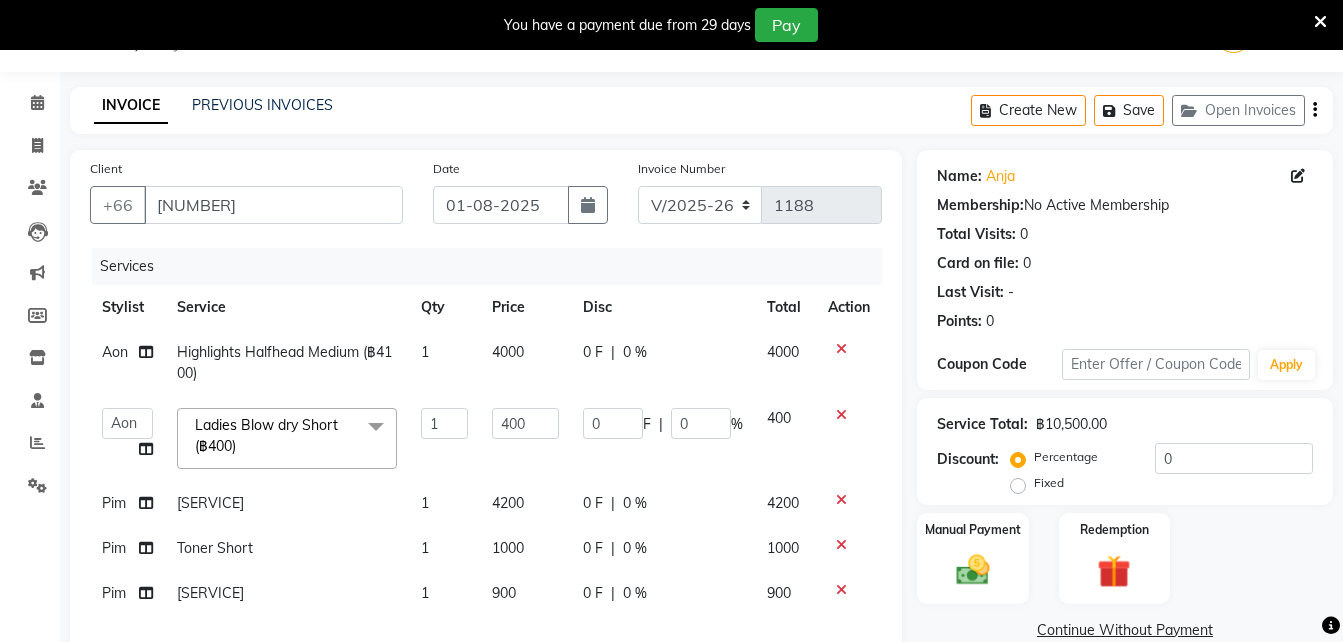 scroll, scrollTop: 133, scrollLeft: 0, axis: vertical 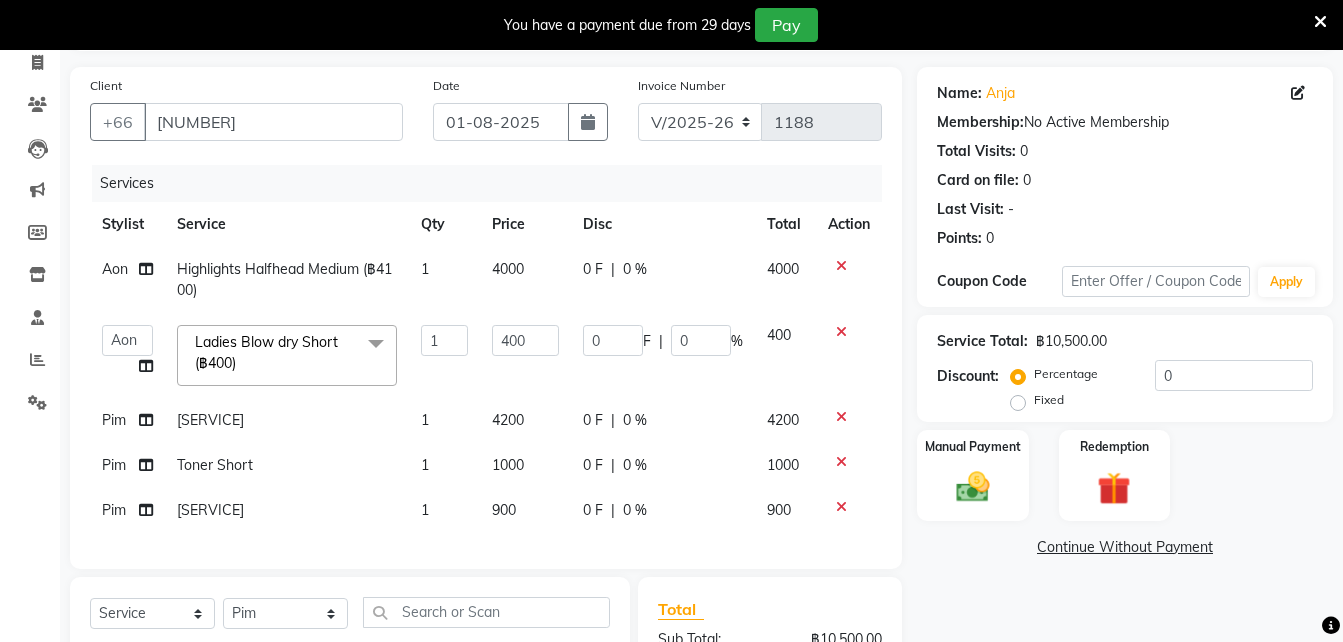 click on "[SERVICE]" 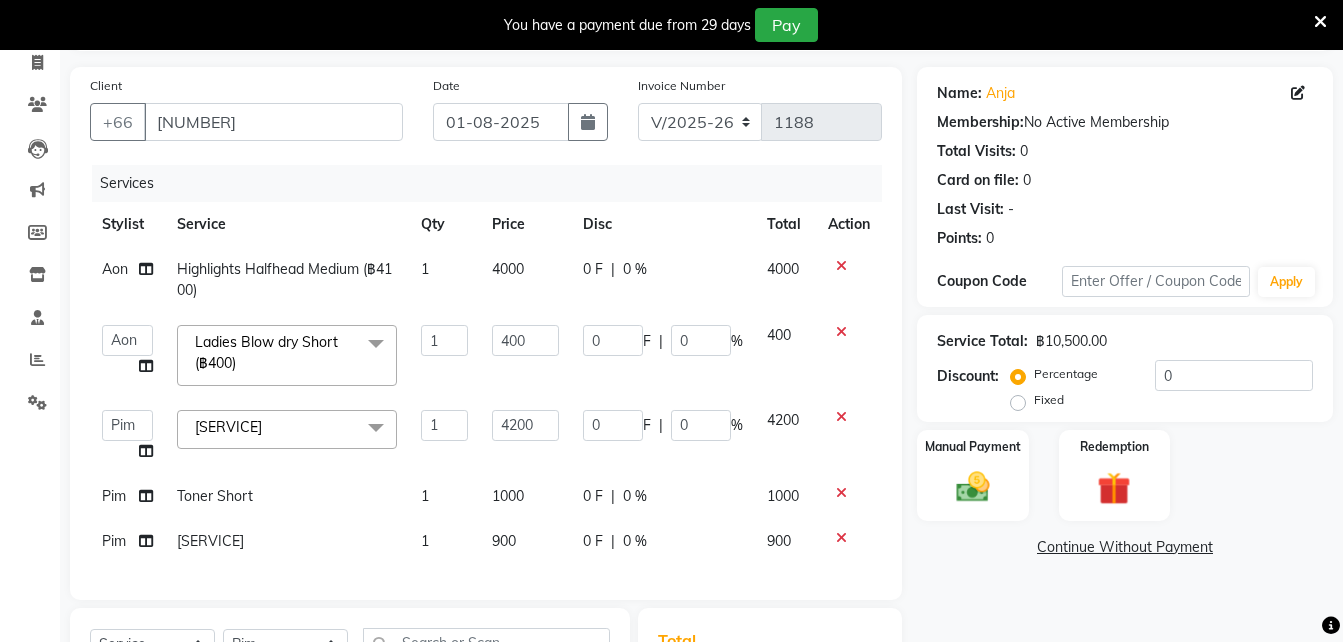 click on "Highlights Fullhead Short  x" 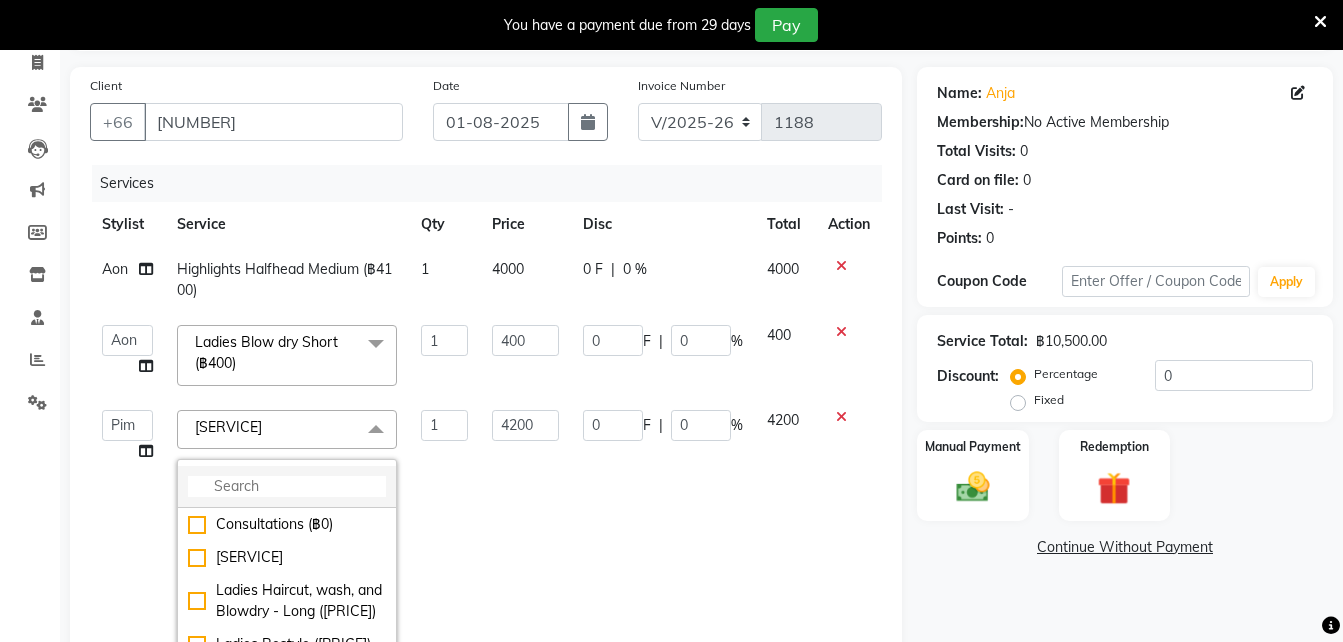click 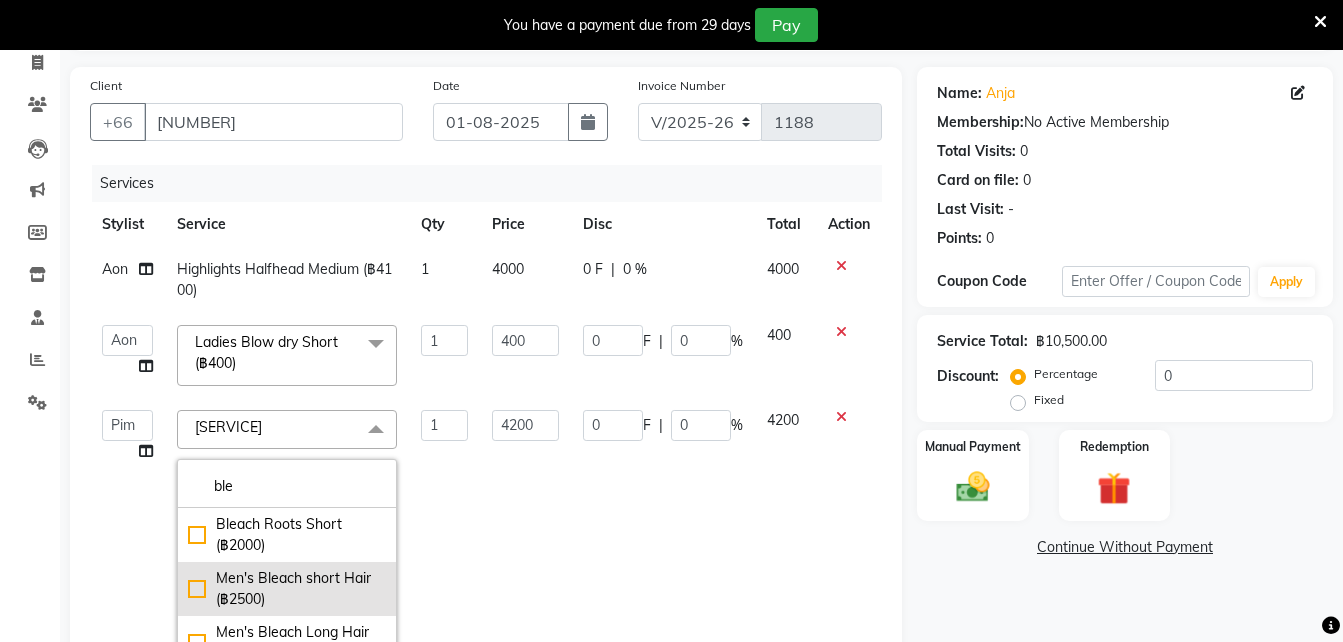 scroll, scrollTop: 6, scrollLeft: 0, axis: vertical 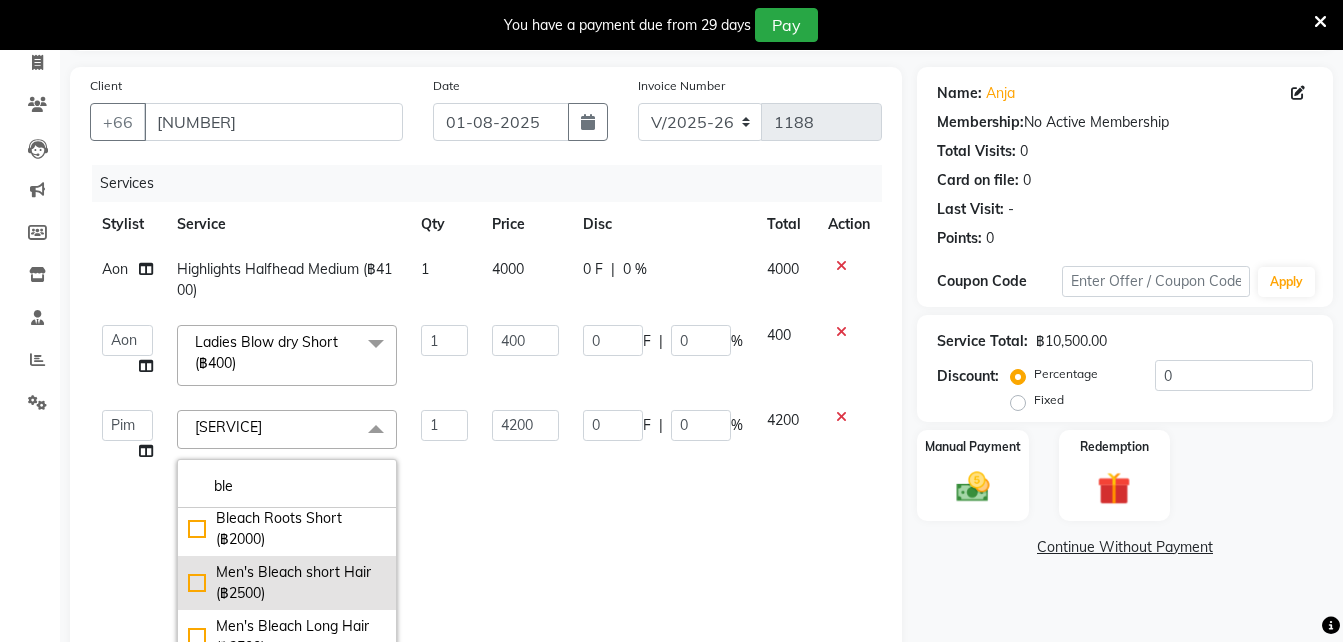 type on "ble" 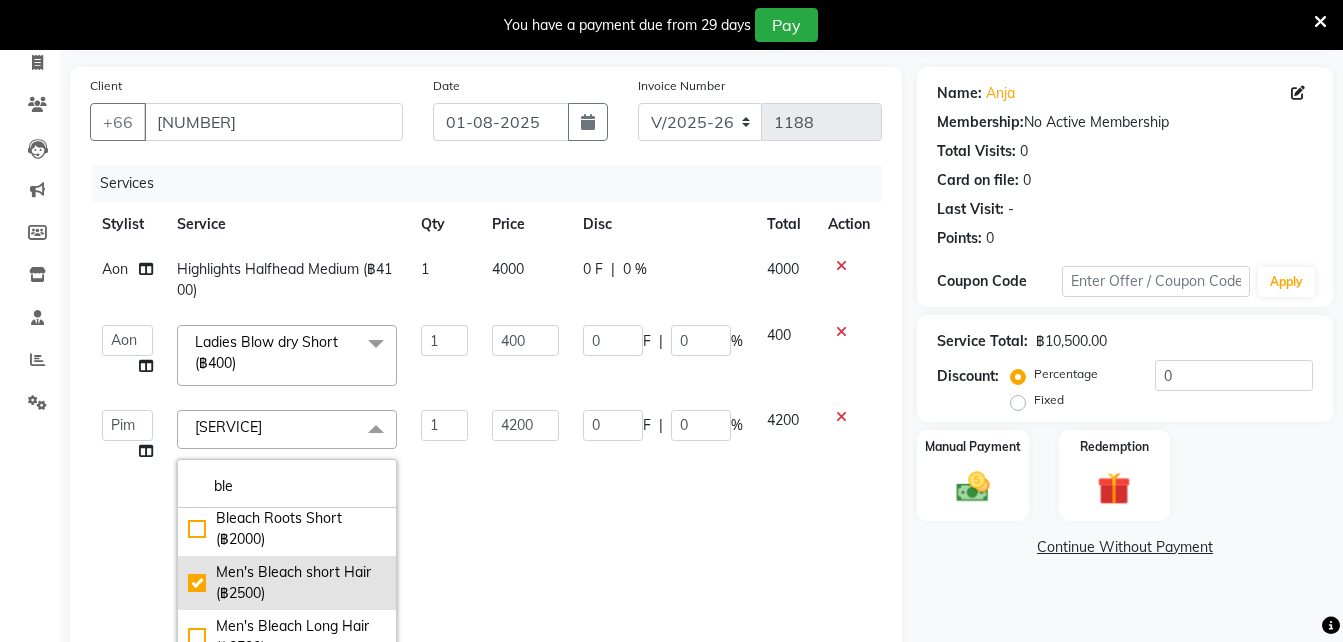 checkbox on "true" 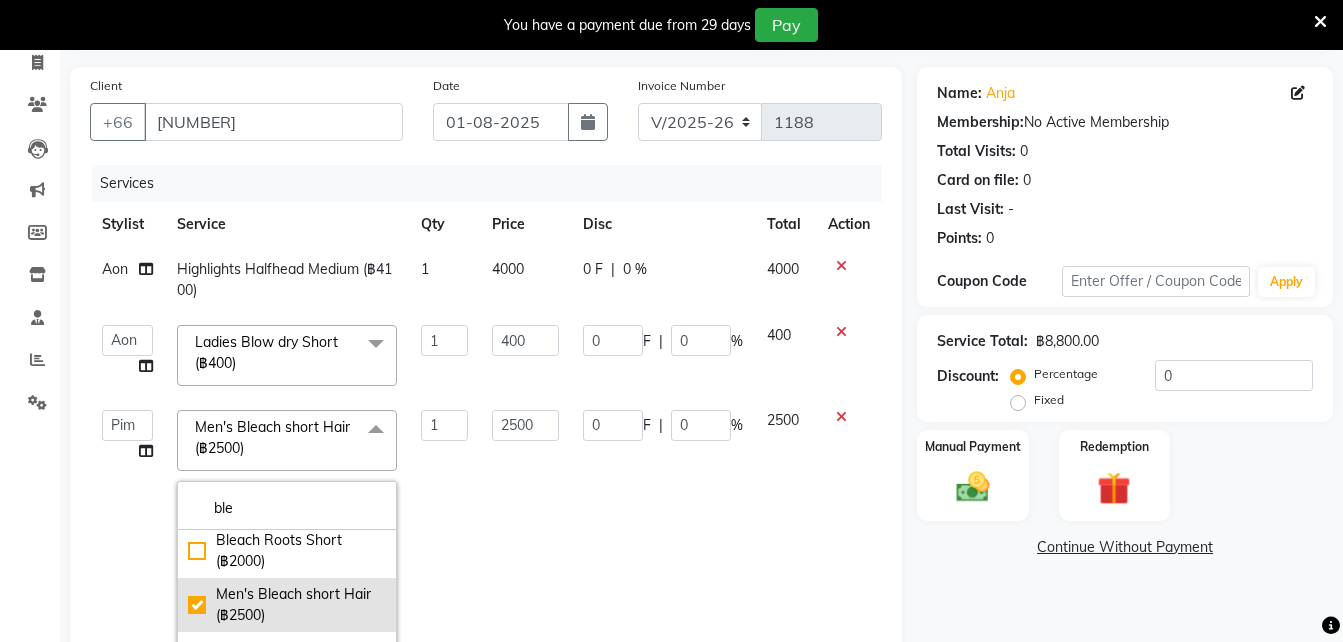 click on "Men's Bleach short Hair  (฿2500)" 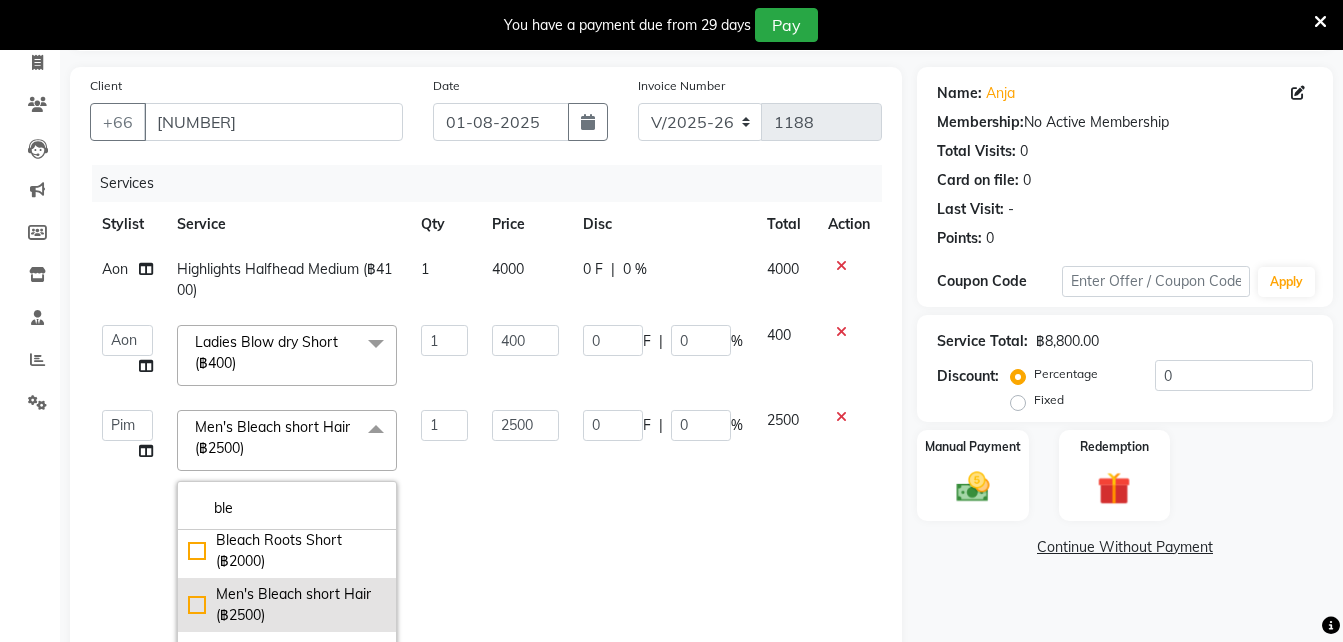 checkbox on "false" 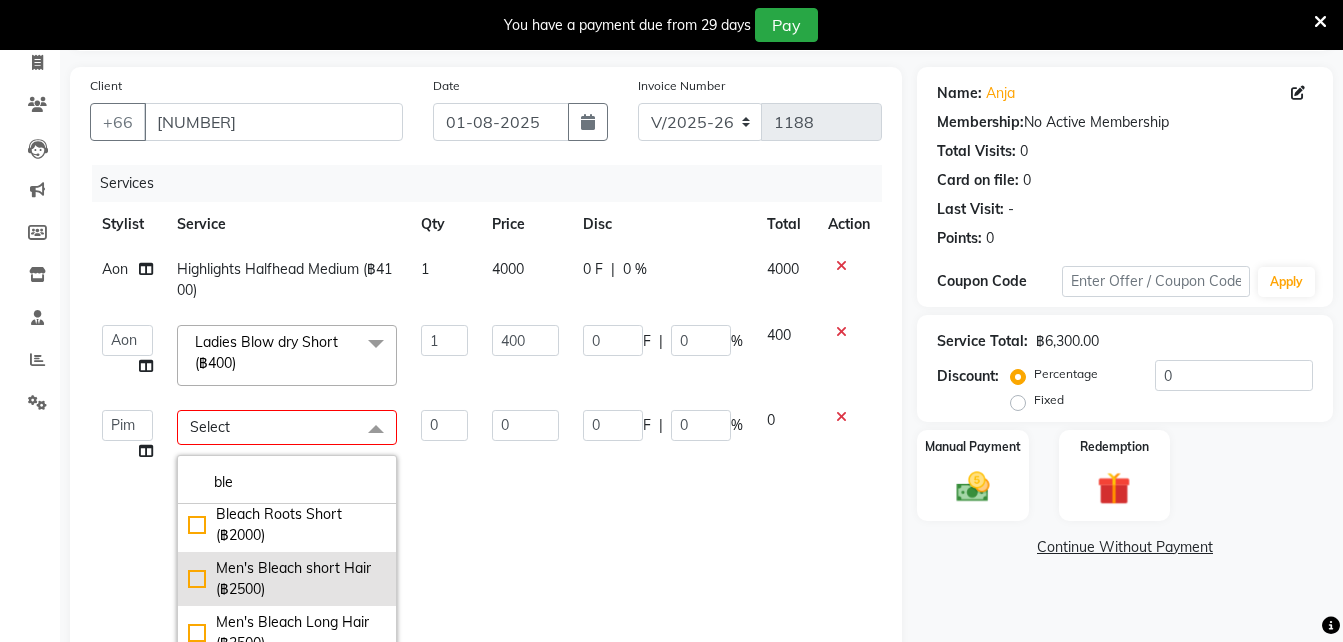 click on "Men's Bleach short Hair  (฿2500)" 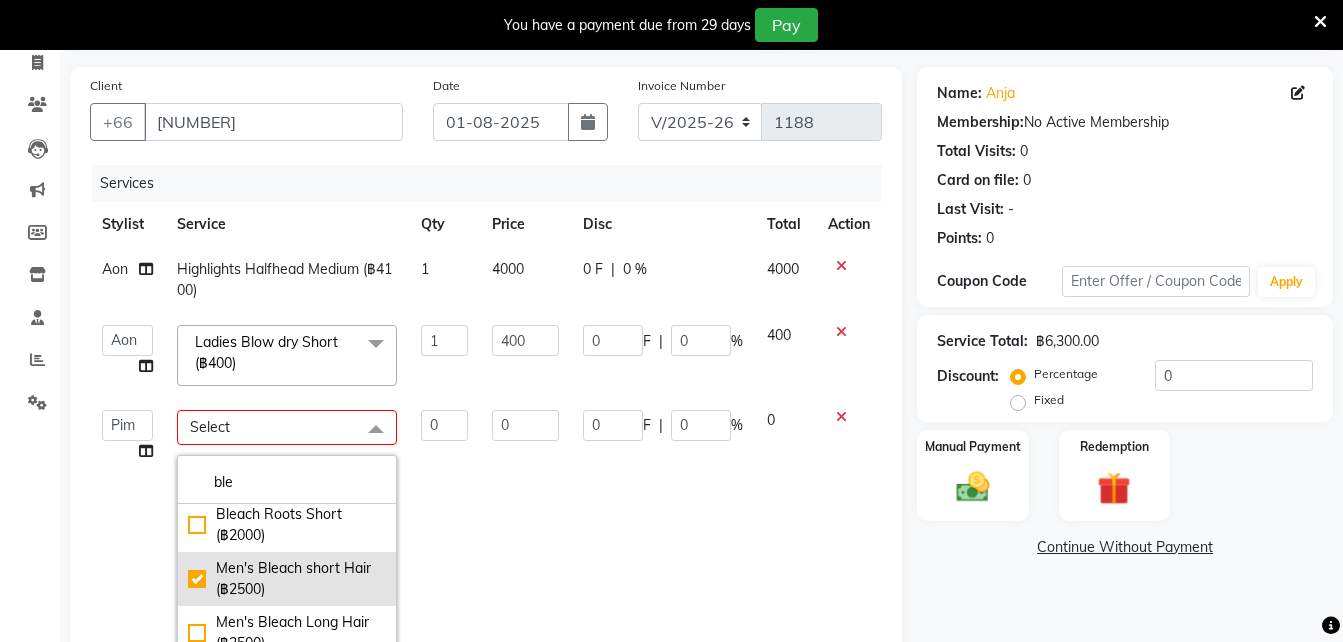 checkbox on "true" 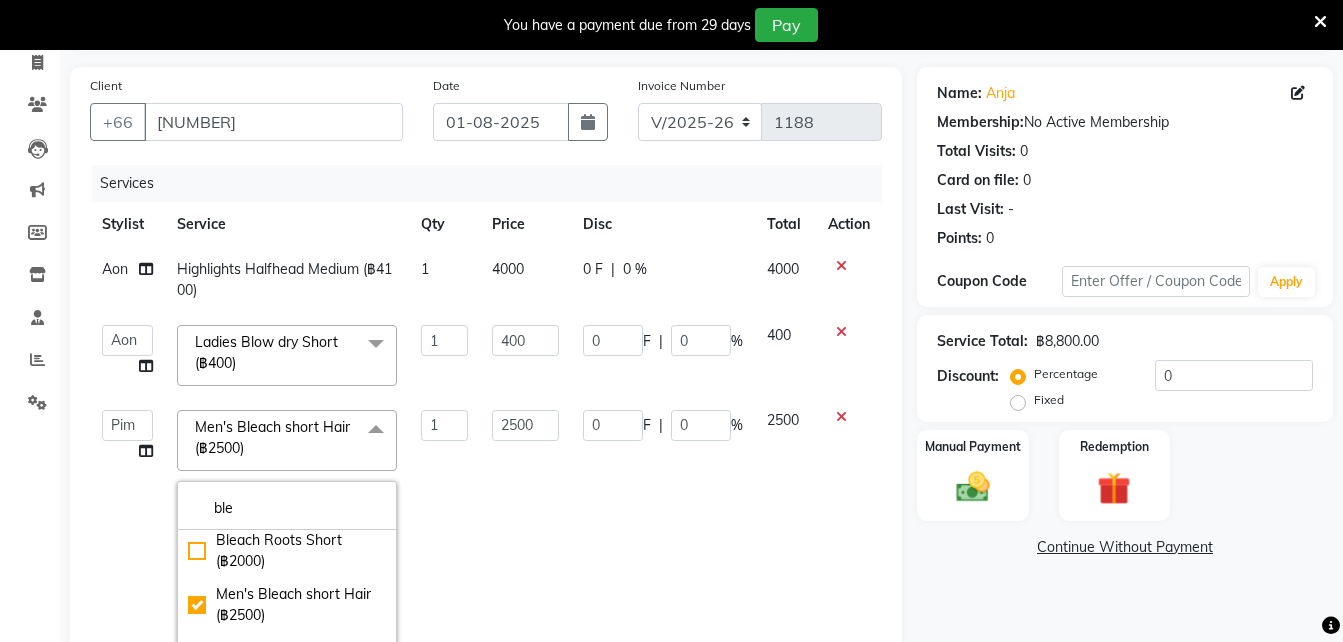 click on "0 F | 0 %" 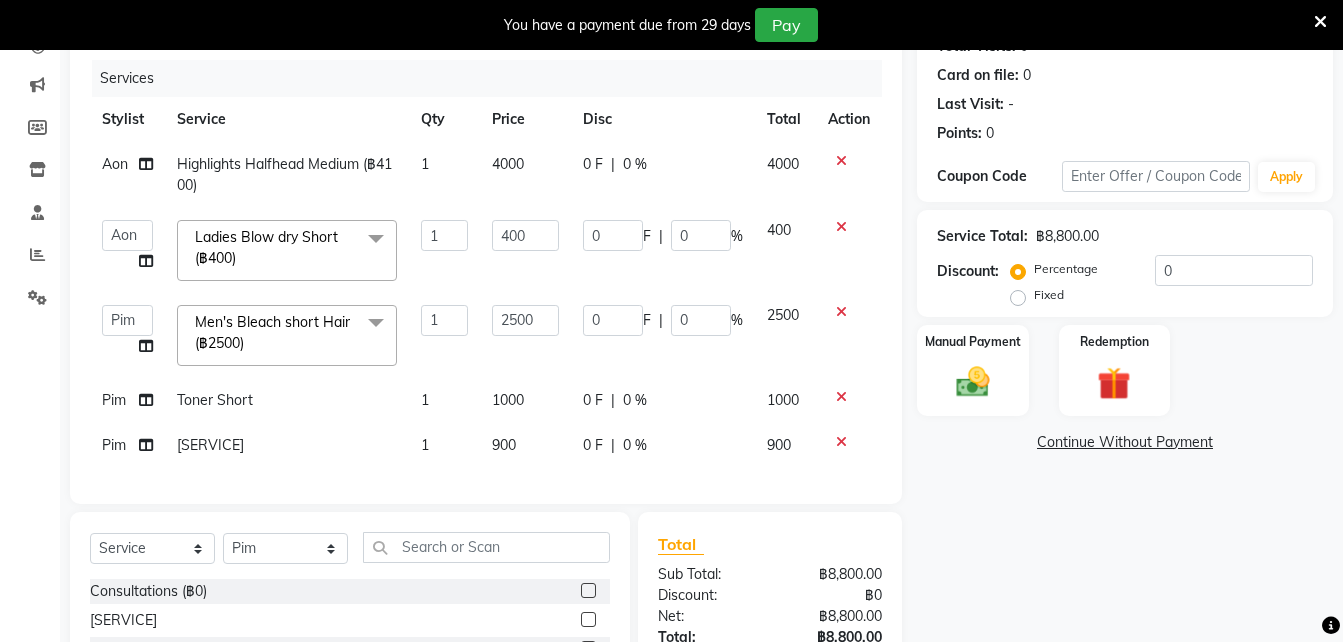scroll, scrollTop: 329, scrollLeft: 0, axis: vertical 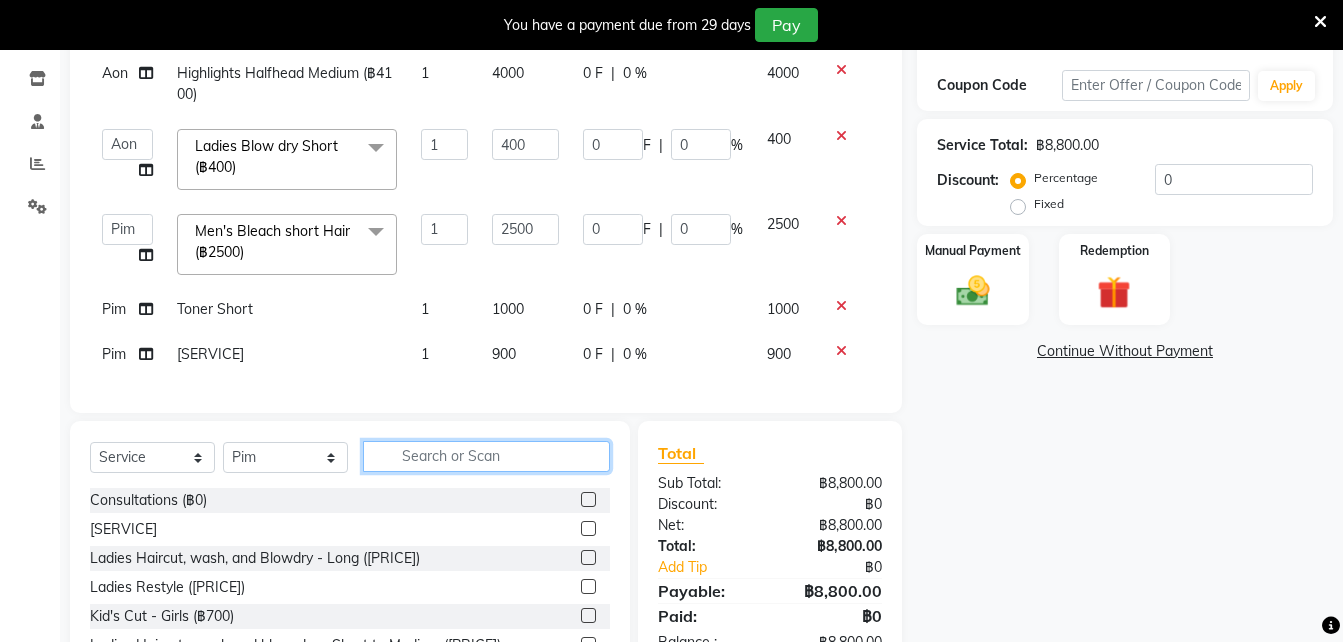 click 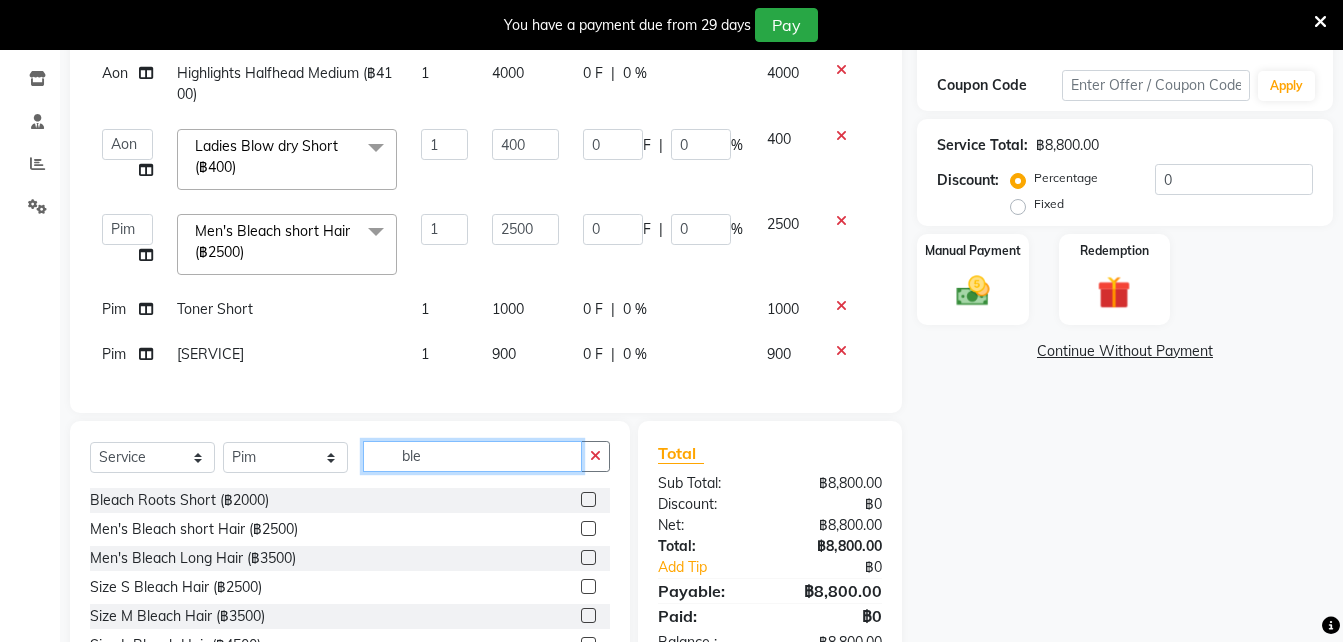 type on "ble" 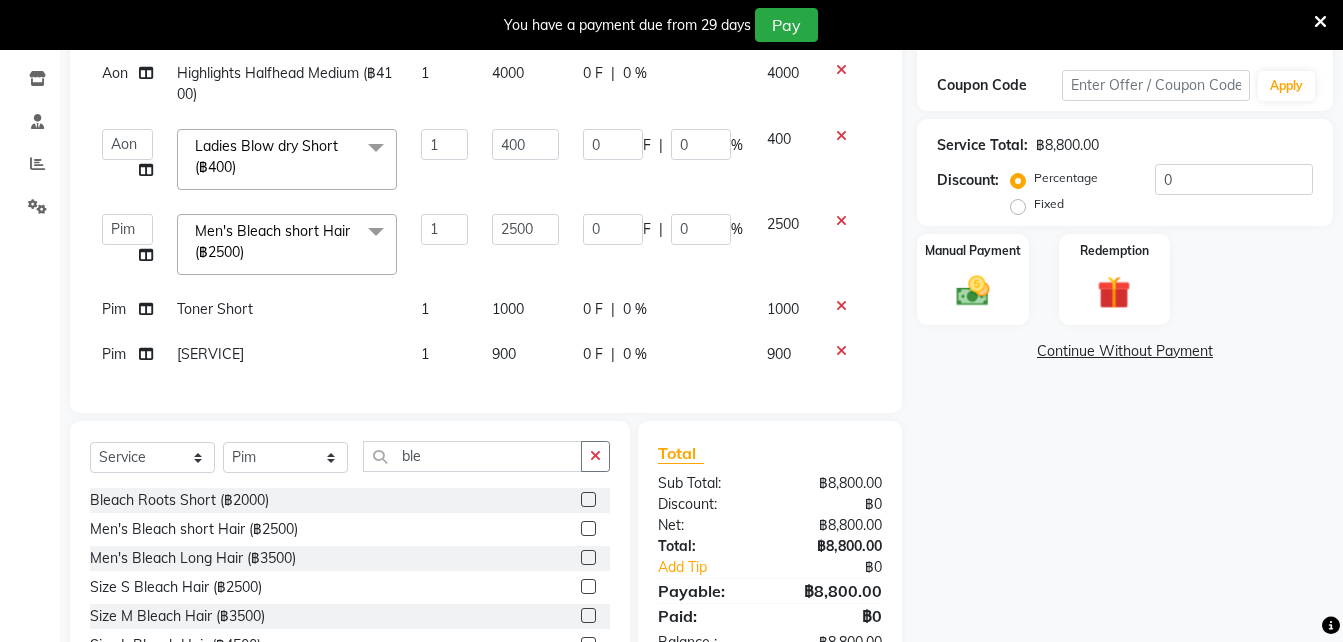 click on "Men's Bleach short Hair  (฿2500)" 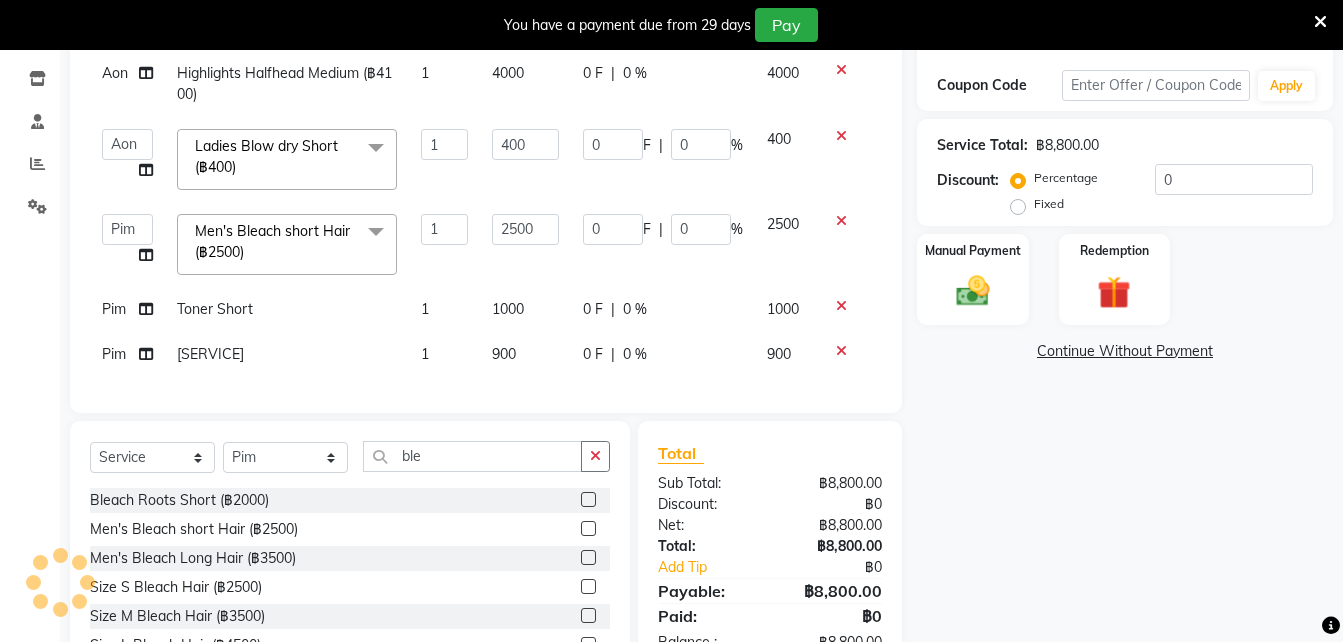 click 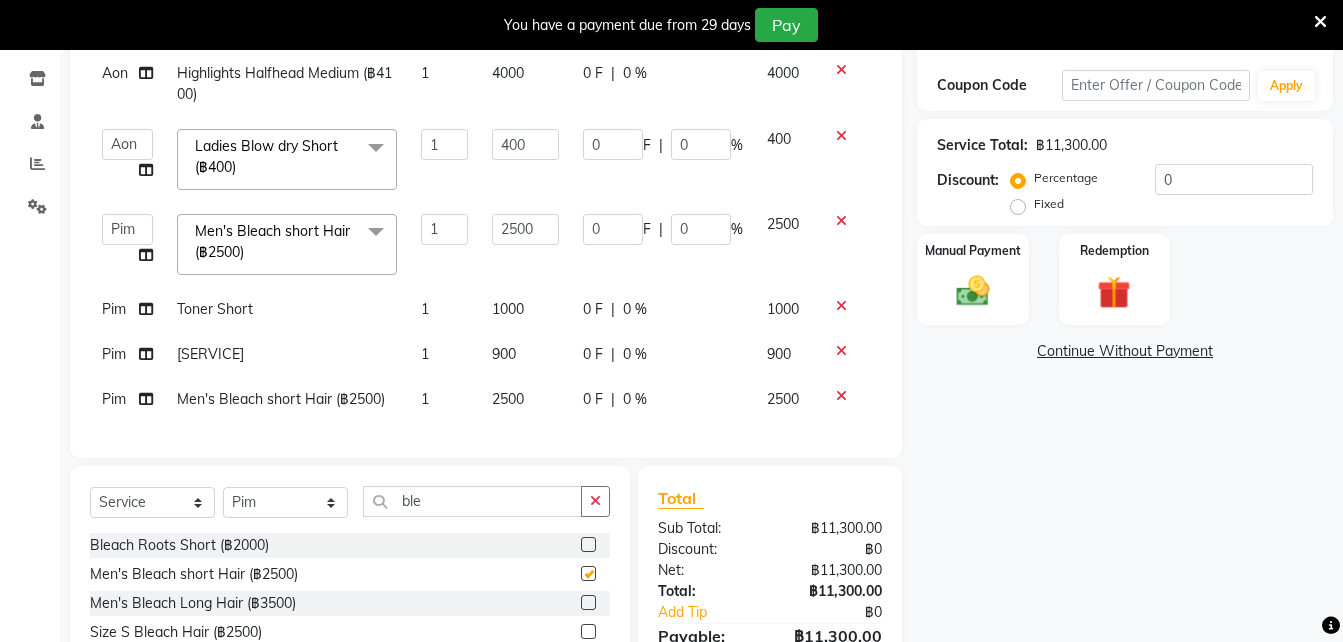 checkbox on "false" 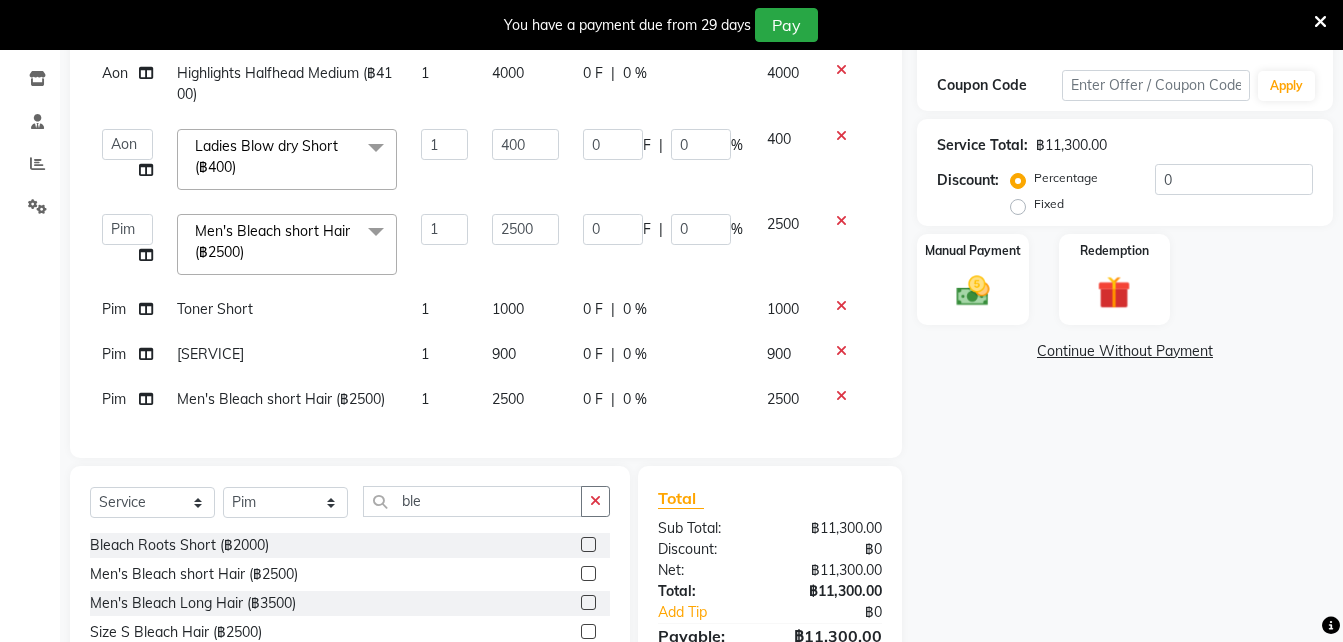 scroll, scrollTop: 269, scrollLeft: 0, axis: vertical 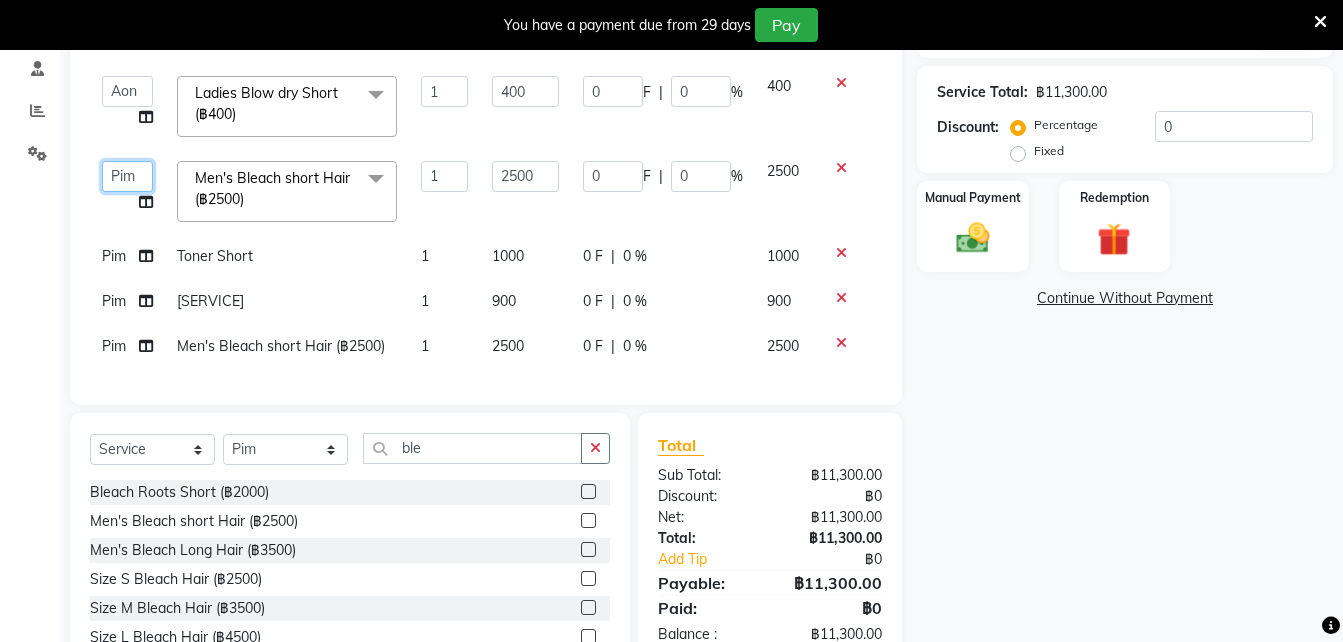 click on "Aon Apple Boss Luke Fai Fon Kate Pim" 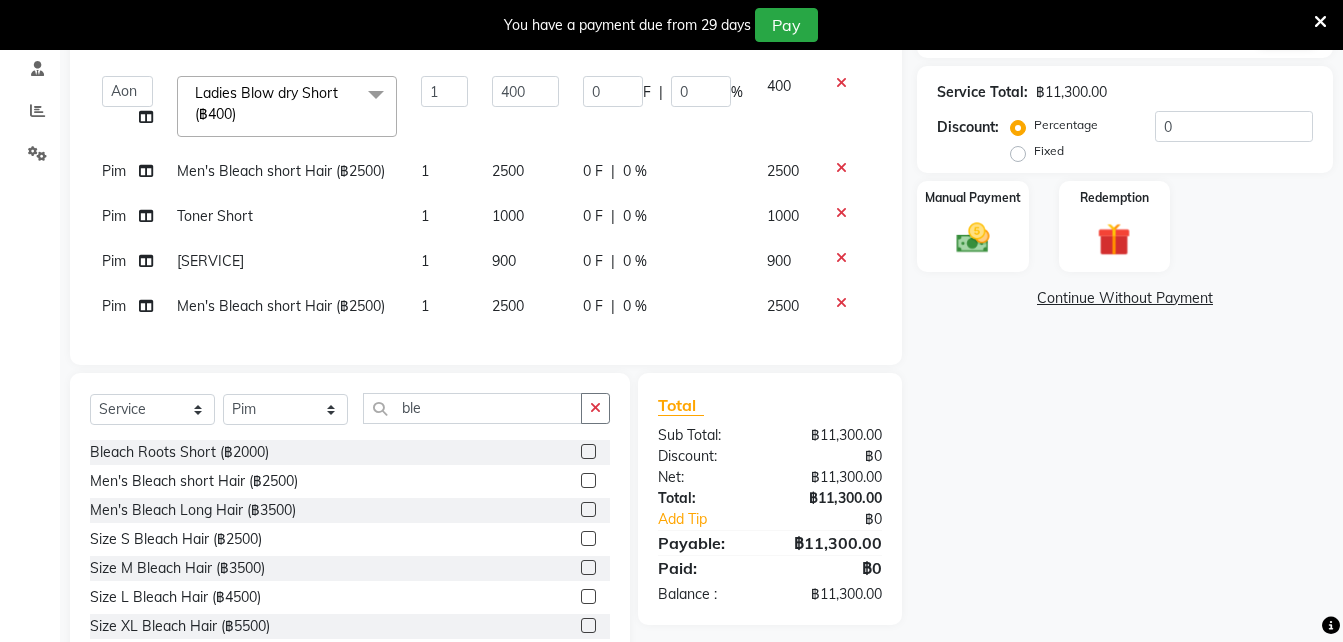 click on "[SERVICE] [SERVICE] [SERVICE] [SERVICE] [SERVICE] [SERVICE] [SERVICE] [SERVICE] [SERVICE] [SERVICE] [SERVICE] [SERVICE] [SERVICE] [SERVICE] [SERVICE] [SERVICE] [SERVICE] [SERVICE] [SERVICE] [SERVICE] [SERVICE] [SERVICE] [SERVICE] [SERVICE] [SERVICE] [SERVICE] [SERVICE] [SERVICE] [SERVICE] [SERVICE] [SERVICE] [SERVICE] [SERVICE] [SERVICE] [SERVICE] [SERVICE] [SERVICE] [SERVICE] [SERVICE] [SERVICE] [SERVICE] [SERVICE] [SERVICE] [SERVICE] [SERVICE] [SERVICE] [SERVICE] [SERVICE] [SERVICE] [SERVICE] [SERVICE] [SERVICE] [SERVICE] [SERVICE] [SERVICE] [SERVICE] [SERVICE] [SERVICE] [SERVICE] [SERVICE] [SERVICE]" 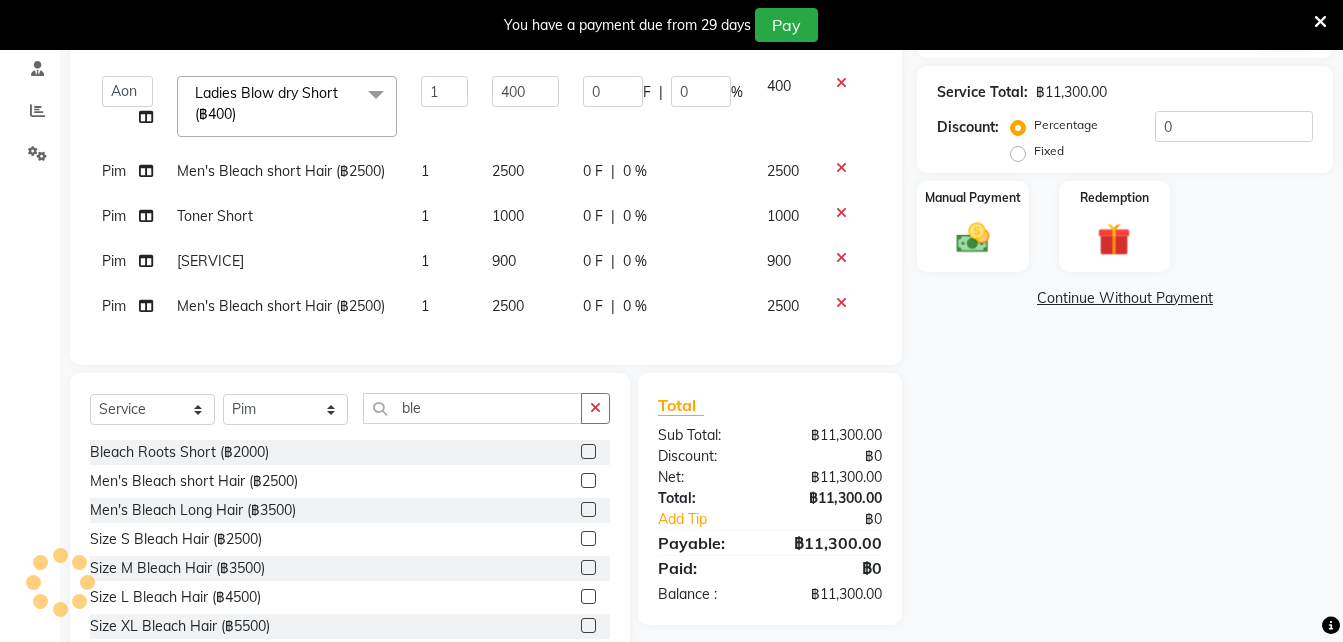 scroll, scrollTop: 87, scrollLeft: 0, axis: vertical 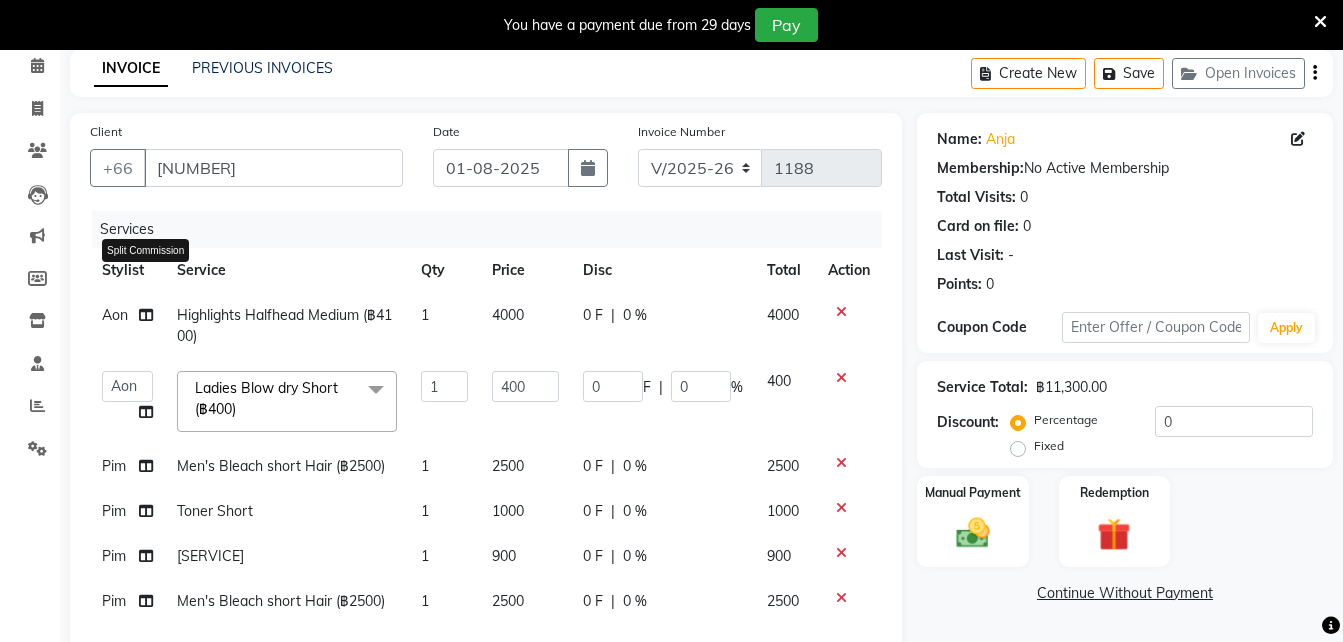 click 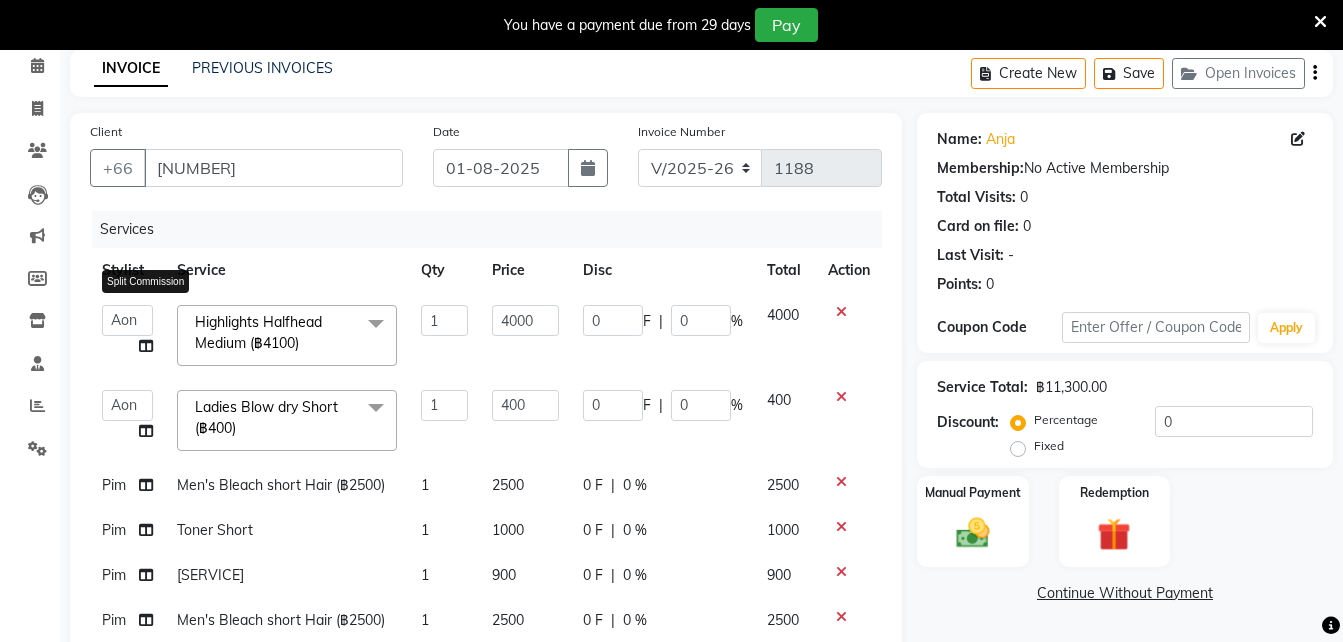 click 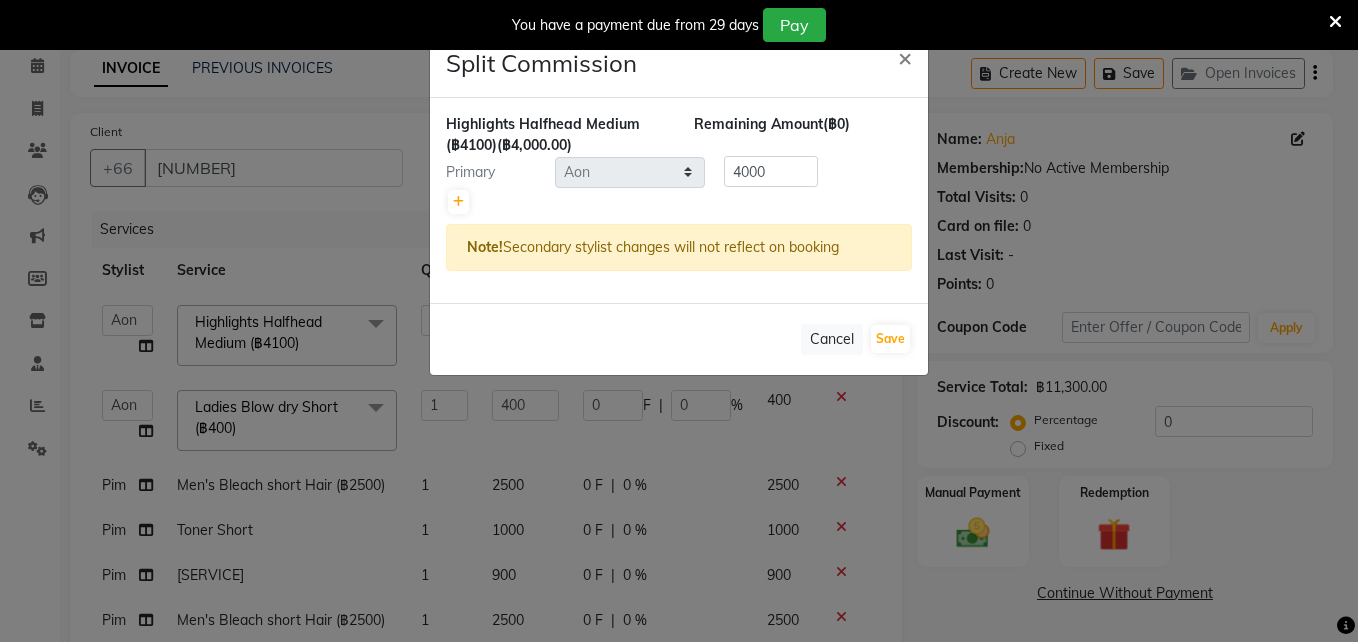 click 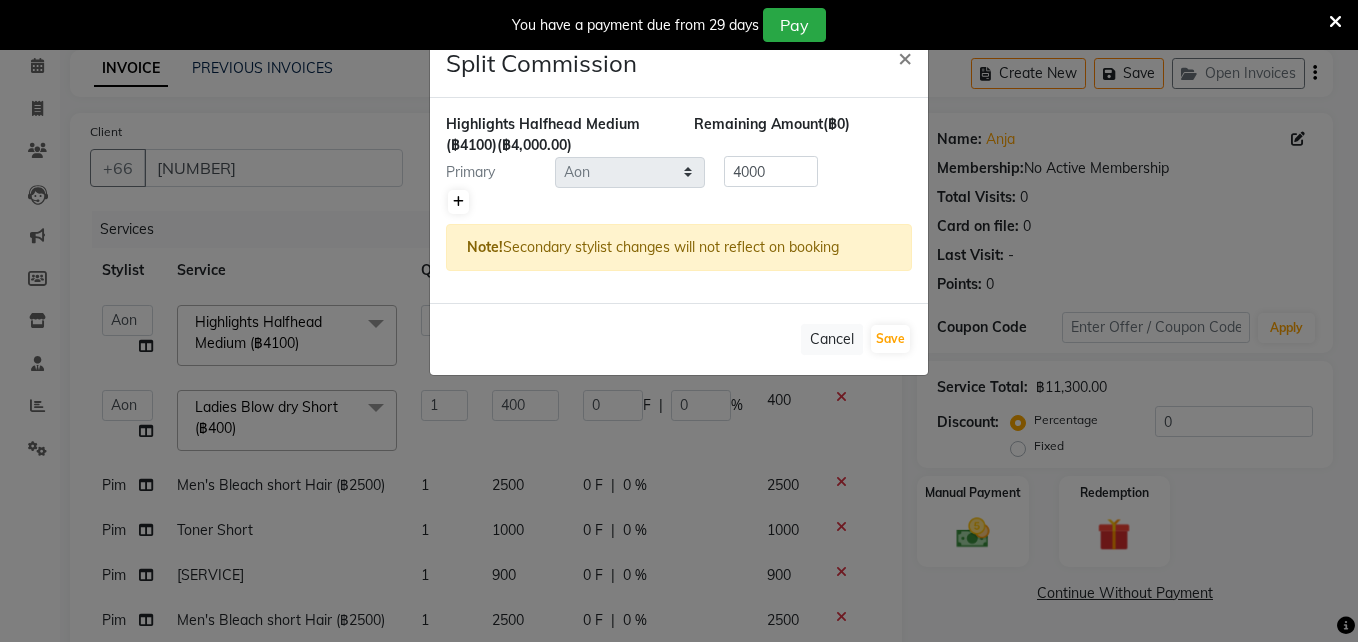 click 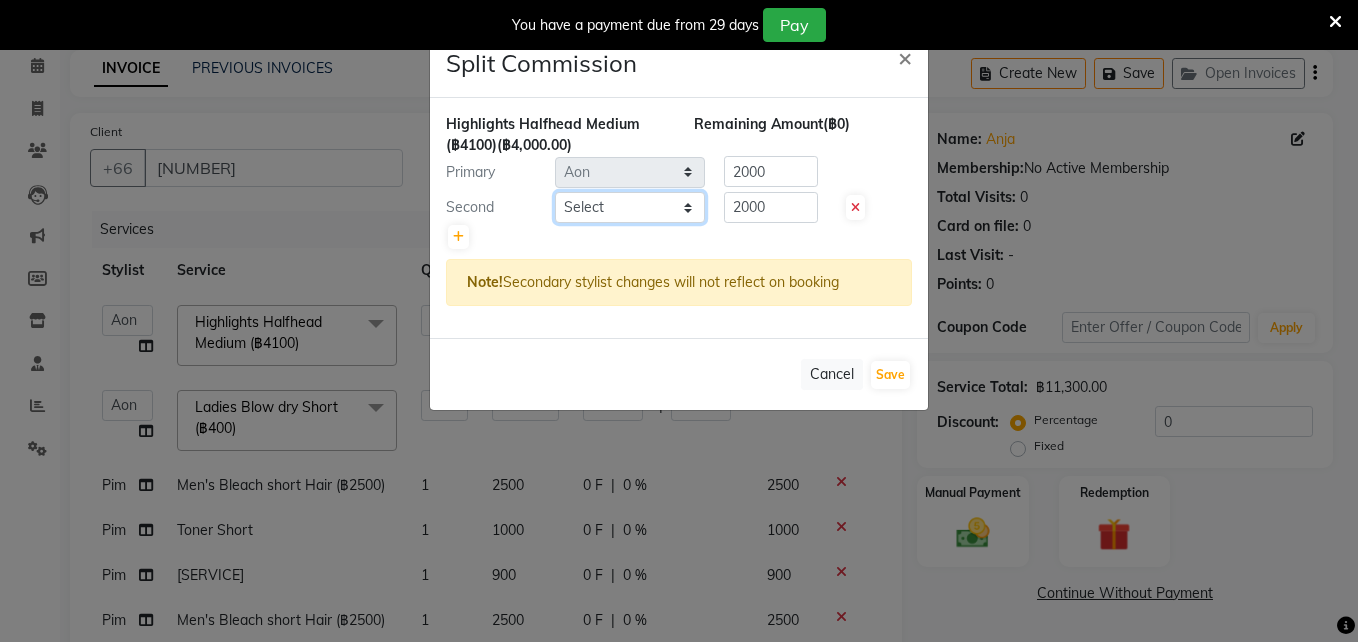click on "Select  [PERSON] [PERSON]     [PERSON] [PERSON]    [PERSON]  [PERSON]  [PERSON]  [PERSON]  [PERSON]  [PERSON]  [SERVICE]" 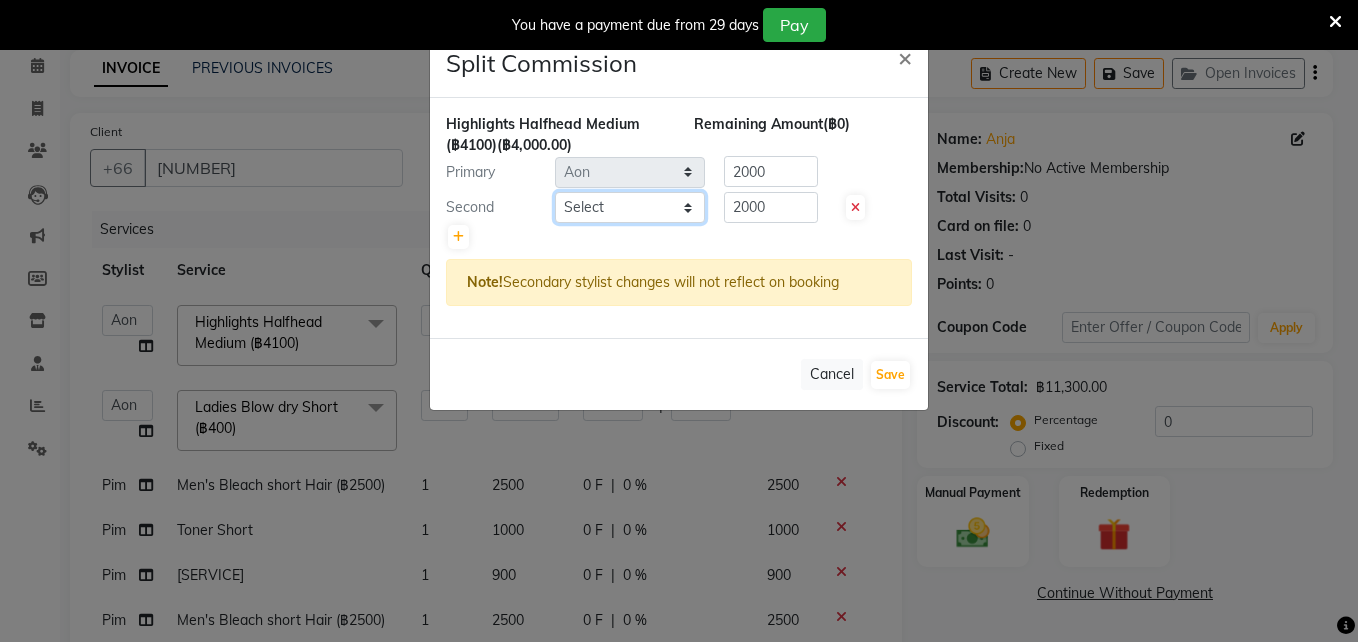 select on "83403" 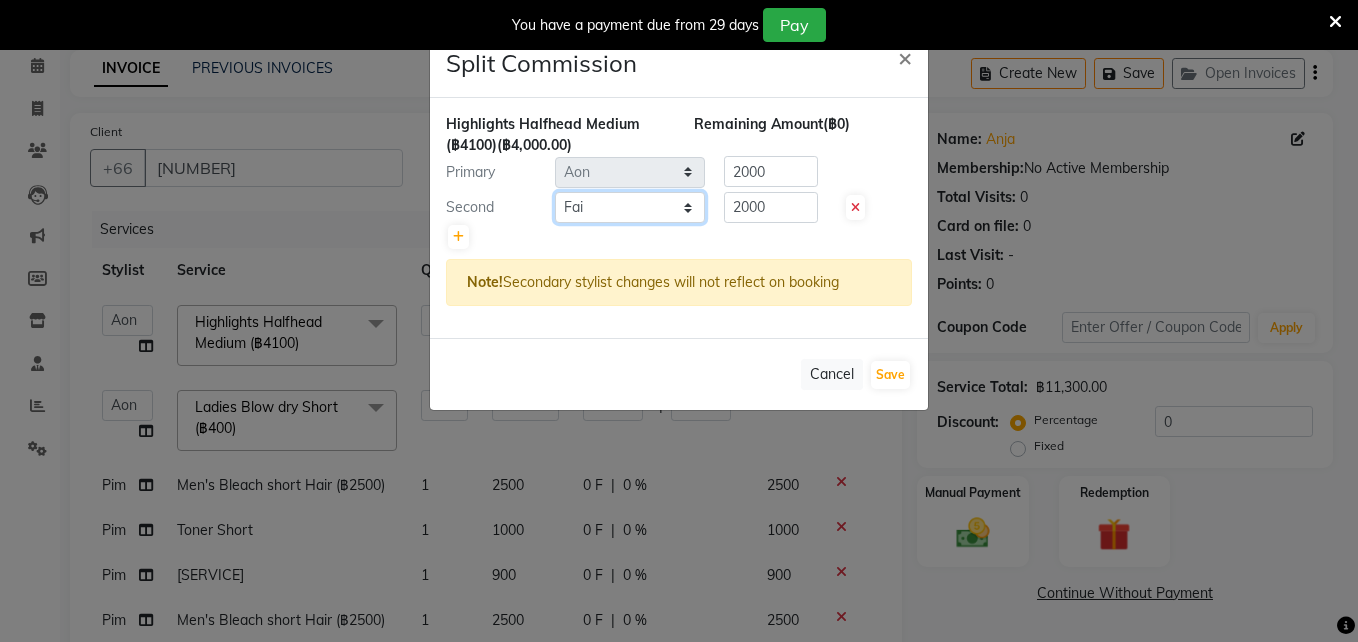 click on "Select  [PERSON] [PERSON]     [PERSON] [PERSON]    [PERSON]  [PERSON]  [PERSON]  [PERSON]  [PERSON]  [PERSON]  [SERVICE]" 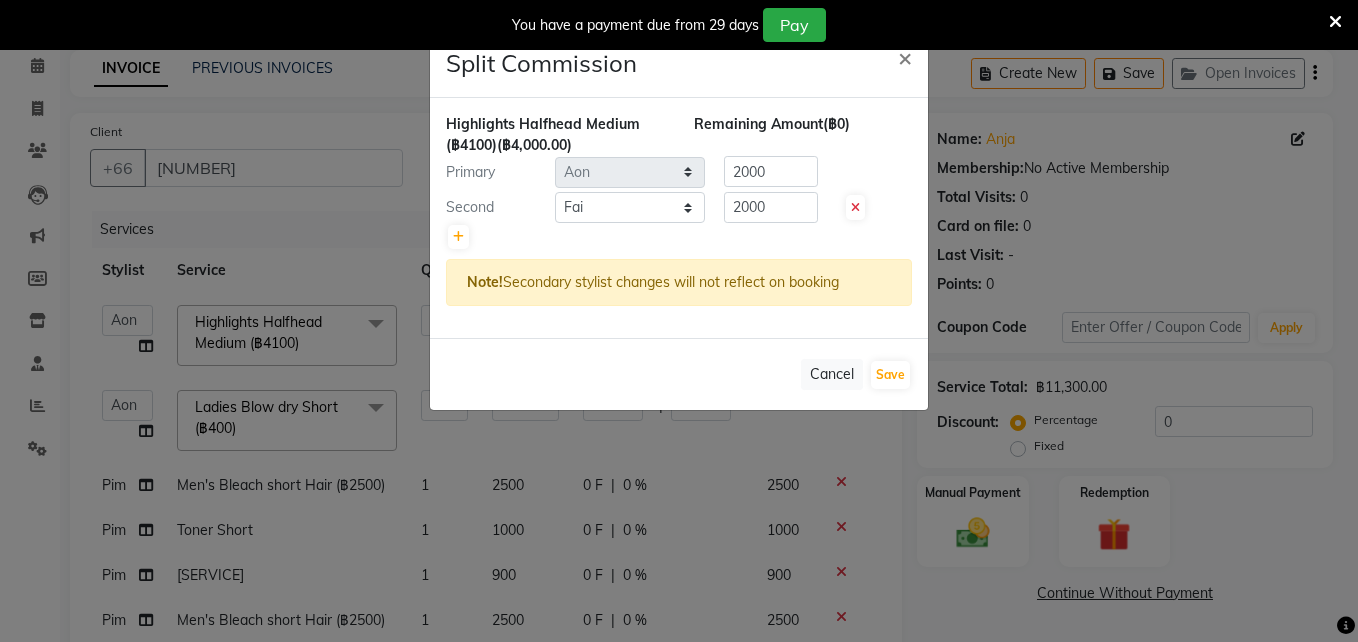 click 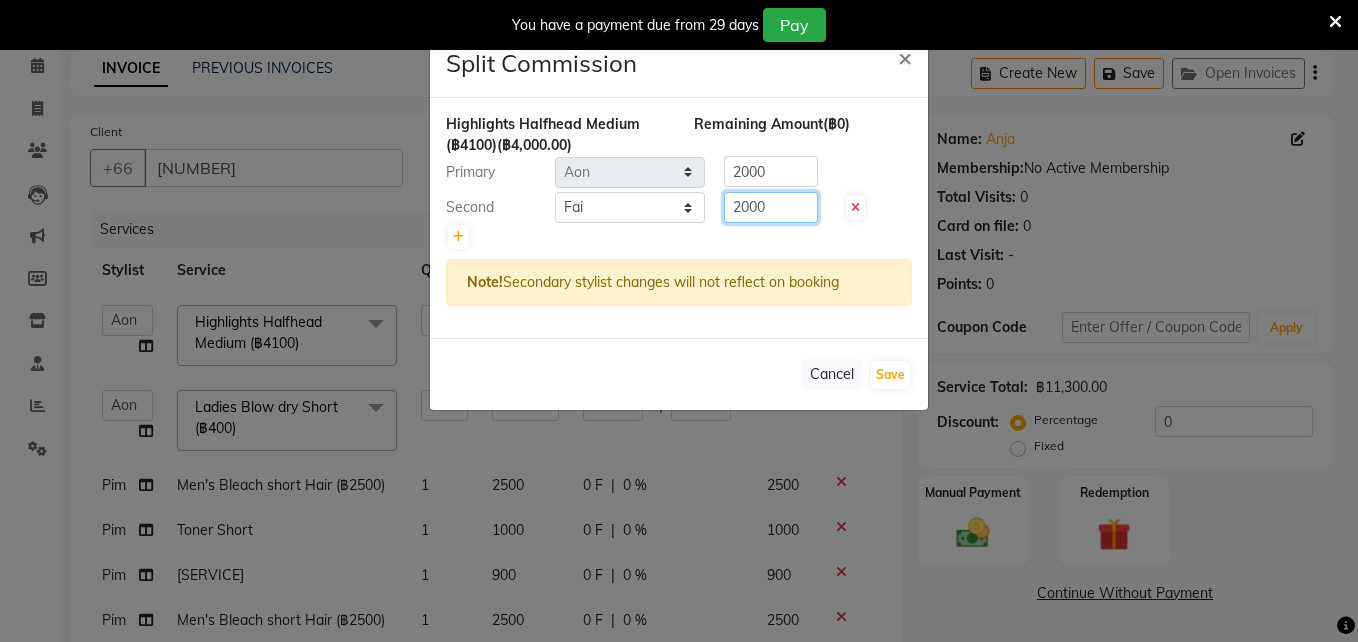 click on "2000" 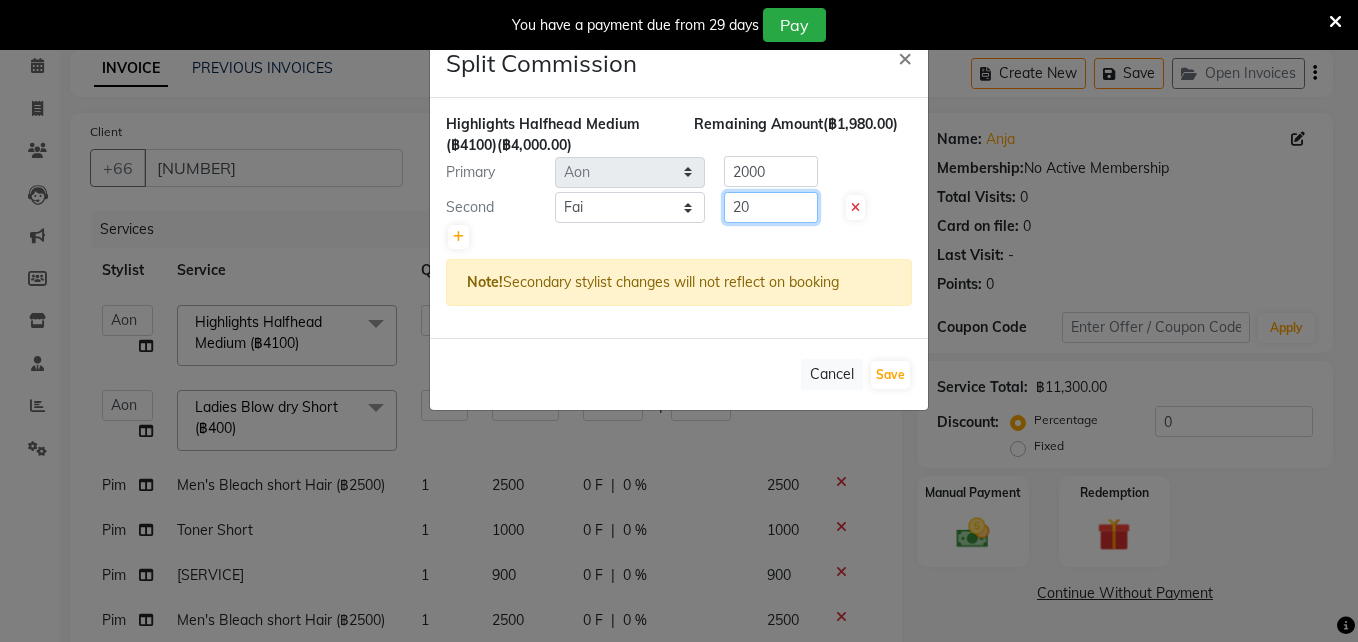 type on "2" 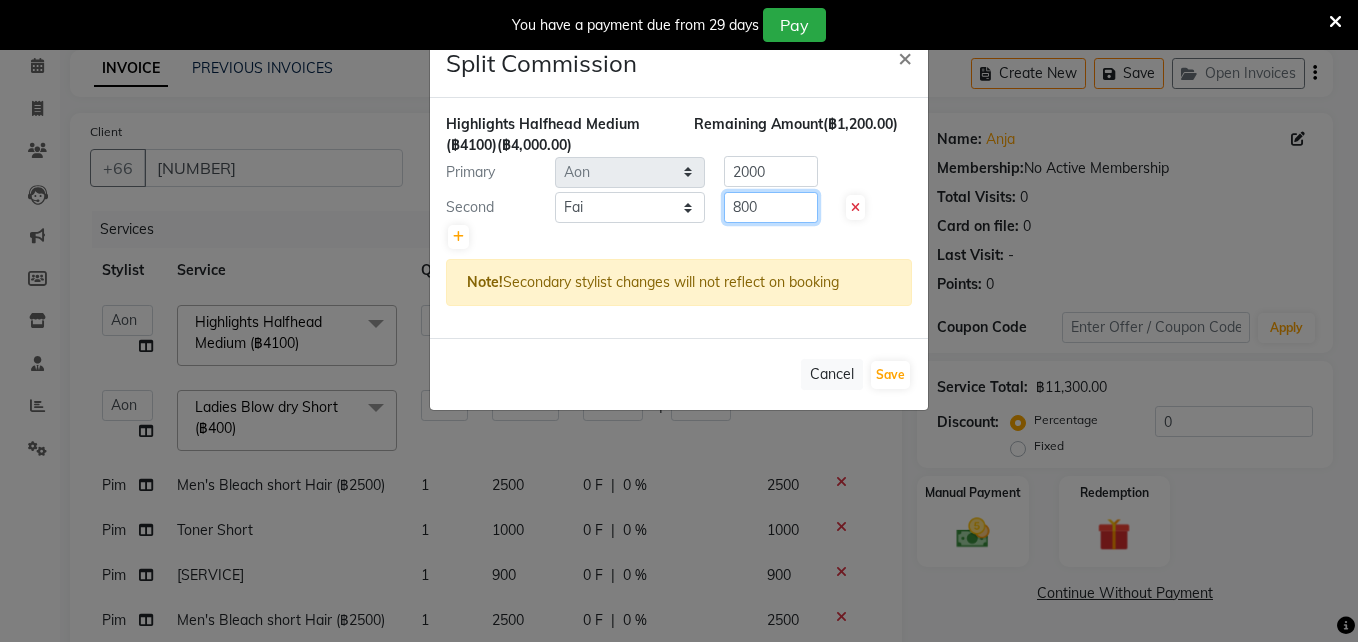 type on "800" 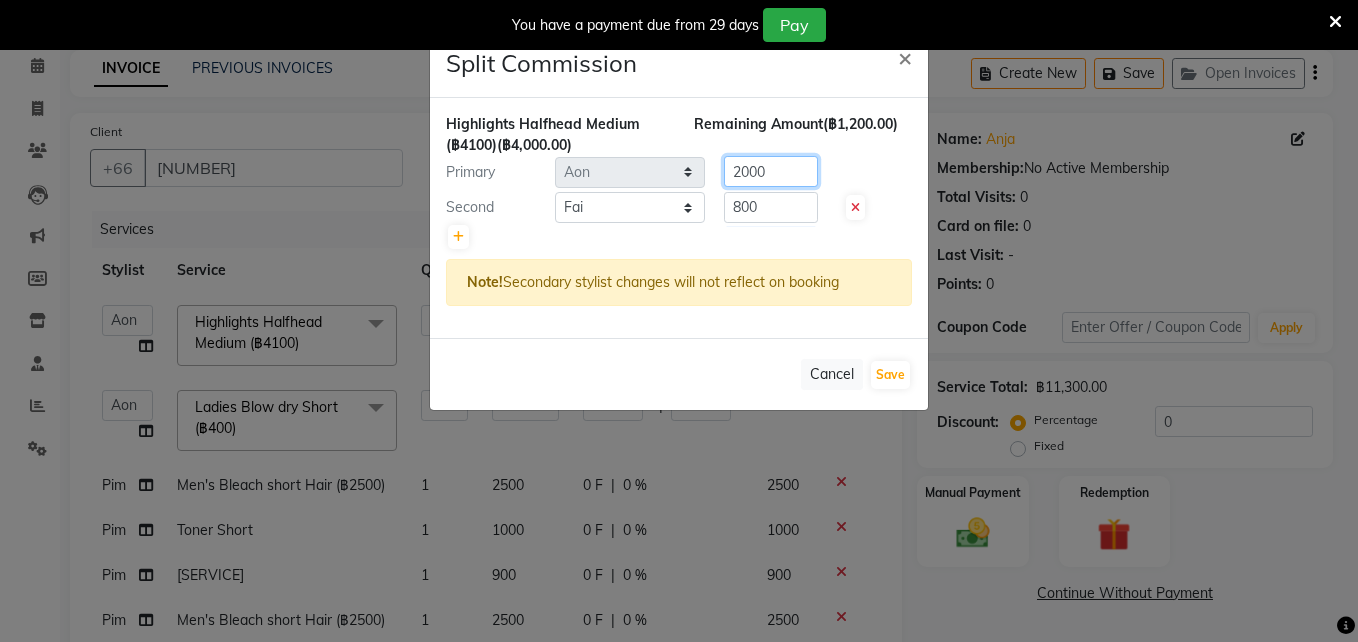 click on "2000" 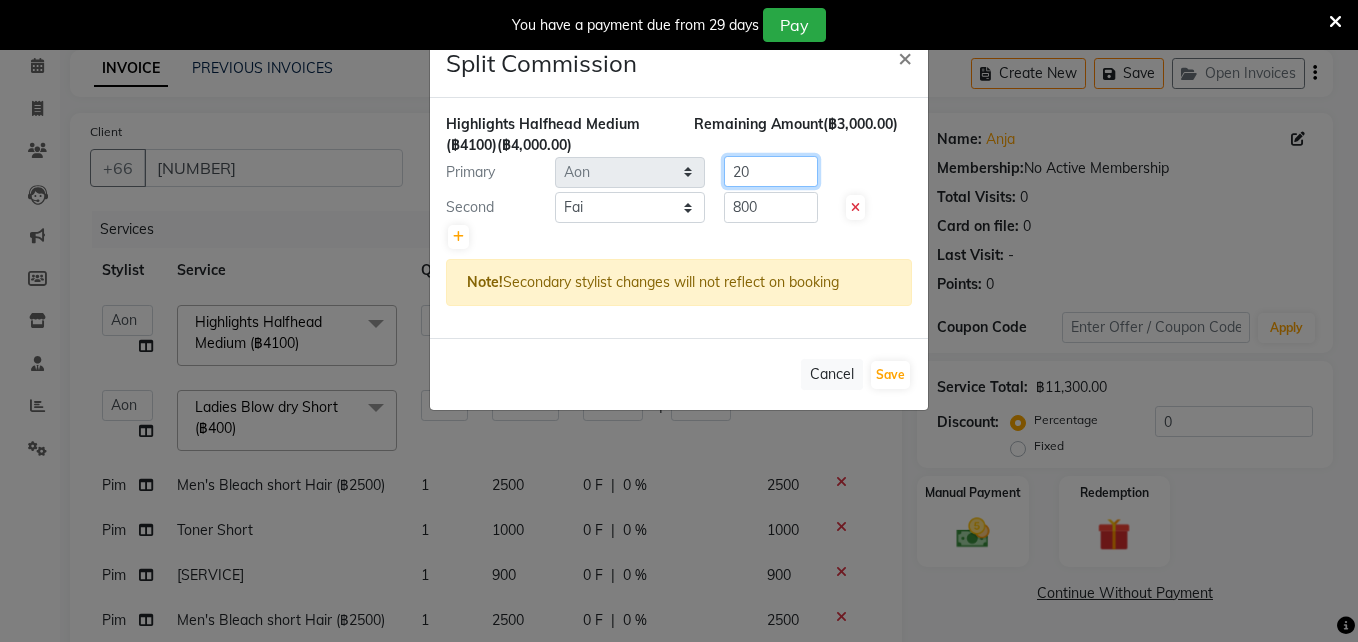 type on "2" 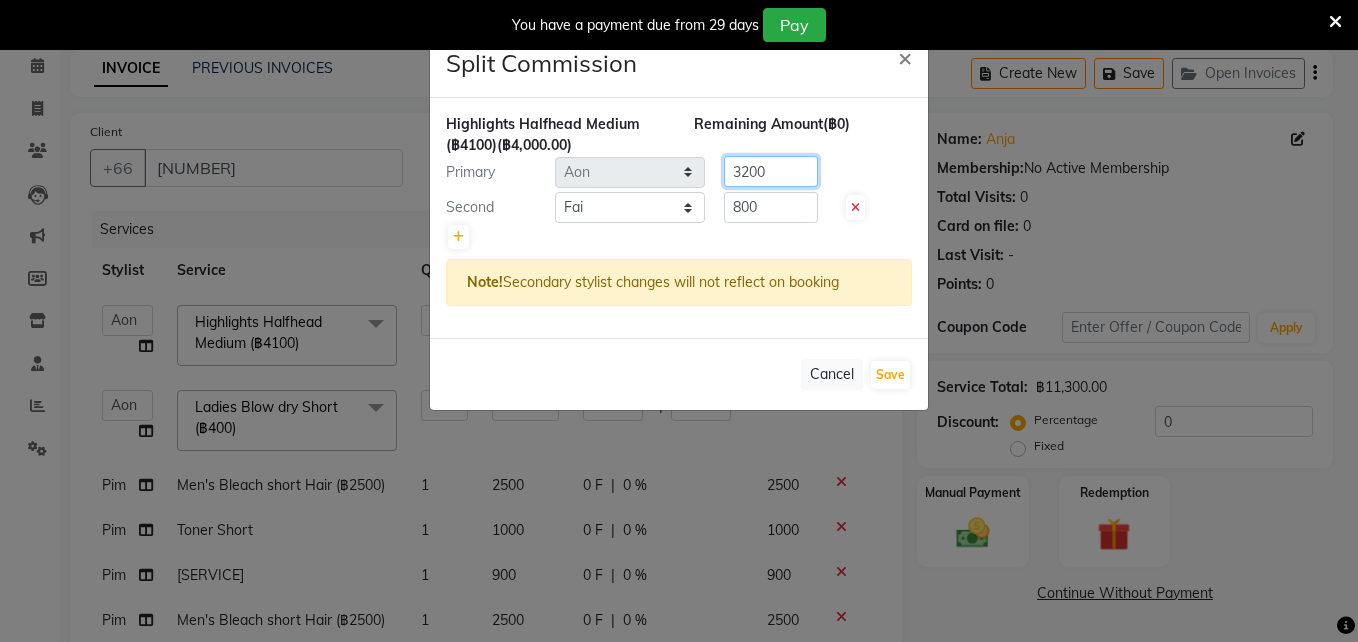 type on "3200" 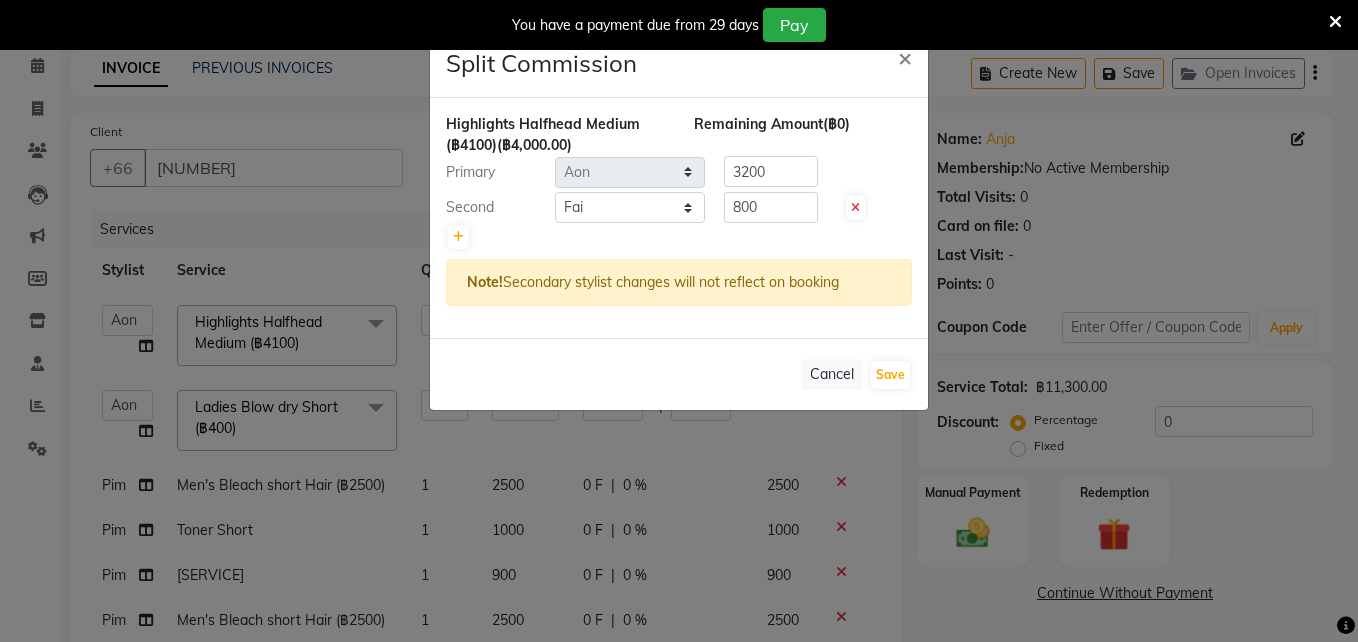 click on "Cancel   Save" 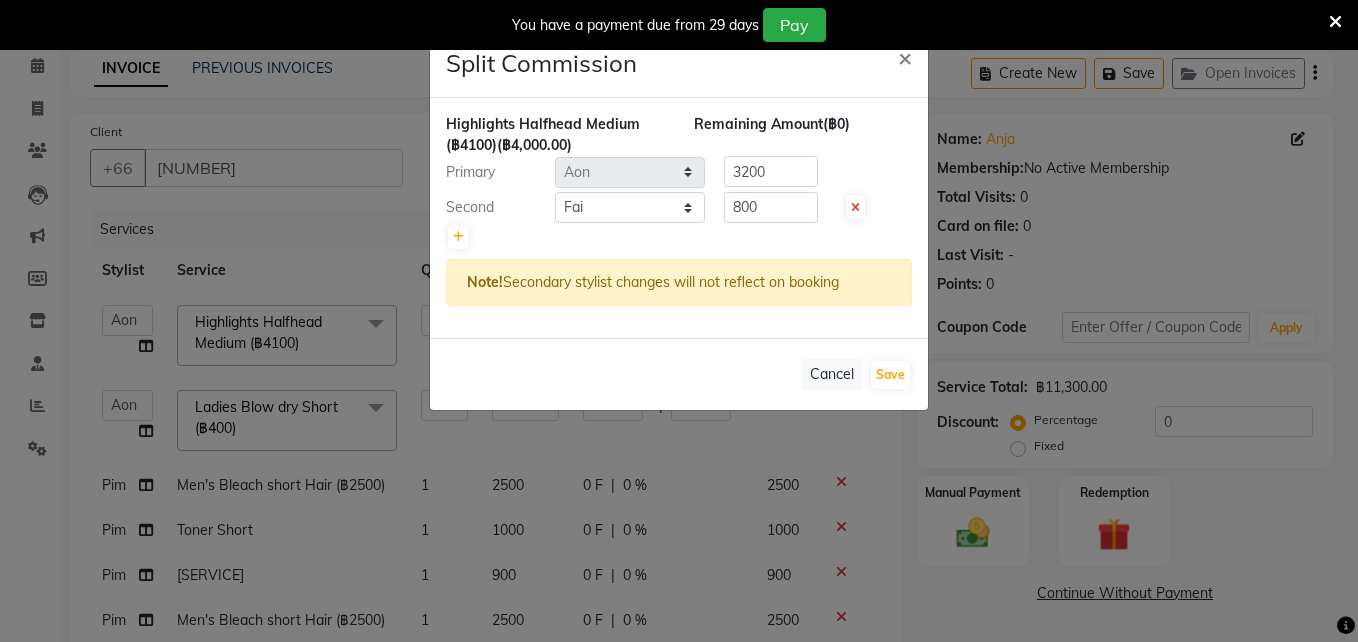 drag, startPoint x: 884, startPoint y: 370, endPoint x: 817, endPoint y: 422, distance: 84.811554 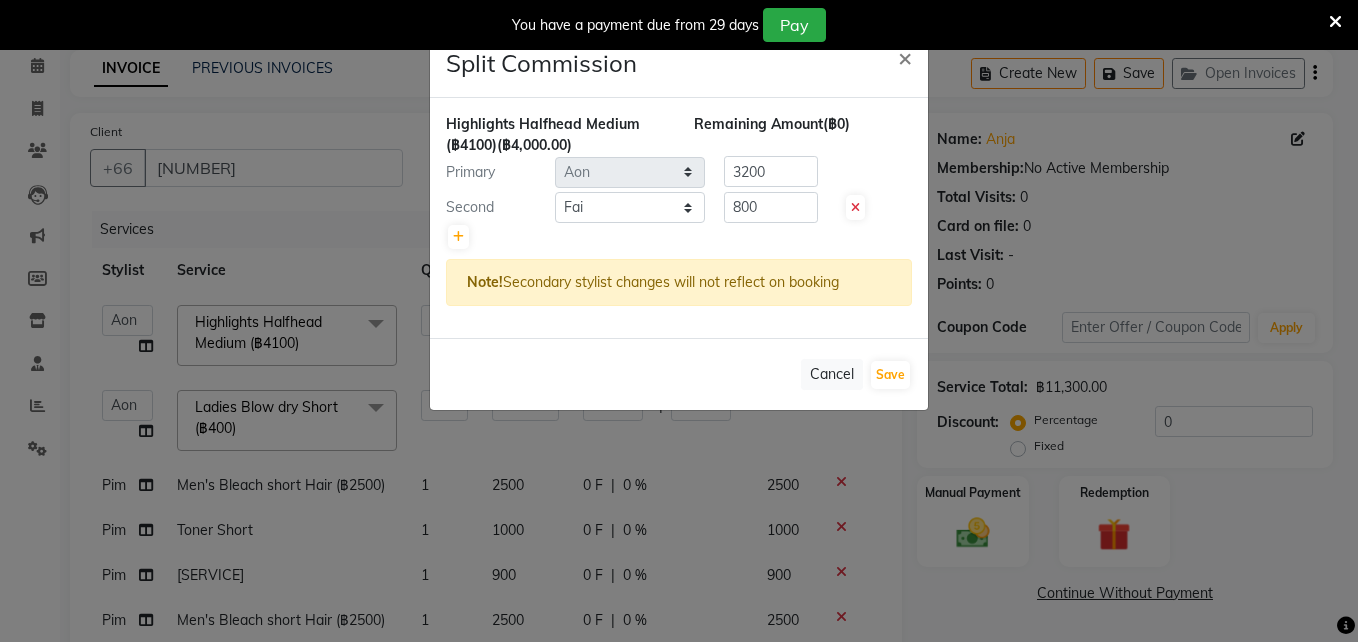 drag, startPoint x: 817, startPoint y: 422, endPoint x: 749, endPoint y: 298, distance: 141.42136 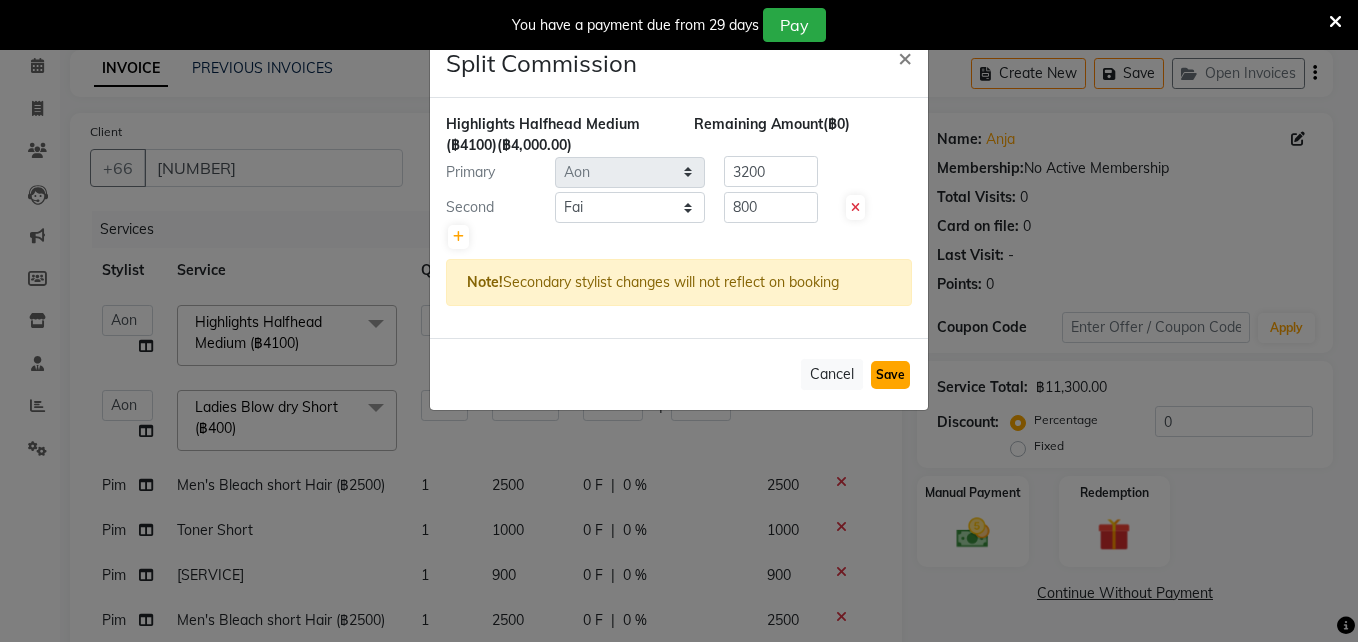 click on "Save" 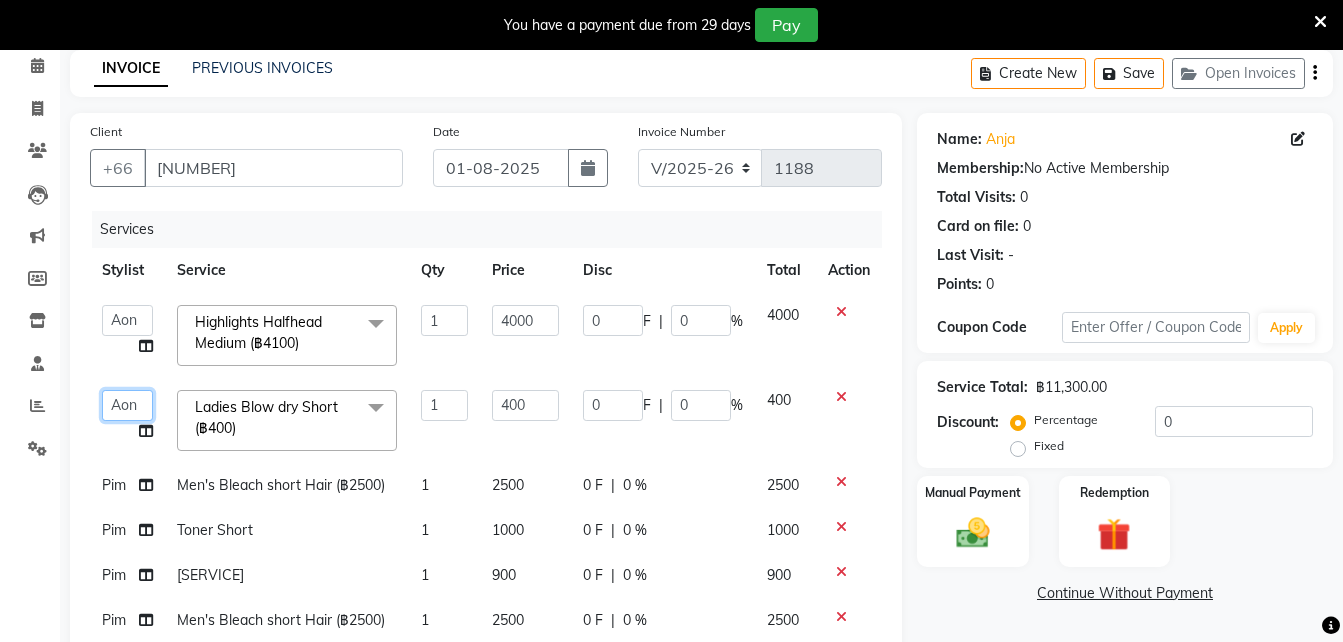 click on "Aon Apple Boss Luke Fai Fon Kate Pim" 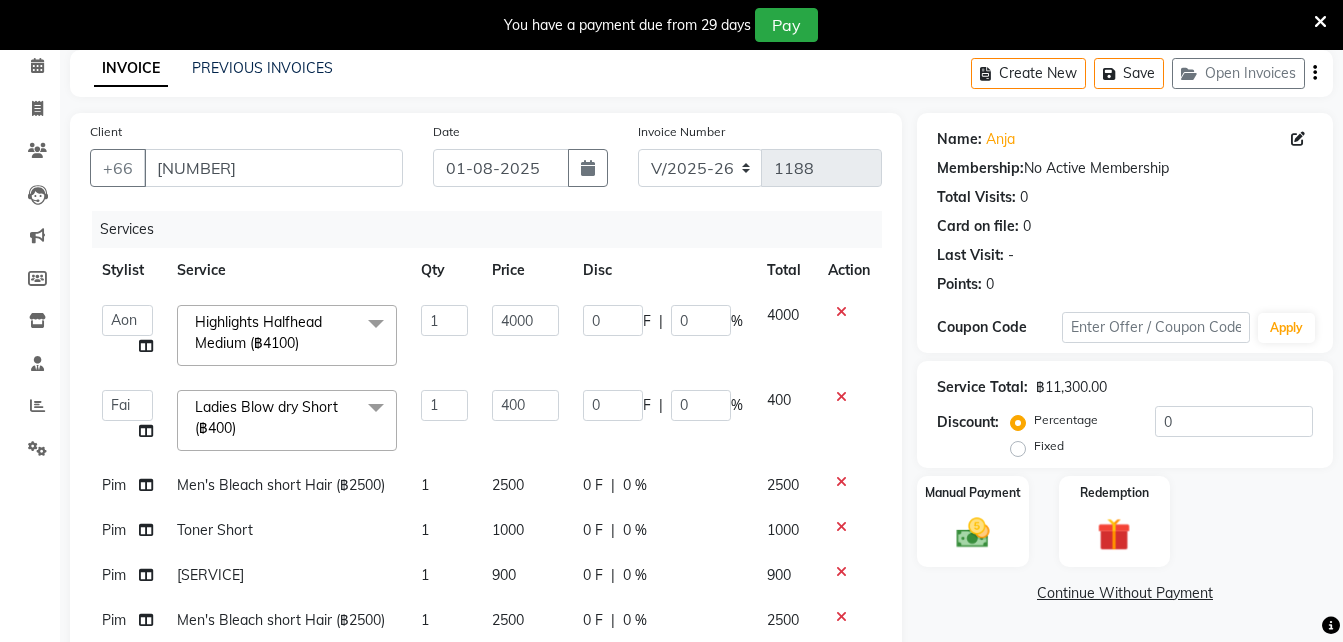 select on "83403" 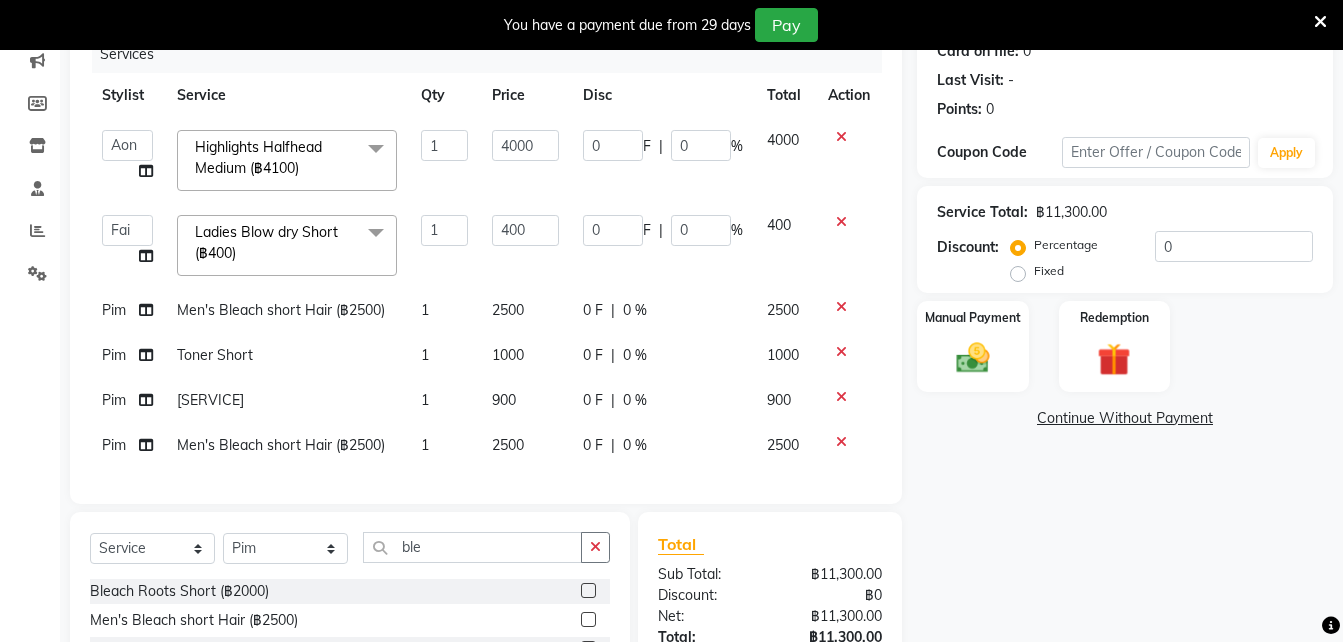 scroll, scrollTop: 308, scrollLeft: 0, axis: vertical 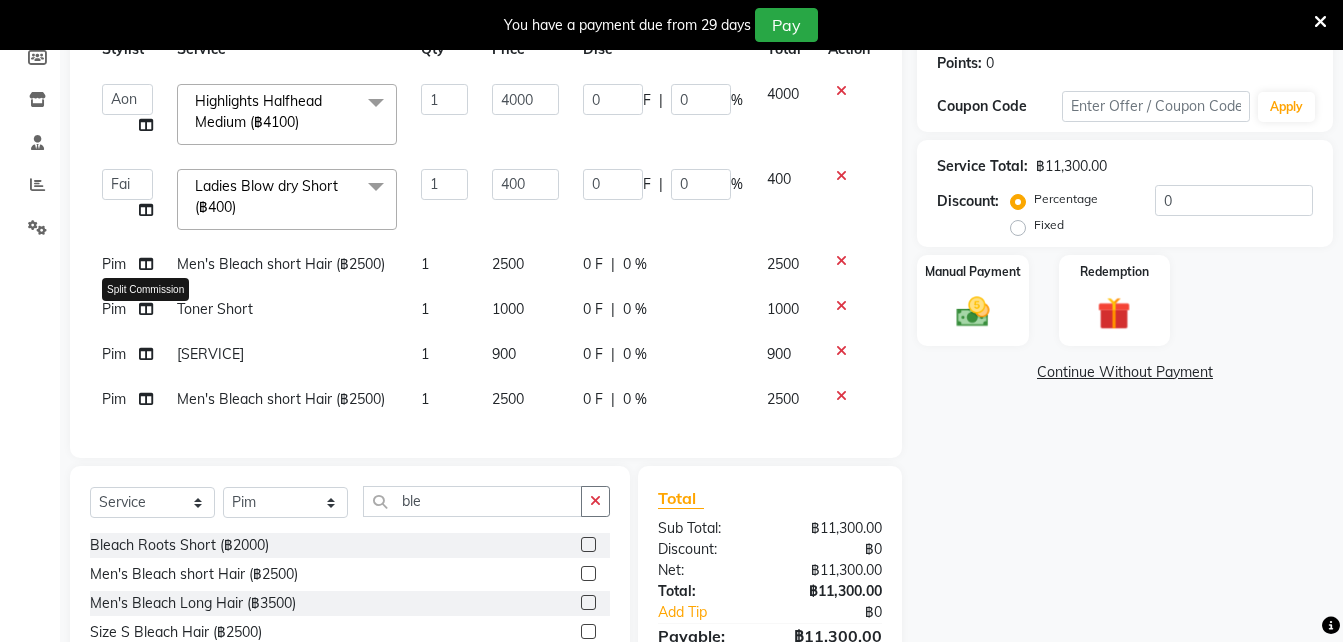 click 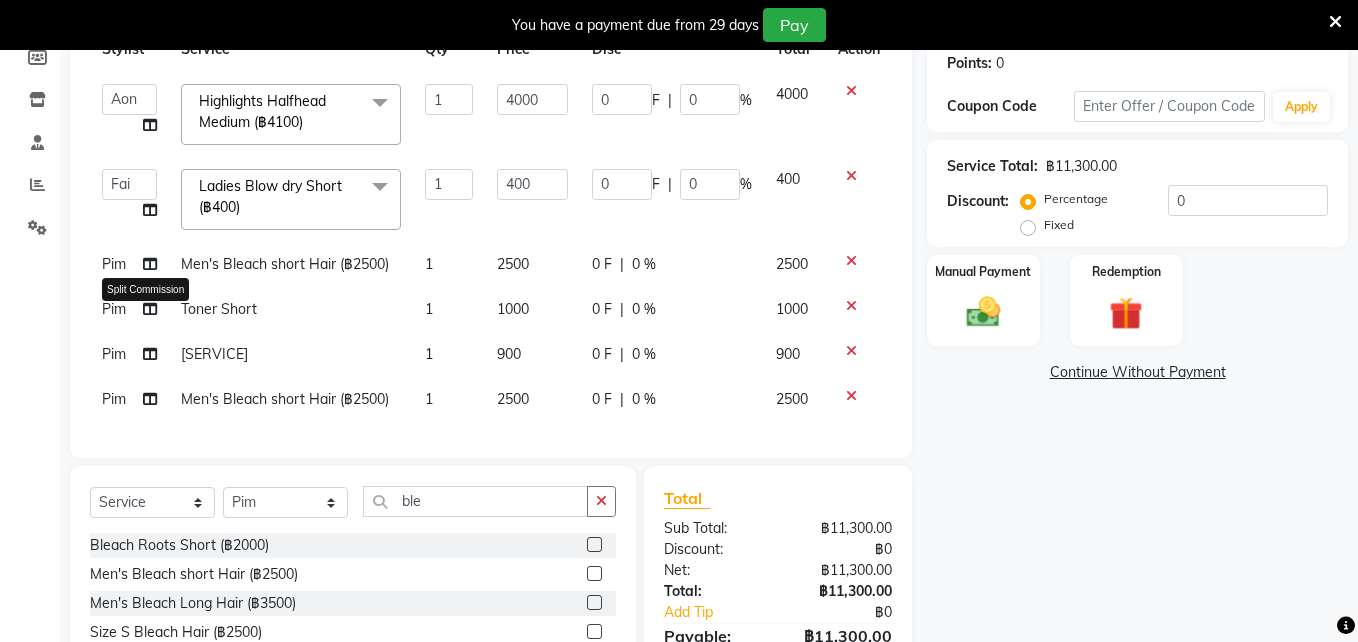 select on "65351" 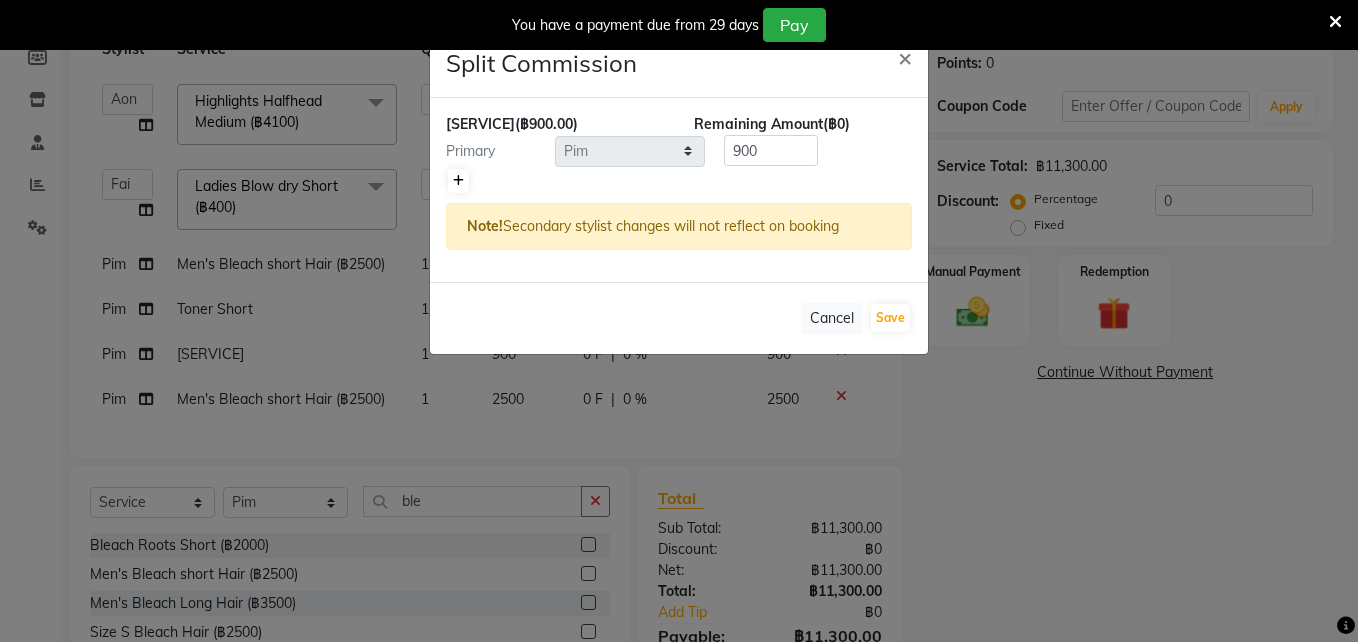 click 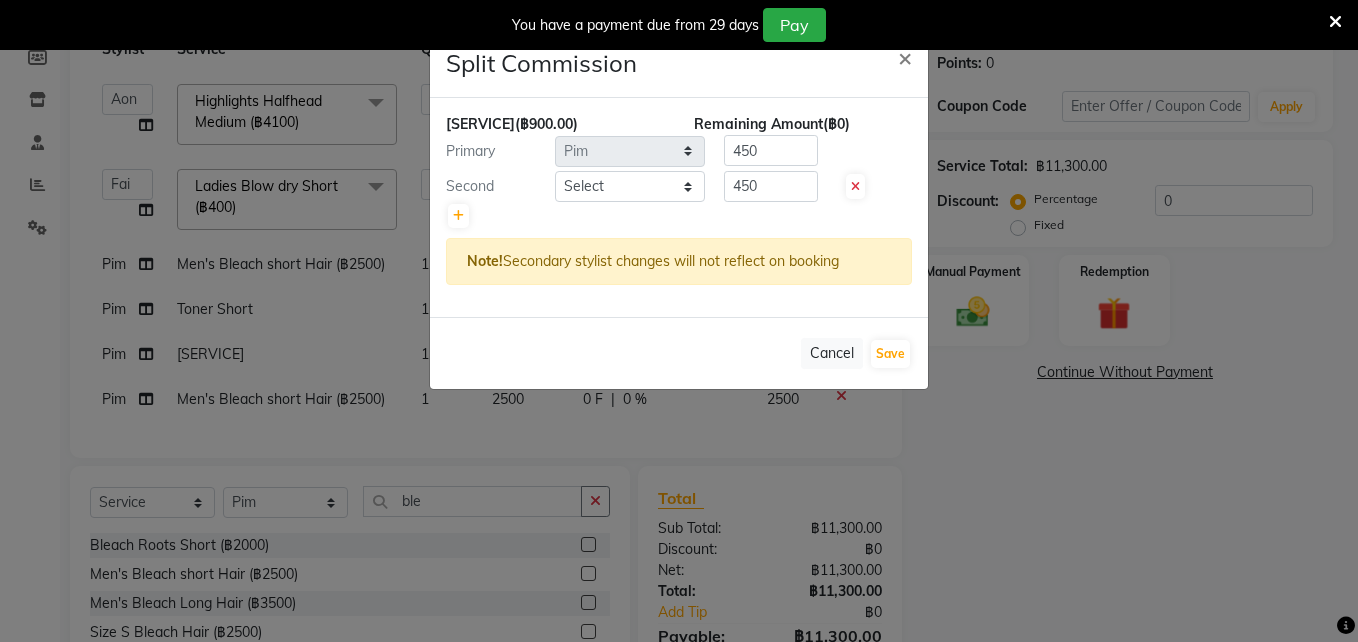 click 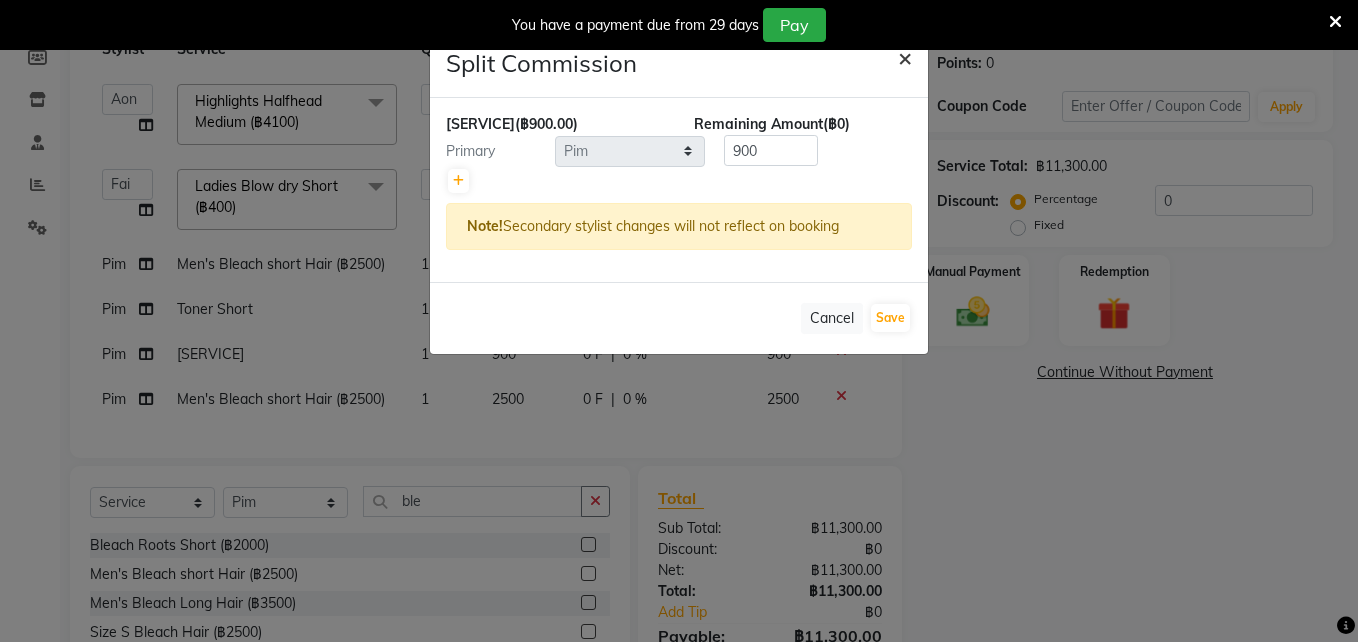 click on "×" 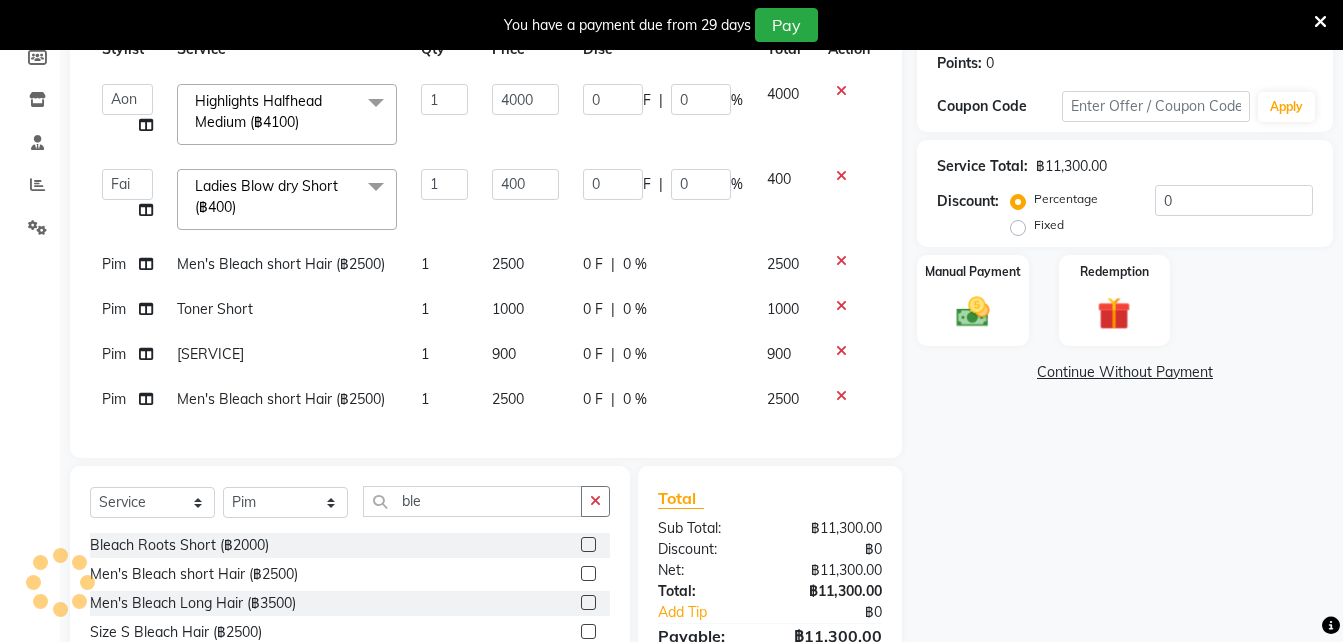 click on "Pim" 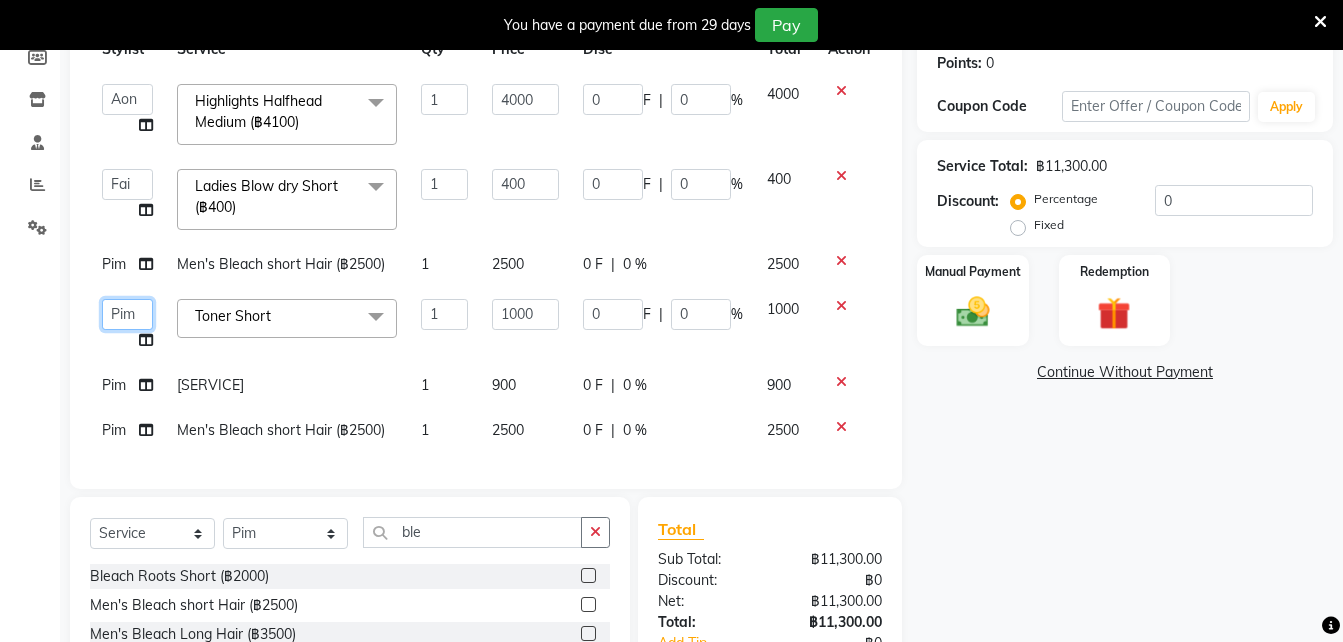 click on "Aon Apple Boss Luke Fai Fon Kate Pim" 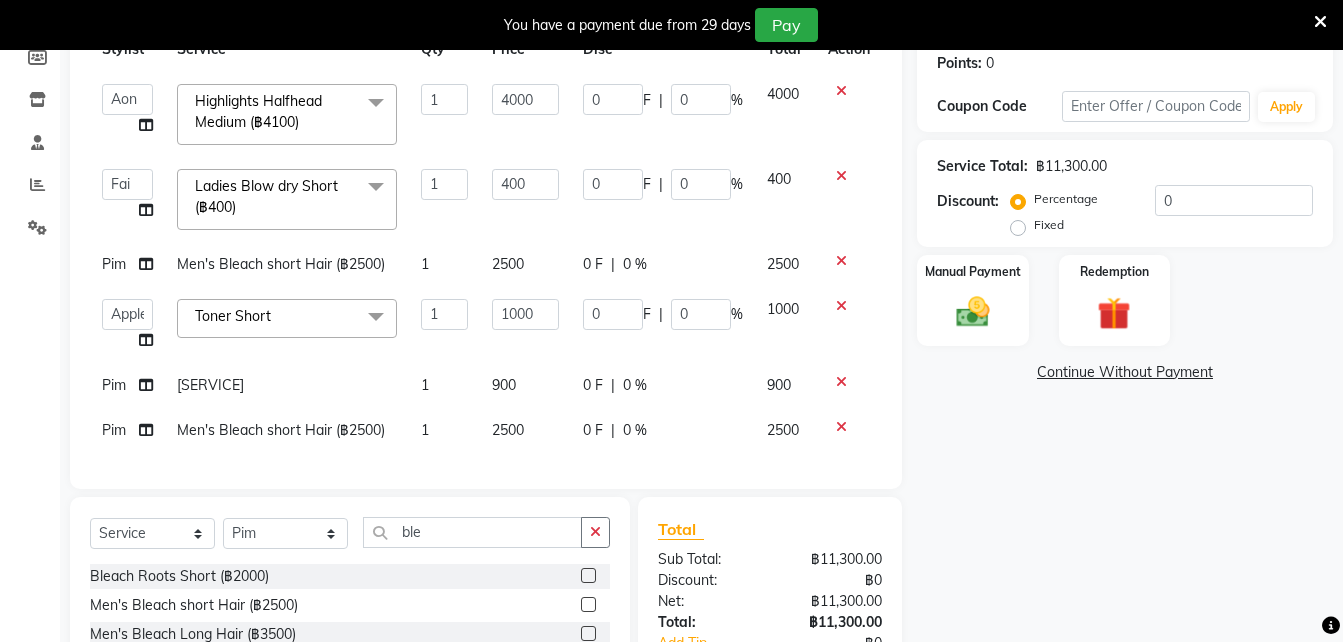select on "56710" 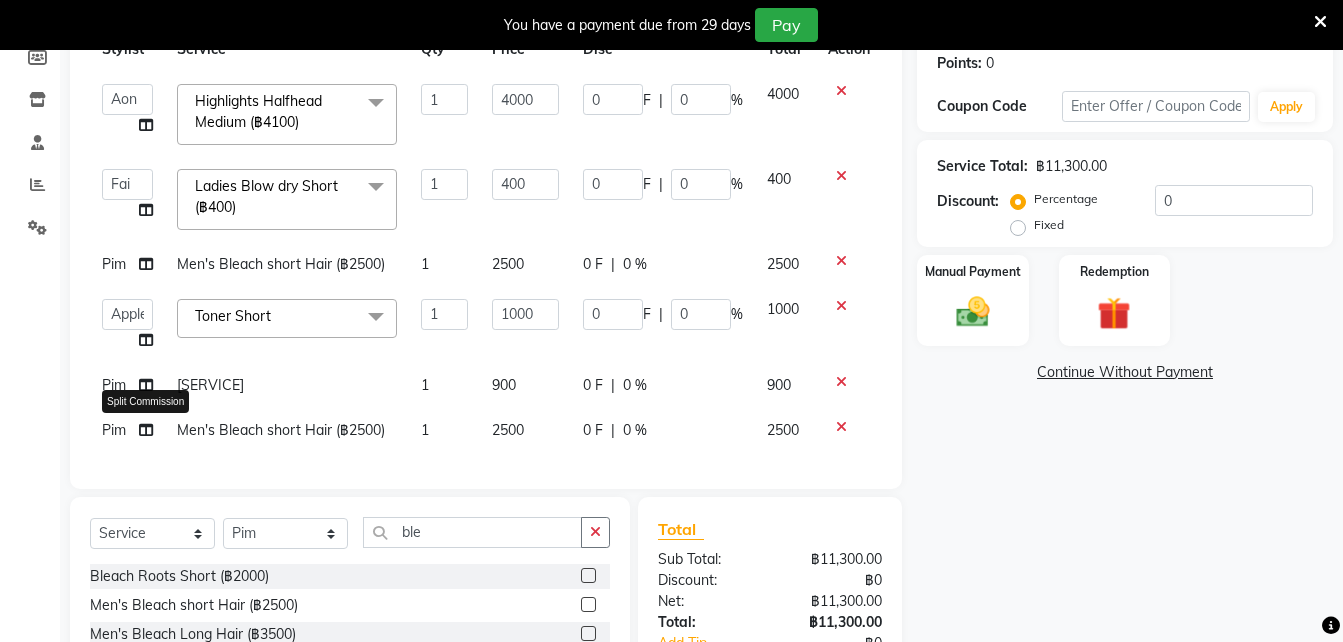 click 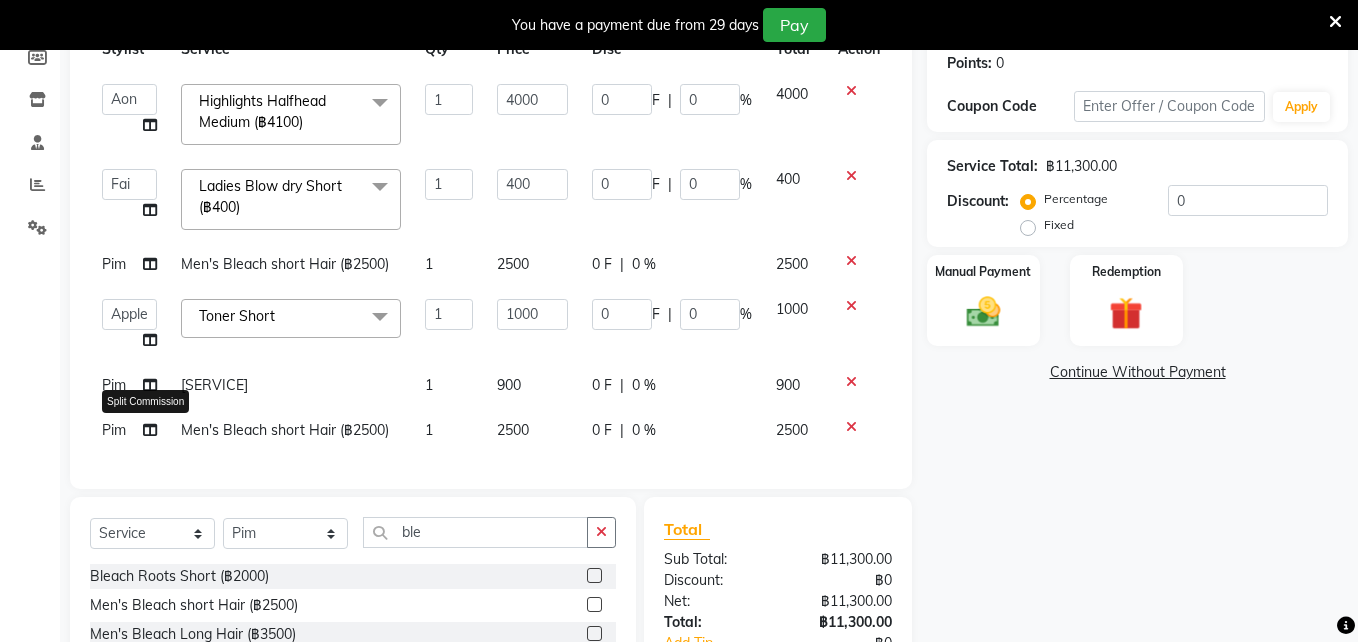 select on "65351" 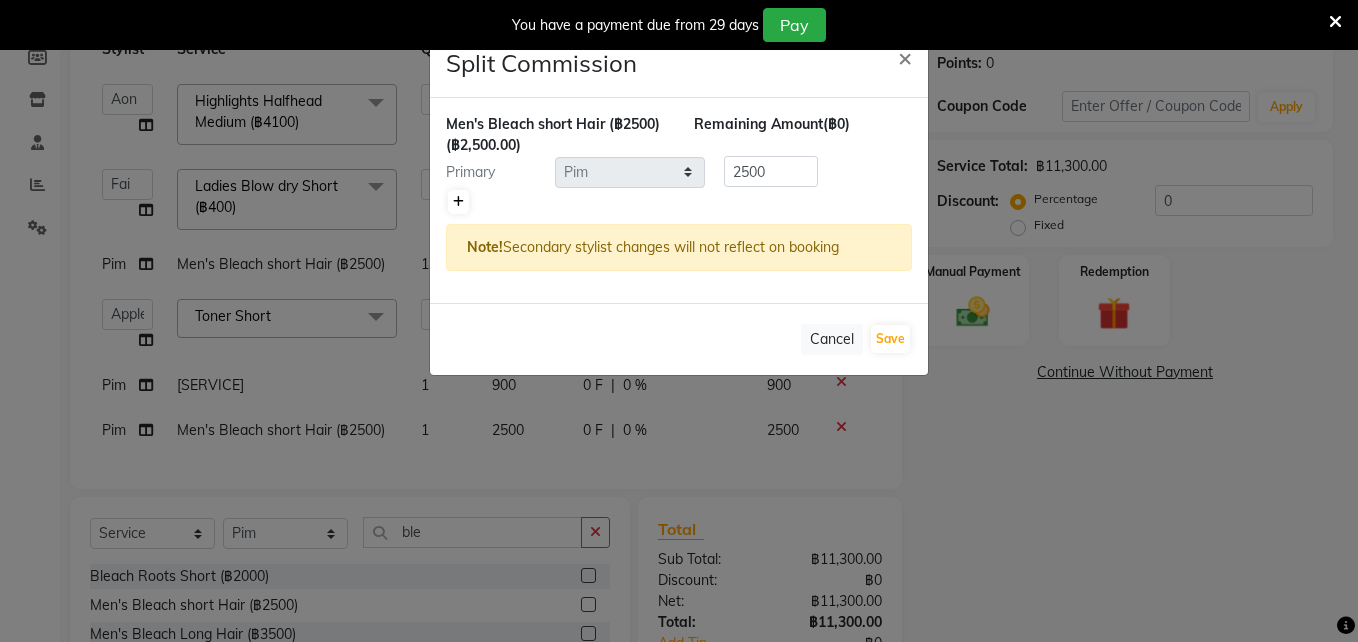 click 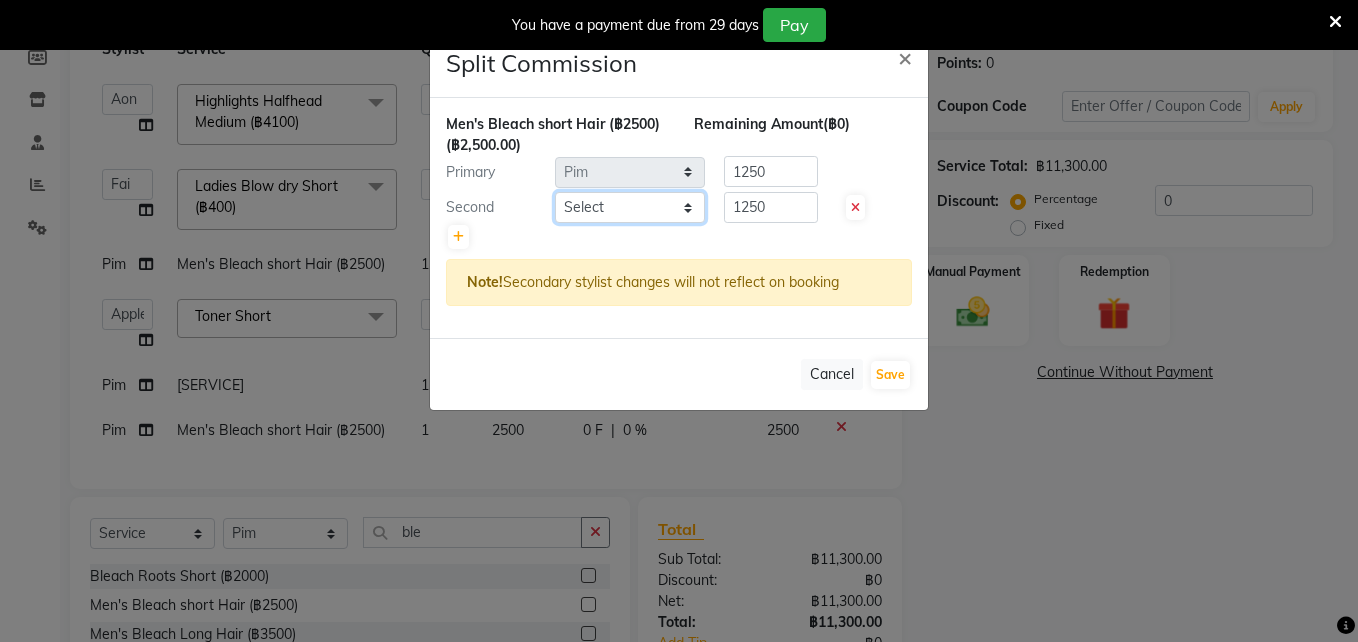 click on "Select  [PERSON] [PERSON]     [PERSON] [PERSON]    [PERSON]  [PERSON]  [PERSON]  [PERSON]  [PERSON]  [PERSON]  [SERVICE]" 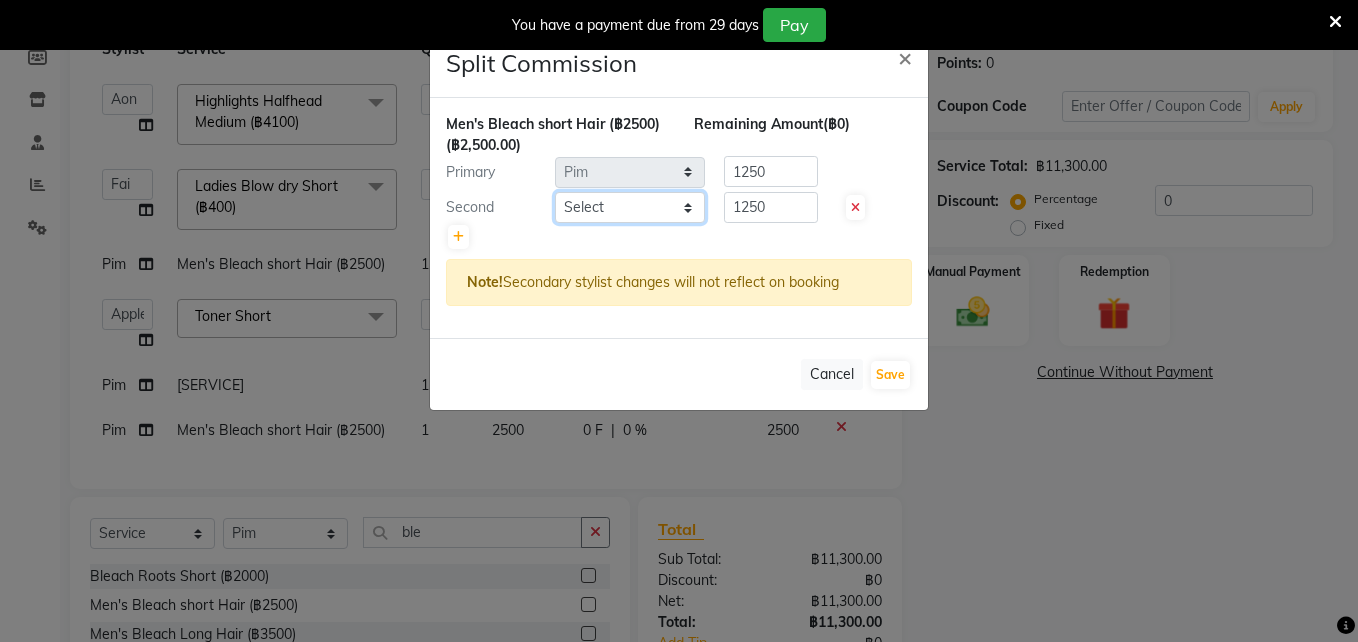 select on "56711" 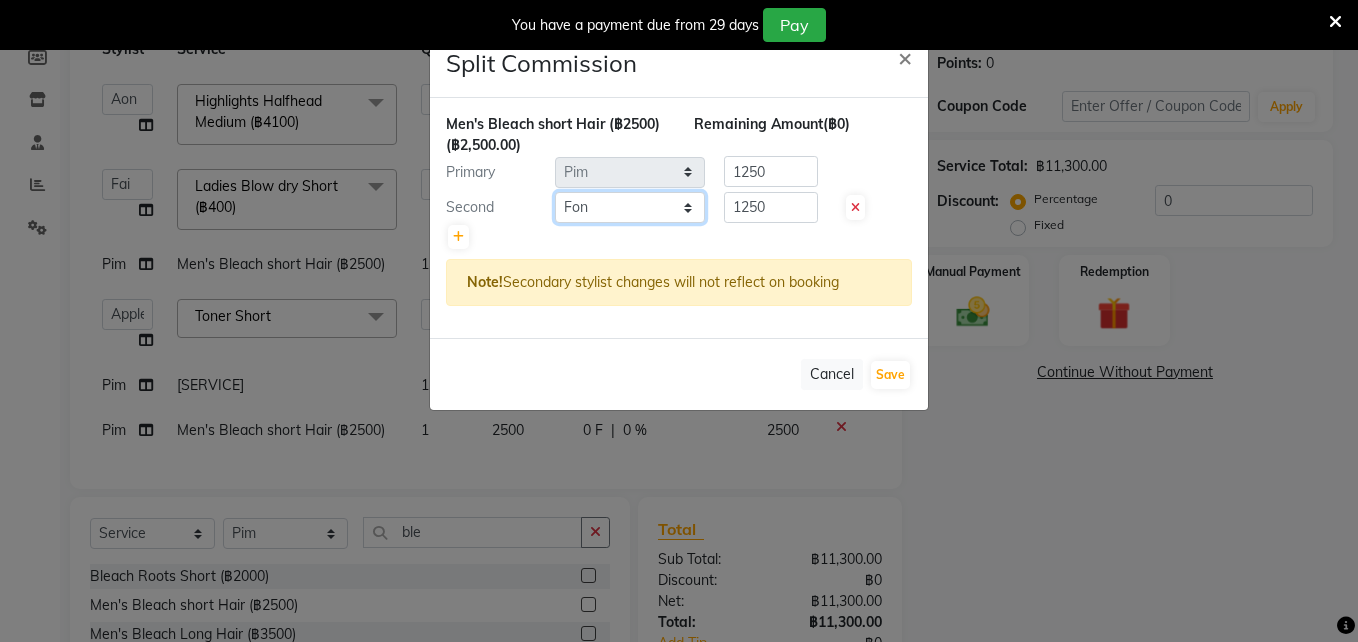 click on "Select  [PERSON] [PERSON]     [PERSON] [PERSON]    [PERSON]  [PERSON]  [PERSON]  [PERSON]  [PERSON]  [PERSON]  [SERVICE]" 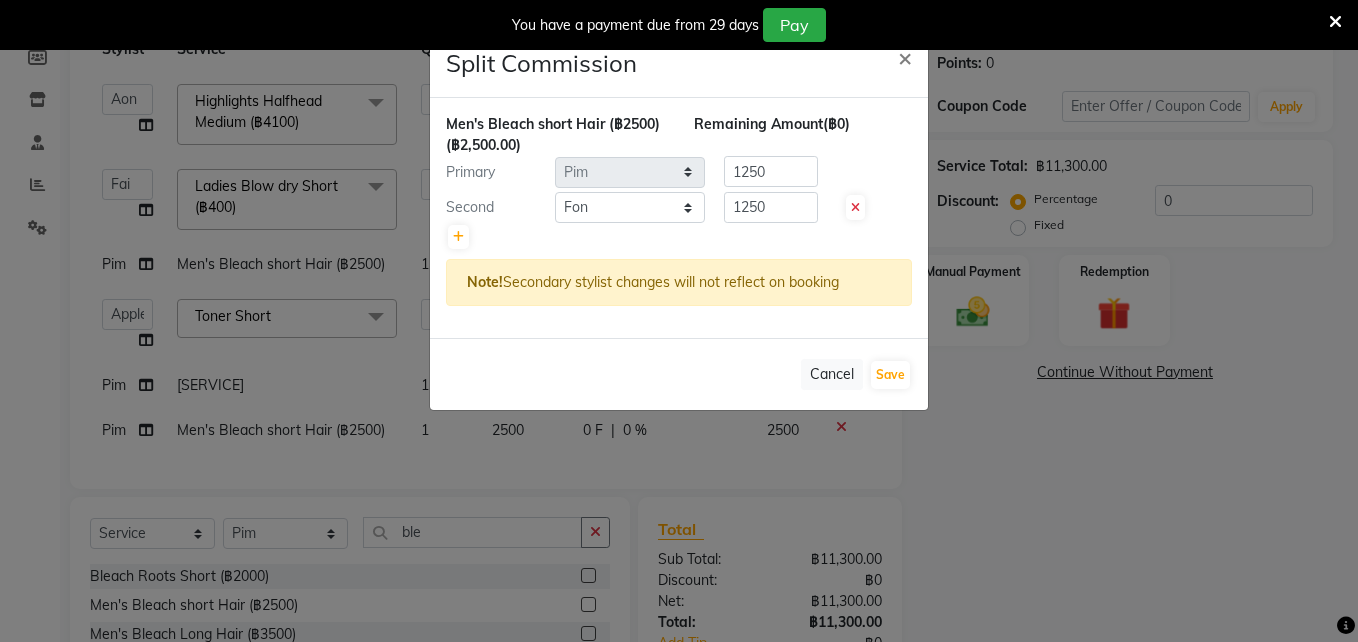 click 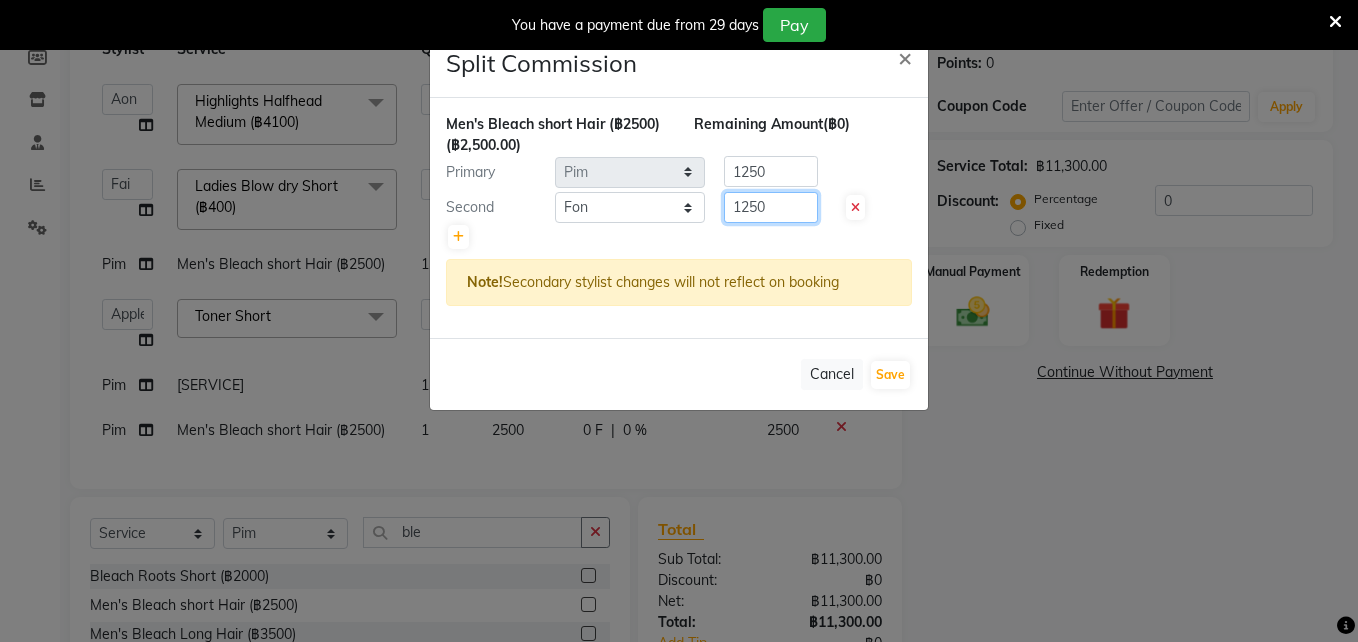 click on "1250" 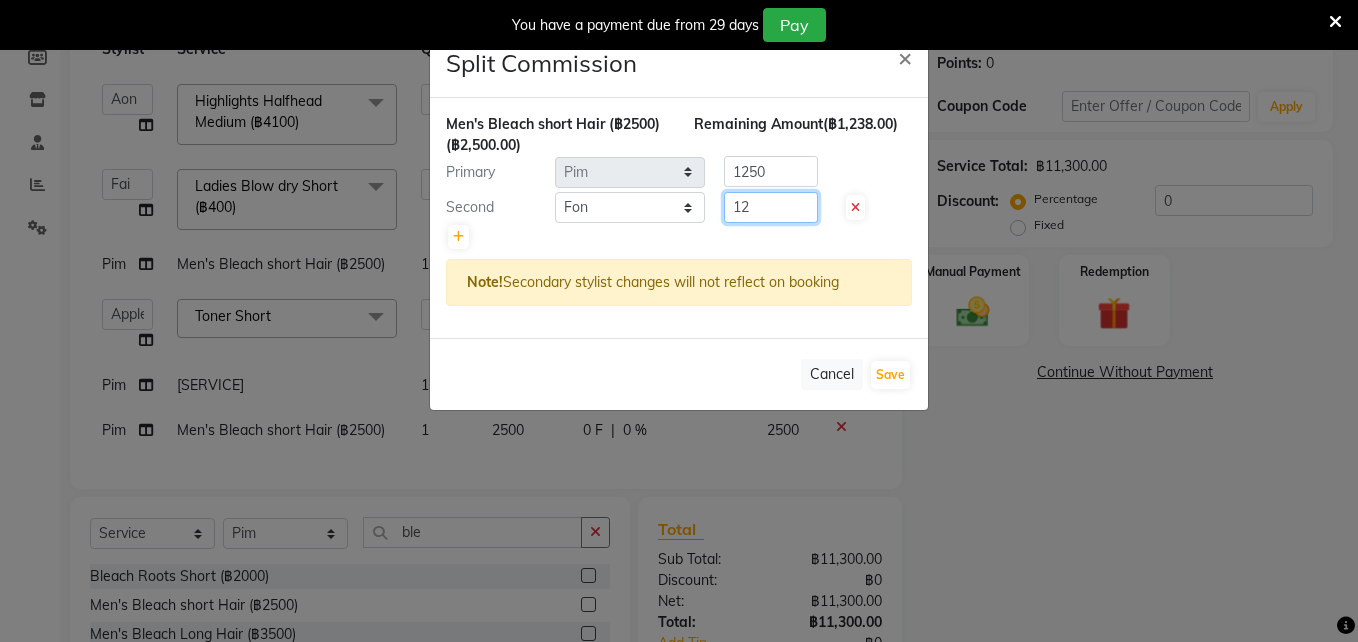 type on "1" 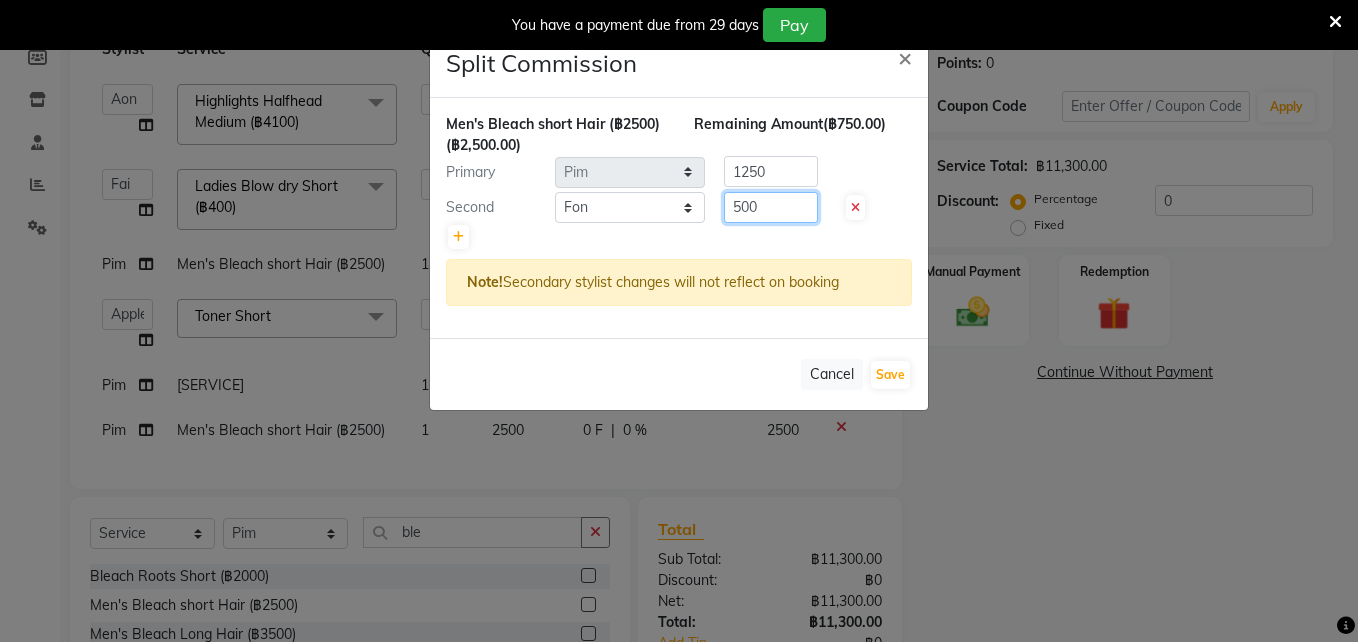 type on "500" 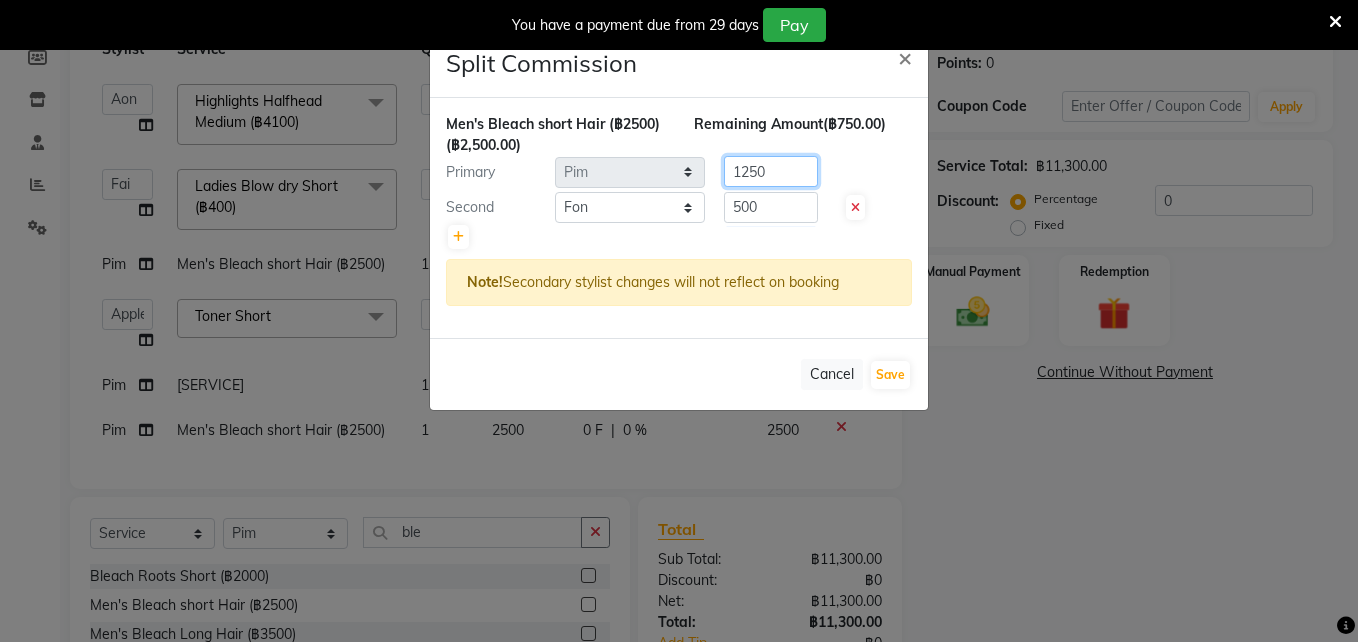 click on "1250" 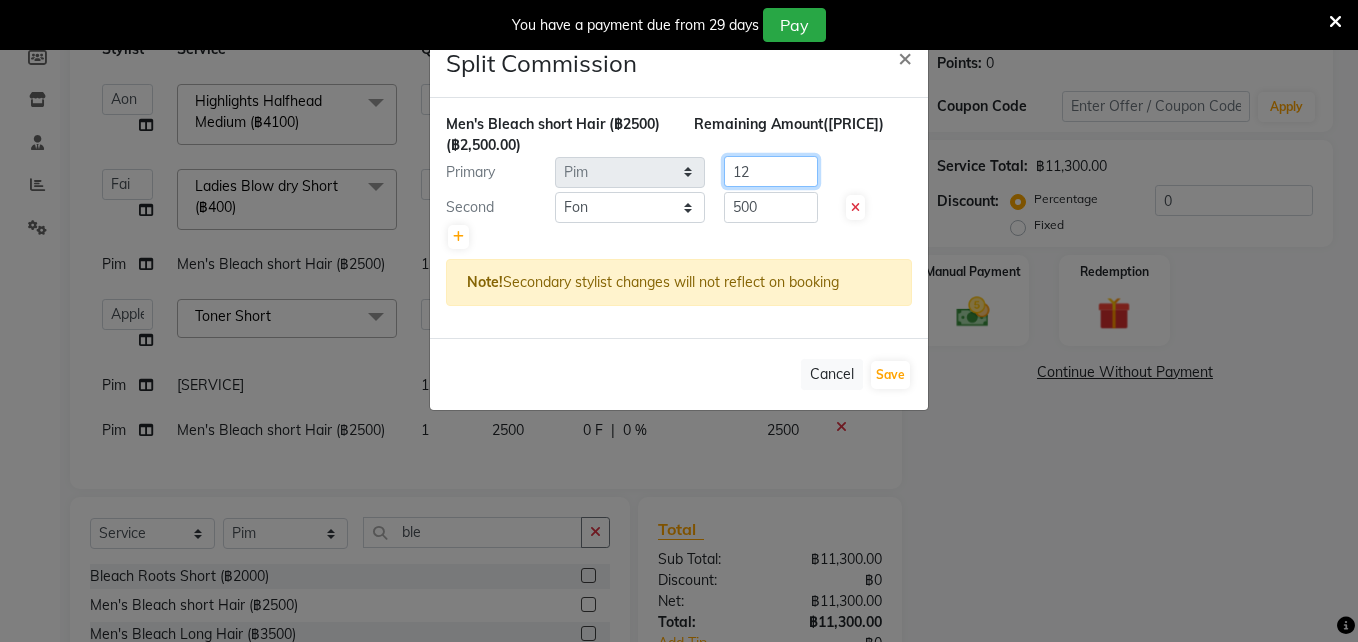 type on "1" 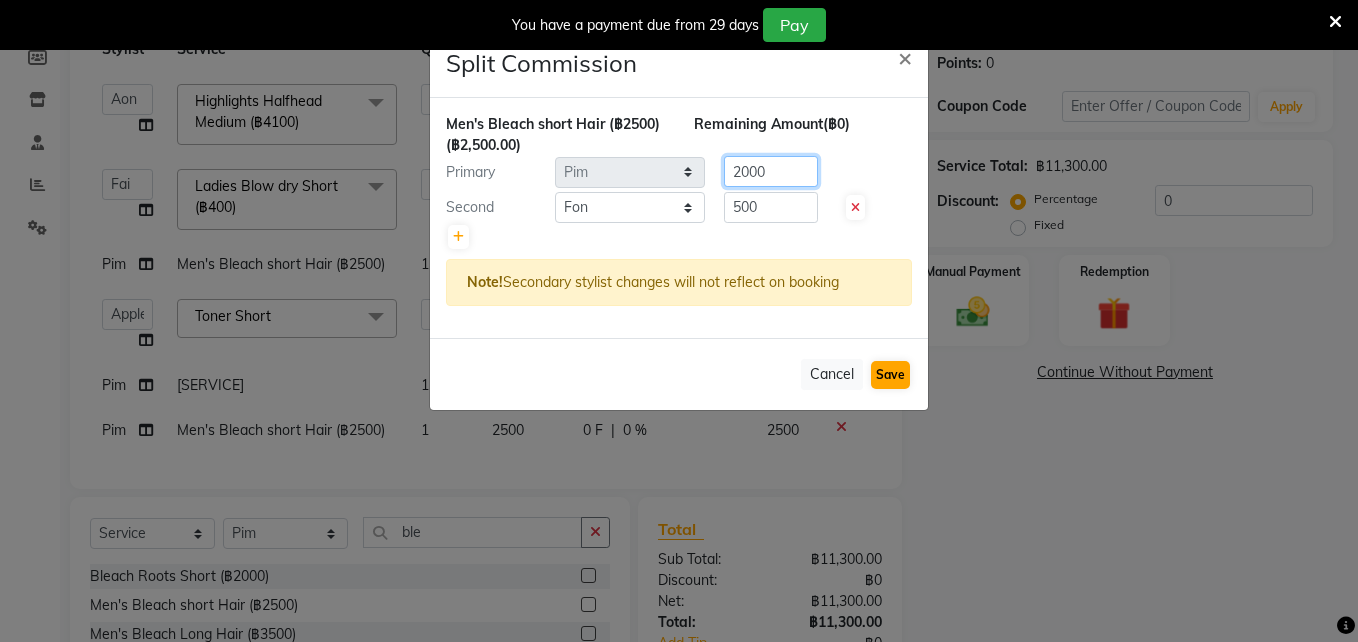 type on "2000" 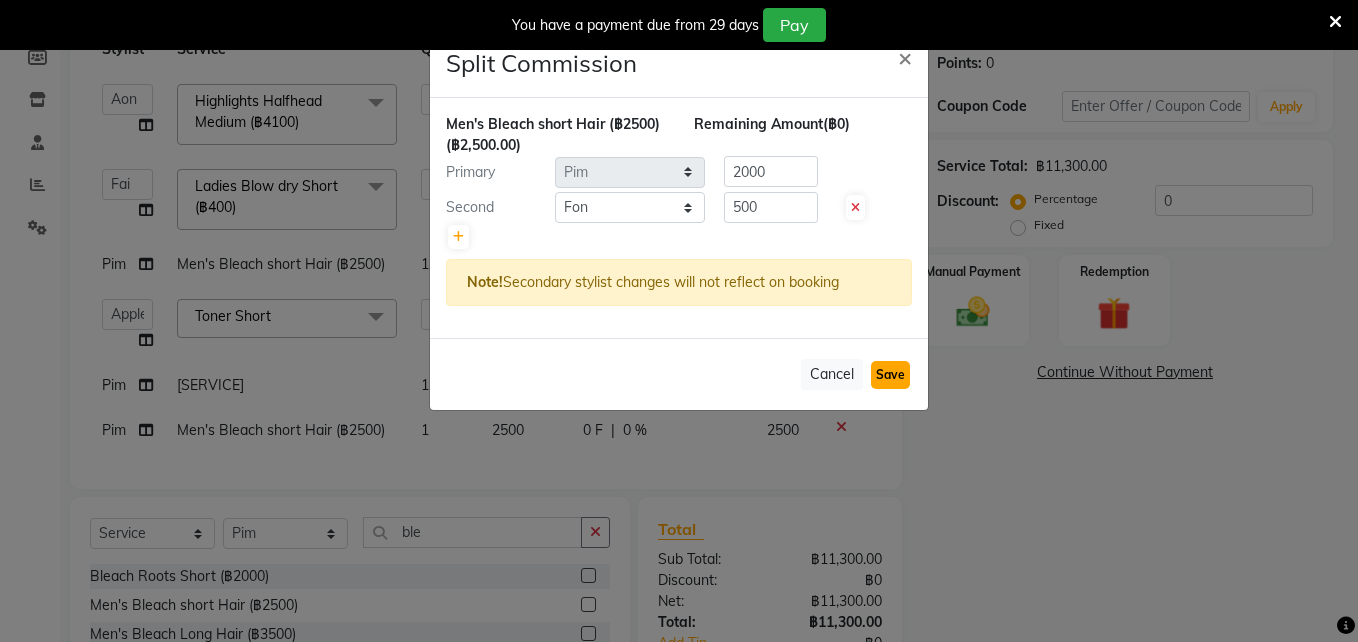 click on "Save" 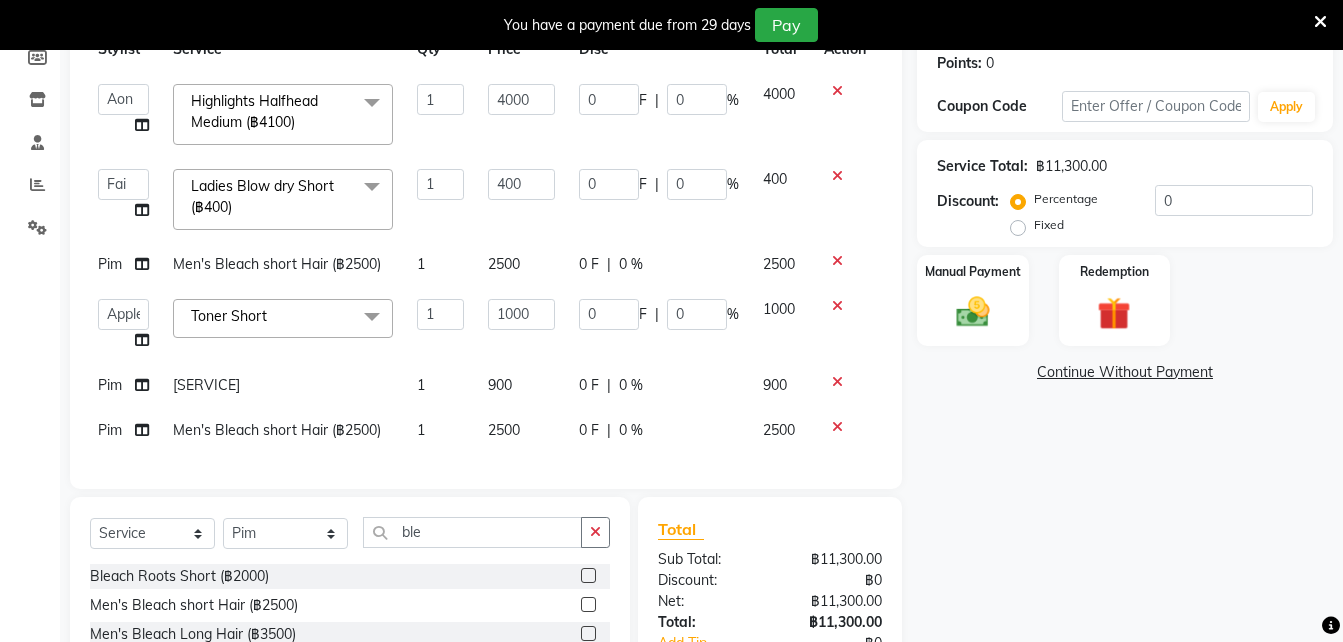 scroll, scrollTop: 0, scrollLeft: 4, axis: horizontal 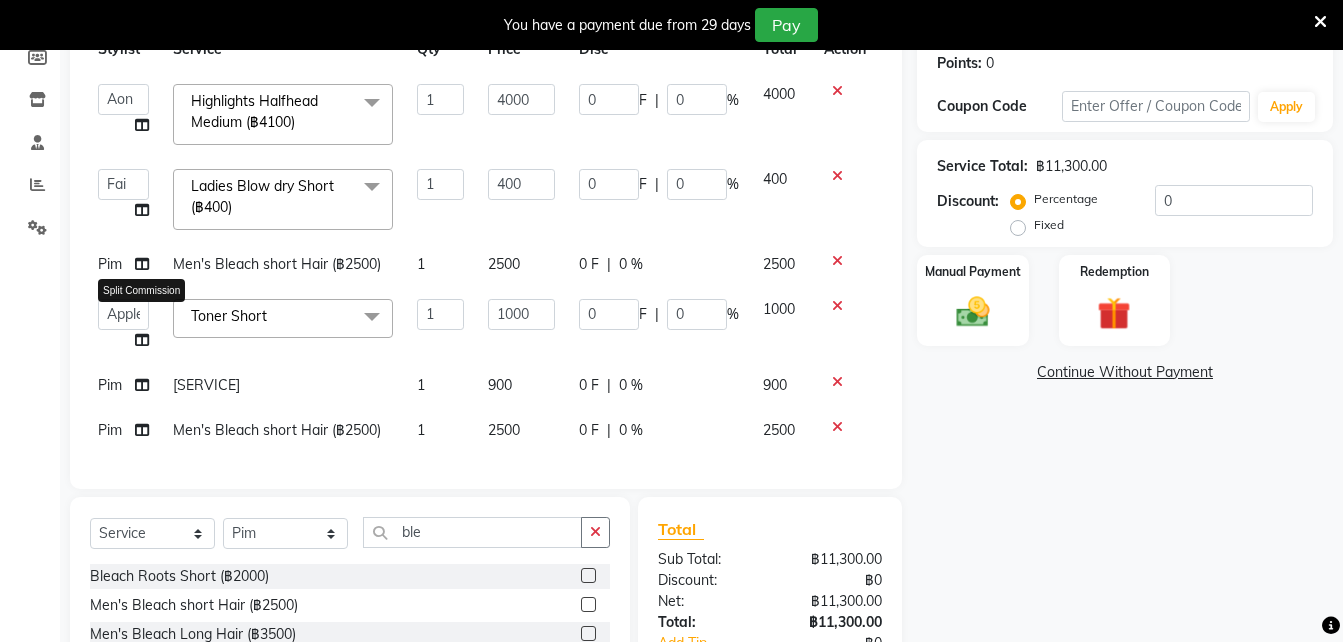 click 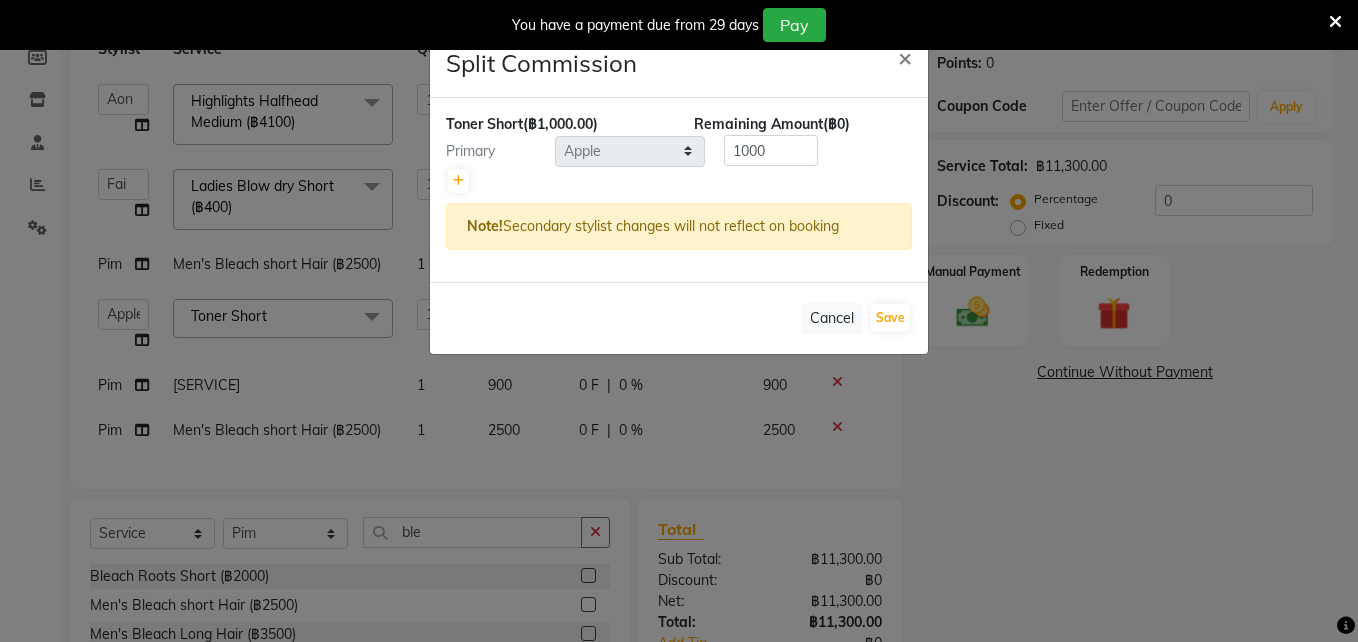 click on "Split Commission × [SERVICE]  Remaining Amount  (฿0) Primary Select  [PERSON] [PERSON]     [PERSON] [PERSON]    [PERSON]  [PERSON]  [PERSON]  [PERSON]  [PERSON]  [PERSON]  [NUMBER] Note!  Secondary stylist changes will not reflect on booking   Cancel   Save" 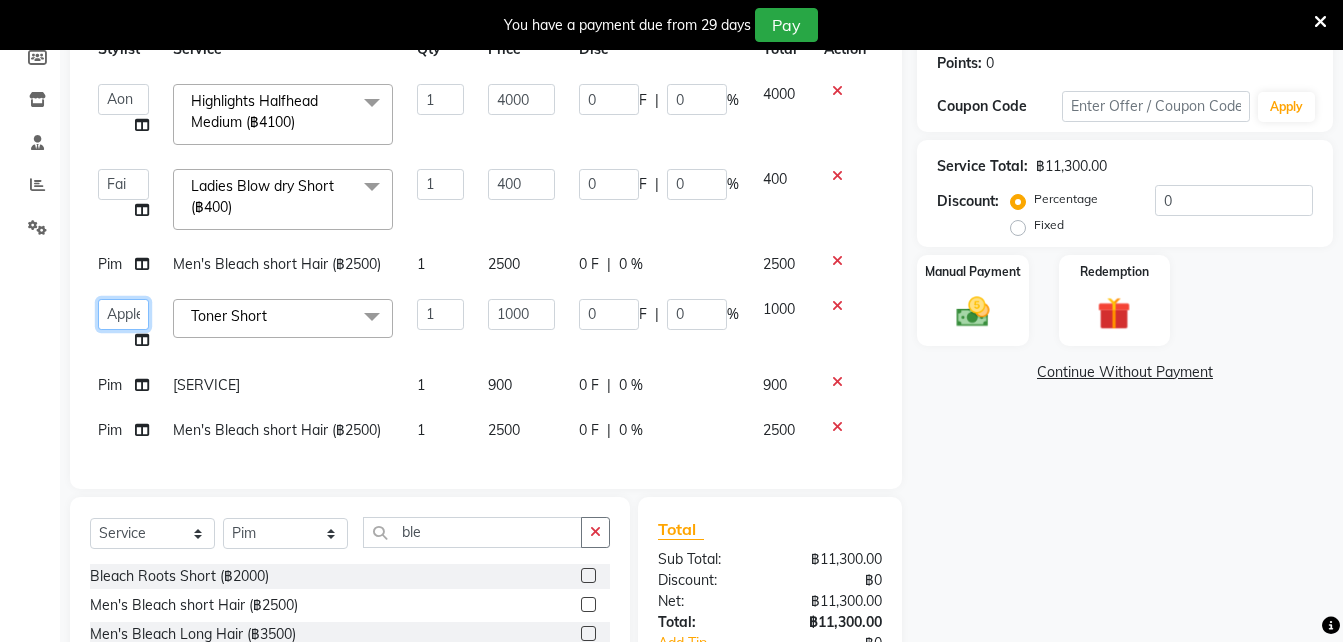 click on "Aon Apple Boss Luke Fai Fon Kate Pim" 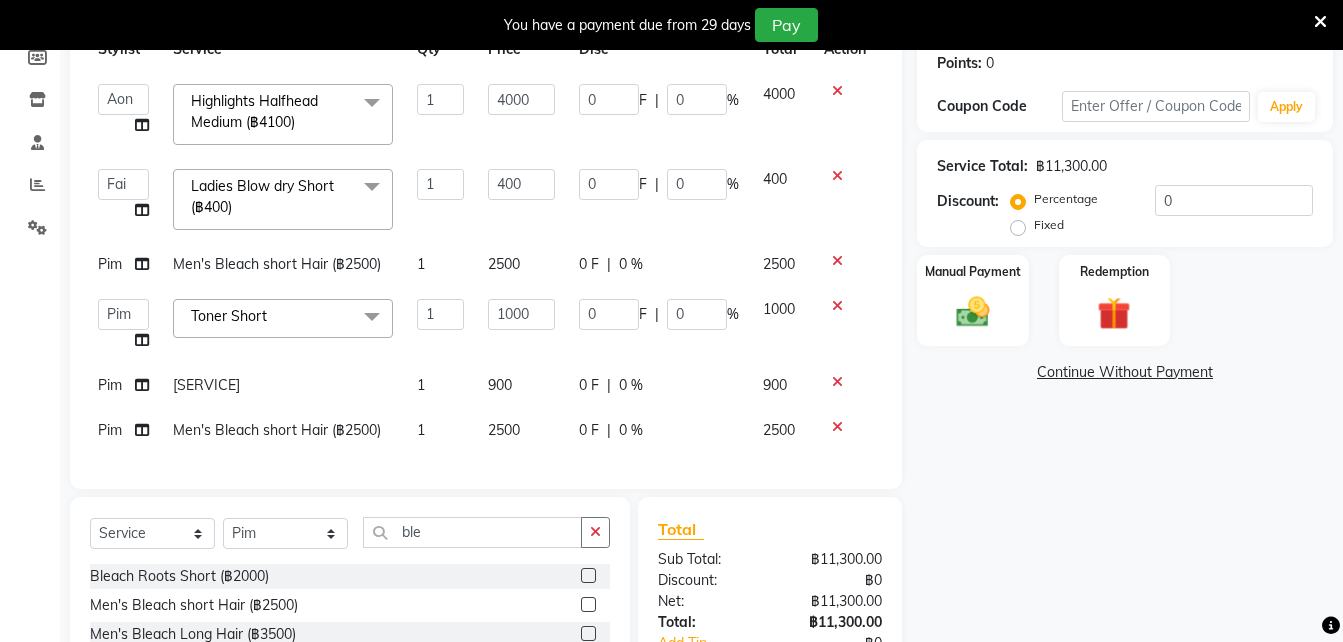 select on "65351" 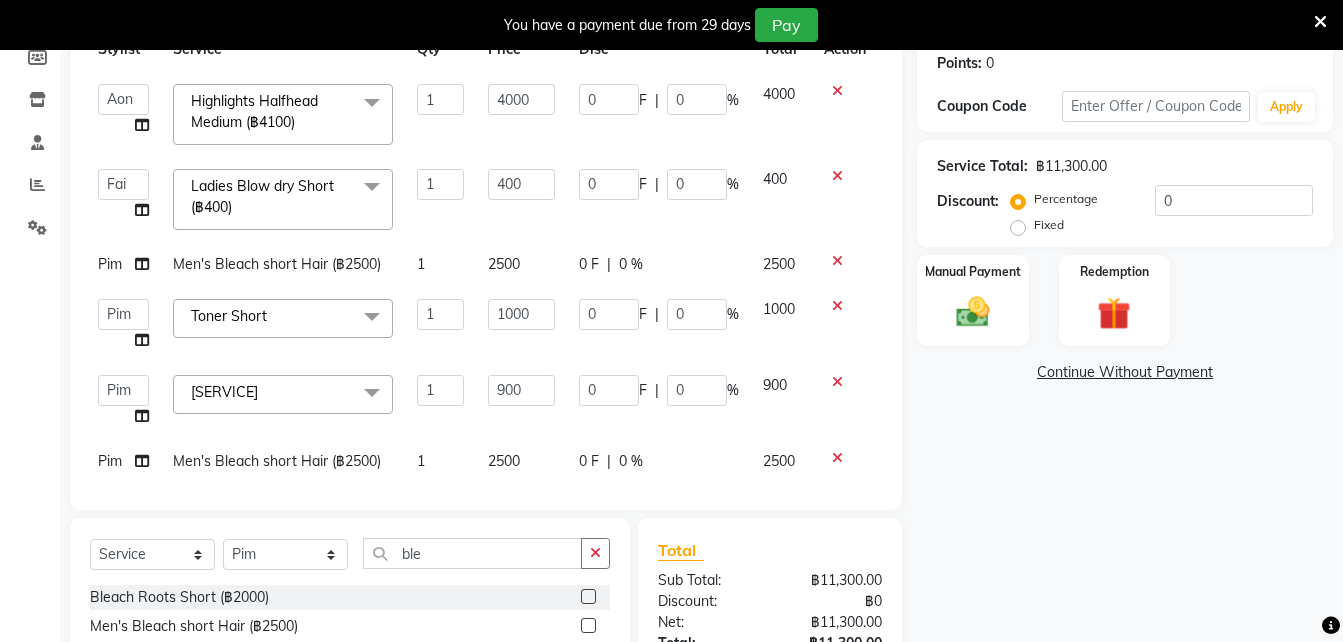 click 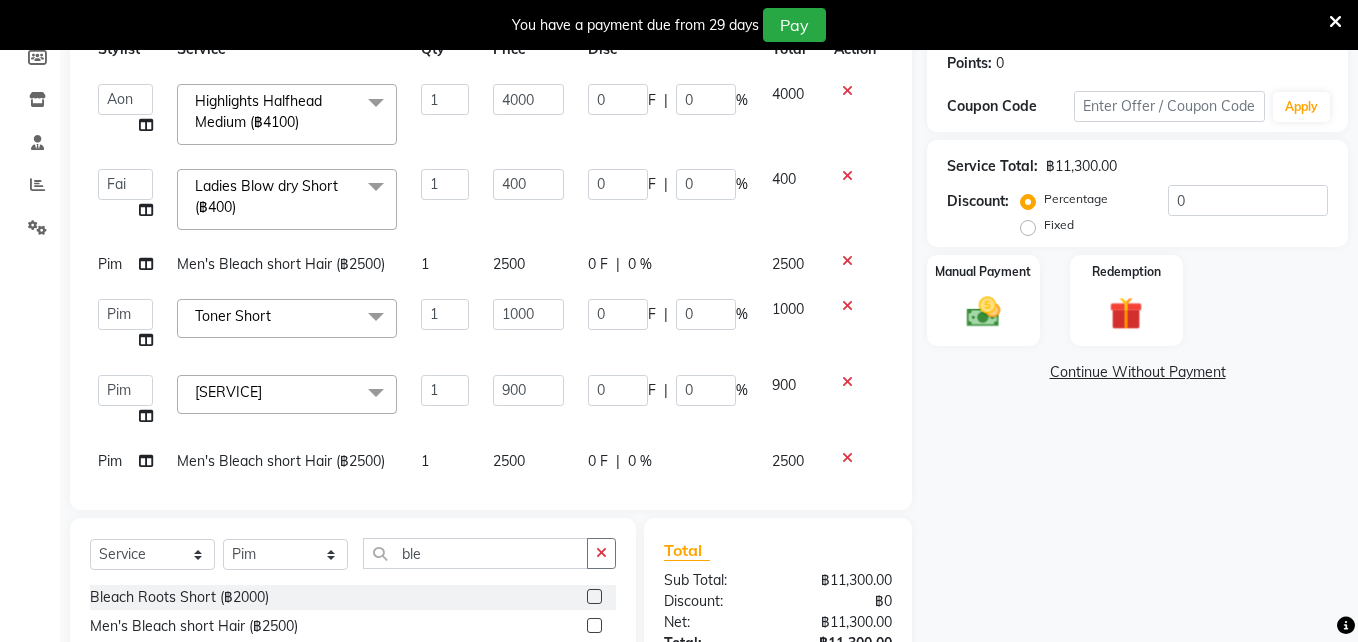 select on "65351" 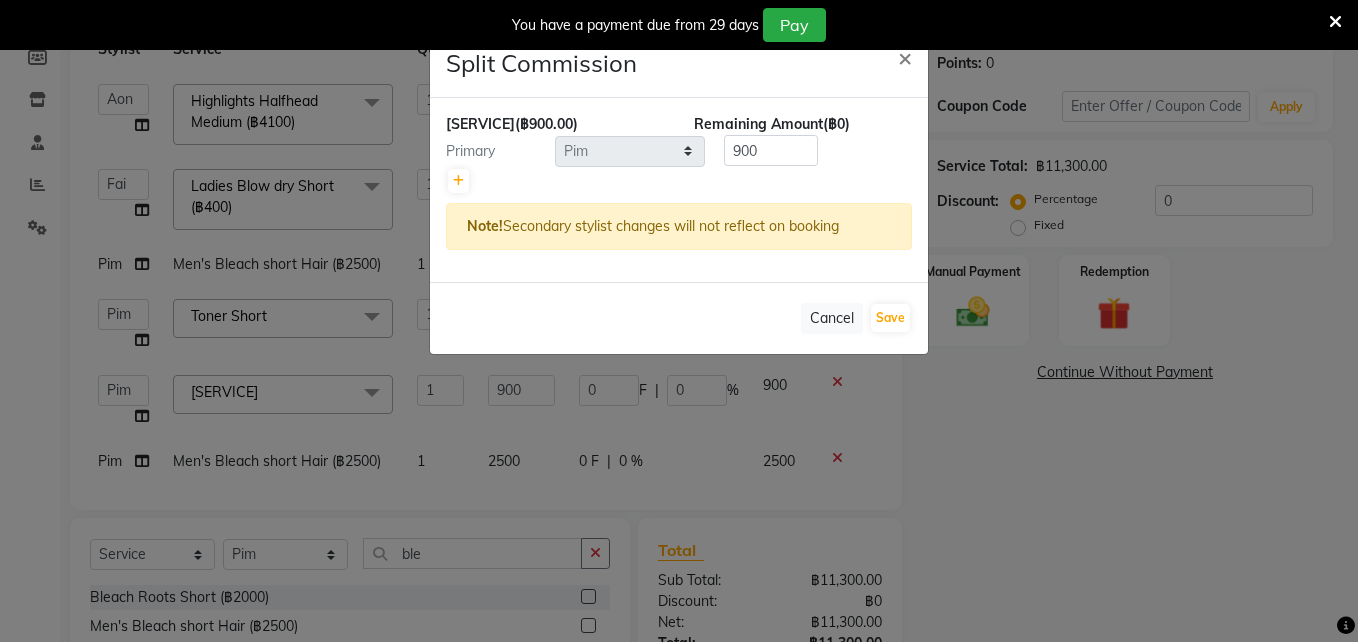 click on "Split Commission × [SERVICE]  Remaining Amount  (฿0) Primary Select  [PERSON] [PERSON]     [PERSON] [PERSON]    [PERSON]  [PERSON]  [PERSON]  [PERSON]  [PERSON]  [PERSON]  [NUMBER] Note!  Secondary stylist changes will not reflect on booking   Cancel   Save" 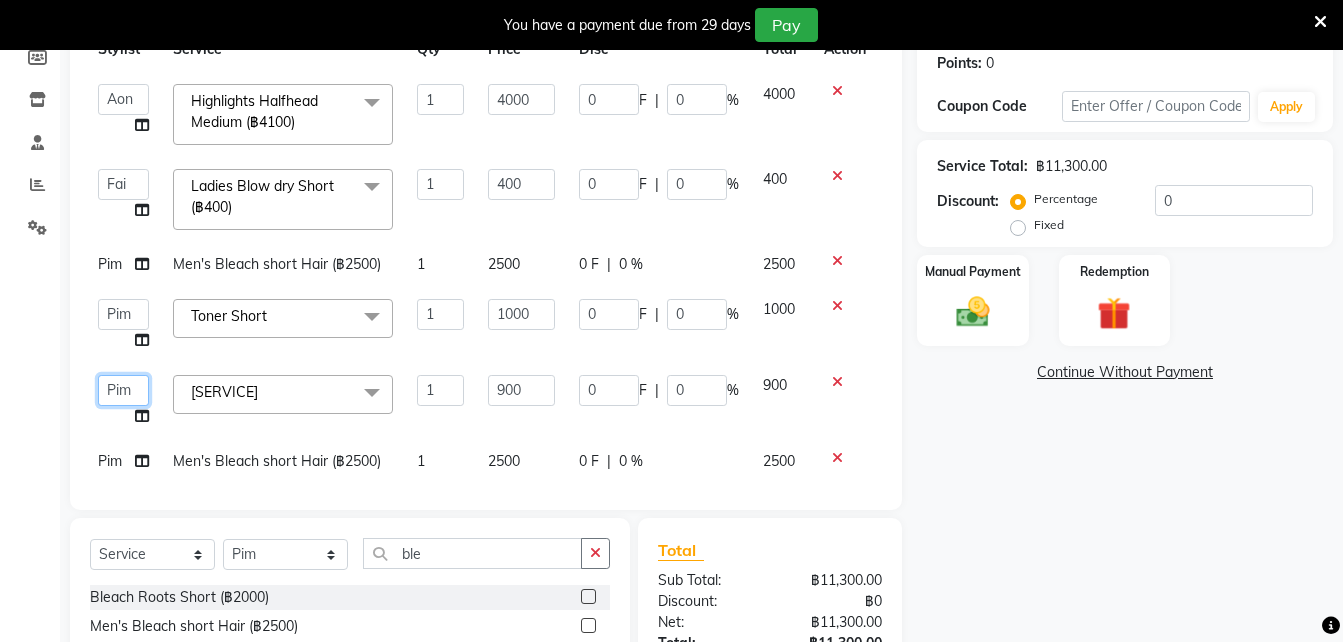 click on "Aon Apple Boss Luke Fai Fon Kate Pim" 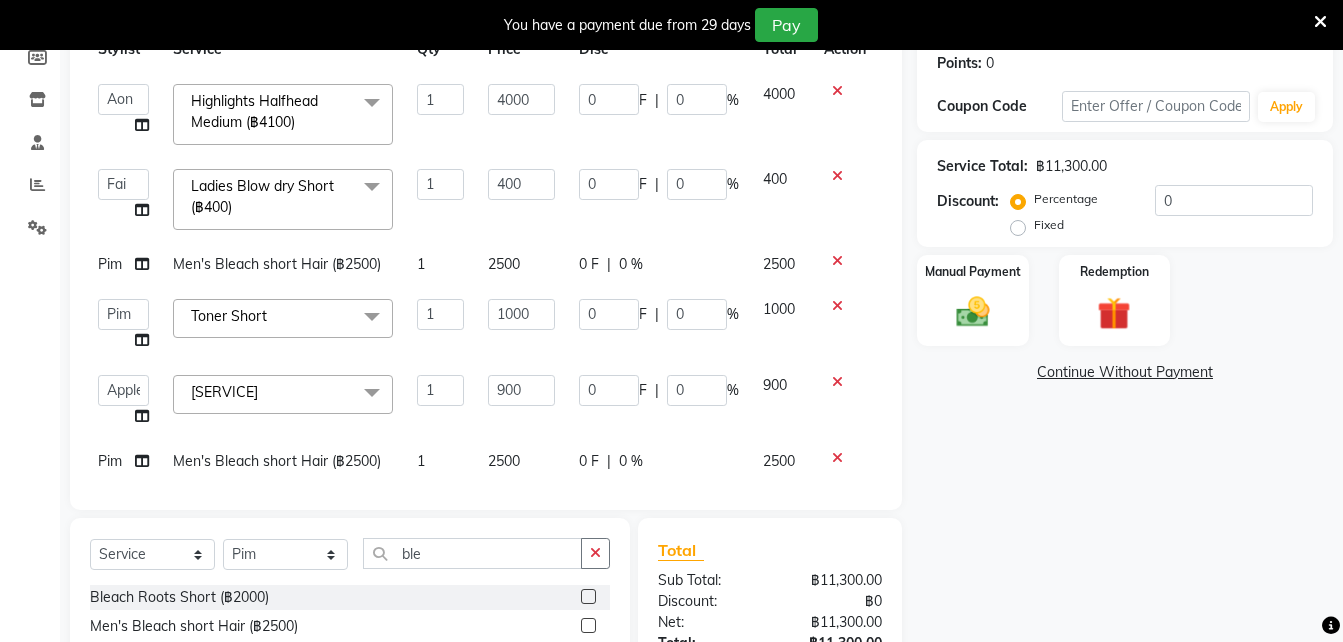 select on "56710" 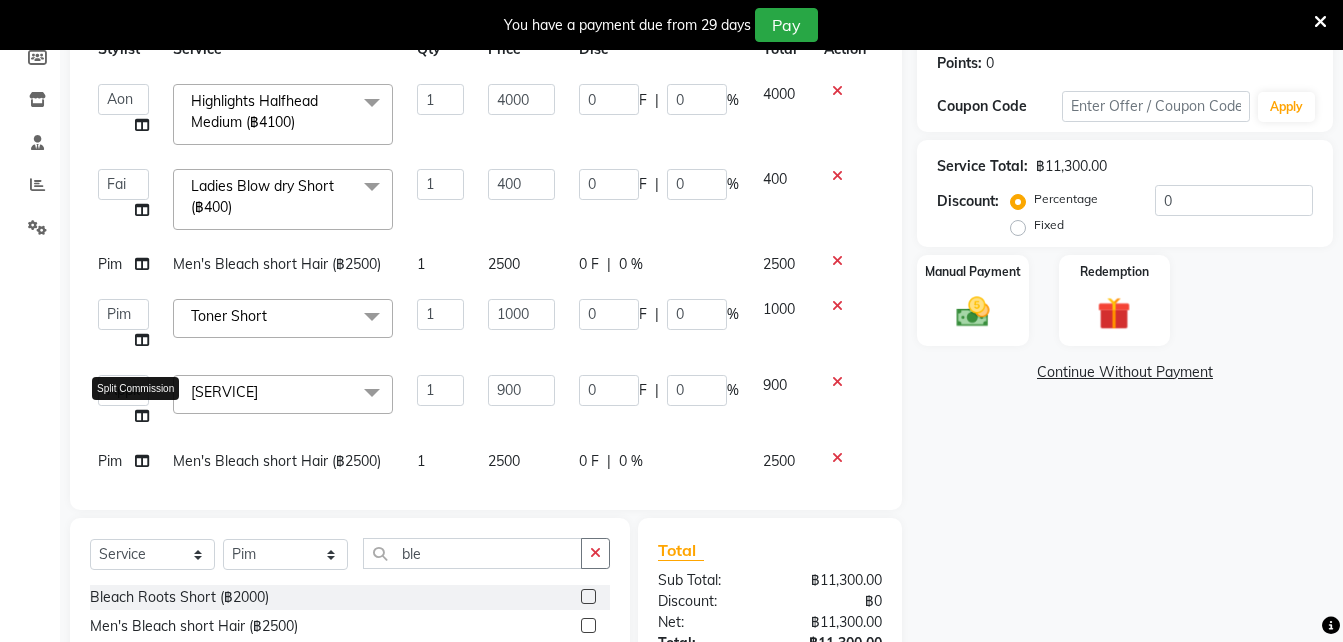 click 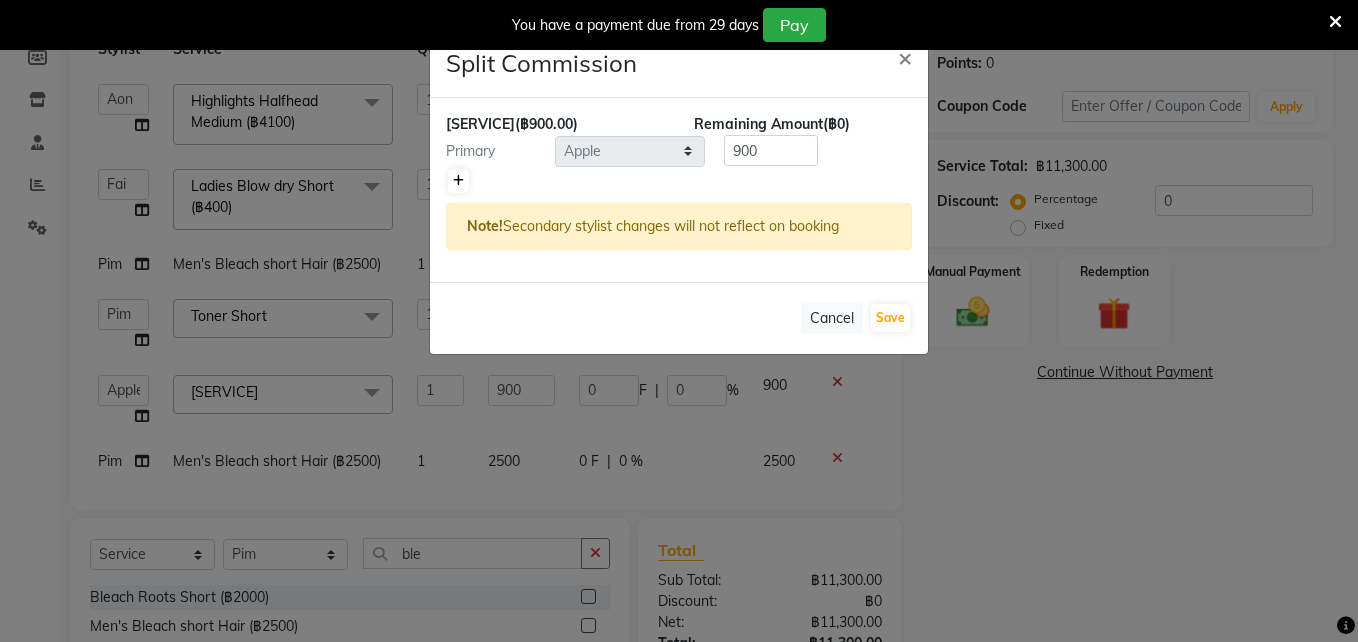 click 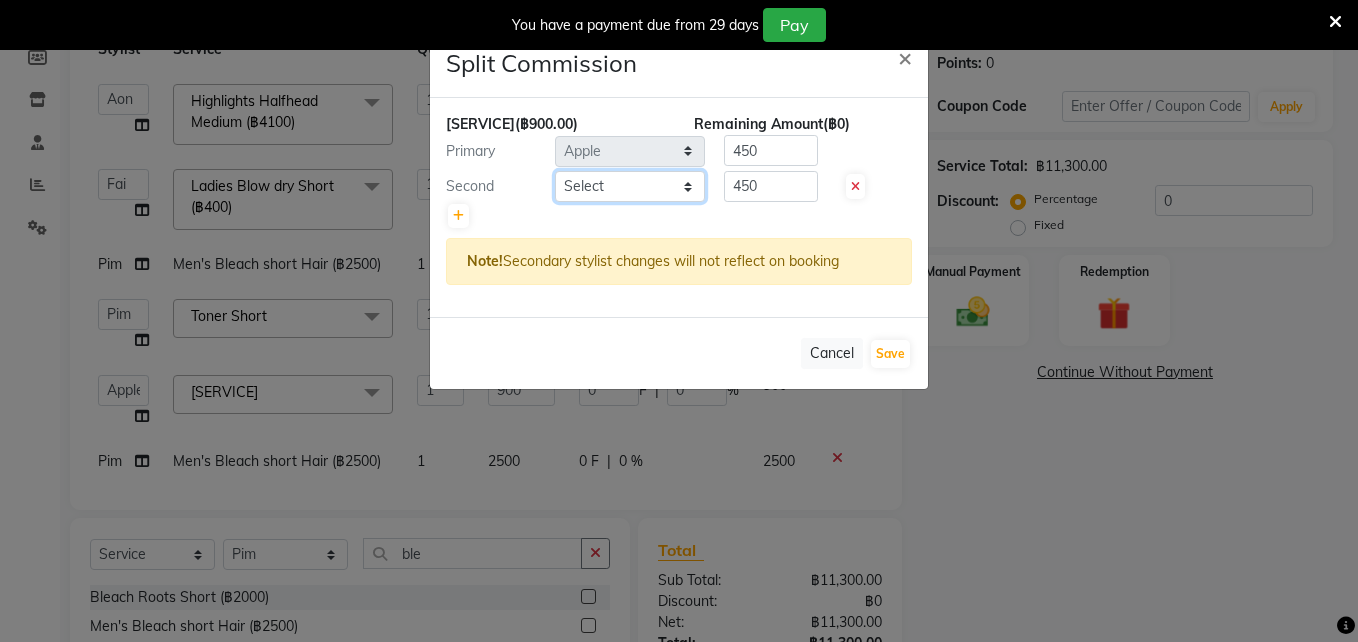 click on "Select  [PERSON] [PERSON]     [PERSON] [PERSON]    [PERSON]  [PERSON]  [PERSON]  [PERSON]  [PERSON]  [PERSON]  [SERVICE]" 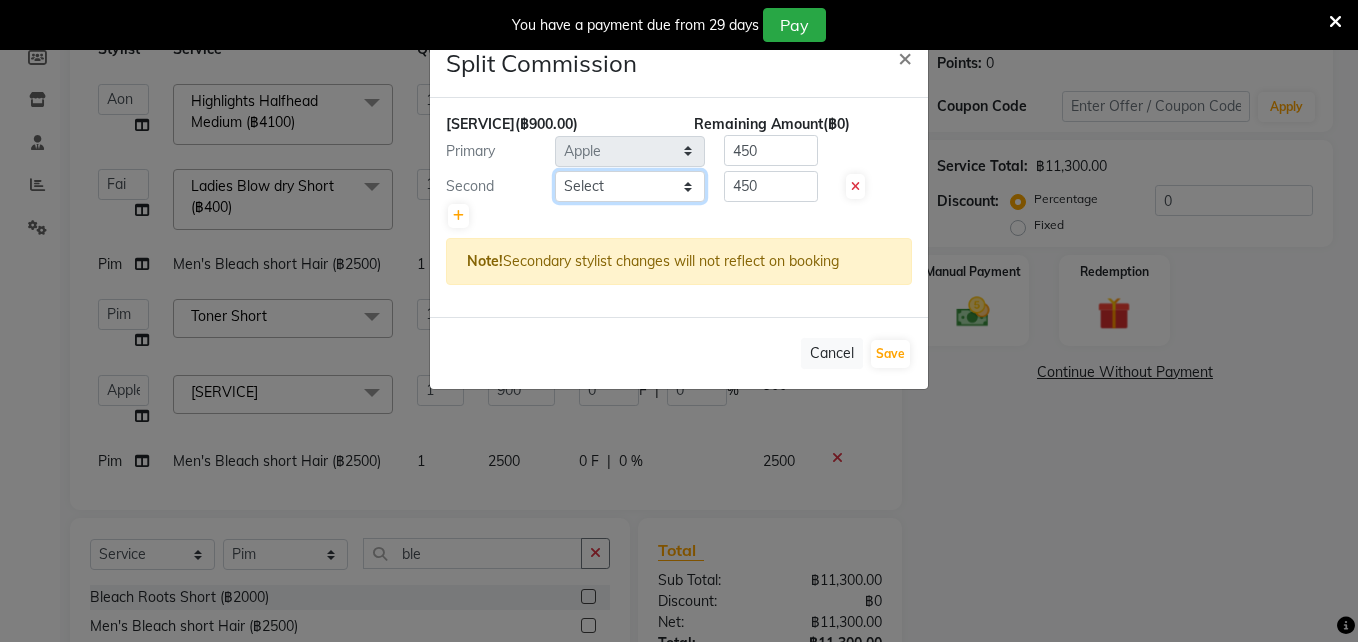 select on "56711" 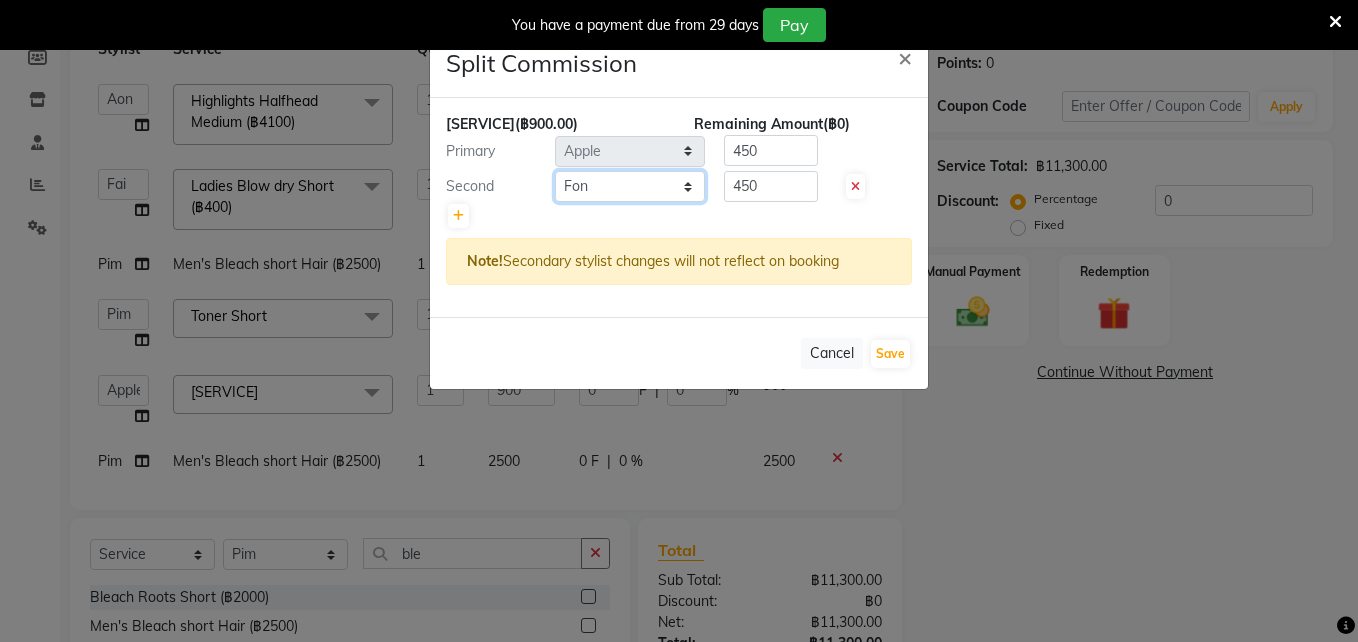 click on "Select  [PERSON] [PERSON]     [PERSON] [PERSON]    [PERSON]  [PERSON]  [PERSON]  [PERSON]  [PERSON]  [PERSON]  [SERVICE]" 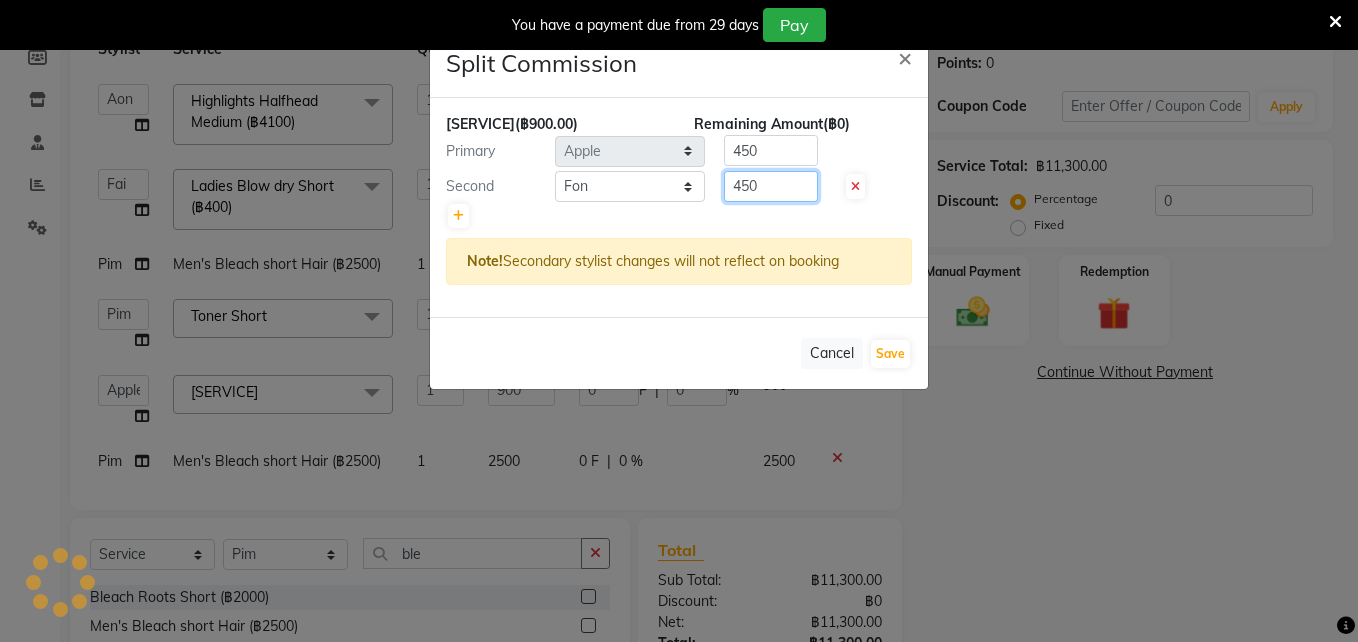 click on "450" 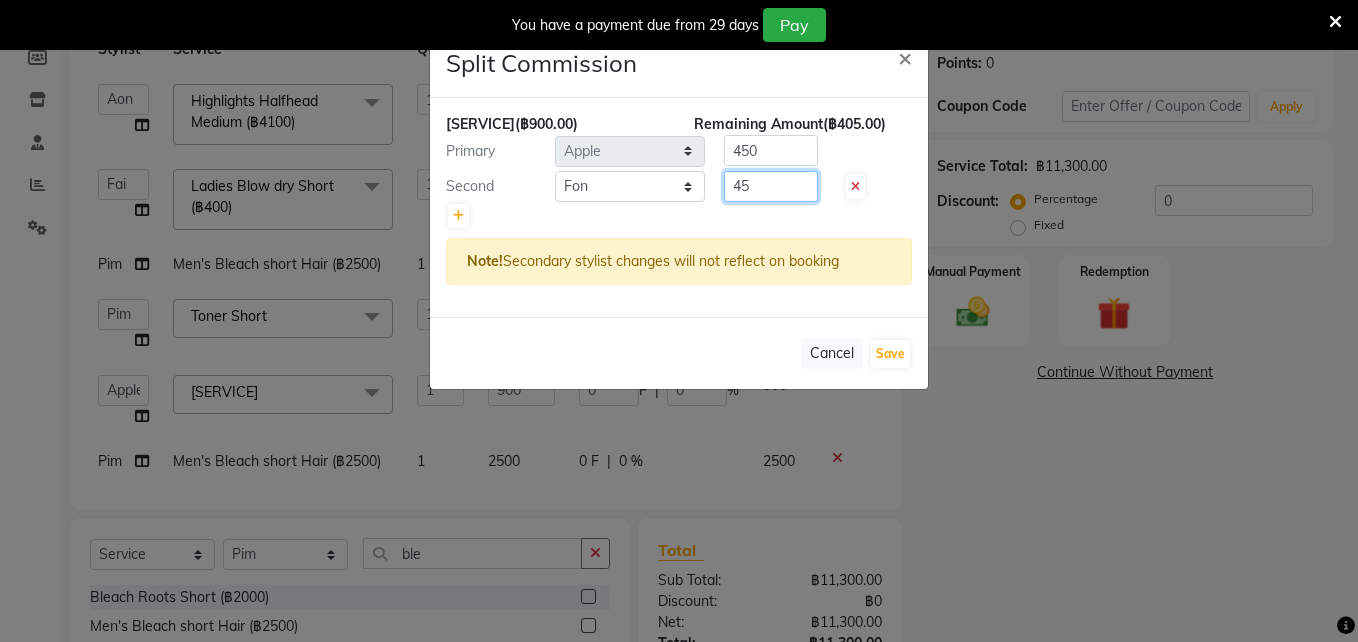 type on "4" 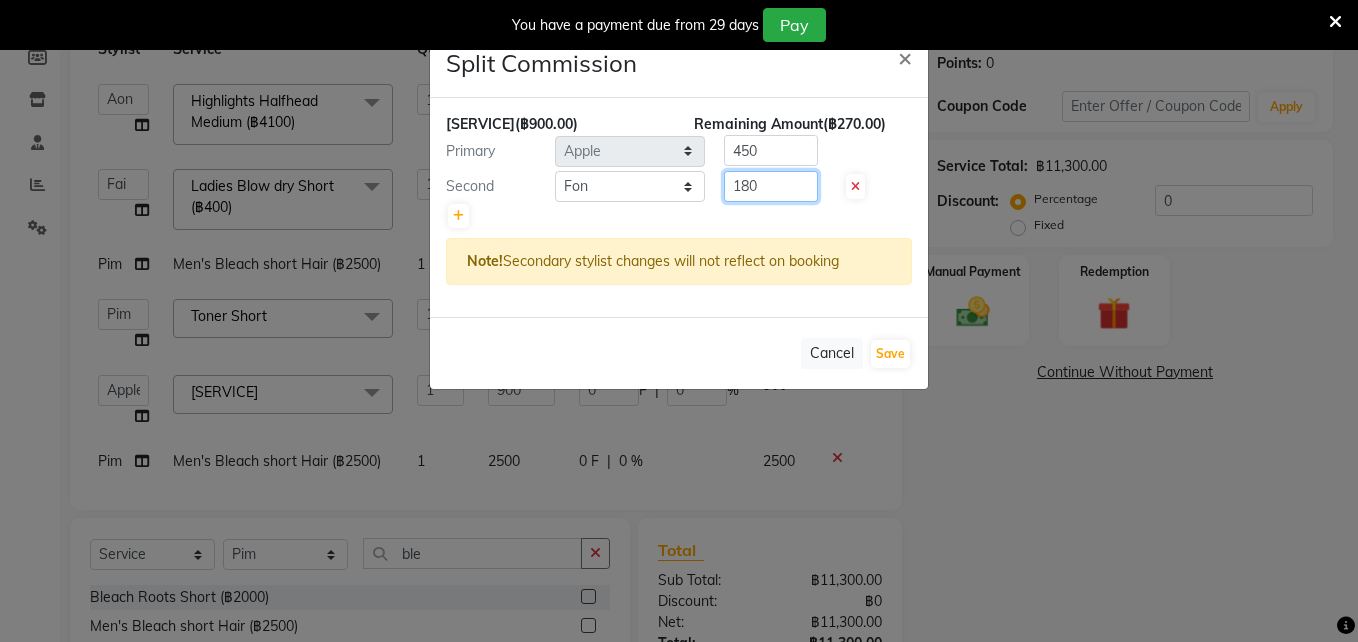 type on "180" 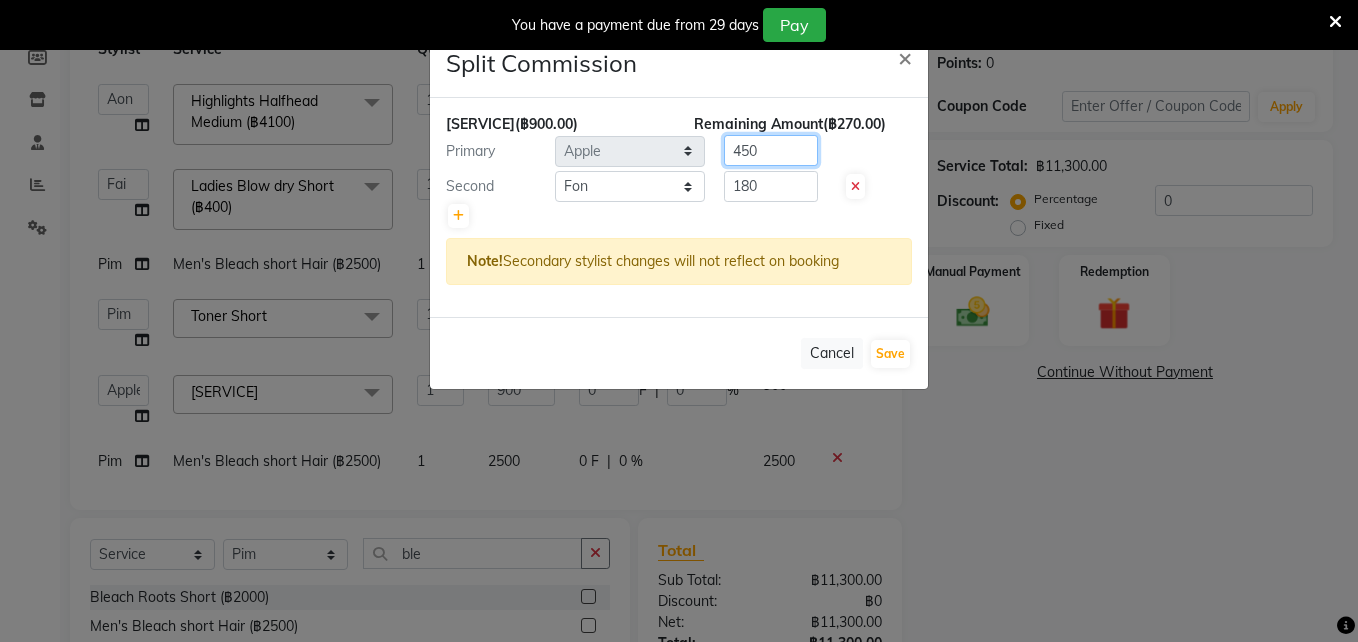 drag, startPoint x: 761, startPoint y: 176, endPoint x: 744, endPoint y: 190, distance: 22.022715 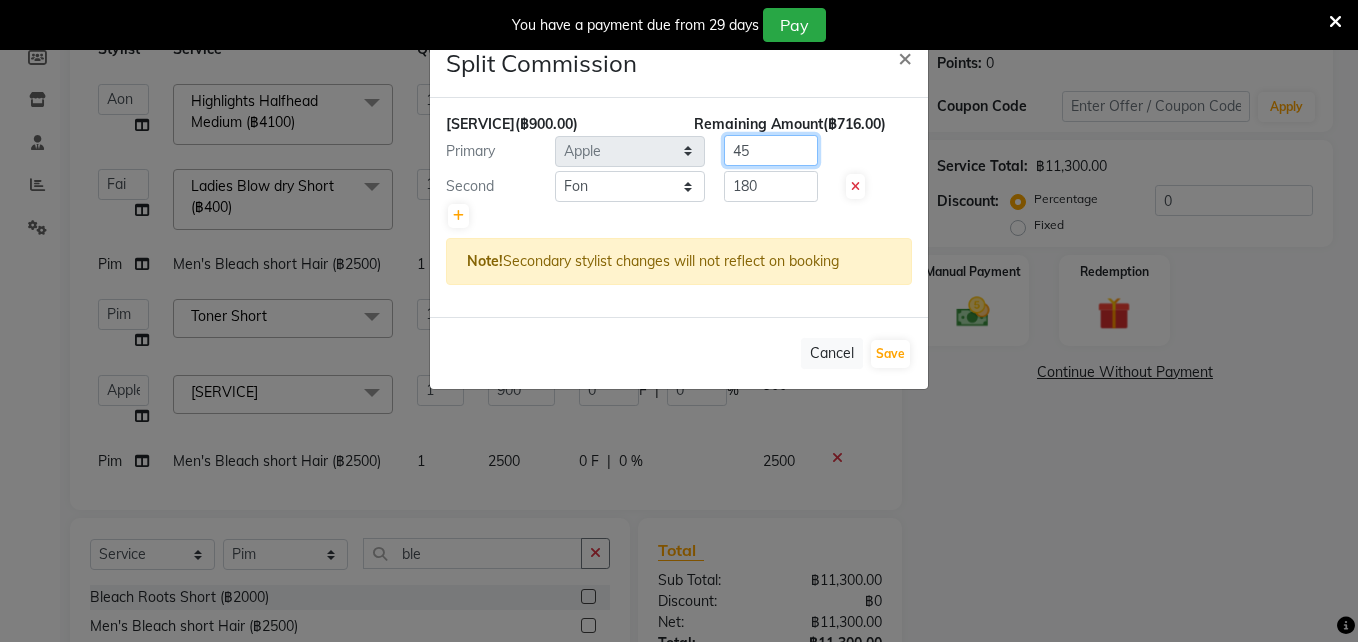 type on "4" 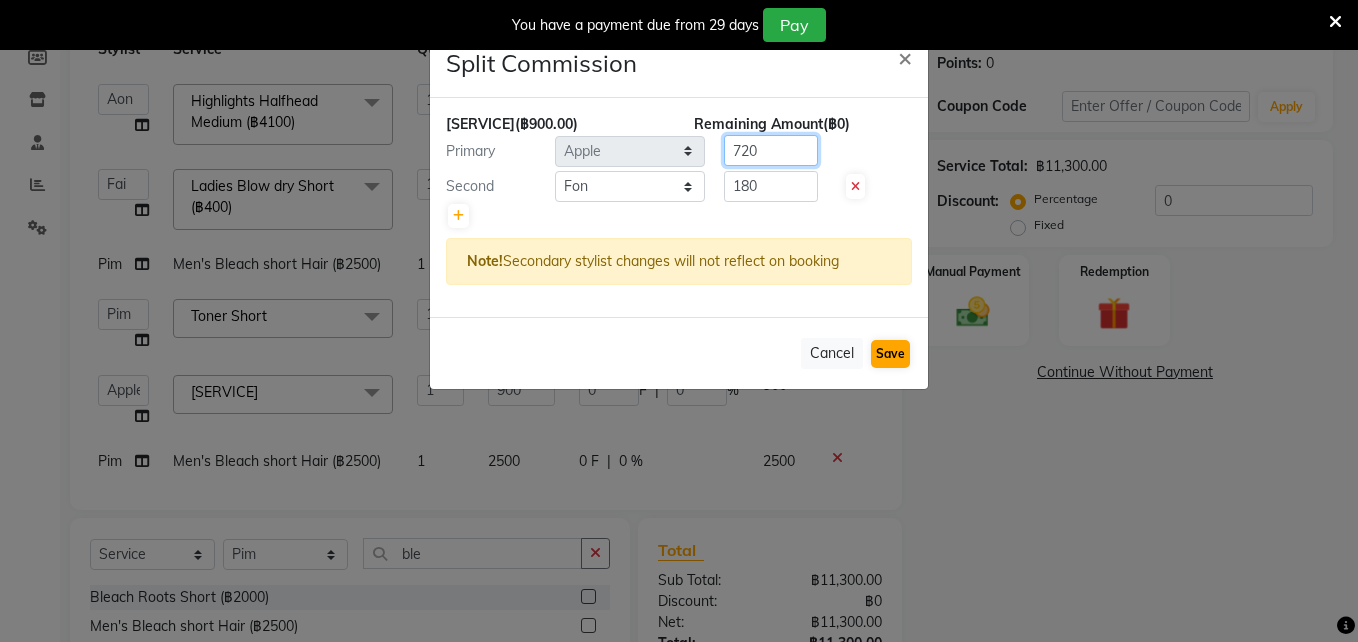 type on "720" 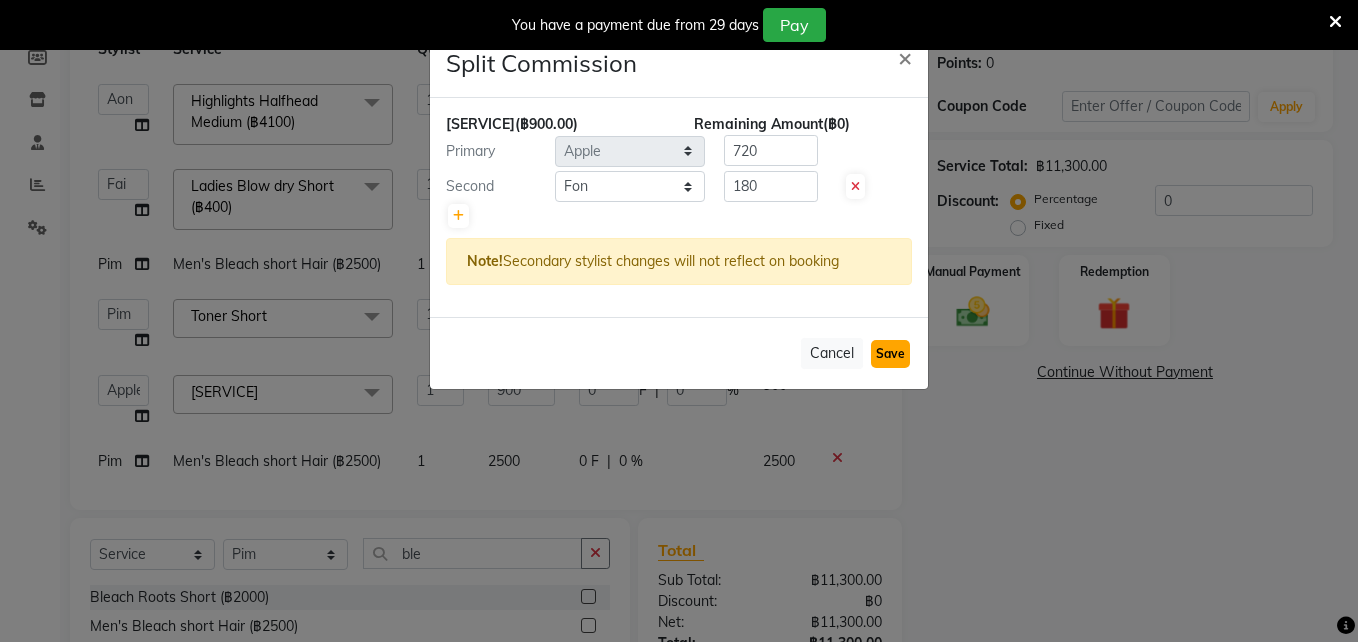 click on "Save" 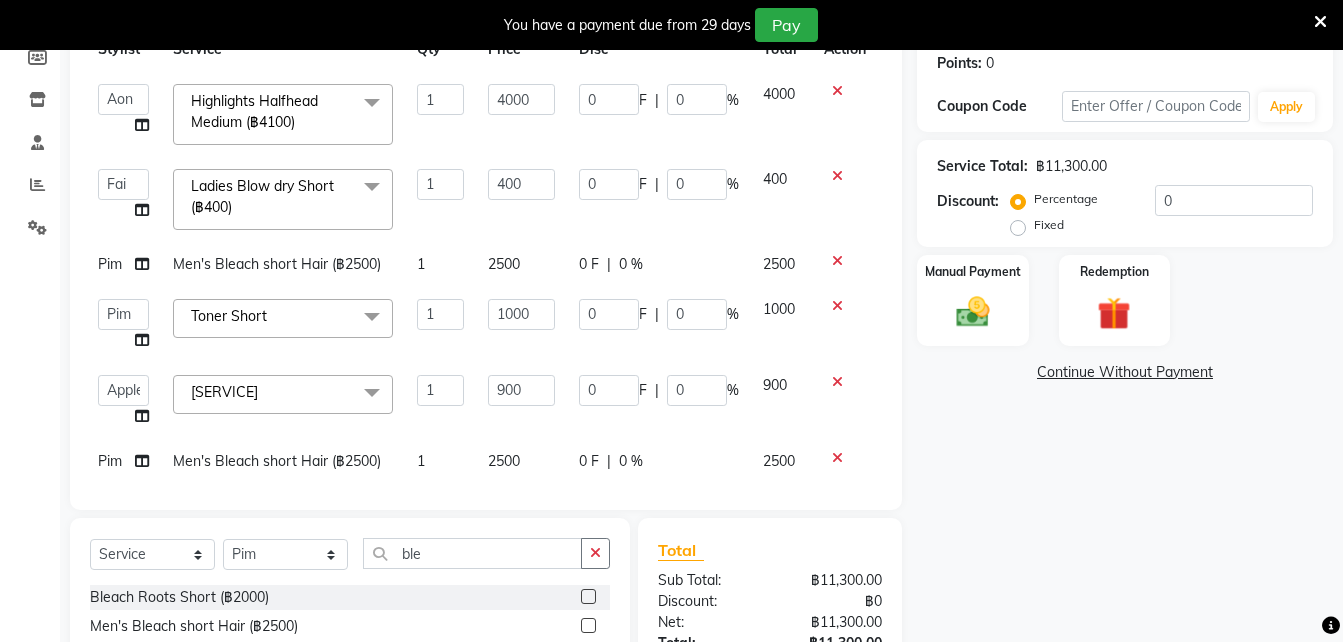 scroll, scrollTop: 55, scrollLeft: 4, axis: both 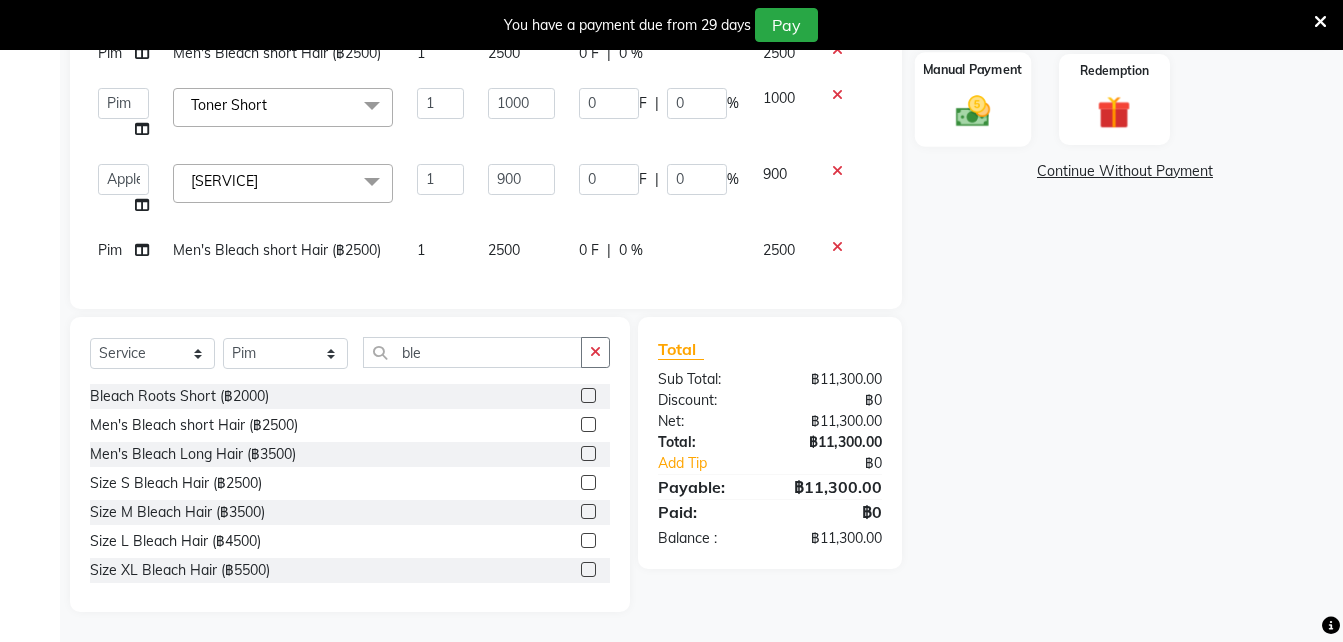click 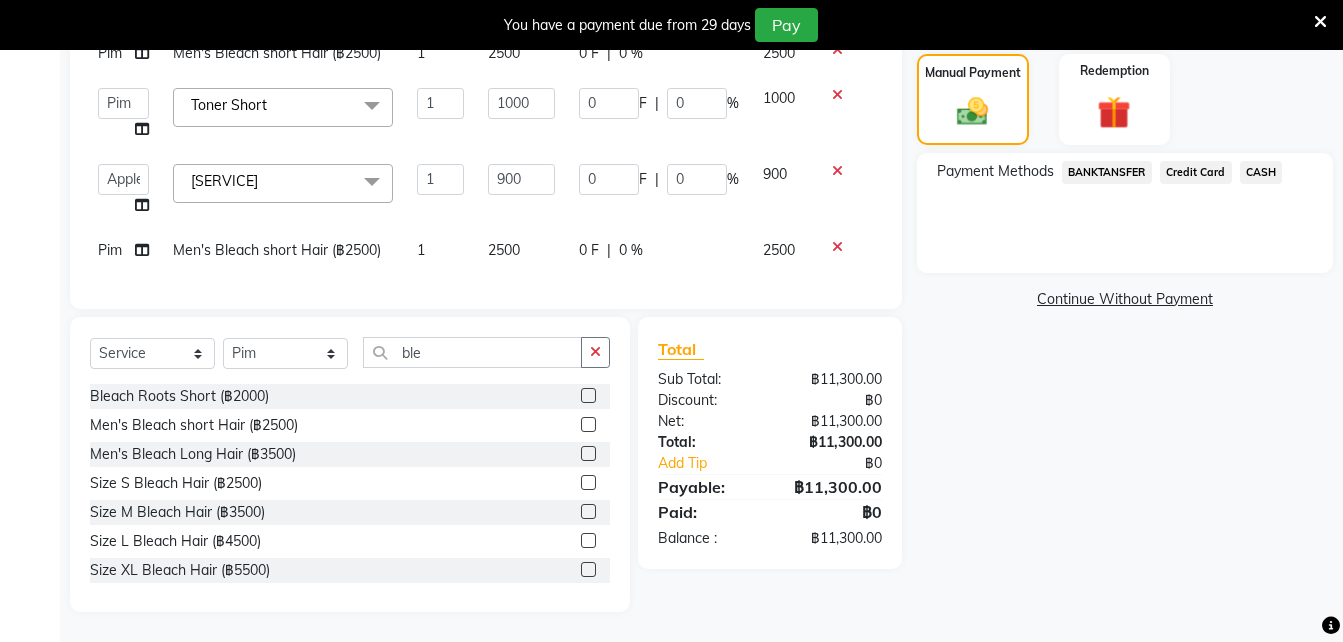 click on "Credit Card" 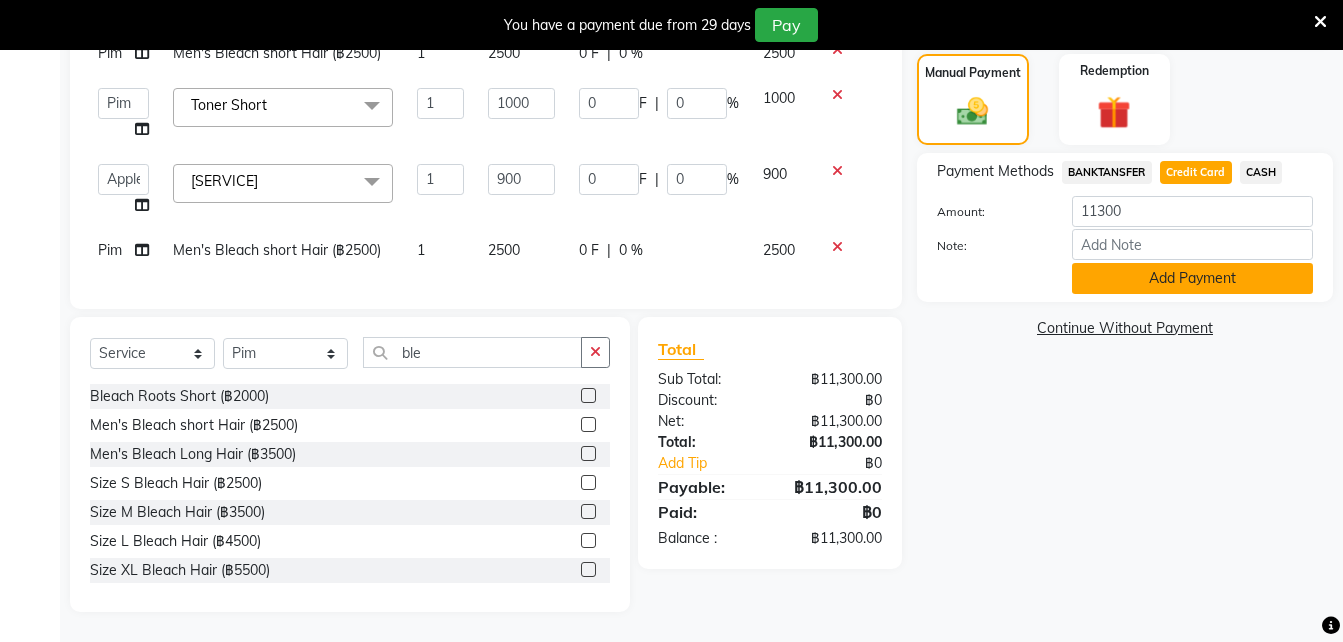 click on "Add Payment" 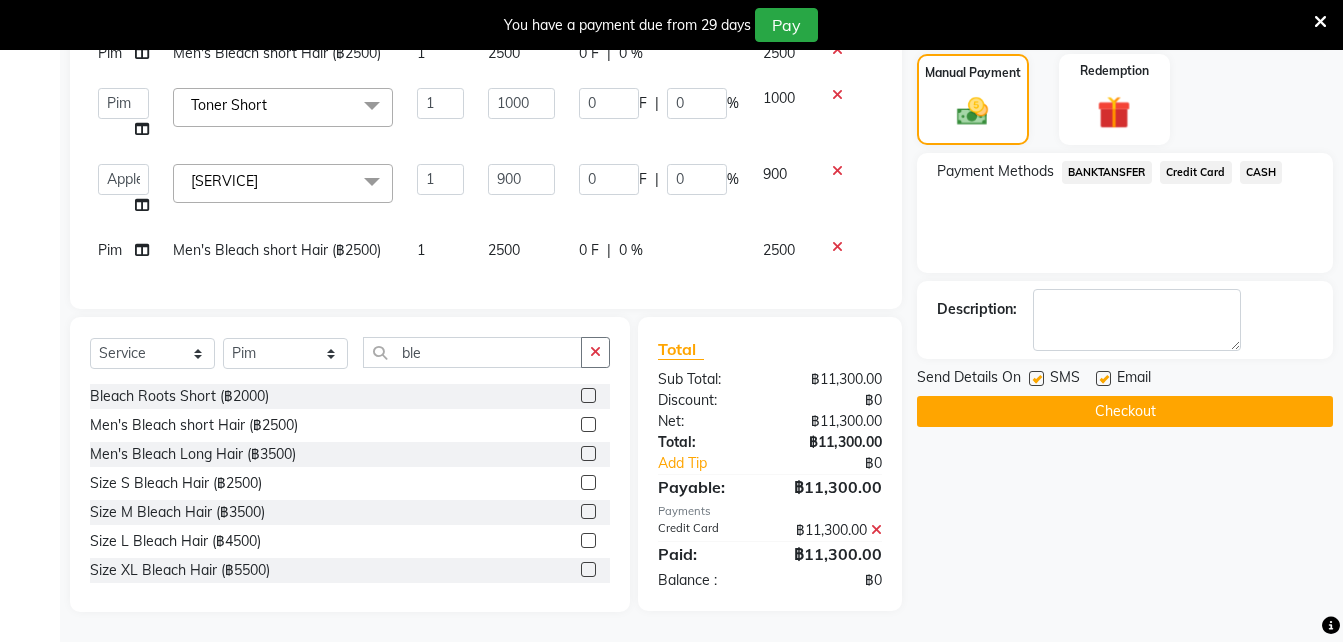 click on "Checkout" 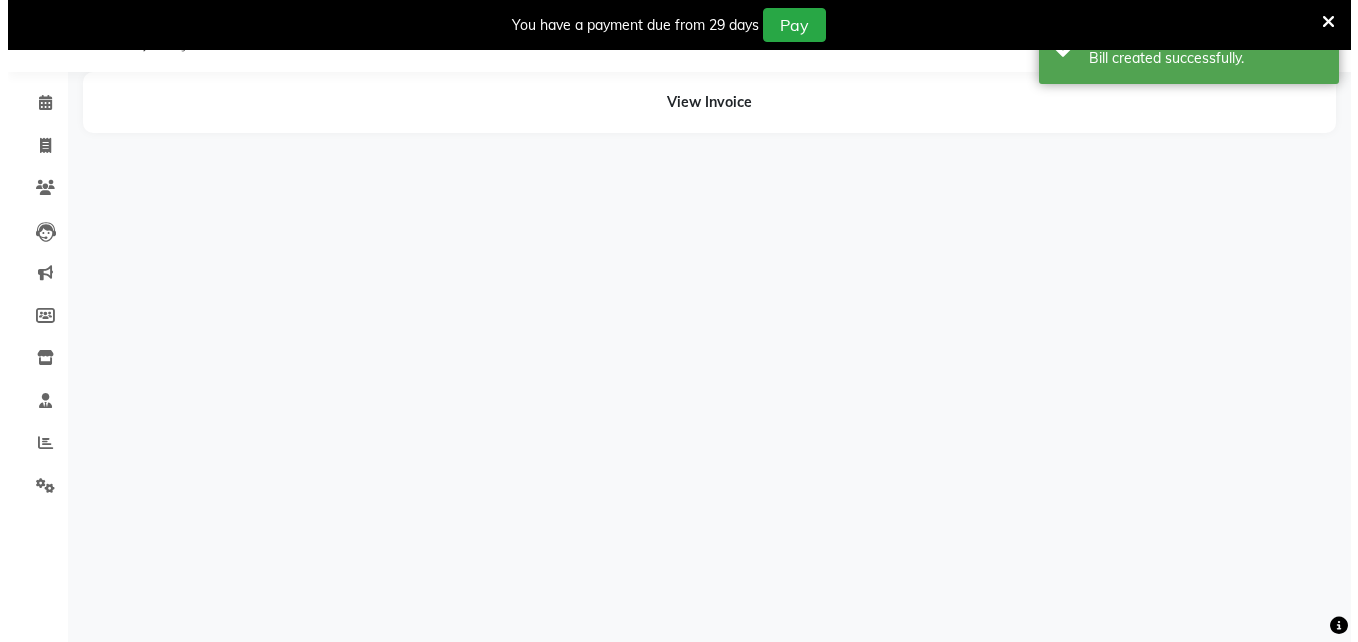 scroll, scrollTop: 50, scrollLeft: 0, axis: vertical 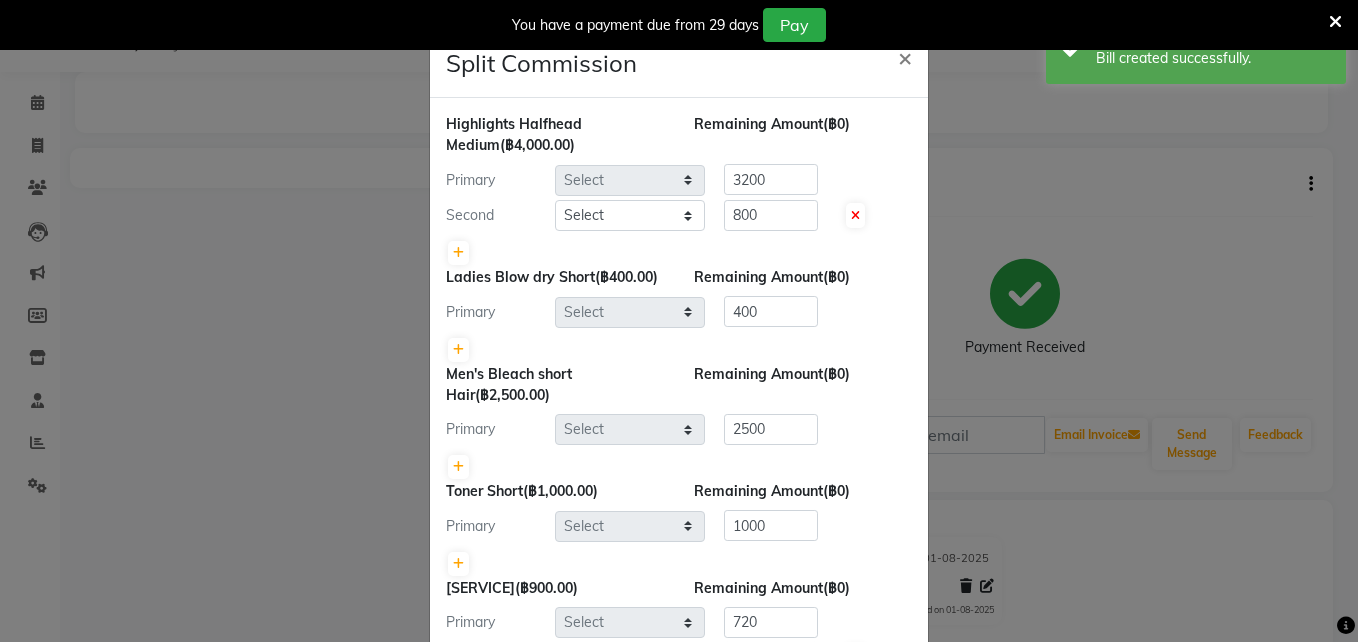 select on "56709" 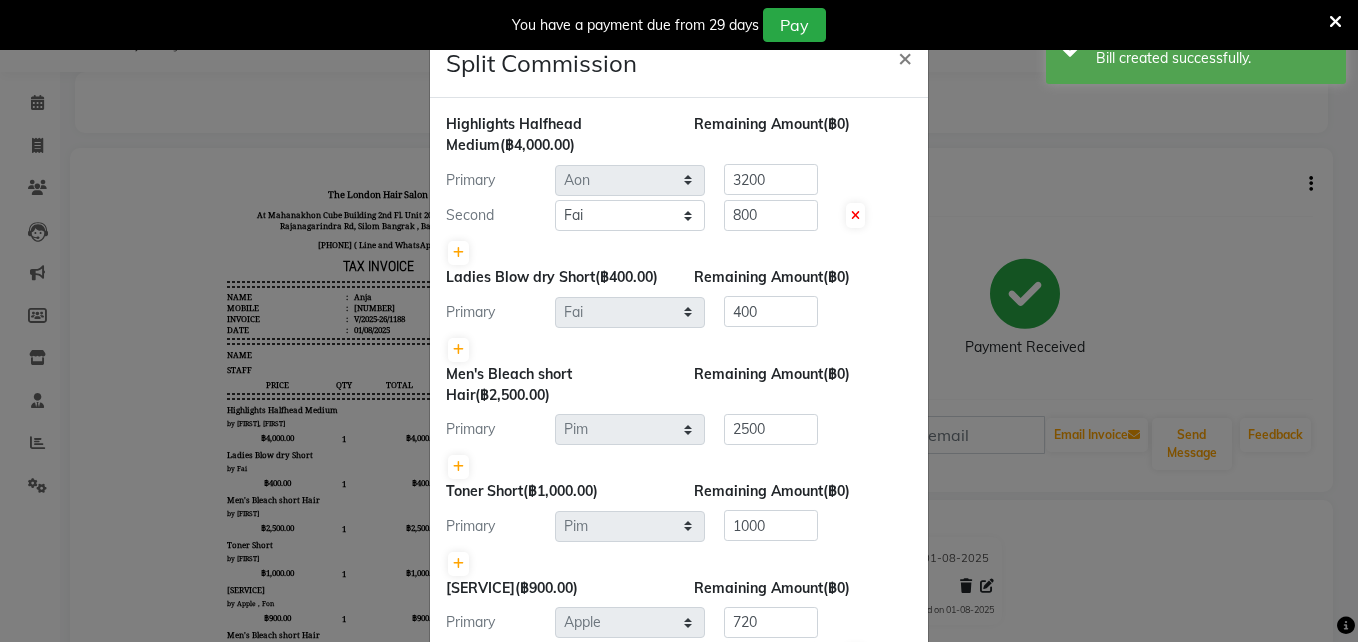 scroll, scrollTop: 0, scrollLeft: 0, axis: both 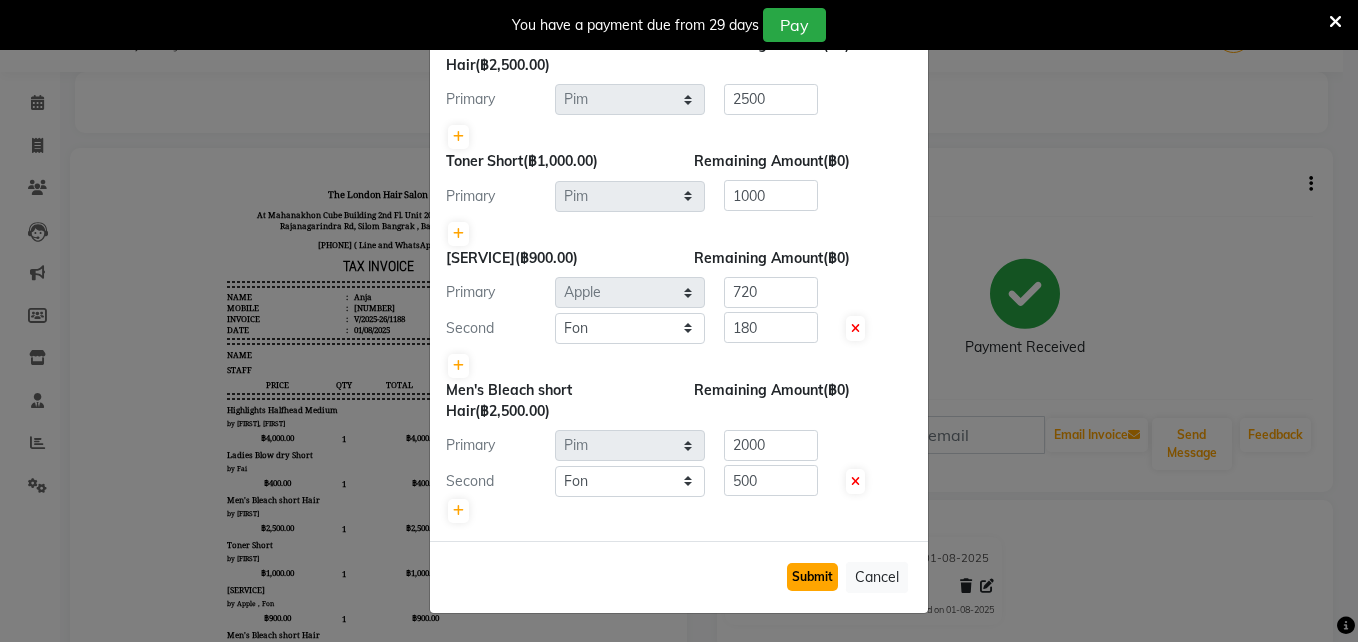 click on "Submit" 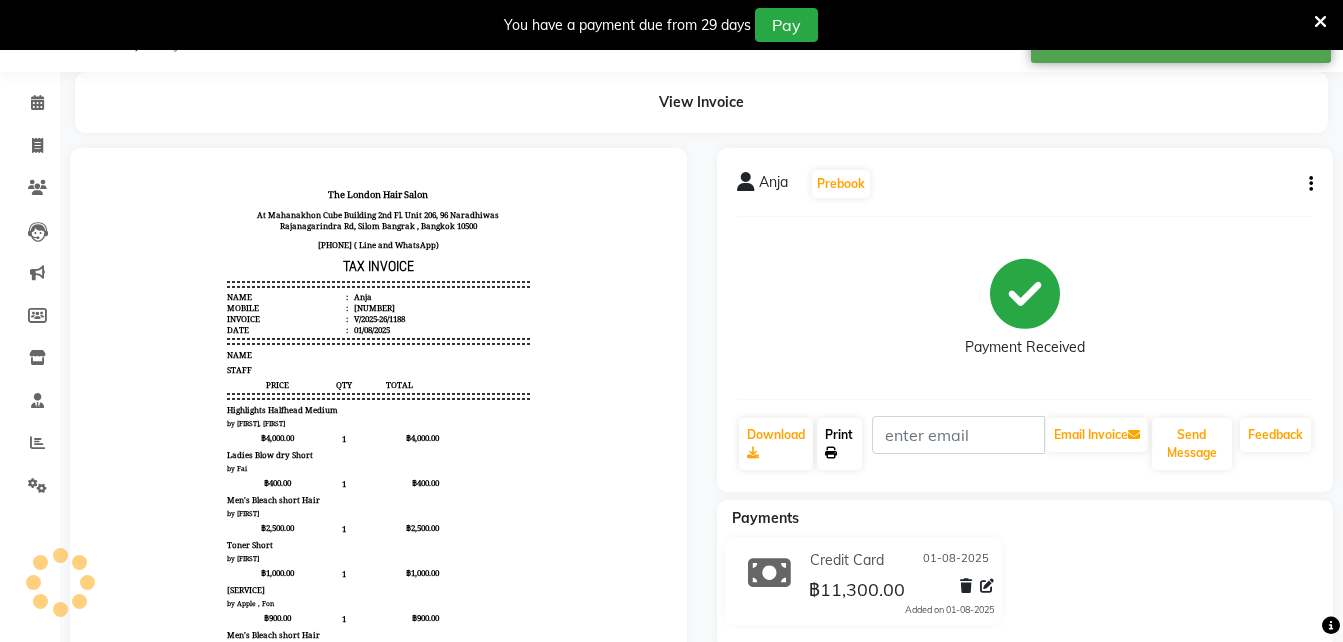 click on "Print" 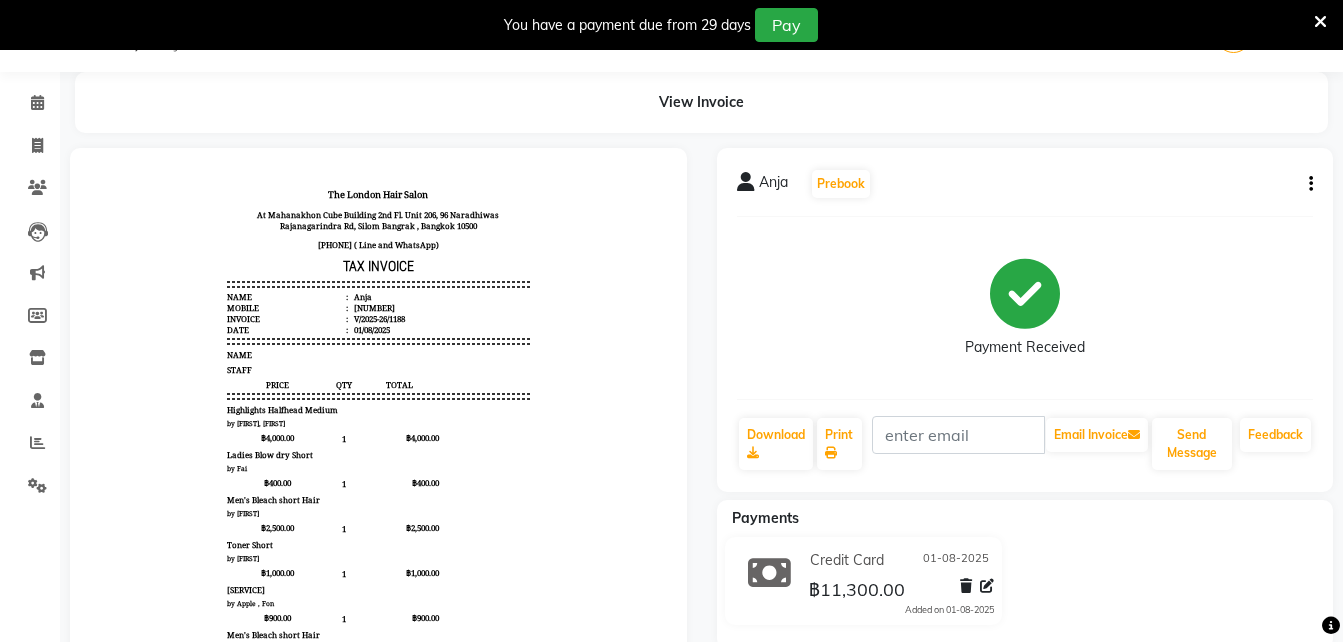 click at bounding box center (1320, 22) 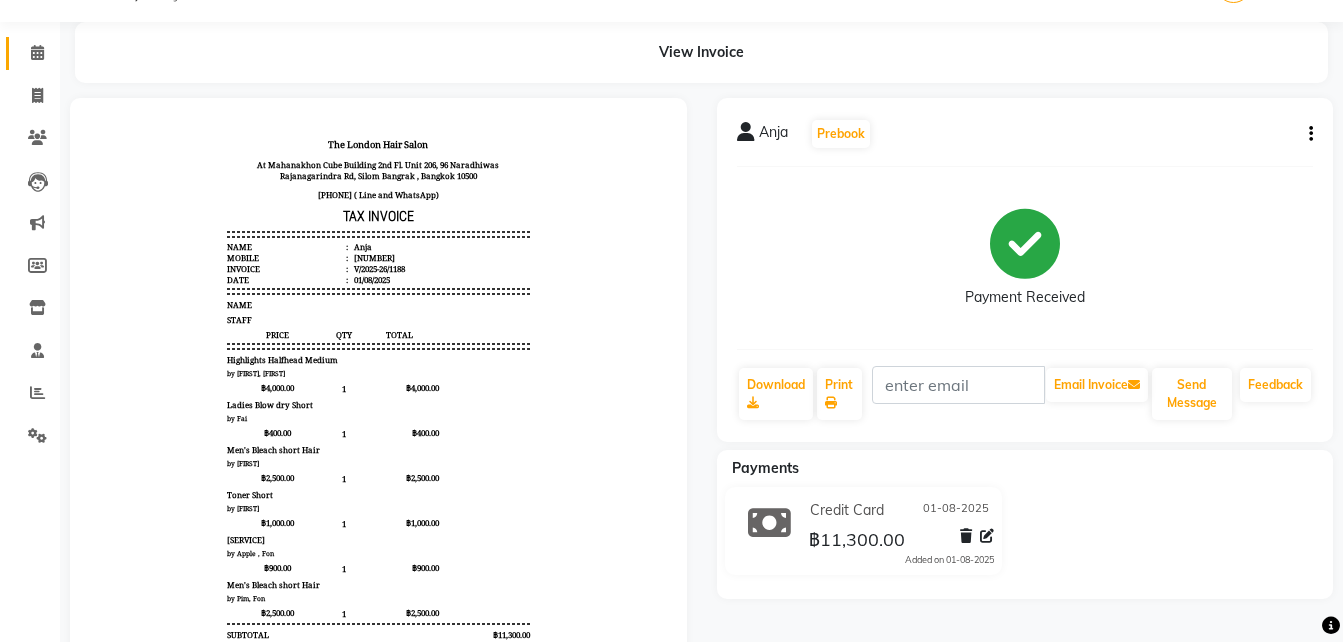 click on "Calendar" 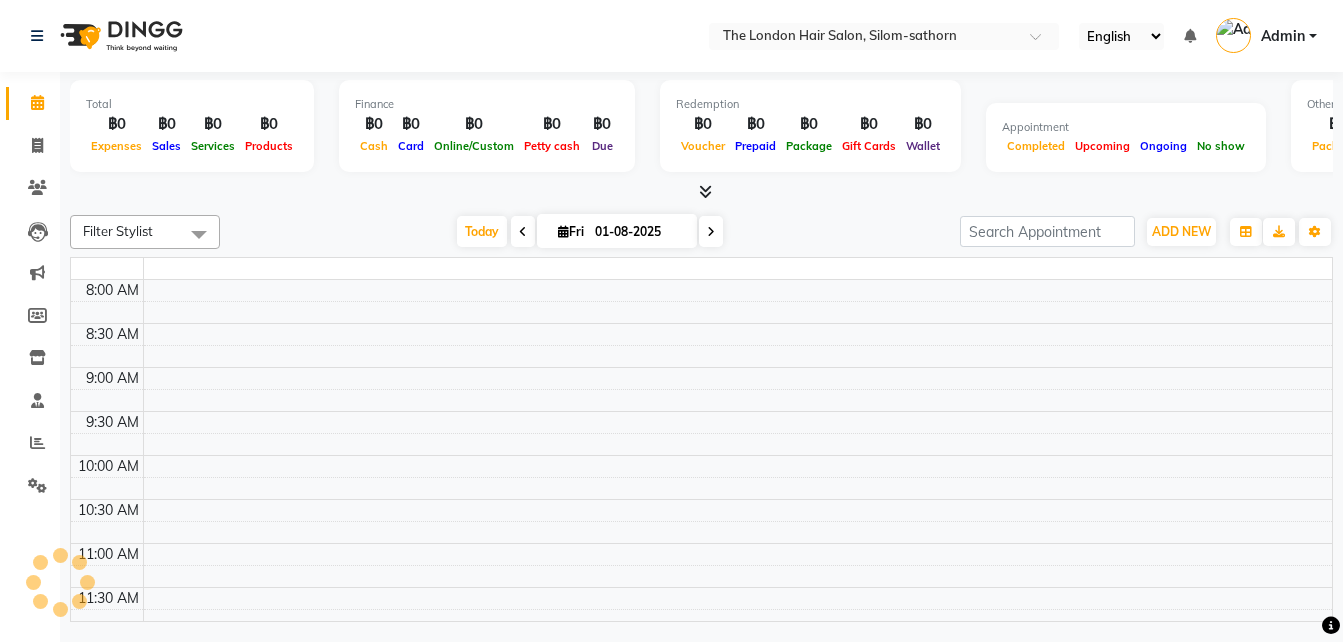 scroll, scrollTop: 0, scrollLeft: 0, axis: both 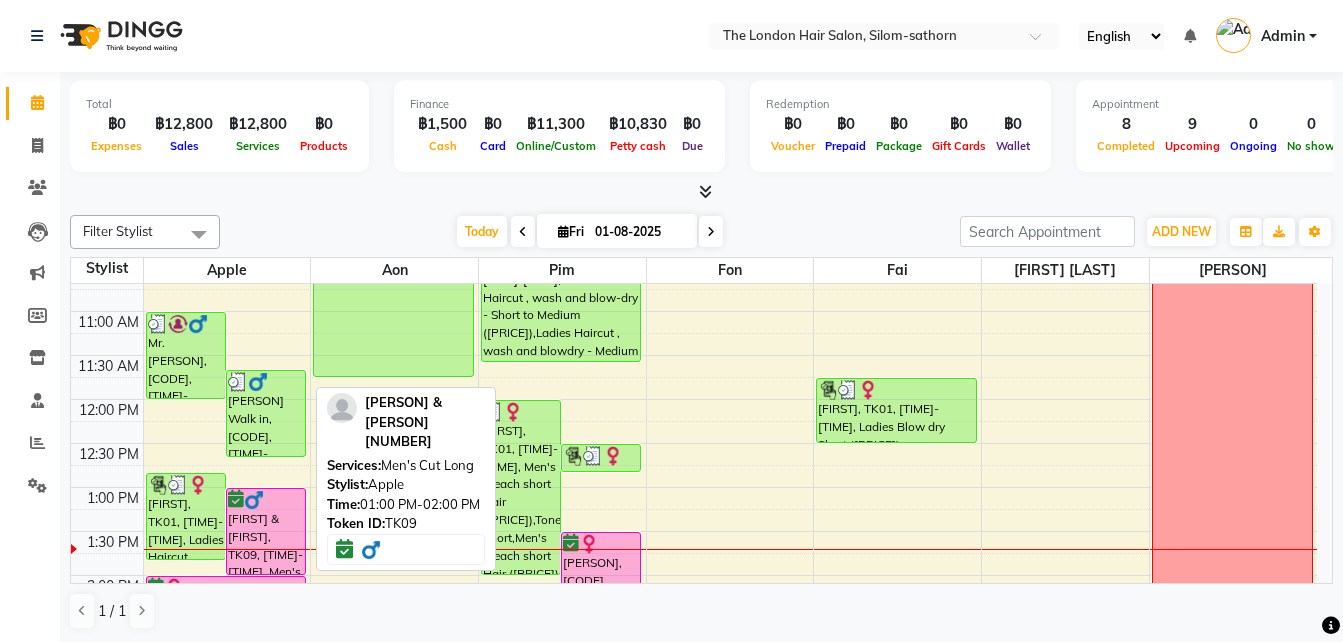 click on "[FIRST] & [FIRST], TK09, [TIME]-[TIME], Men's Cut Long" at bounding box center (266, 531) 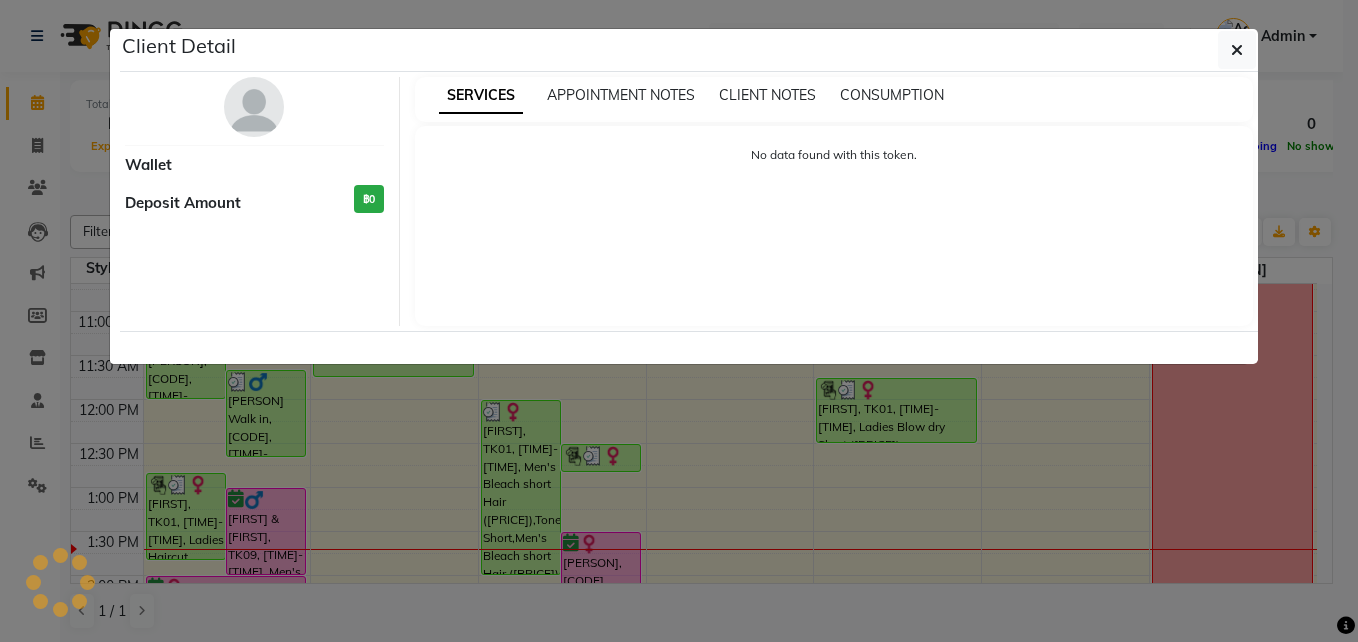 select on "6" 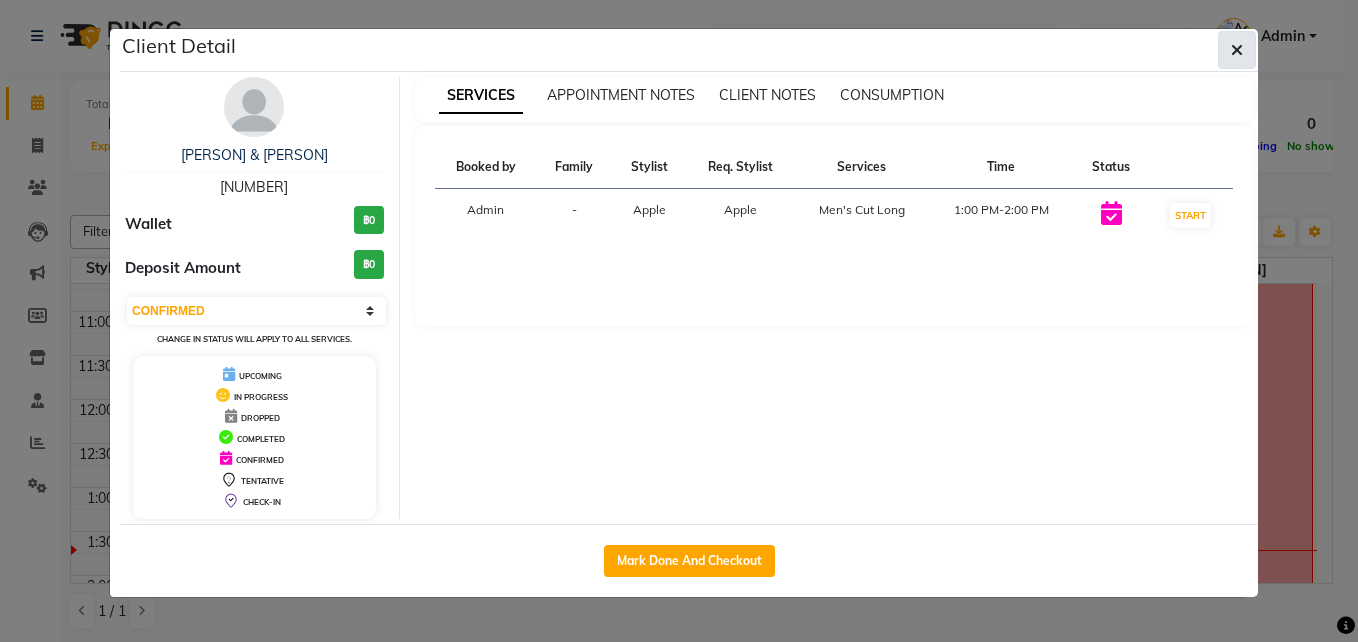 drag, startPoint x: 301, startPoint y: 312, endPoint x: 1240, endPoint y: 59, distance: 972.4865 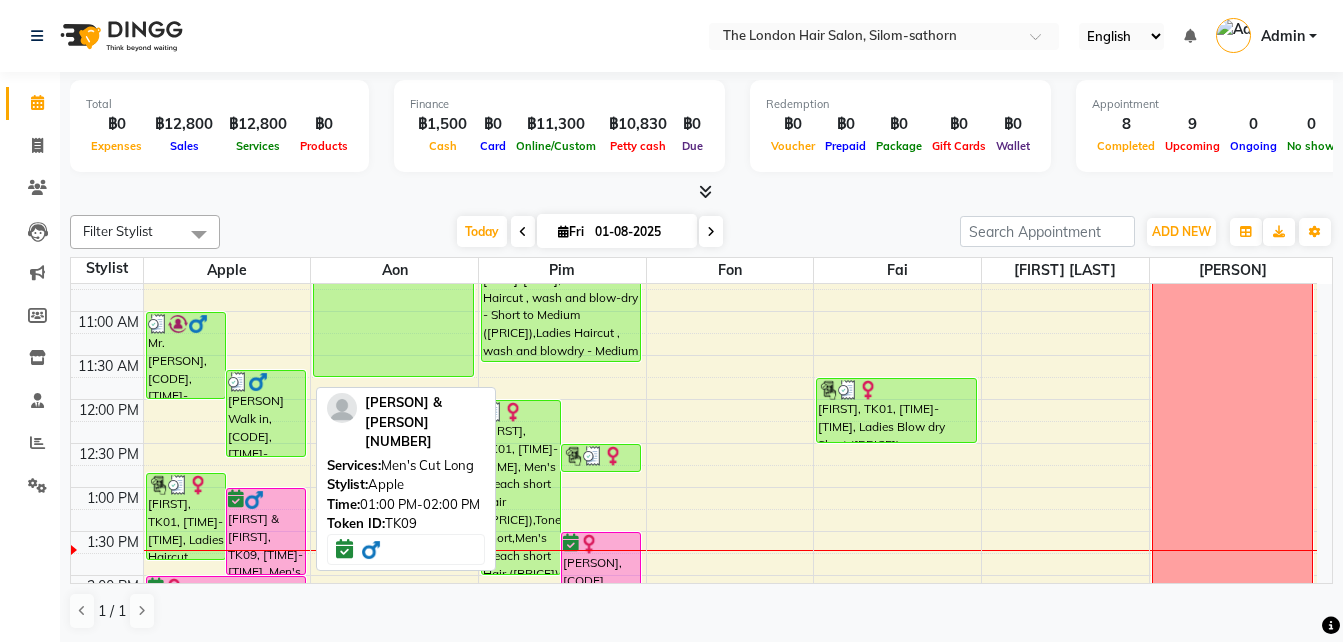 click on "[FIRST] & [FIRST], TK09, [TIME]-[TIME], Men's Cut Long" at bounding box center [266, 531] 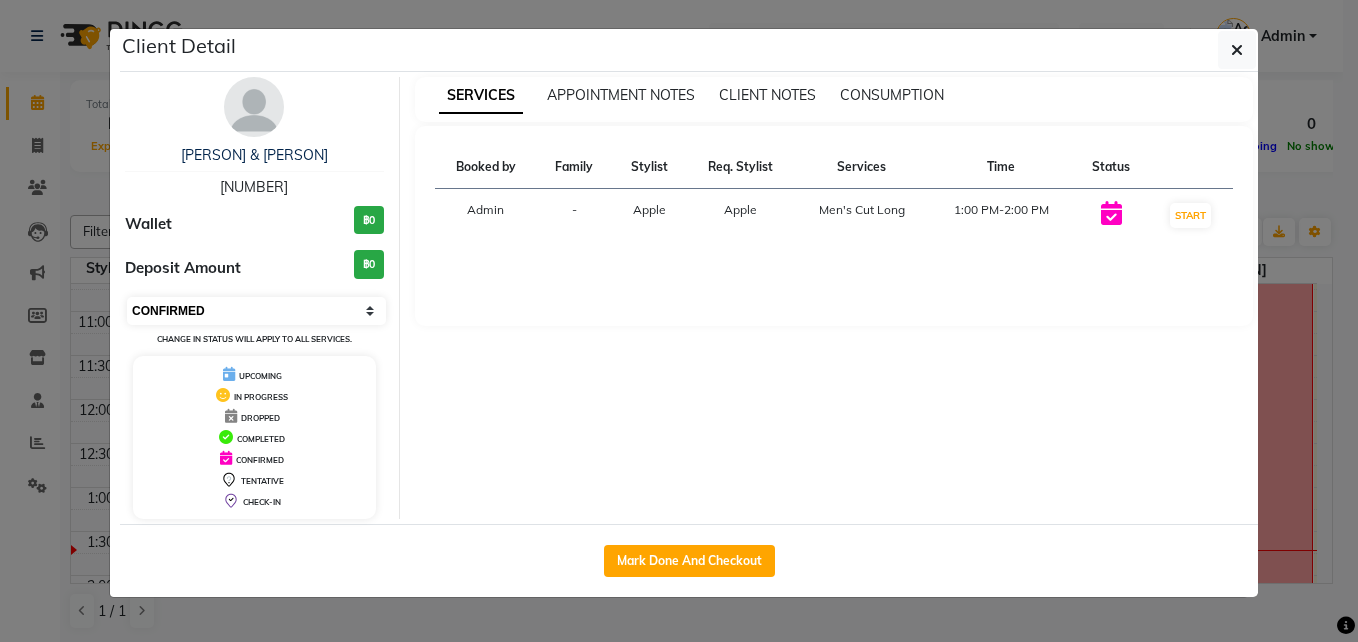 click on "Select IN SERVICE CONFIRMED TENTATIVE CHECK IN MARK DONE DROPPED UPCOMING" at bounding box center [256, 311] 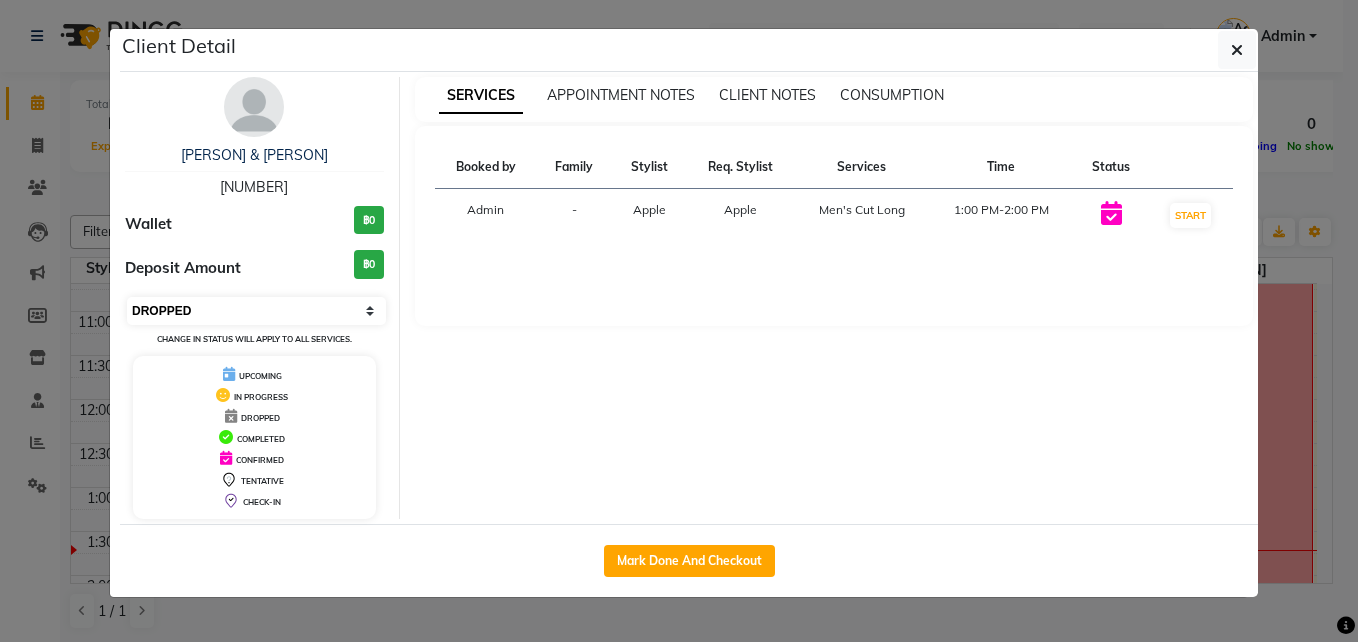 click on "Select IN SERVICE CONFIRMED TENTATIVE CHECK IN MARK DONE DROPPED UPCOMING" at bounding box center (256, 311) 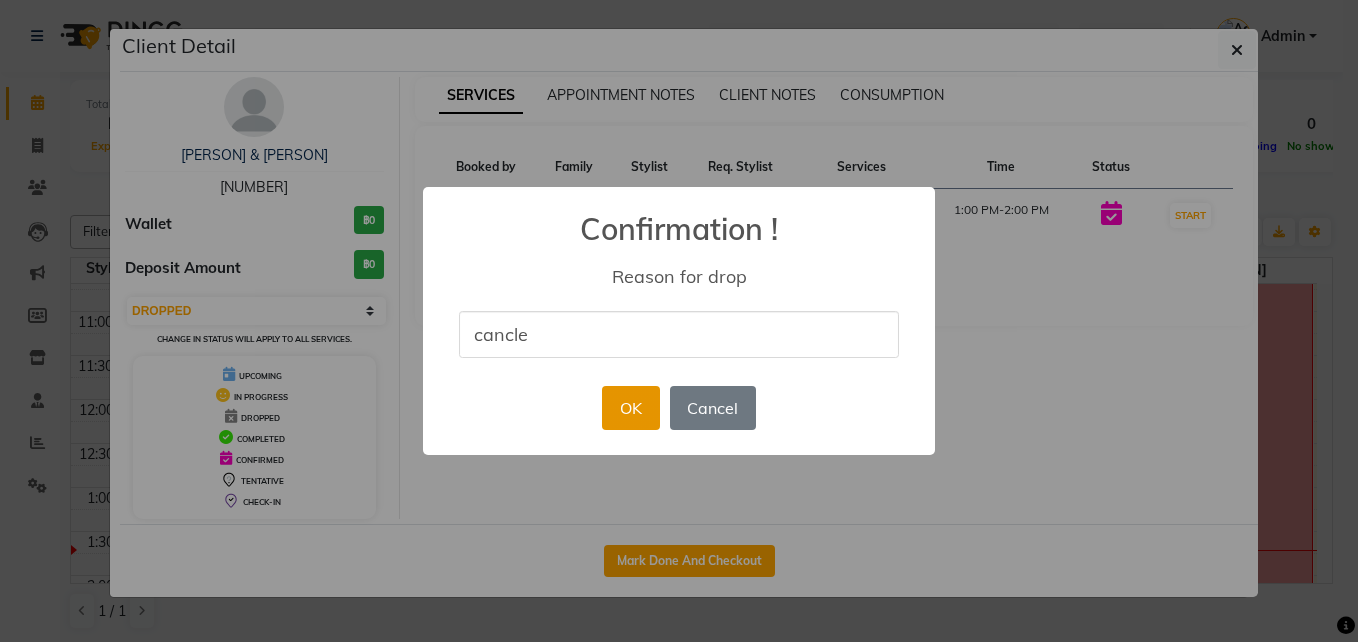 type on "cancle" 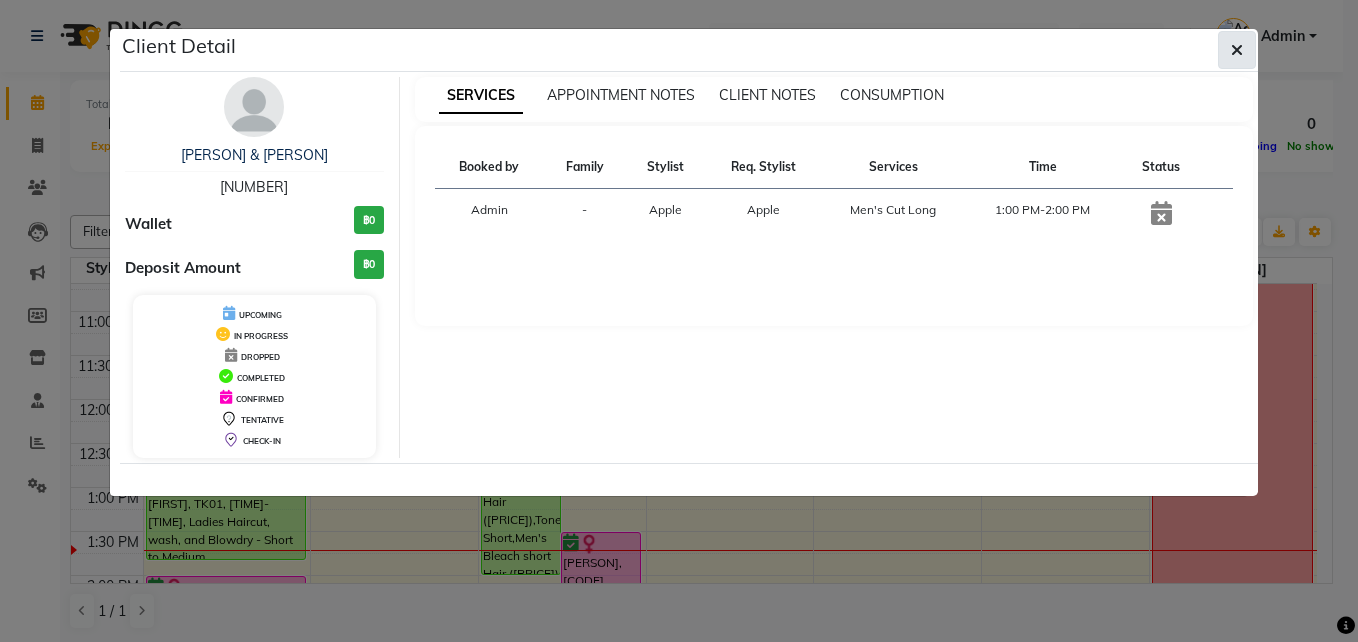 click 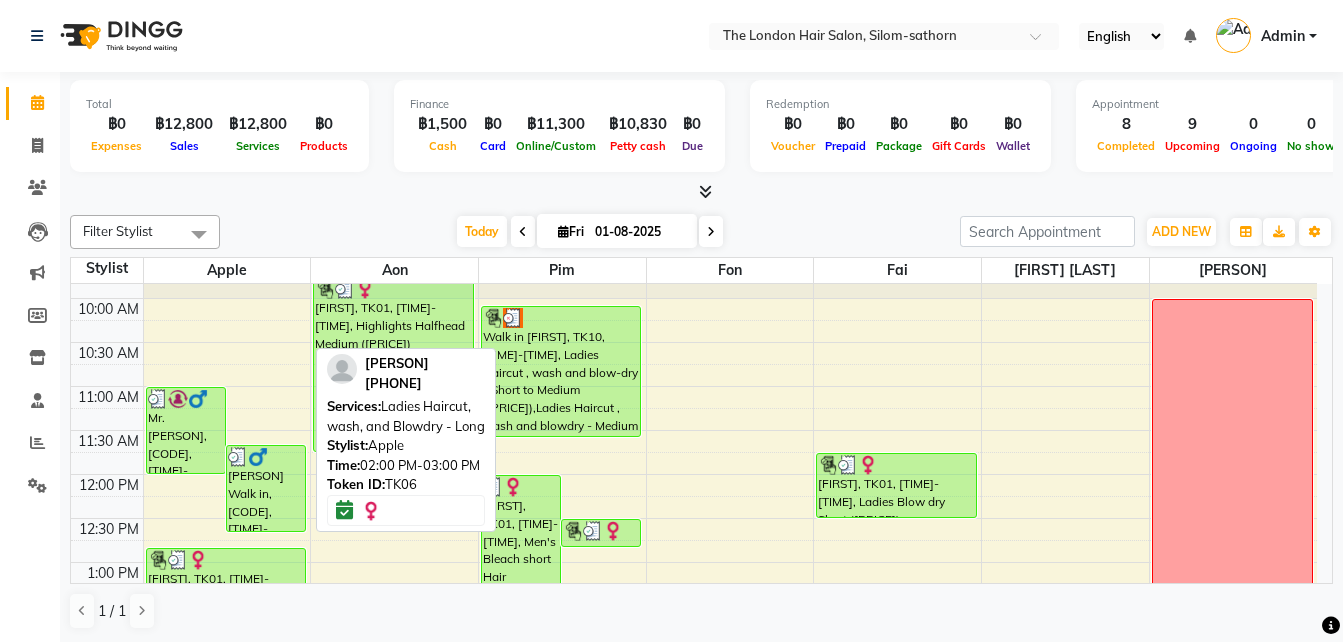 scroll, scrollTop: 49, scrollLeft: 0, axis: vertical 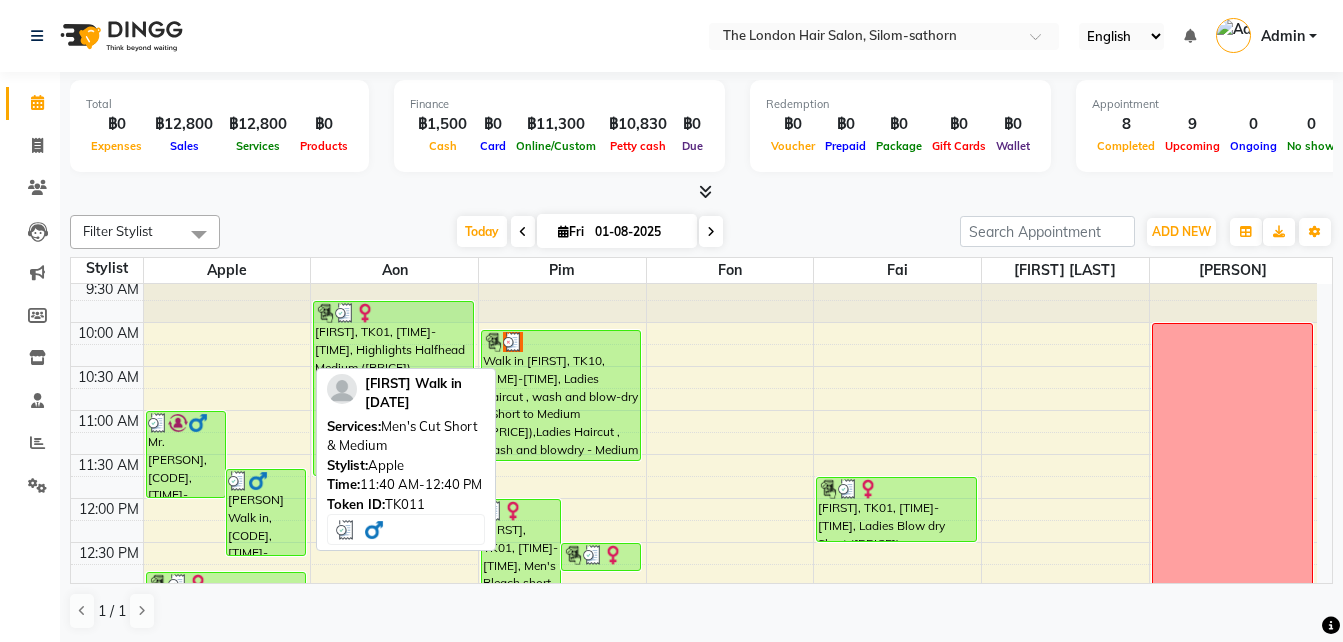 click on "[PERSON] Walk in, [CODE], [TIME]-[TIME], [SERVICE]" at bounding box center (266, 512) 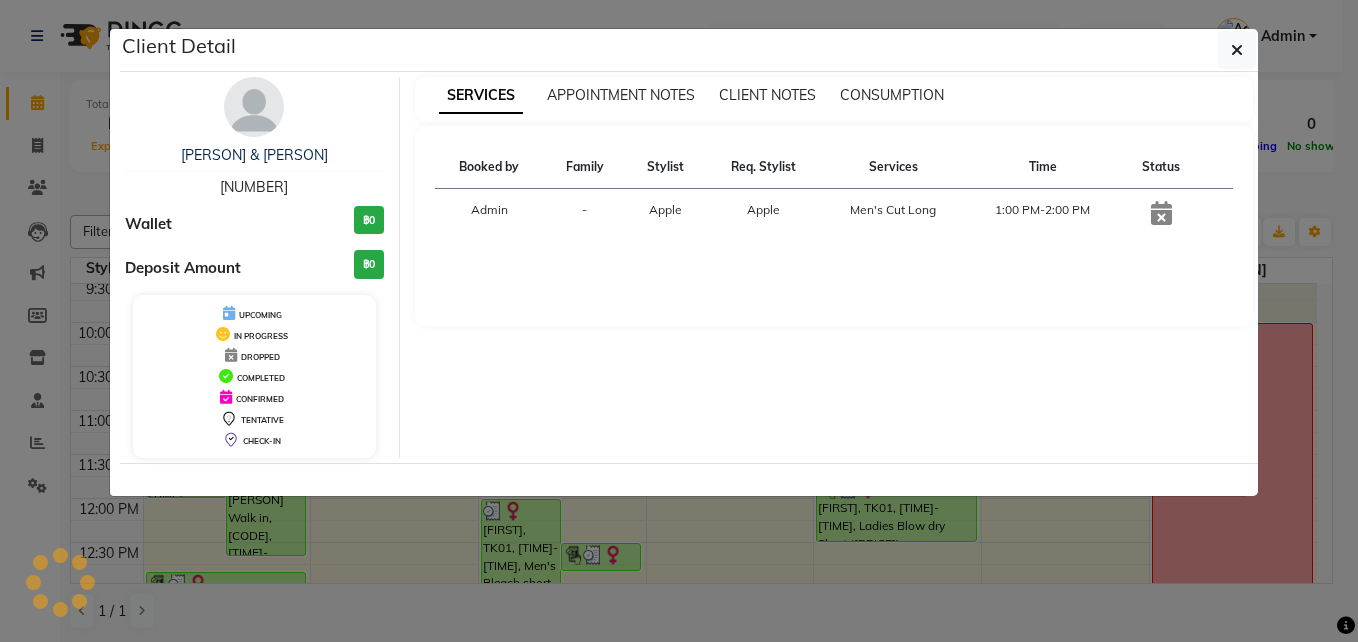 select on "3" 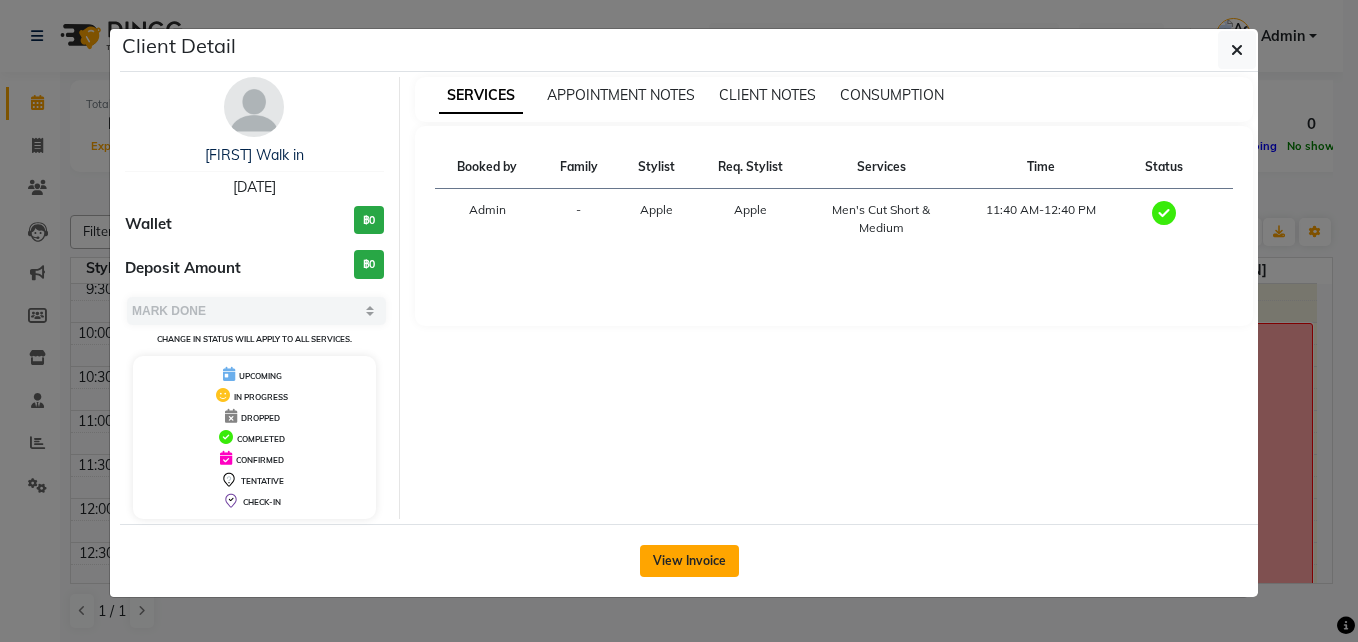 click on "View Invoice" 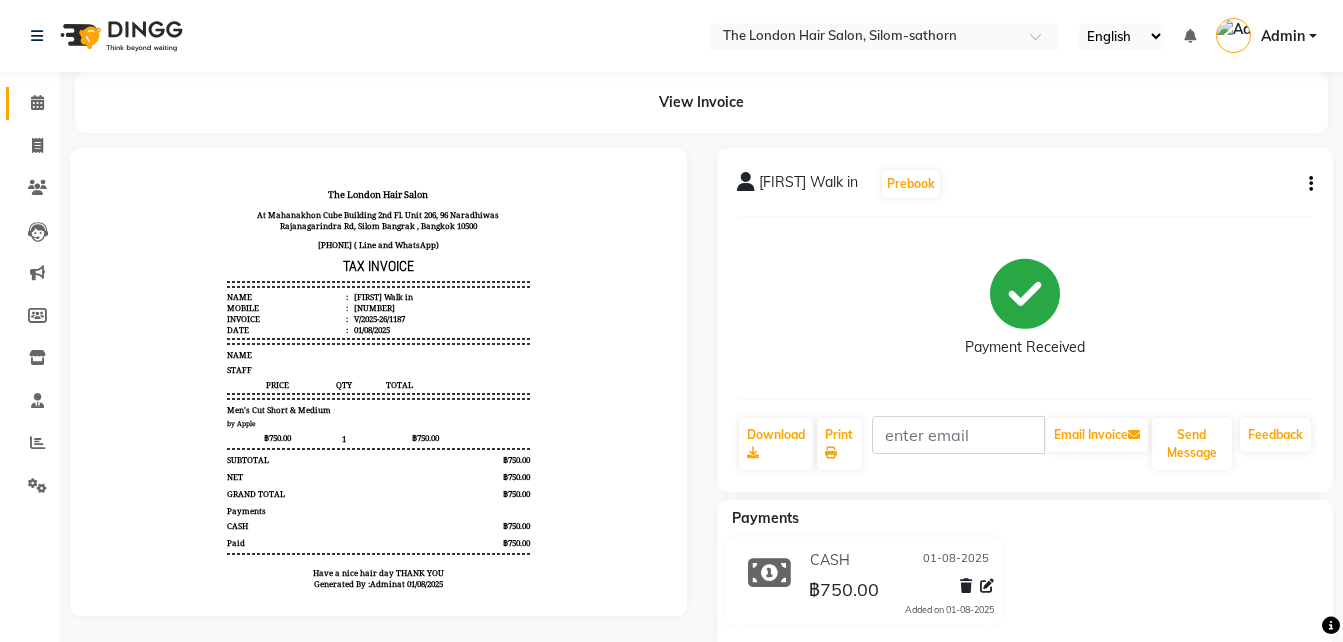 scroll, scrollTop: 0, scrollLeft: 0, axis: both 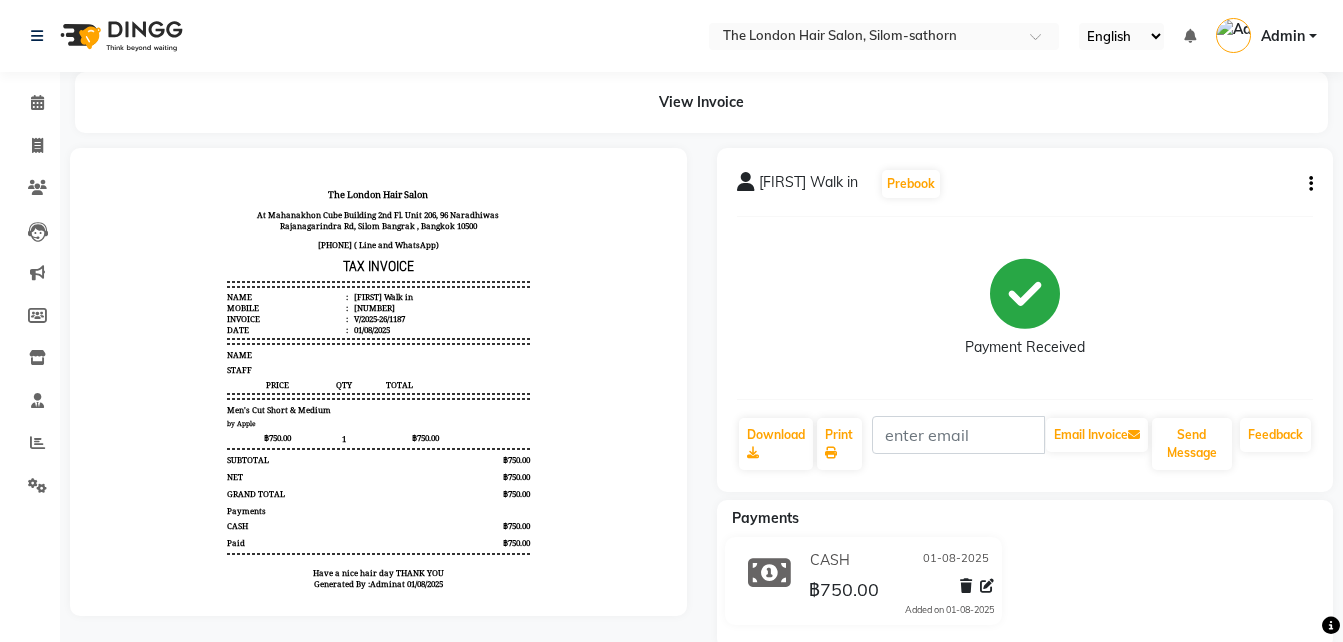 click 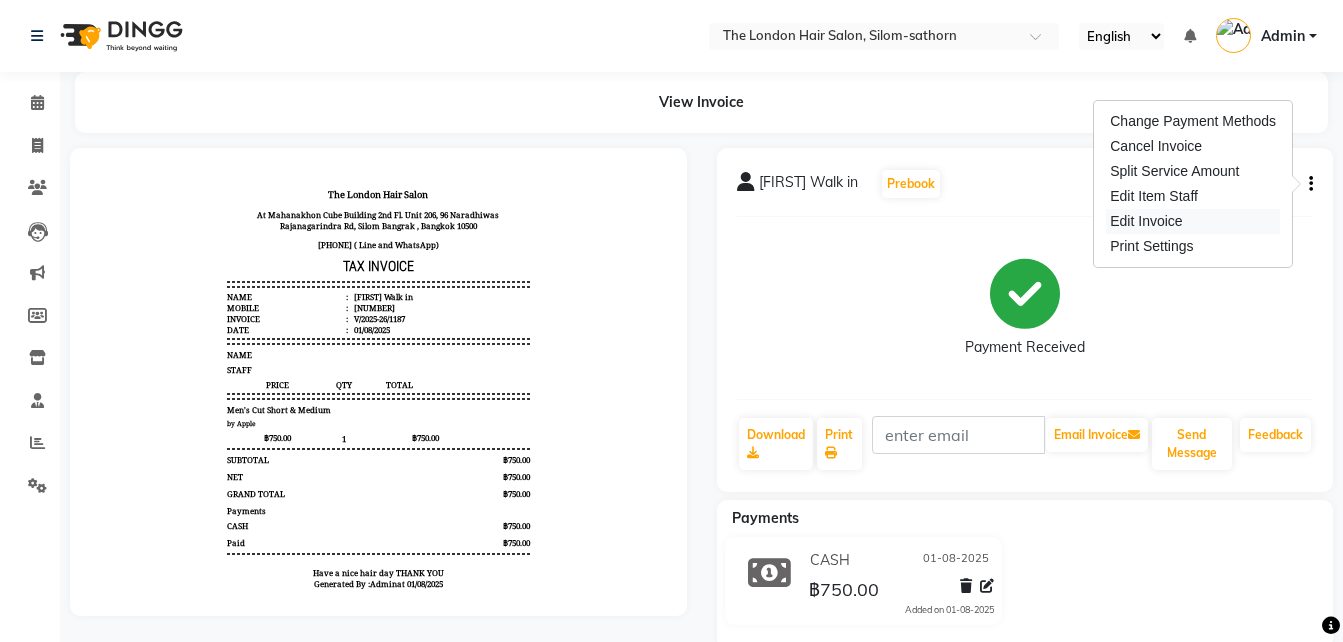 click on "Edit Invoice" at bounding box center (1193, 221) 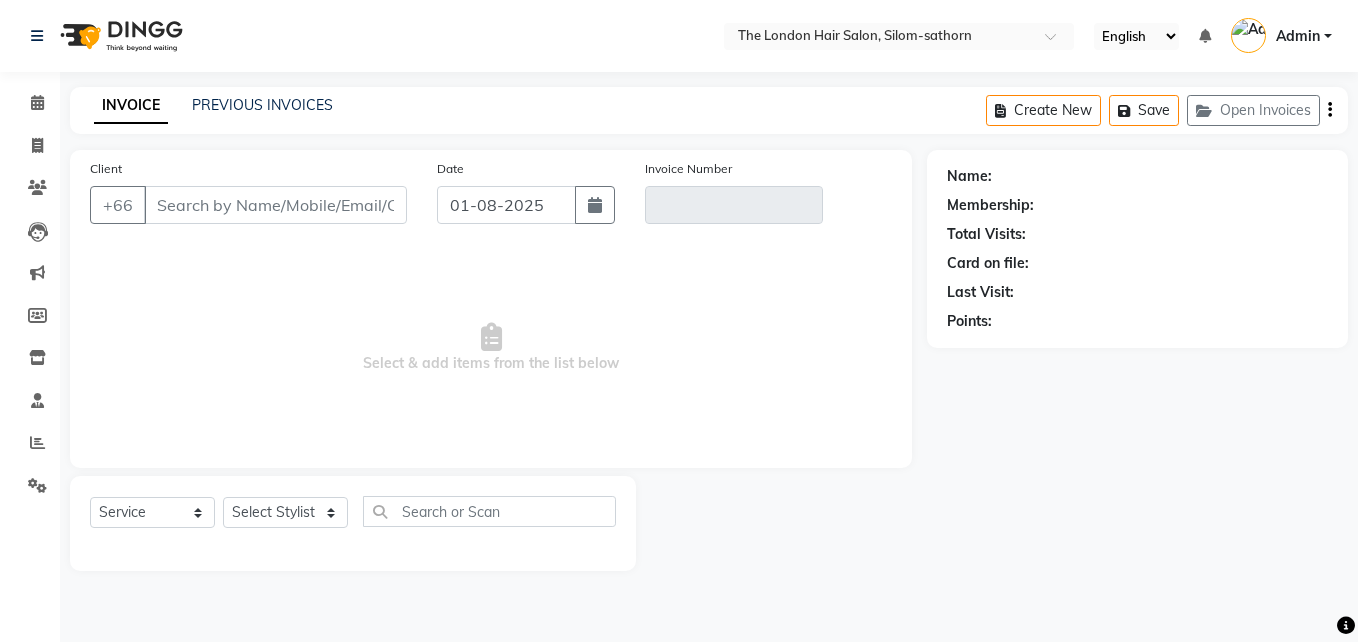 type on "[DATE]" 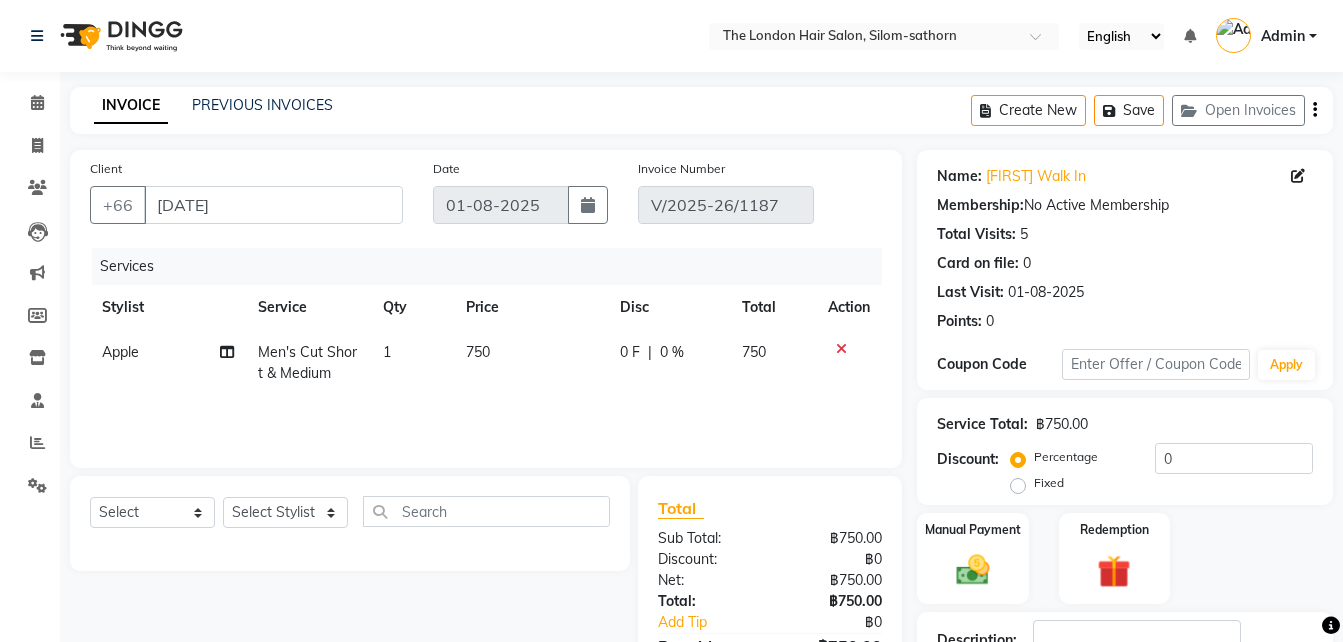 scroll, scrollTop: 141, scrollLeft: 0, axis: vertical 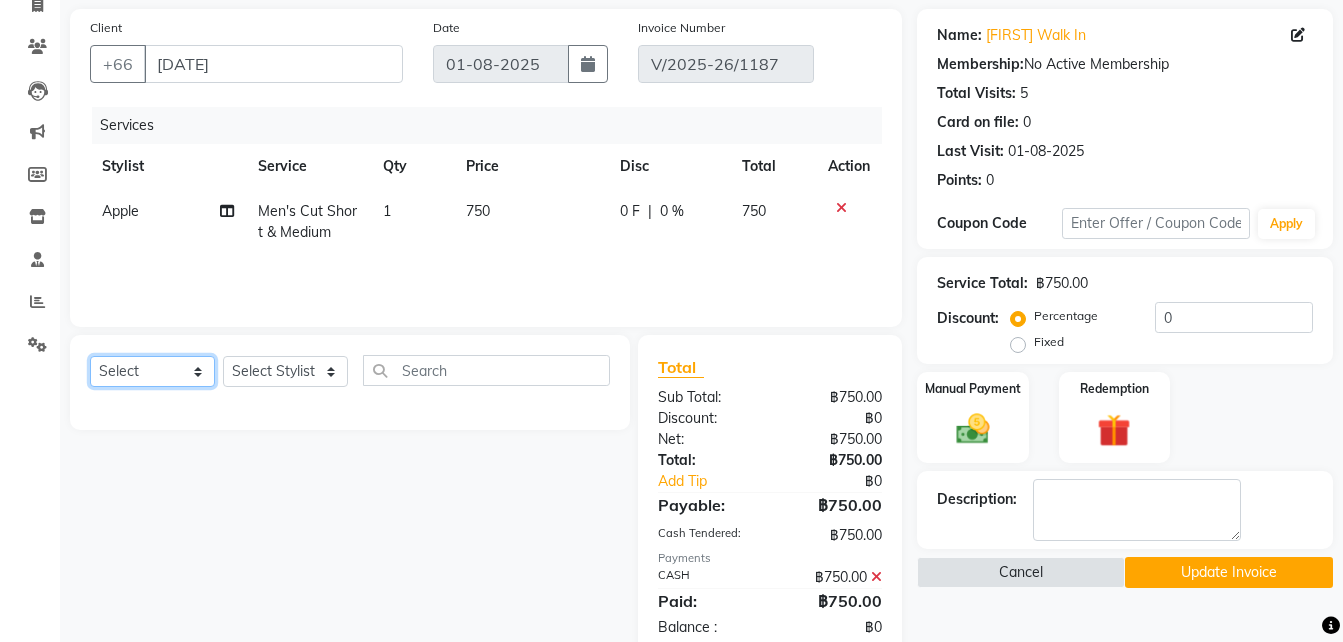 click on "Select  Service  Product  Membership  Package Voucher Prepaid Gift Card" 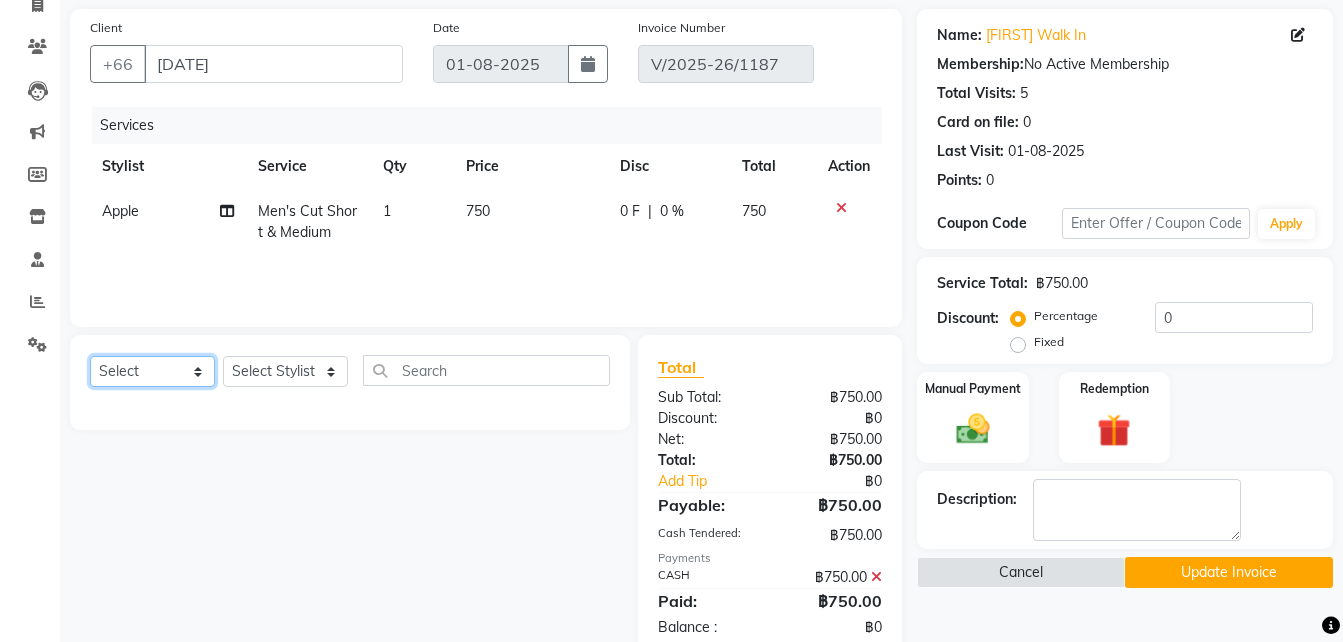 select on "service" 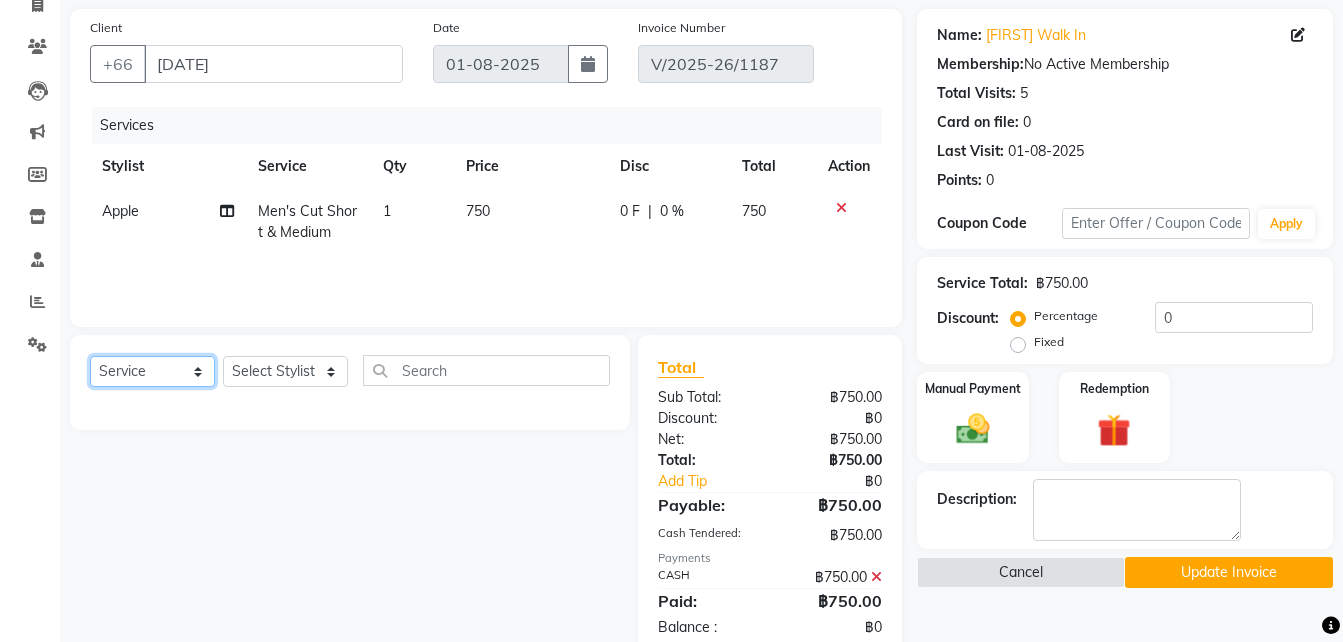 click on "Select  Service  Product  Membership  Package Voucher Prepaid Gift Card" 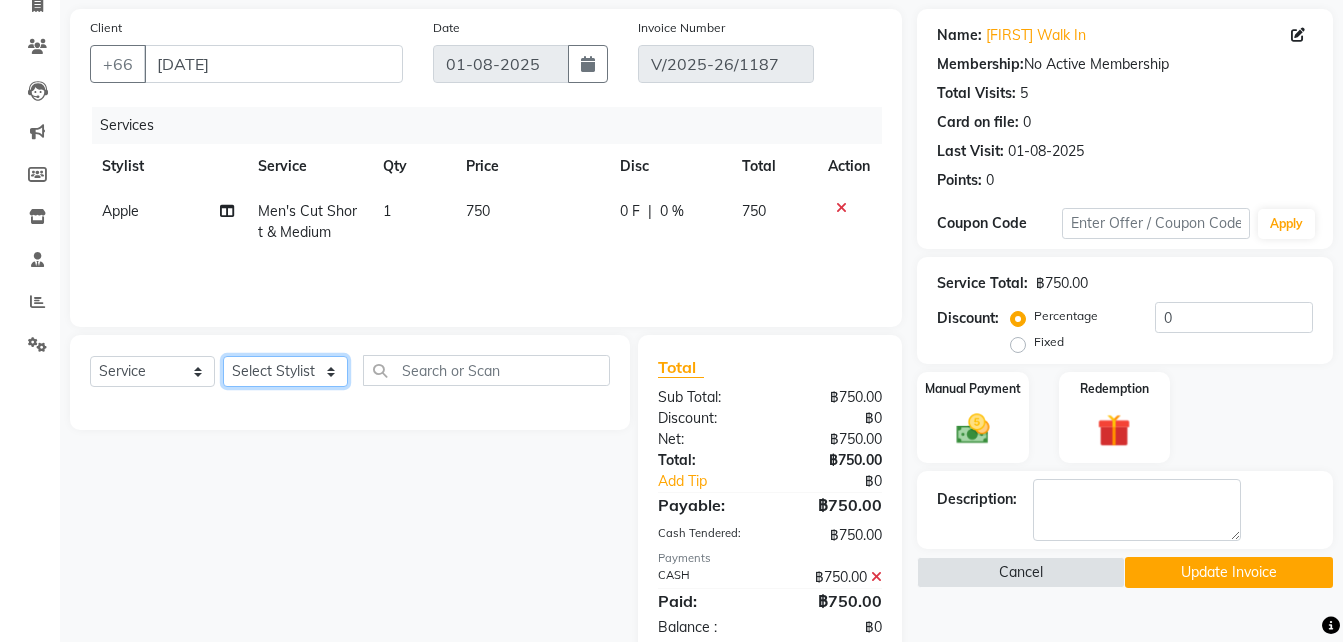 click on "Select Stylist [PERSON] [PERSON]   [PERSON] [PERSON] [PERSON]  [PERSON] [PERSON]  [PERSON]" 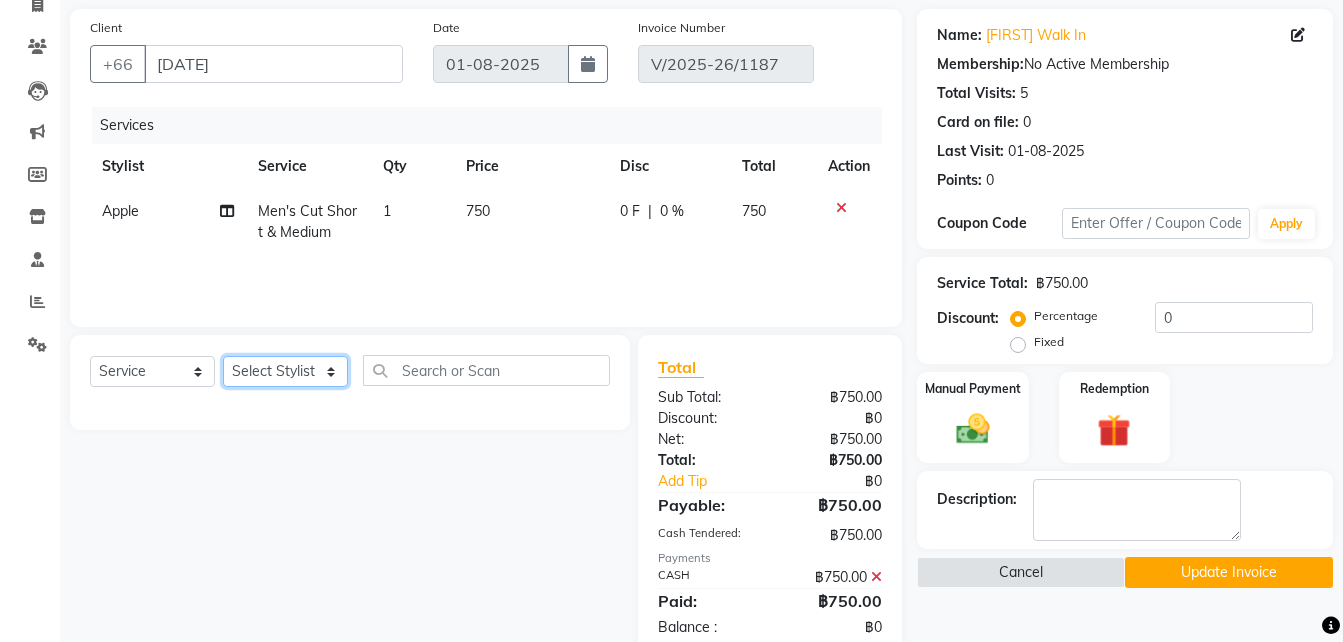 select on "56710" 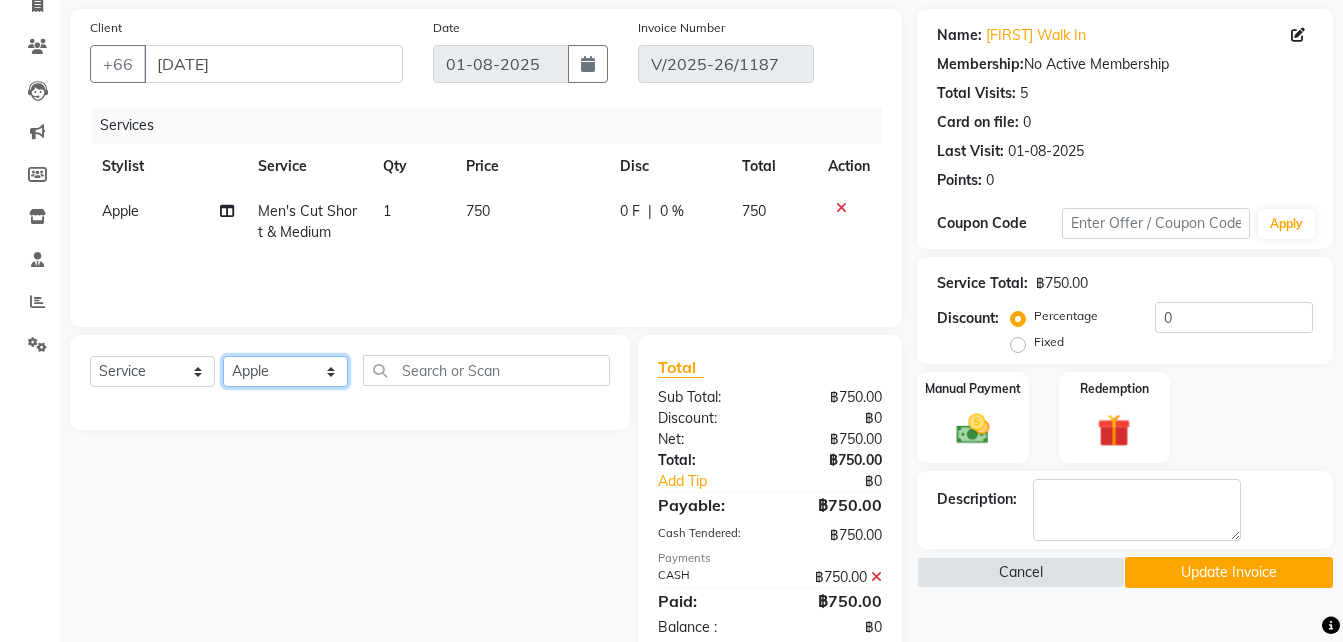 click on "Select Stylist [PERSON] [PERSON]   [PERSON] [PERSON] [PERSON]  [PERSON] [PERSON]  [PERSON]" 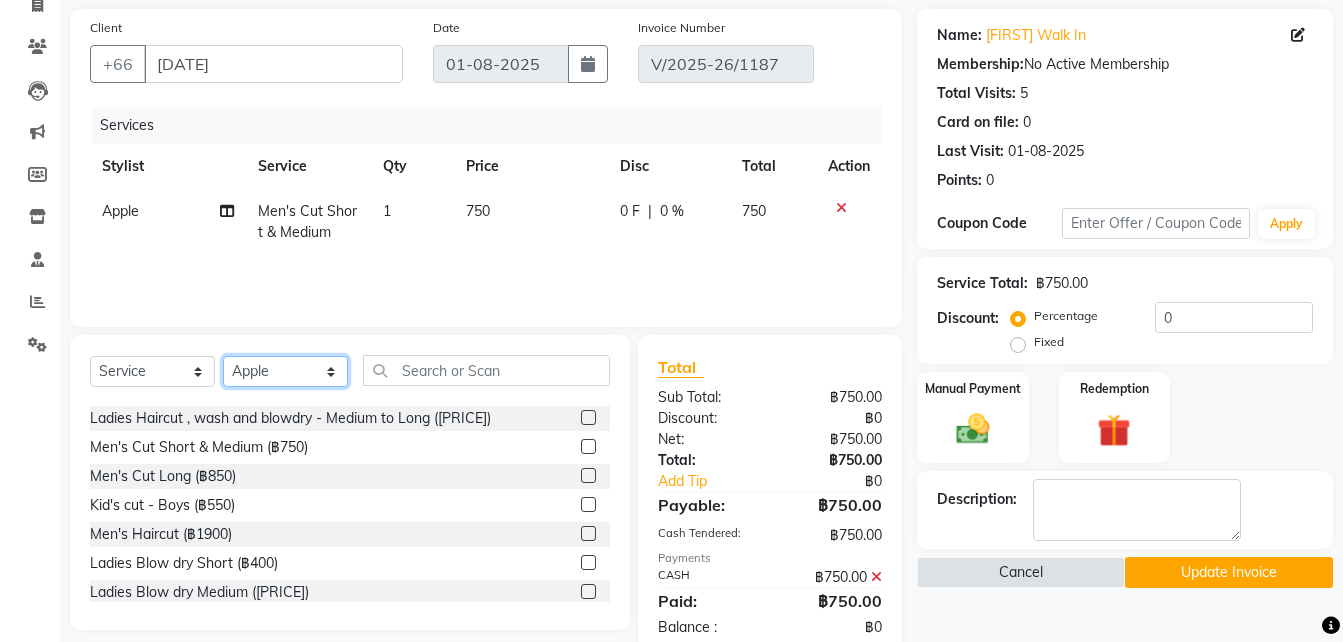 scroll, scrollTop: 172, scrollLeft: 0, axis: vertical 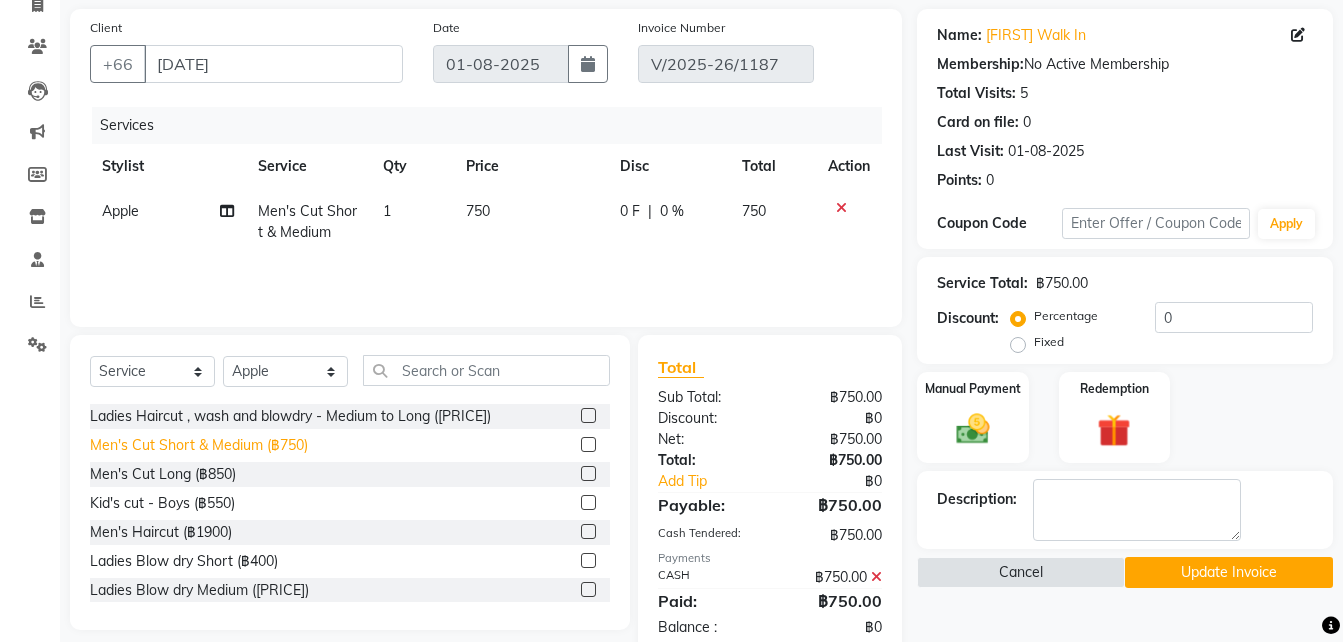 click on "Men's Cut Short & Medium (฿750)" 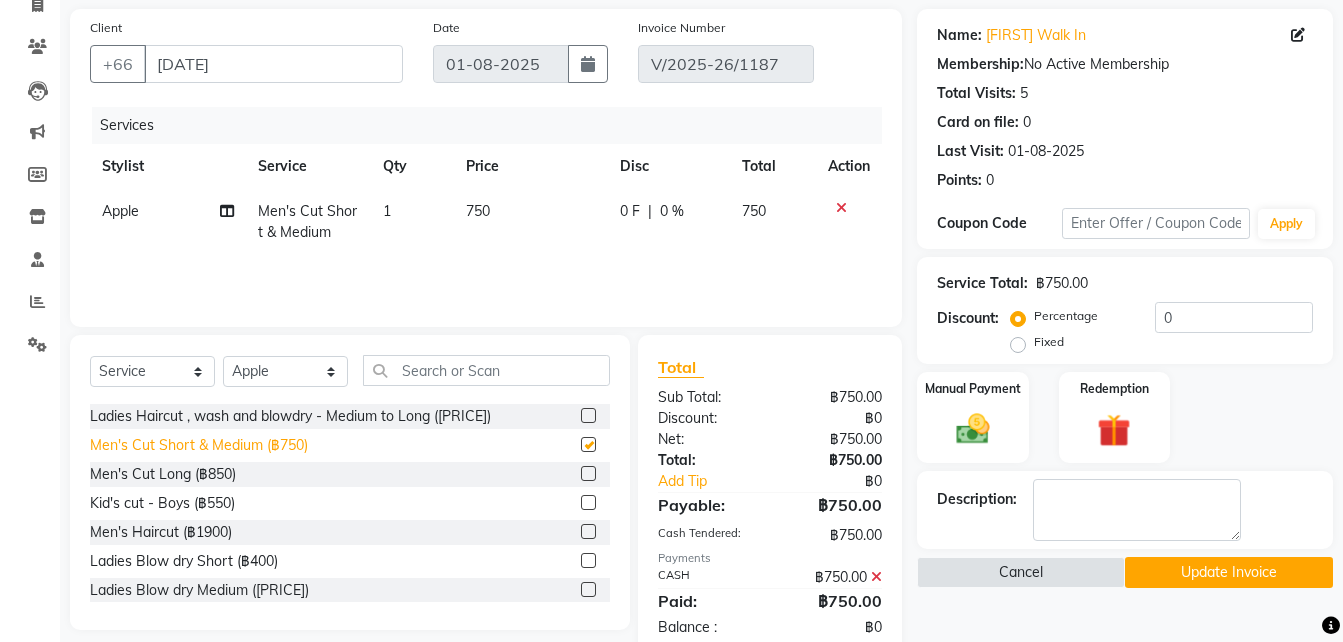 checkbox on "false" 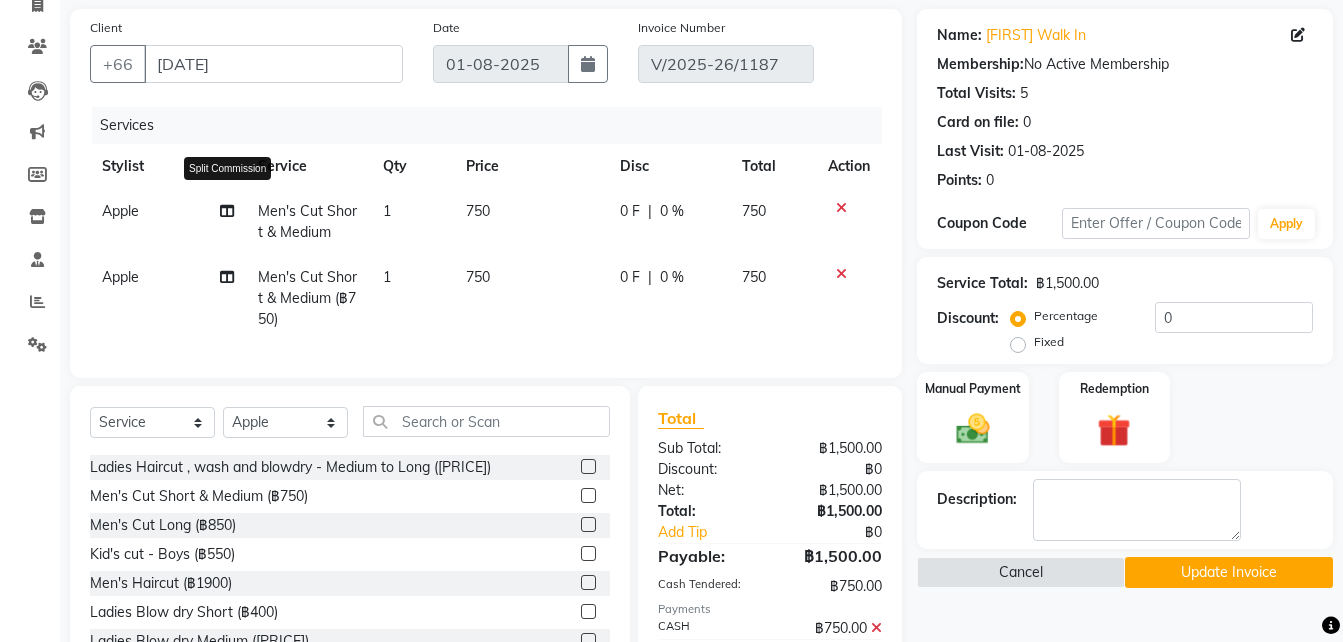 click 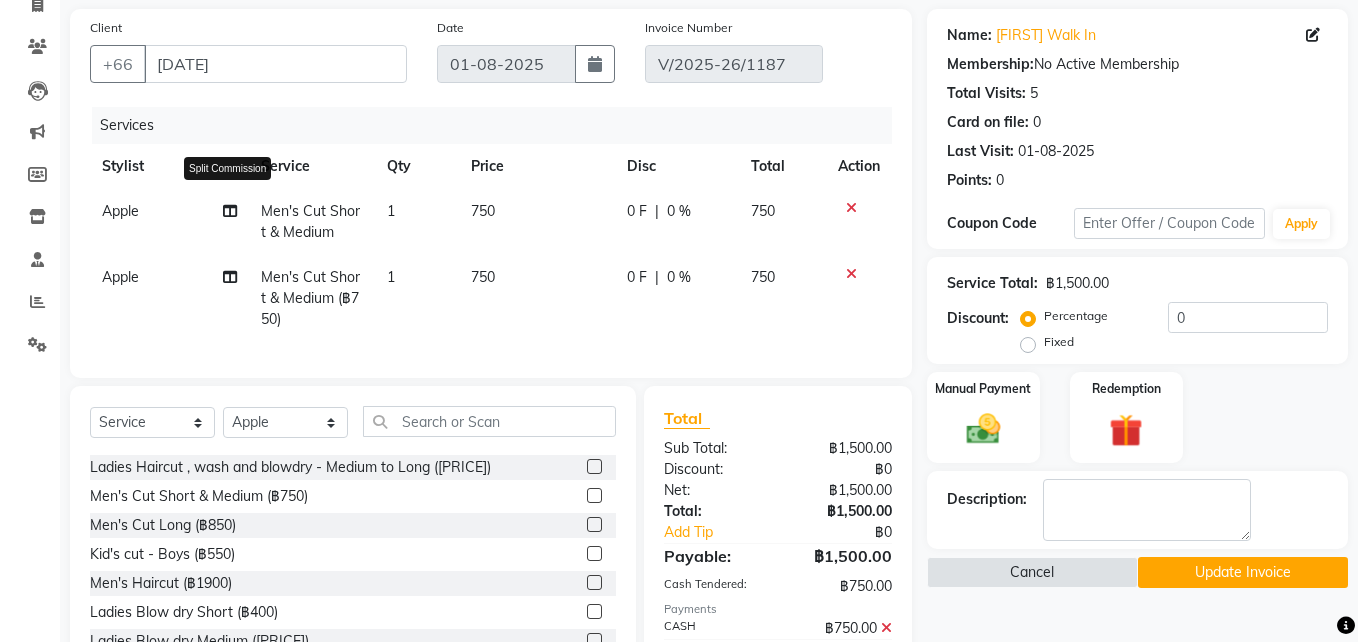 select on "56710" 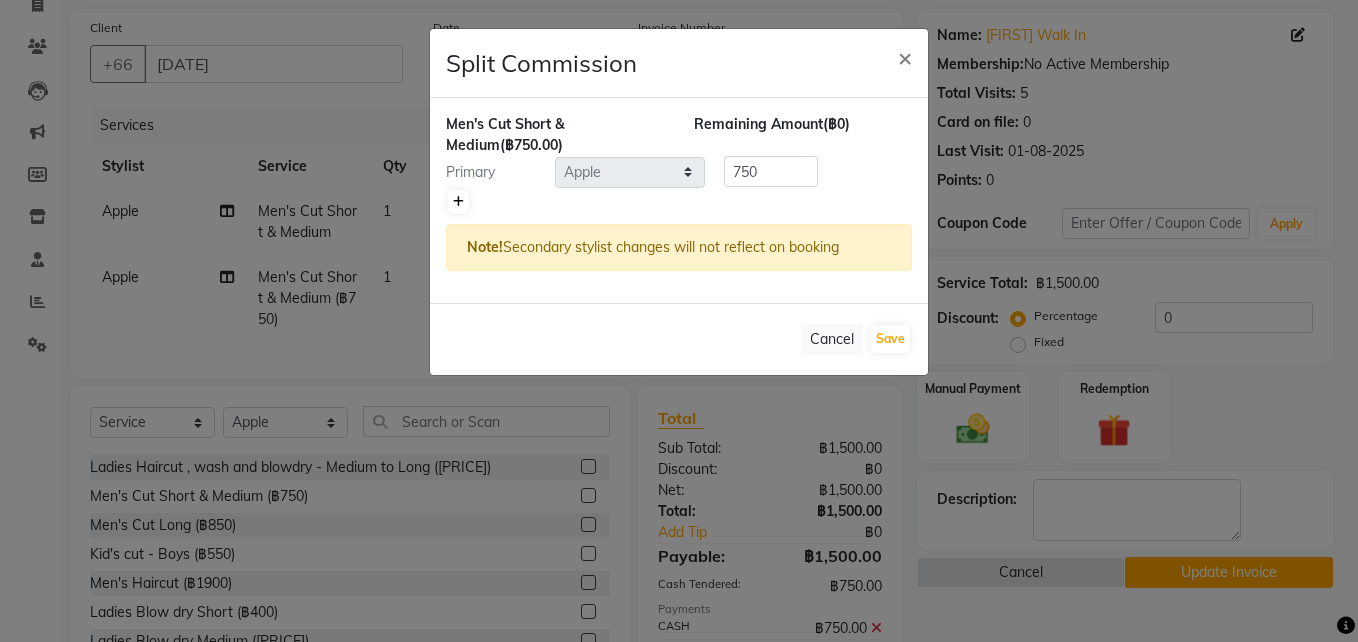 click 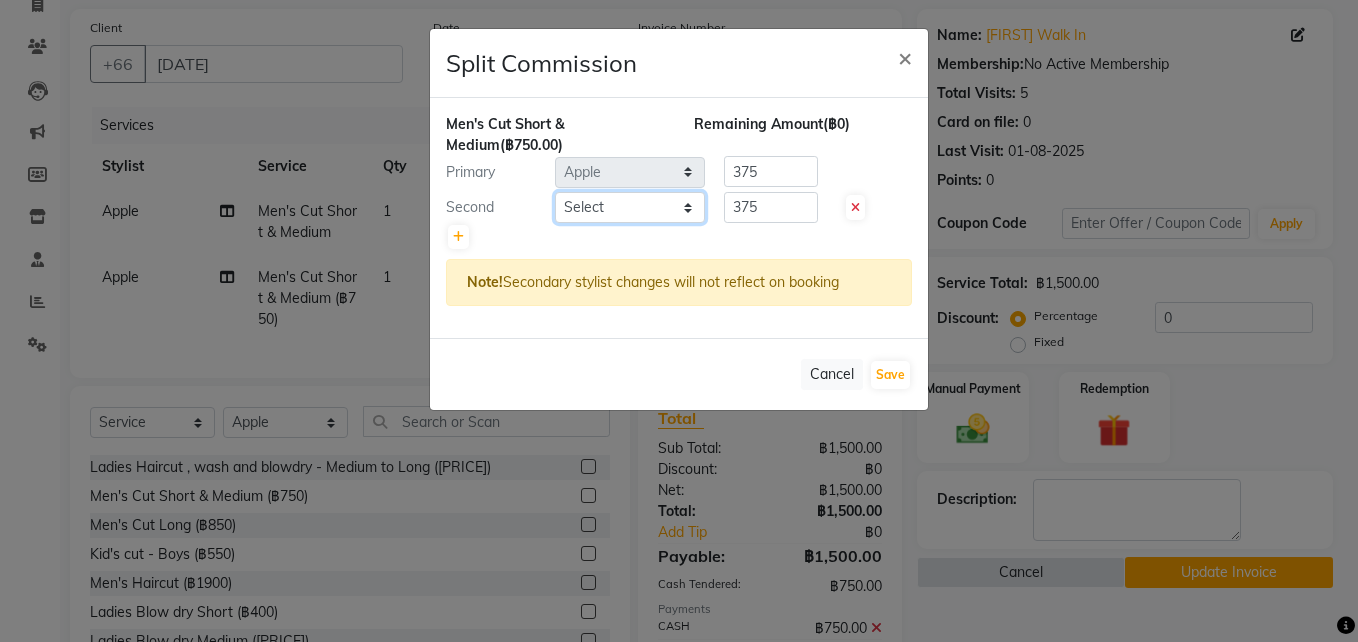click on "Select  [PERSON] [PERSON]     [PERSON] [PERSON]    [PERSON]  [PERSON]  [PERSON]  [PERSON]  [PERSON]  [PERSON]  [SERVICE]" 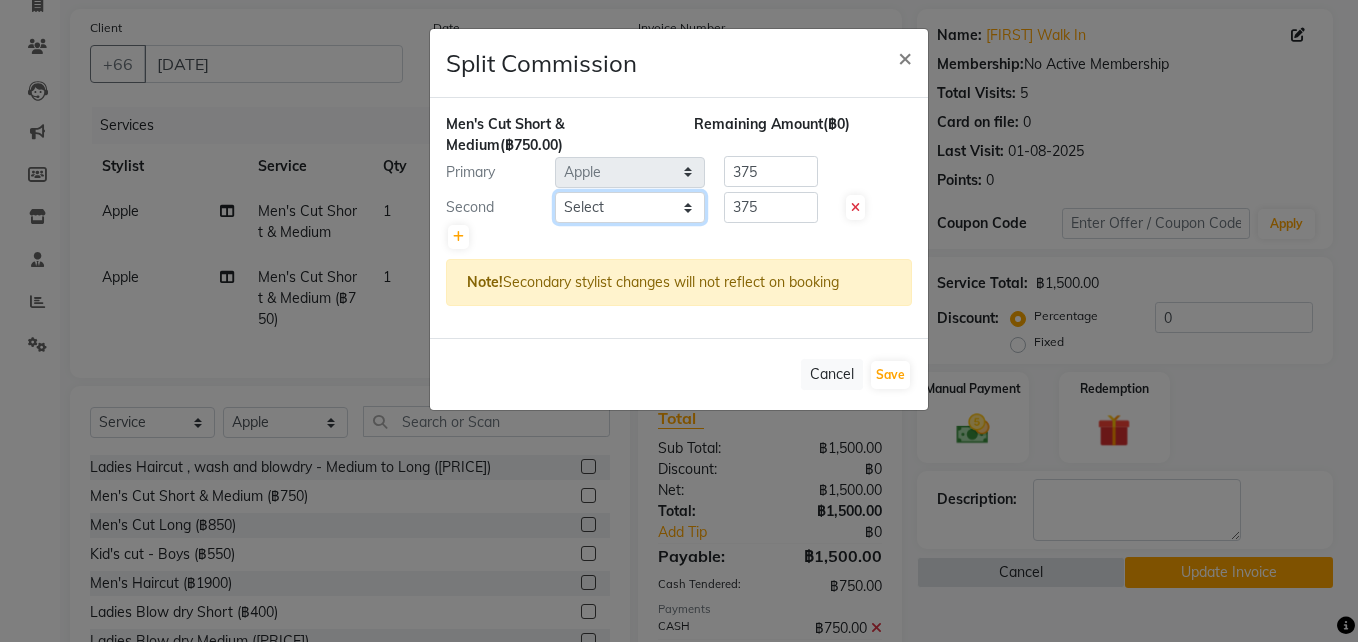 select on "56711" 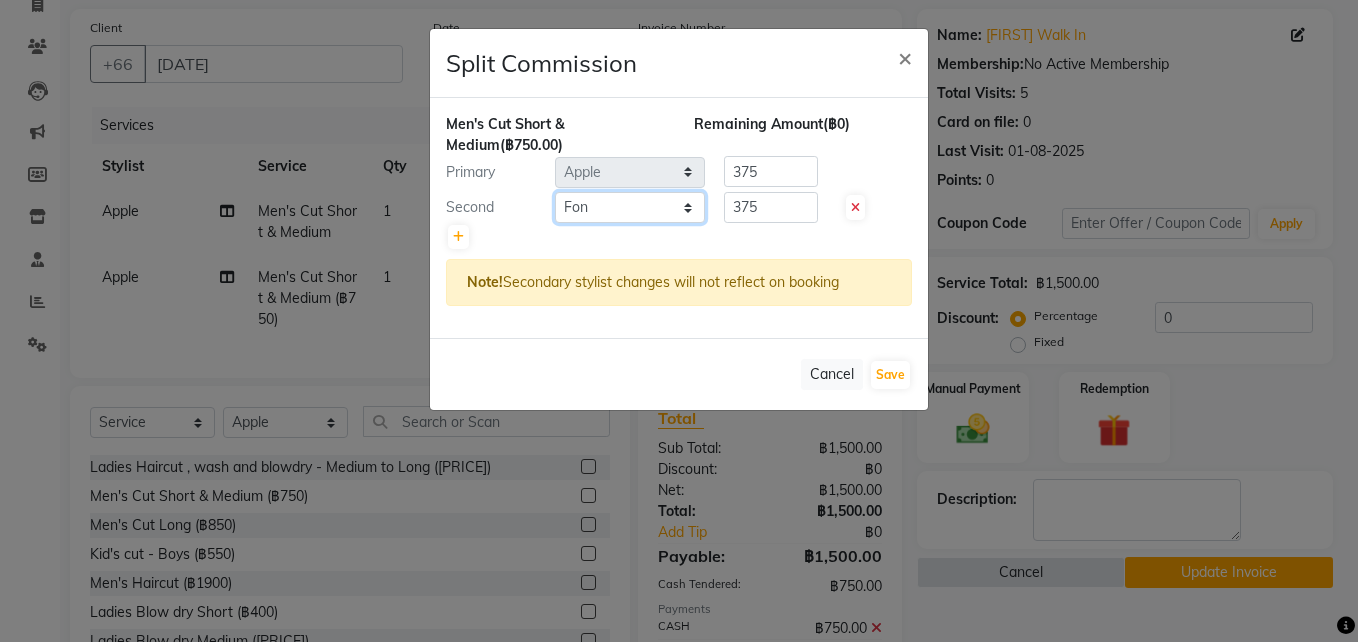 click on "Select  [PERSON] [PERSON]     [PERSON] [PERSON]    [PERSON]  [PERSON]  [PERSON]  [PERSON]  [PERSON]  [PERSON]  [SERVICE]" 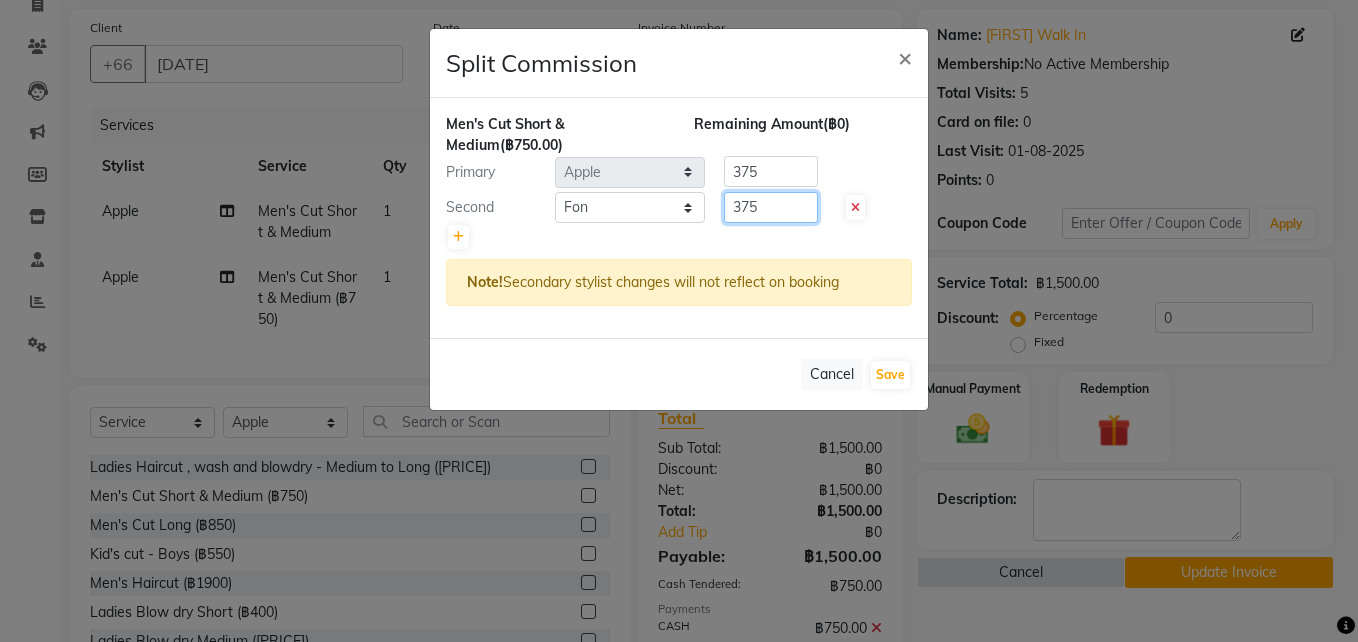 click on "375" 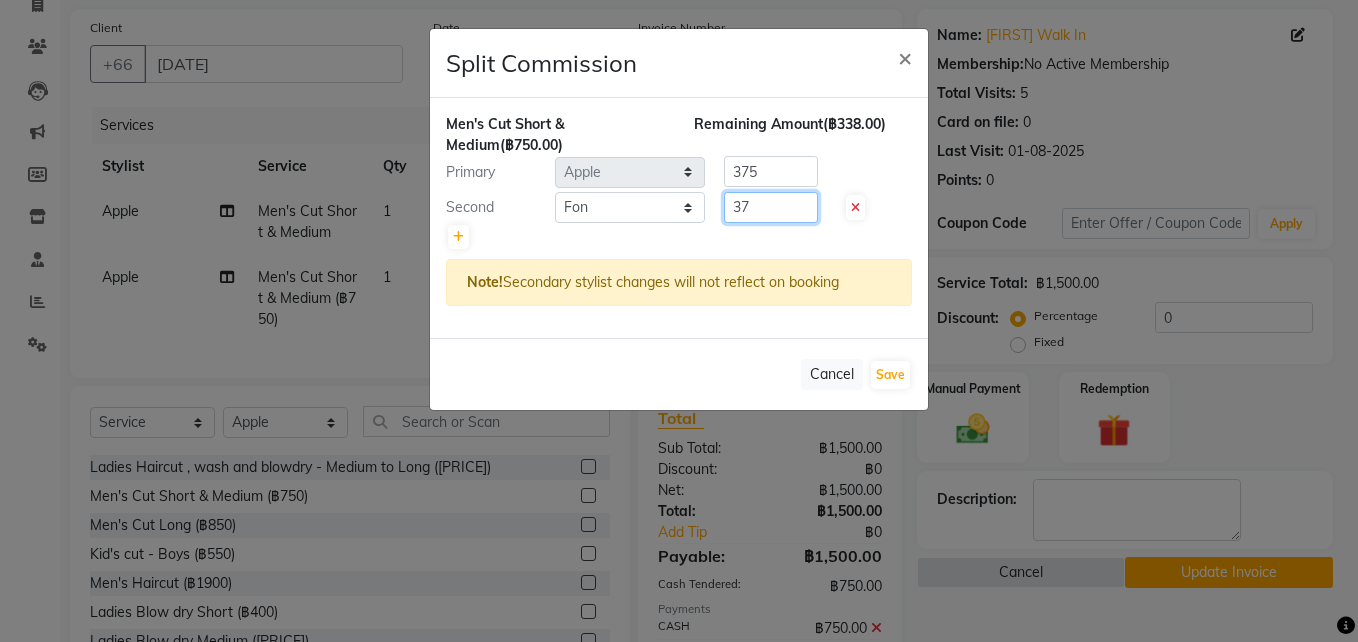 type on "3" 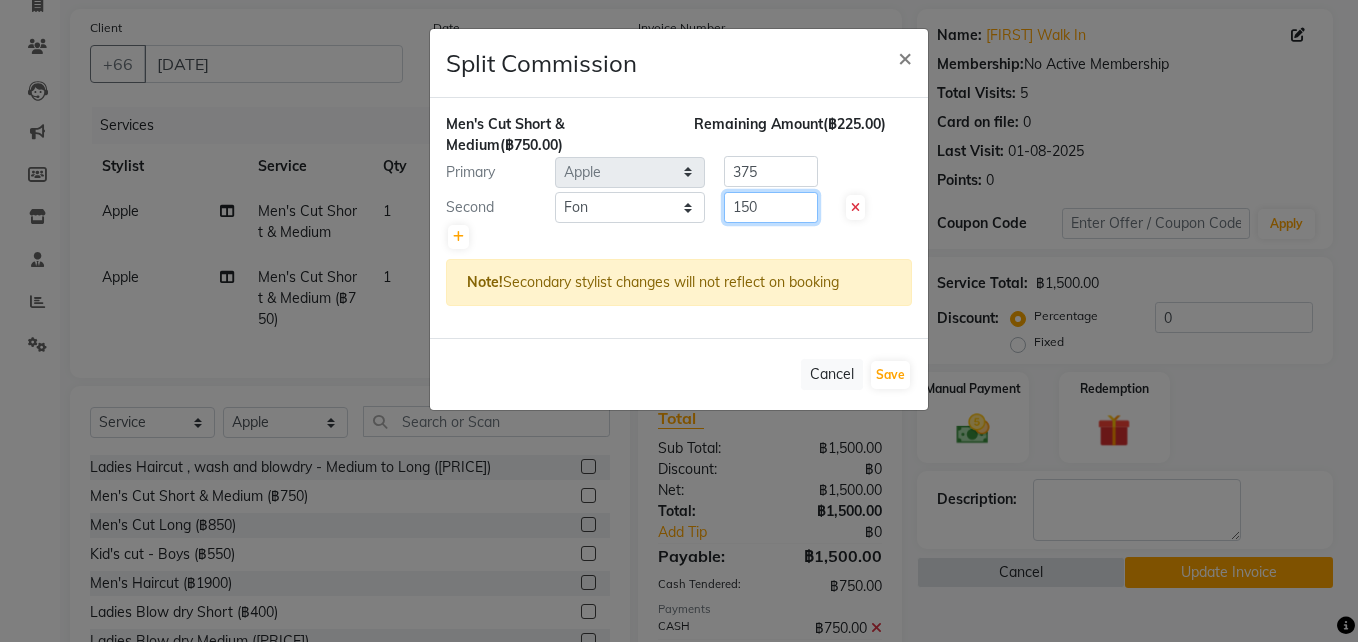 type on "150" 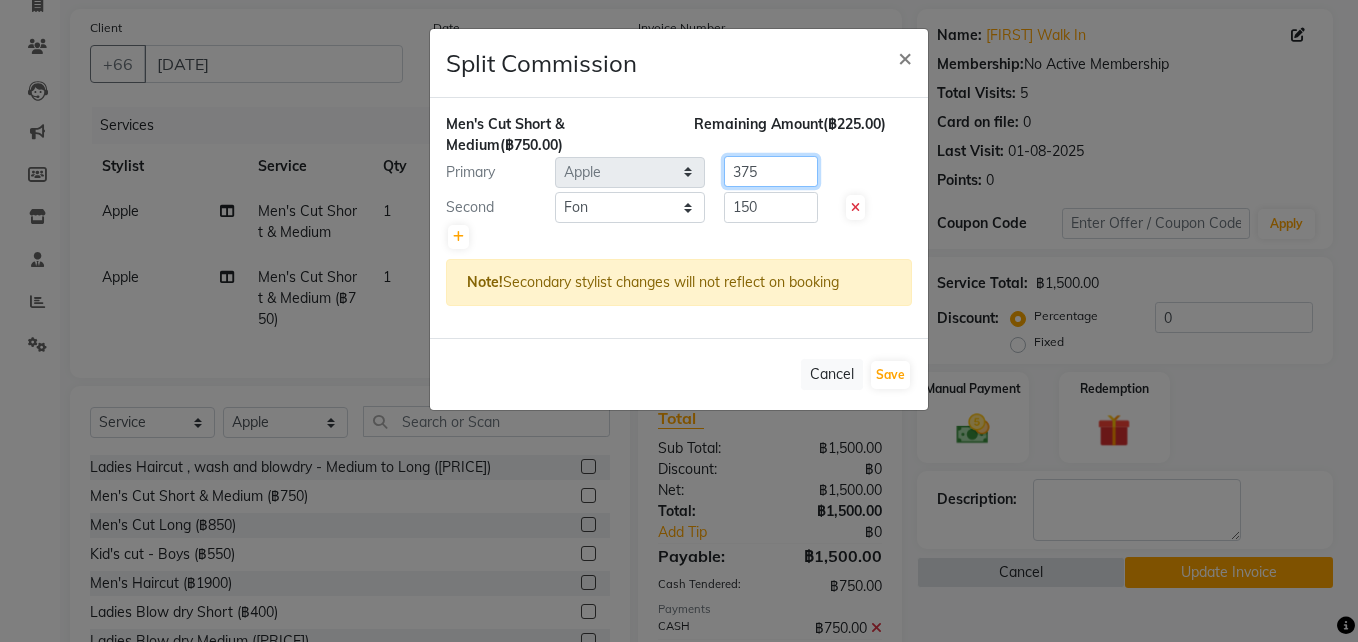 click on "375" 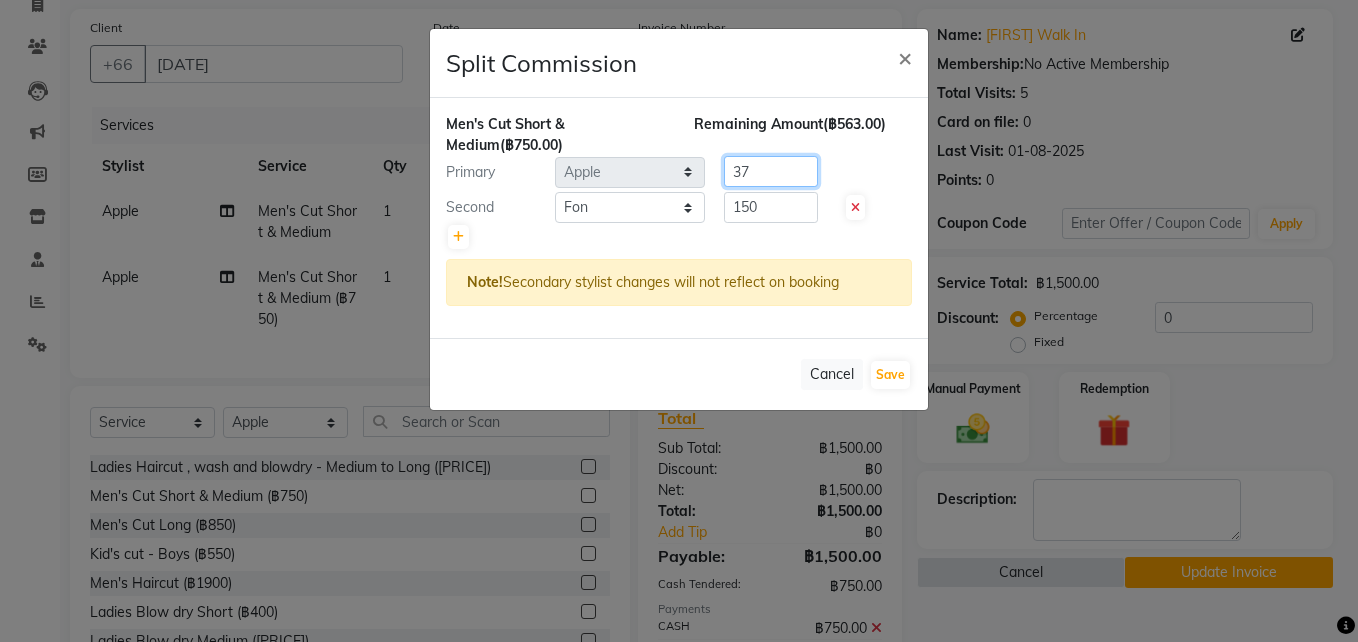 type on "3" 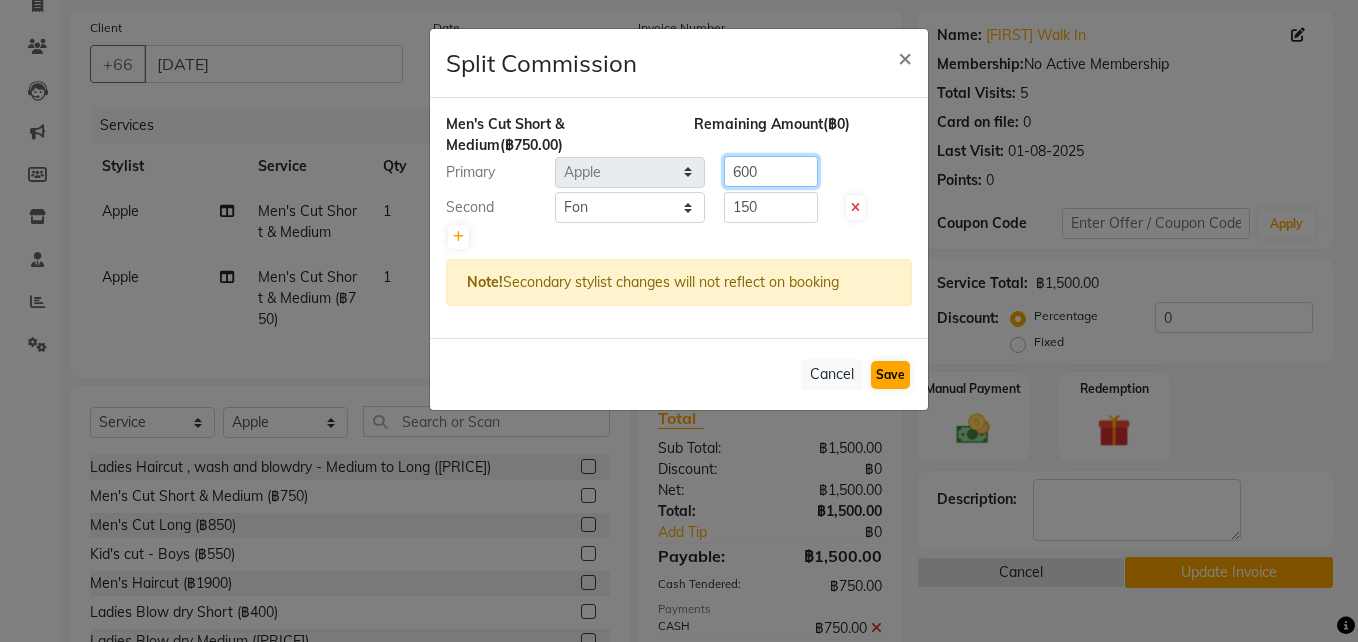 type on "600" 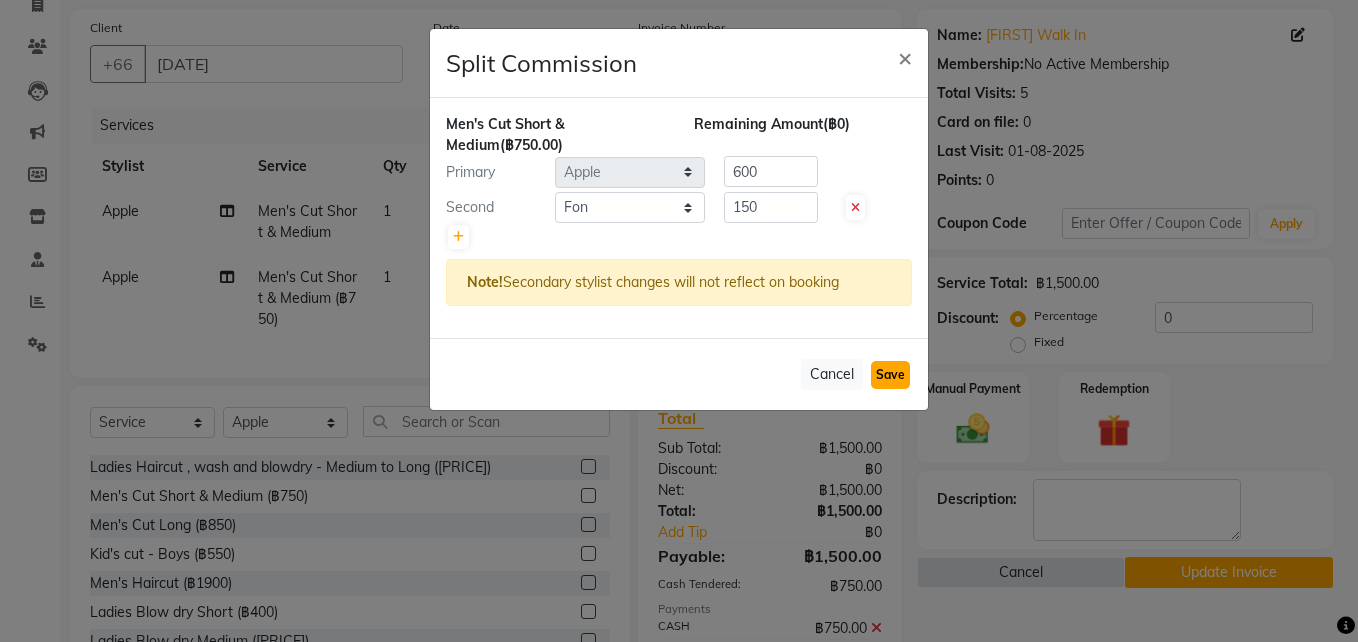 click on "Save" 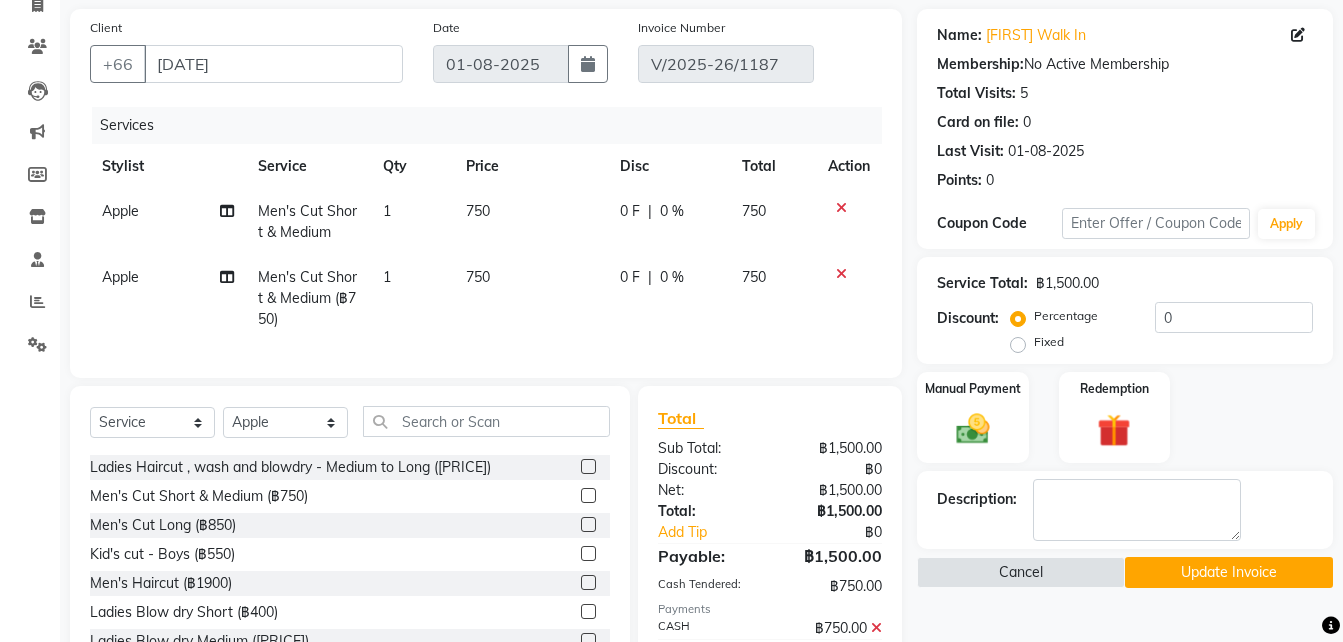 drag, startPoint x: 234, startPoint y: 279, endPoint x: 224, endPoint y: 275, distance: 10.770329 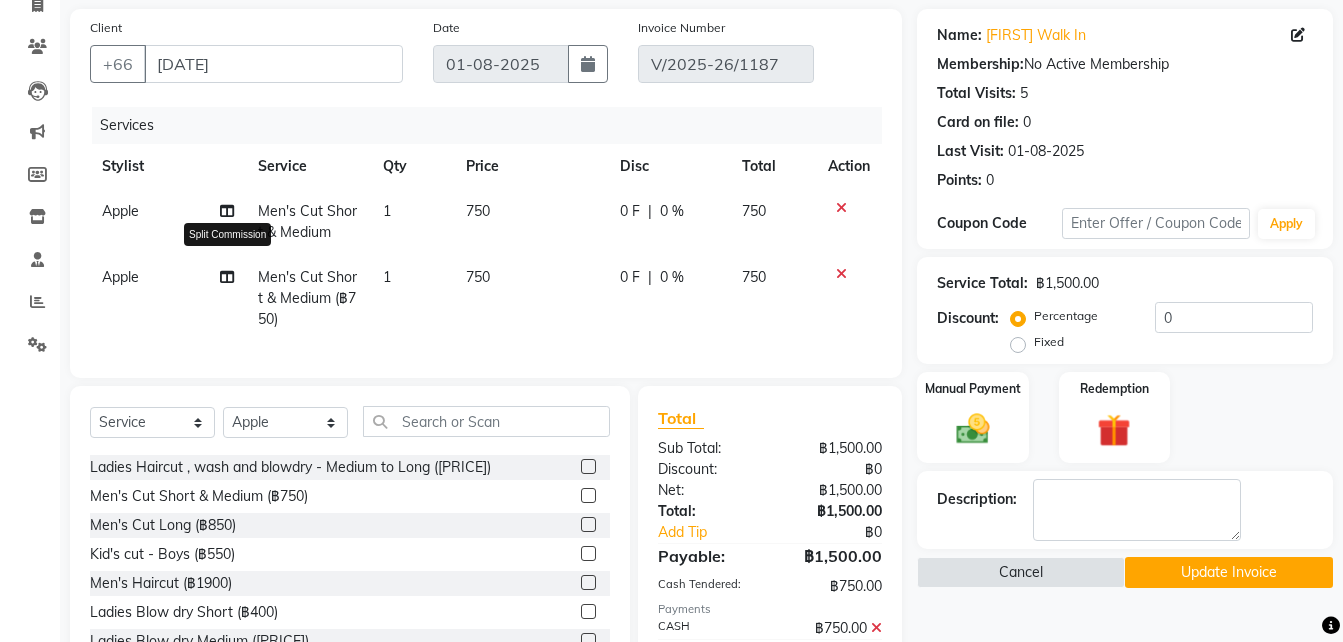 drag, startPoint x: 224, startPoint y: 275, endPoint x: 114, endPoint y: 279, distance: 110.0727 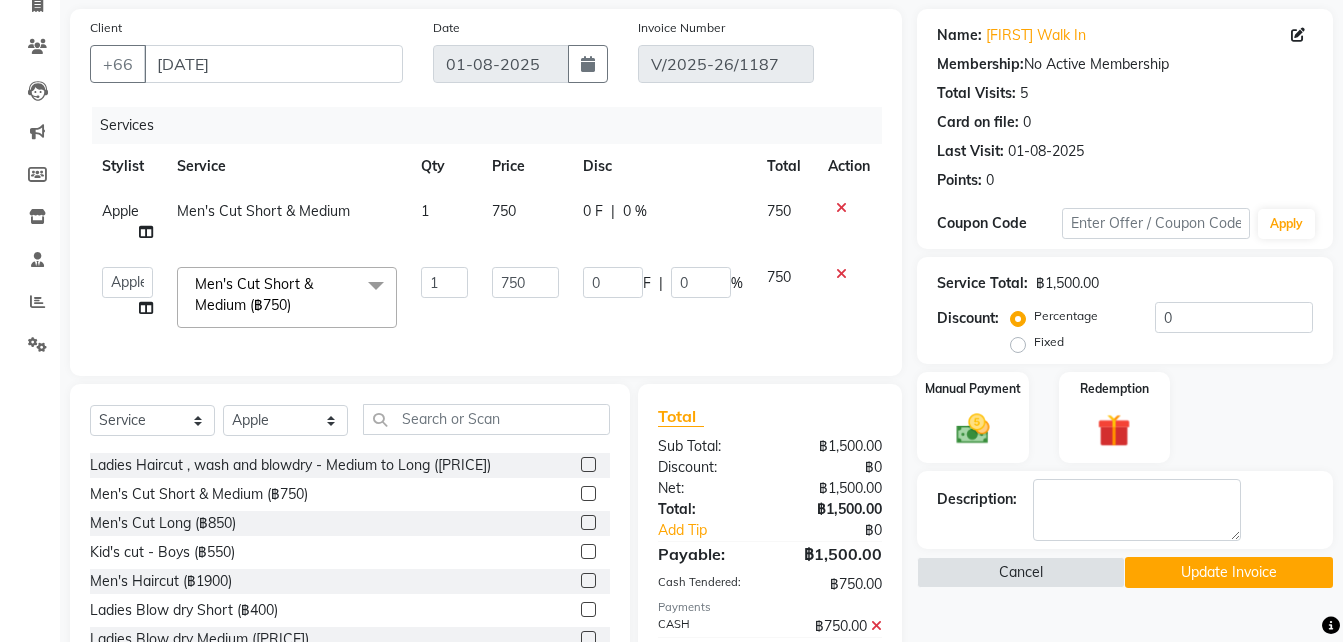 drag, startPoint x: 145, startPoint y: 310, endPoint x: 123, endPoint y: 293, distance: 27.802877 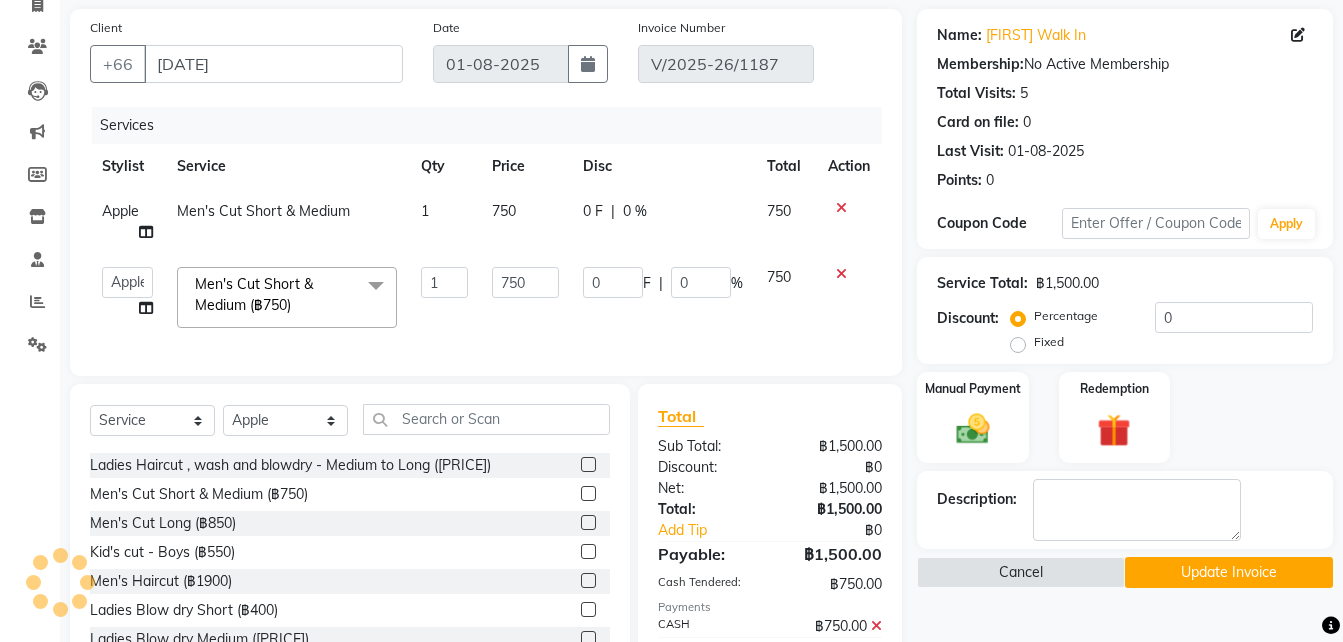 drag, startPoint x: 152, startPoint y: 307, endPoint x: 109, endPoint y: 334, distance: 50.77401 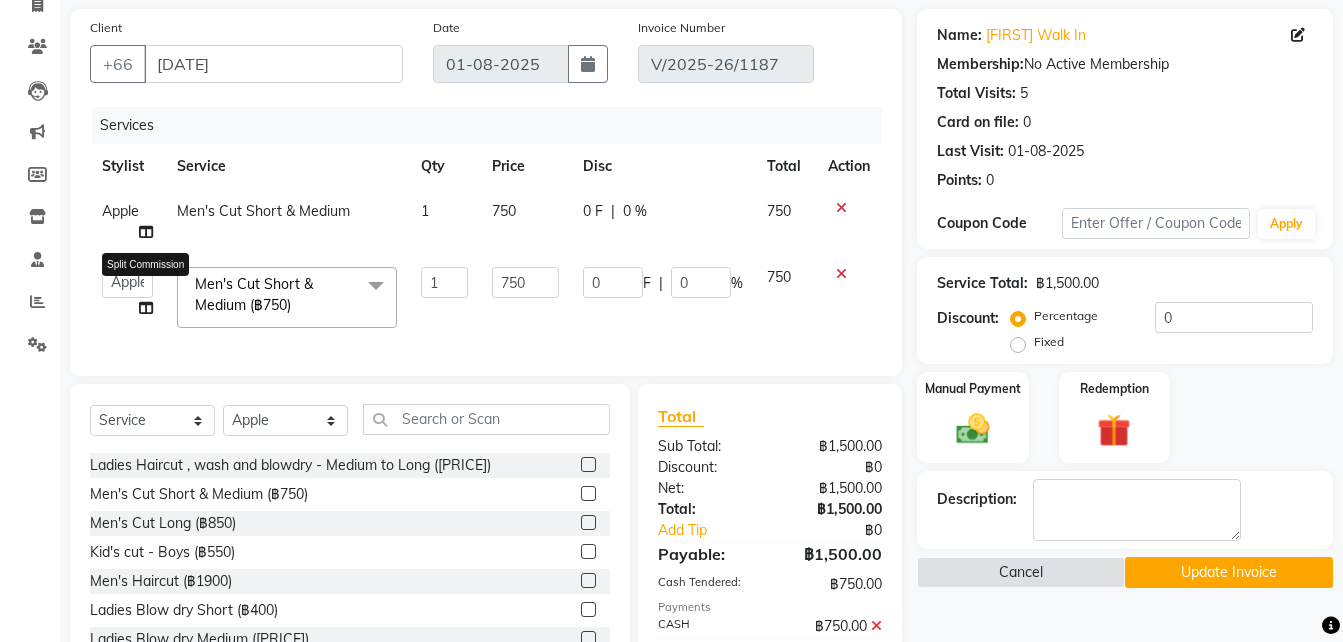click 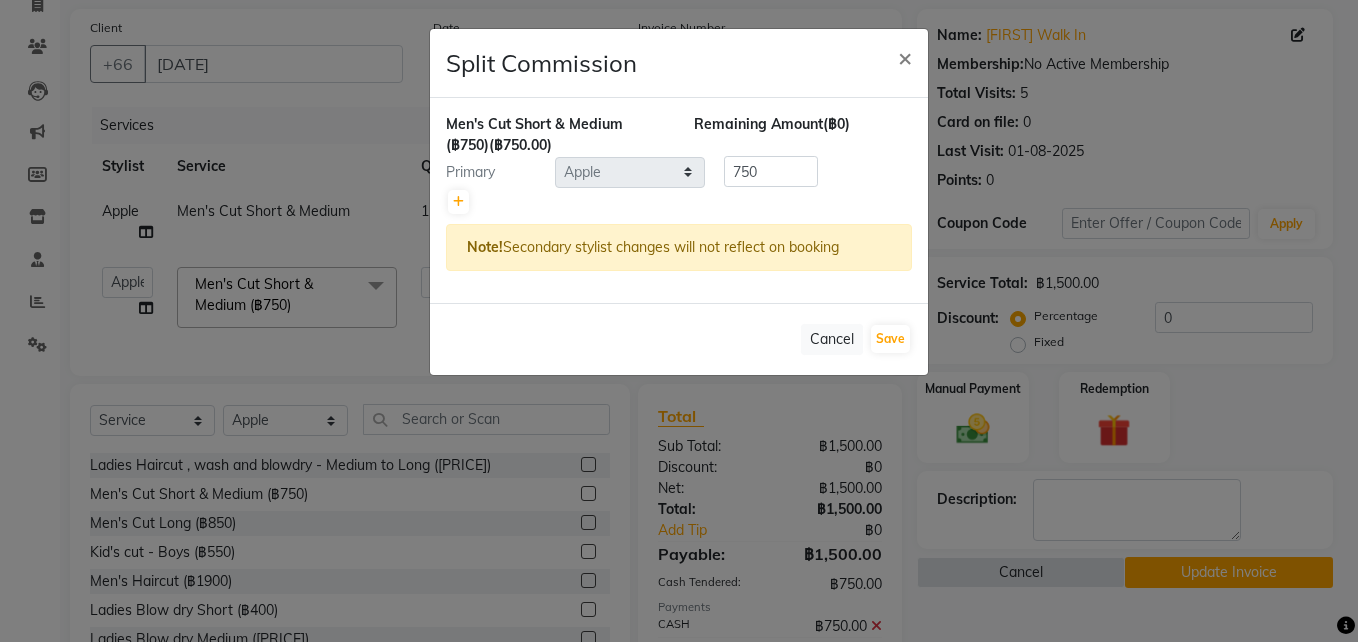 click on "Split Commission × Men's Cut Short & Medium ([PRICE]) ([PRICE]) Remaining Amount (฿0) Primary Select Aon Apple Boss Luke Fai Fon Kate Pim [PRICE] Note! Secondary stylist changes will not reflect on booking Cancel Save" 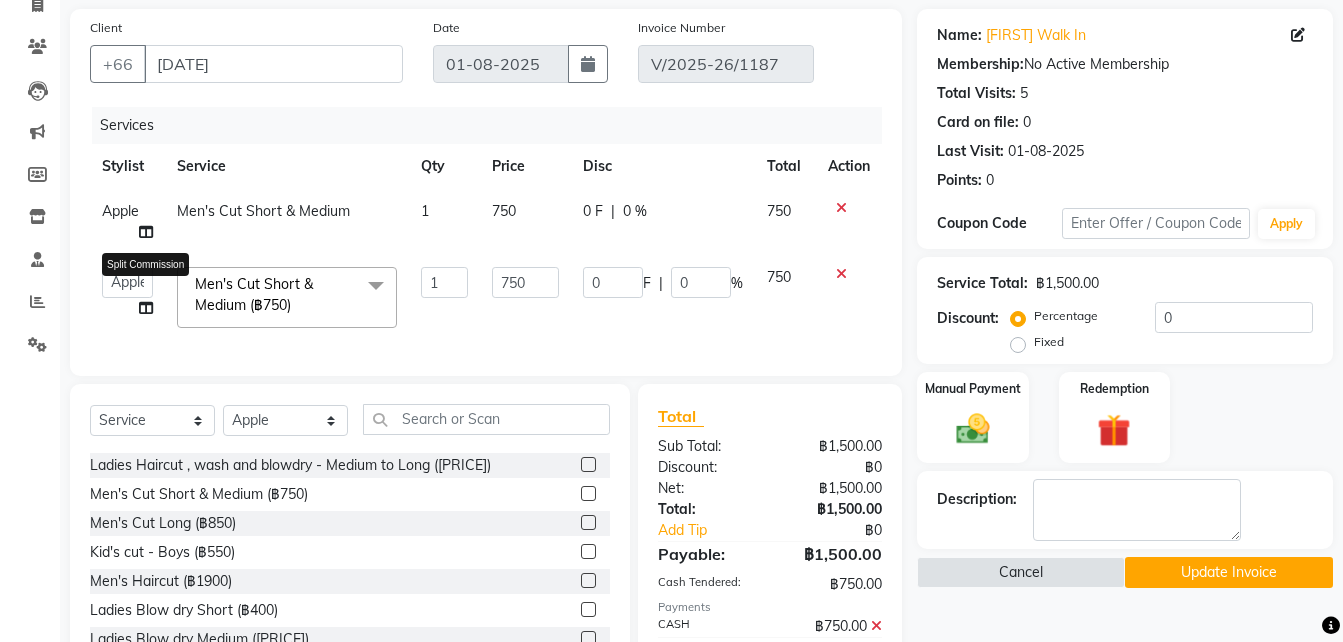 click 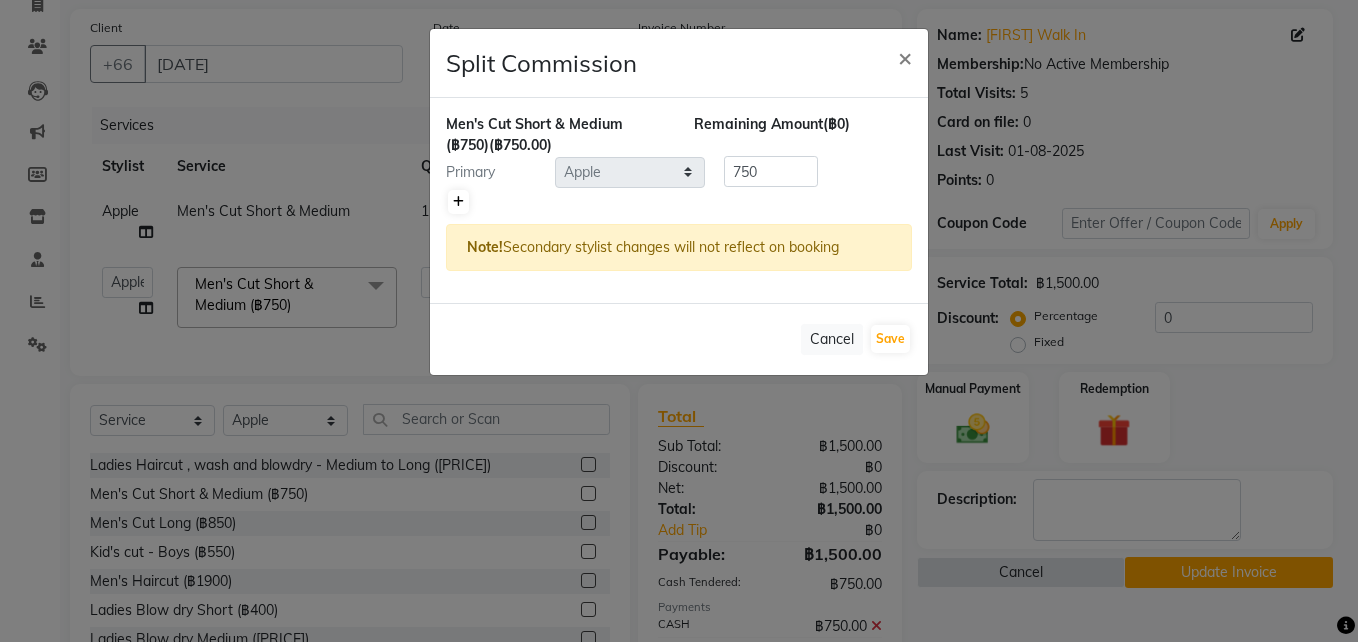 click 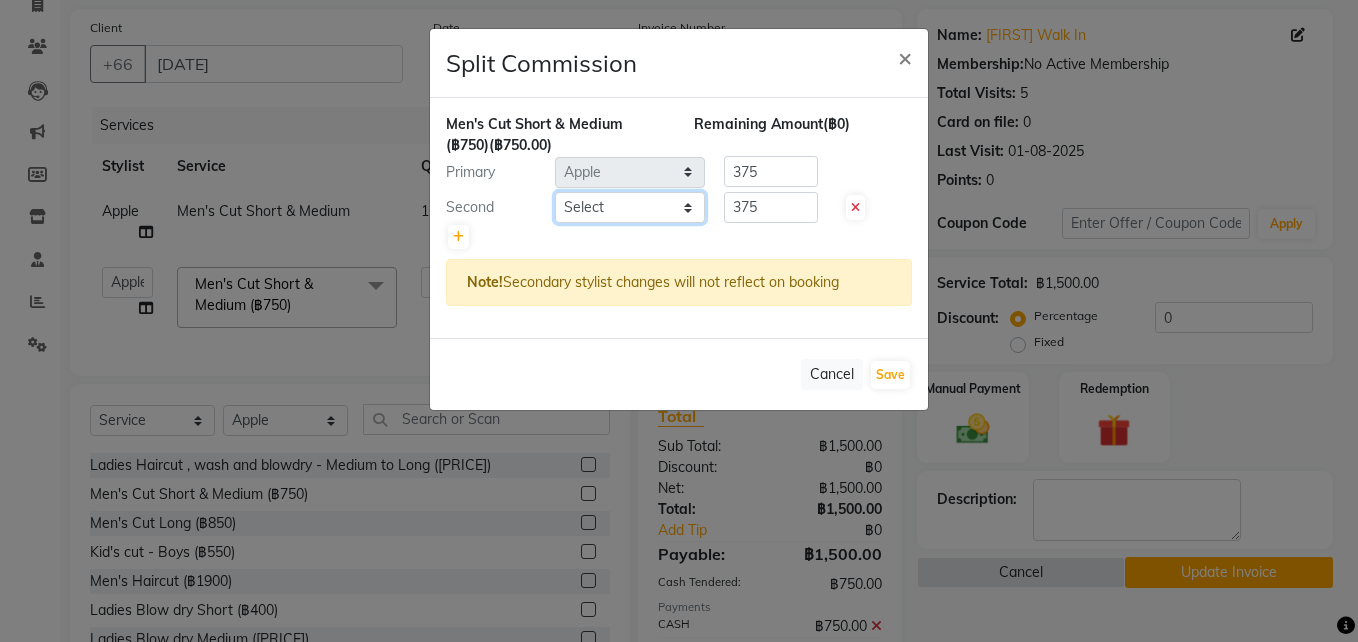 drag, startPoint x: 658, startPoint y: 203, endPoint x: 593, endPoint y: 146, distance: 86.4523 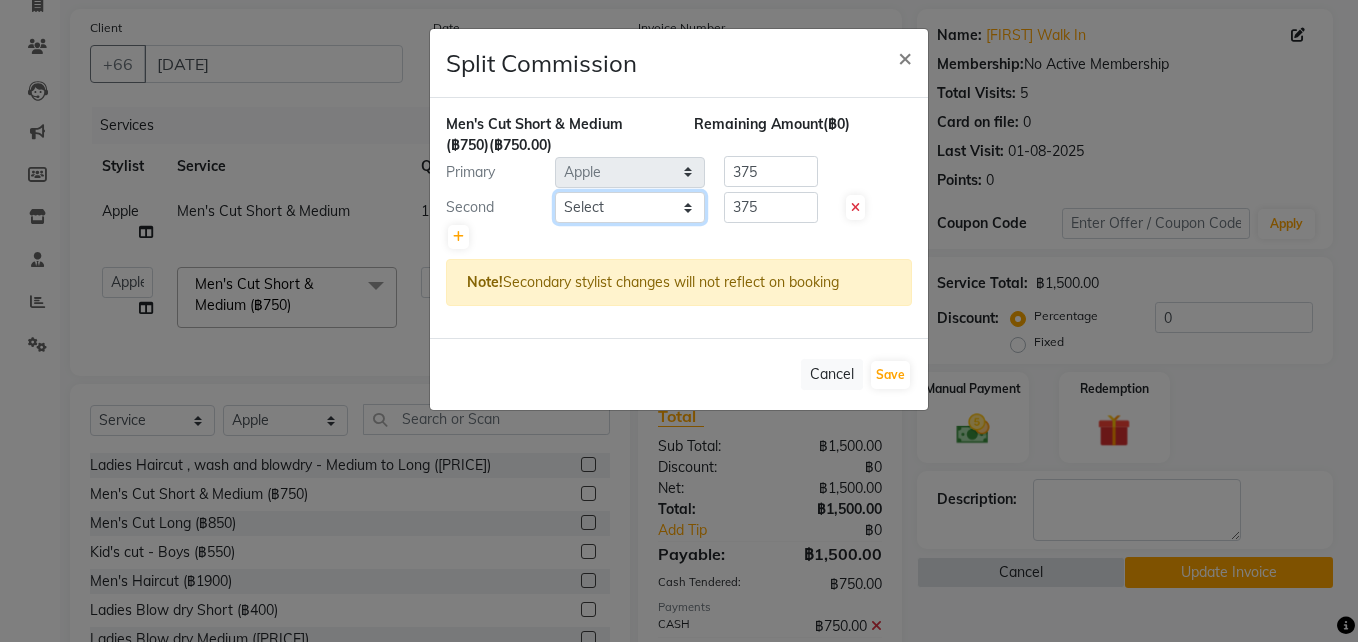 select on "56711" 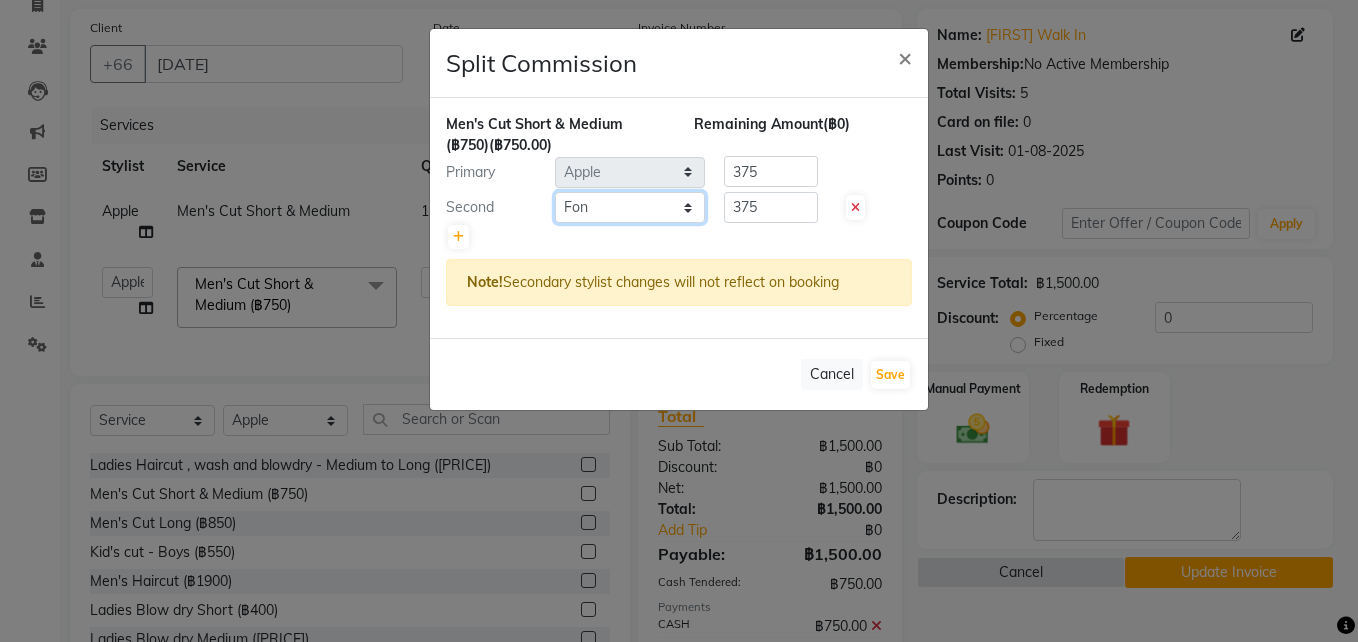 click on "Select  [PERSON] [PERSON]     [PERSON] [PERSON]    [PERSON]  [PERSON]  [PERSON]  [PERSON]  [PERSON]  [PERSON]  [SERVICE]" 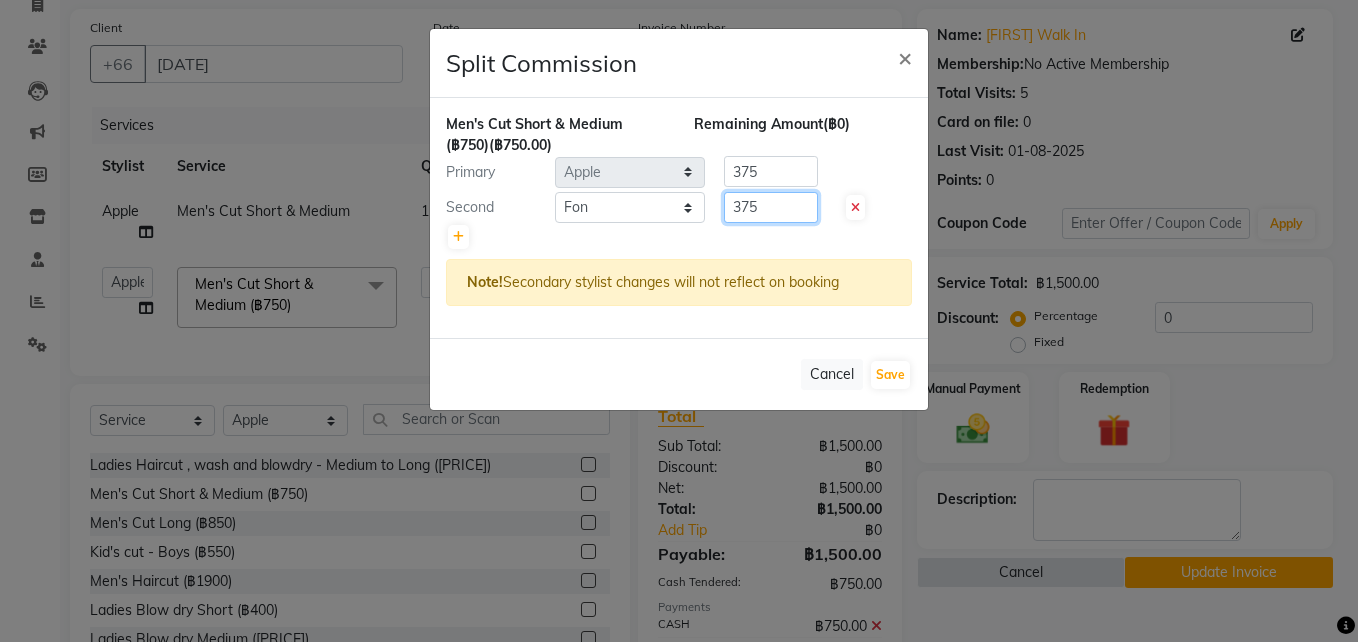 click on "375" 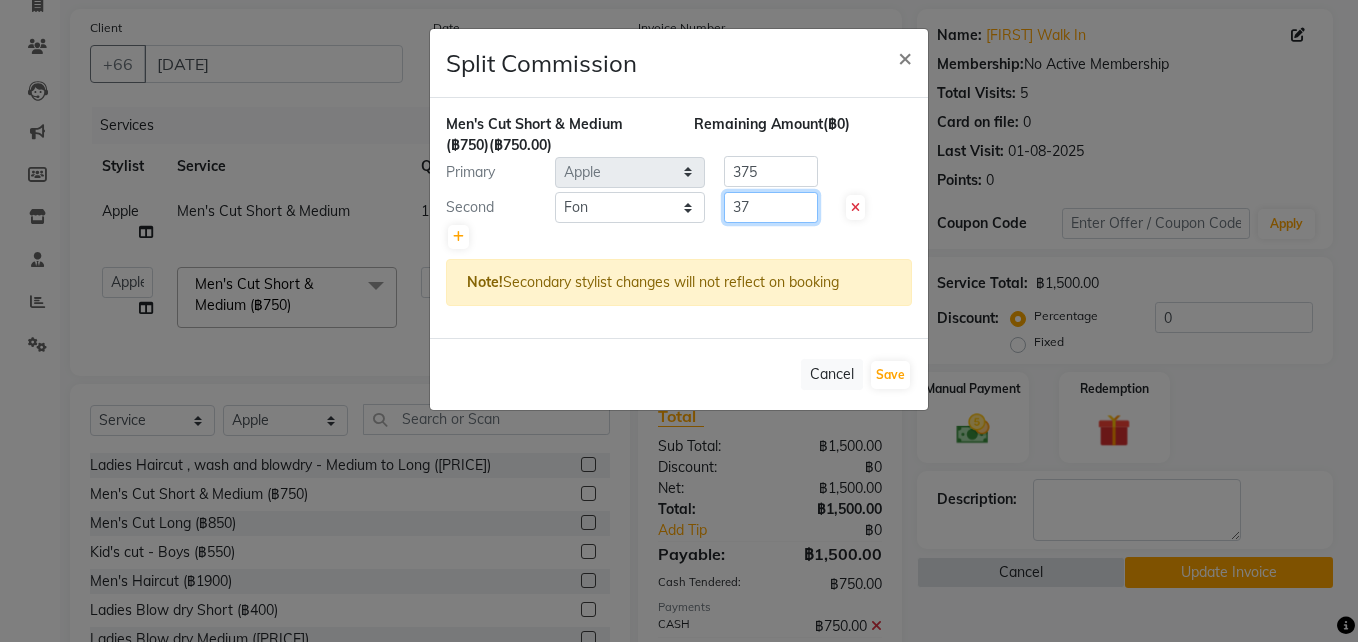type on "3" 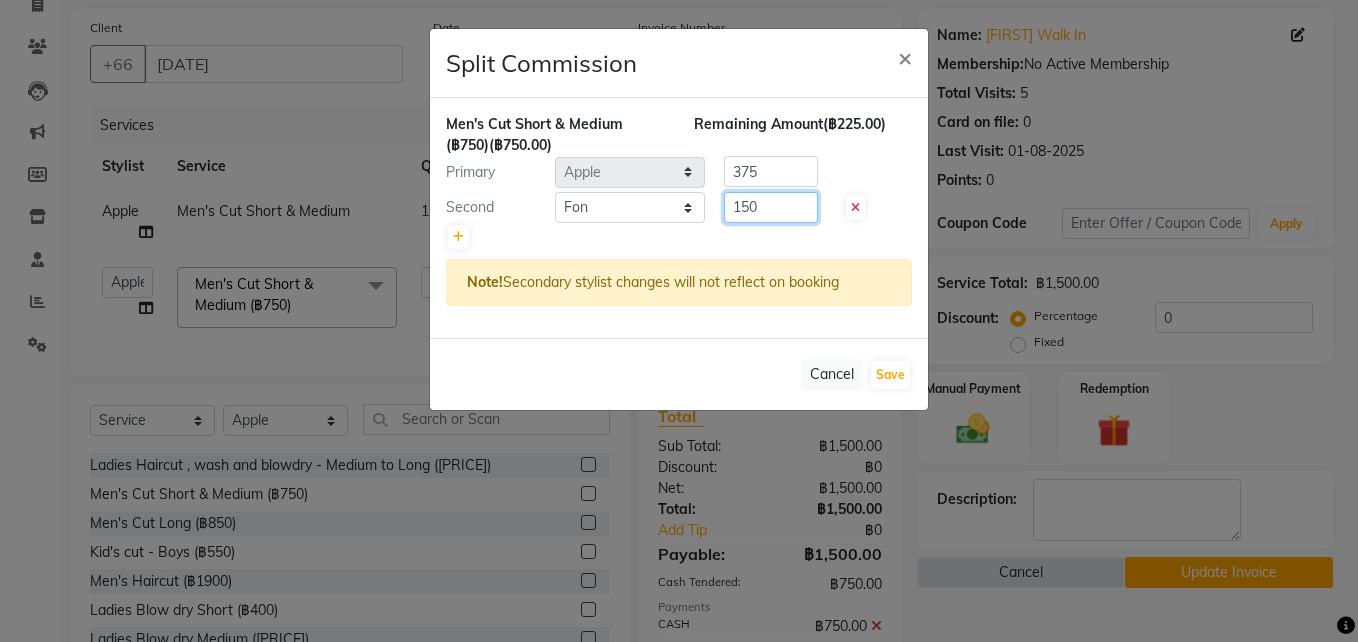 type on "150" 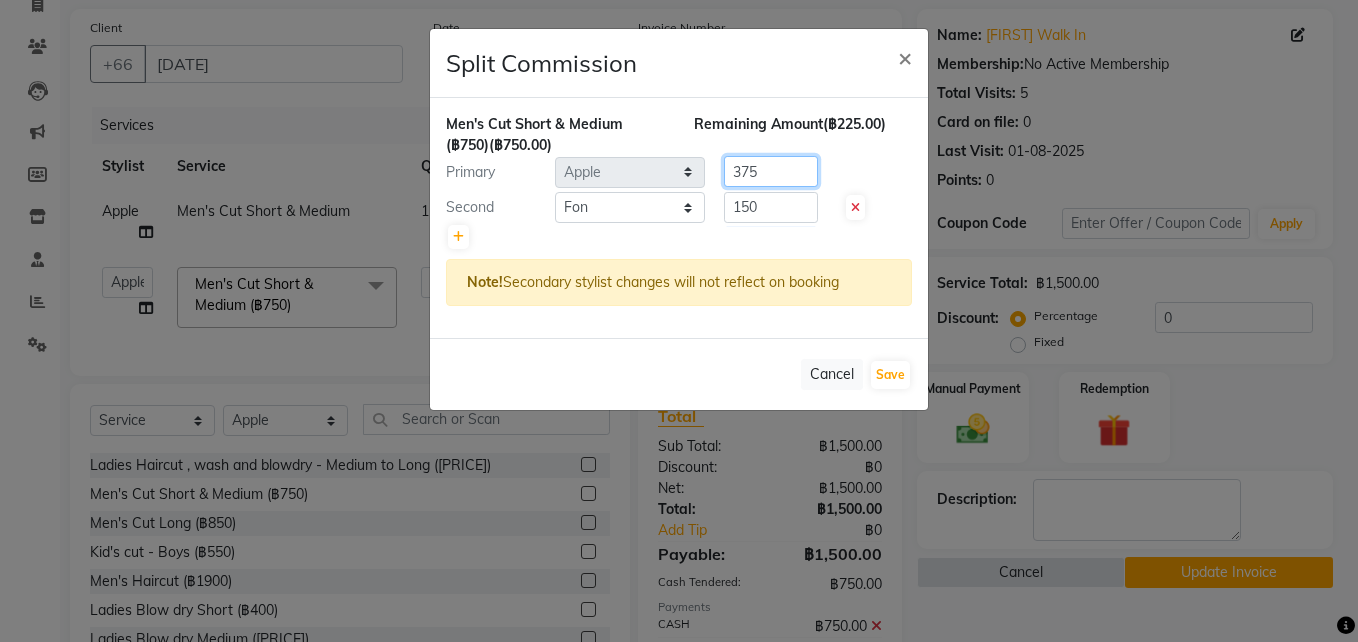 click on "375" 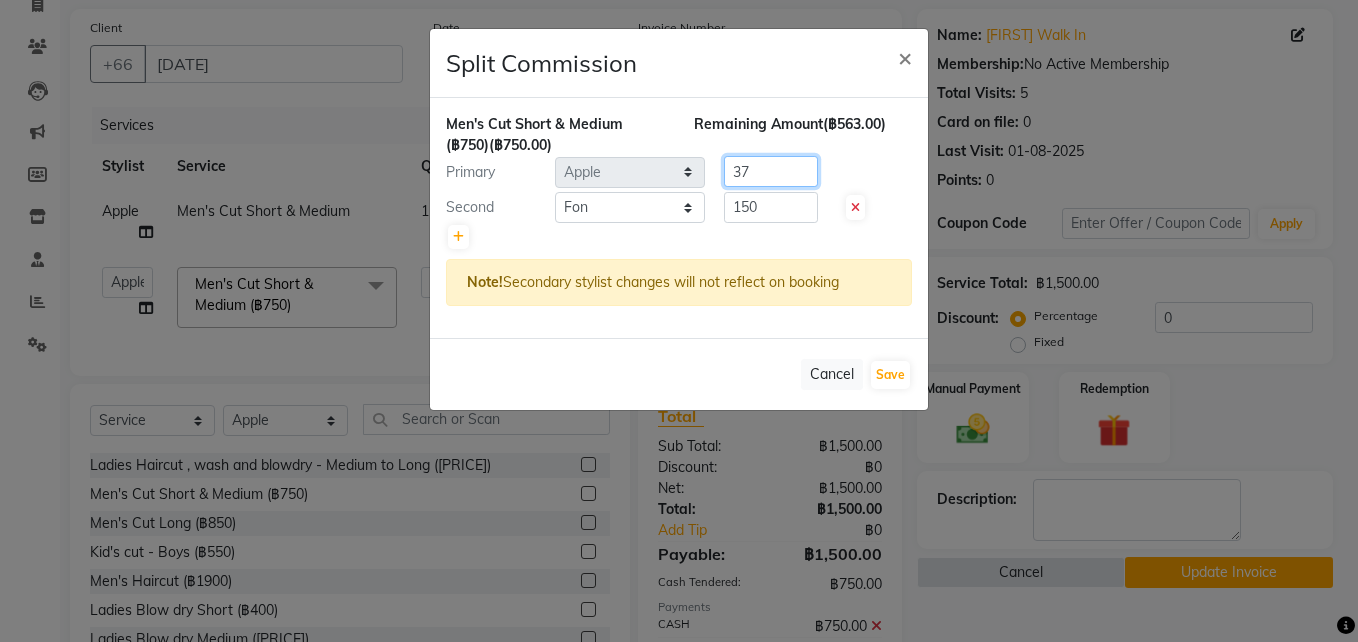 type on "3" 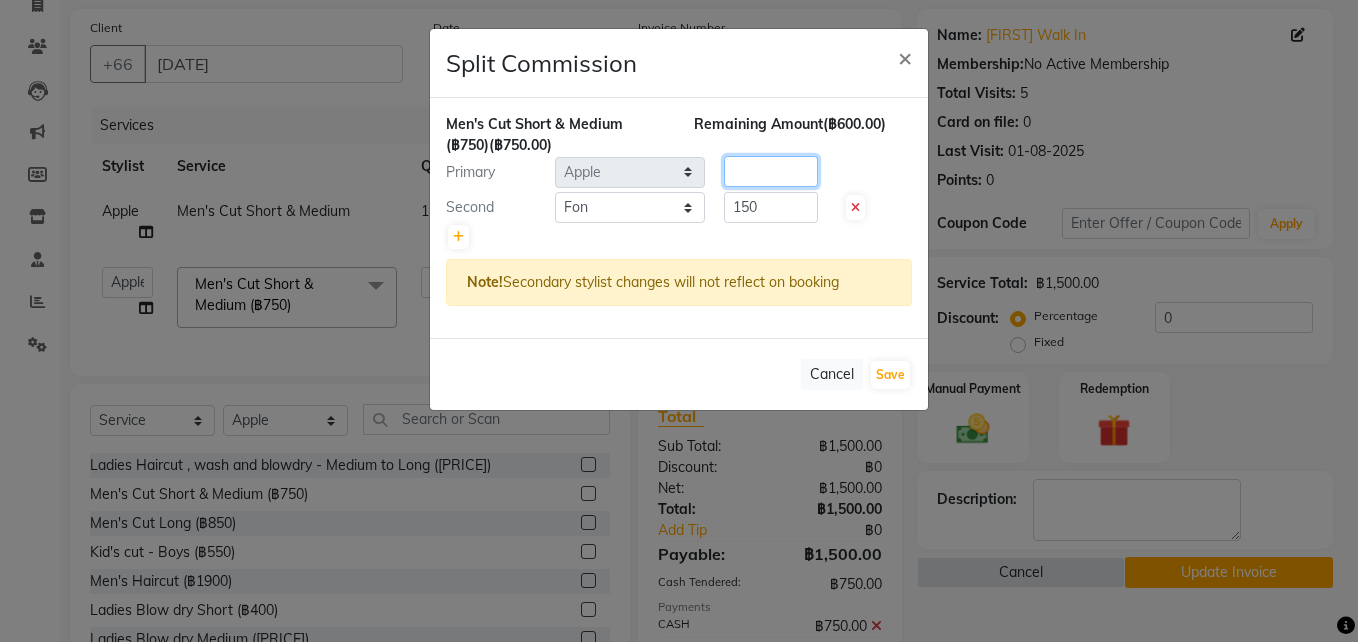 type on "5" 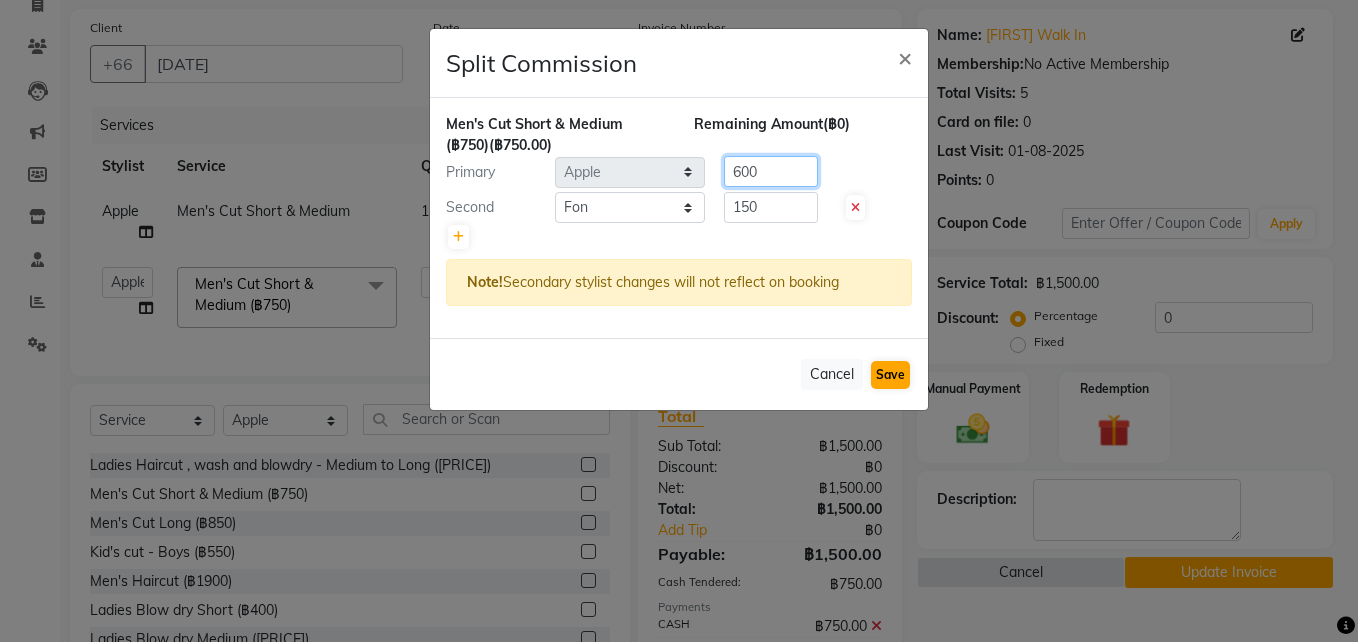 type on "600" 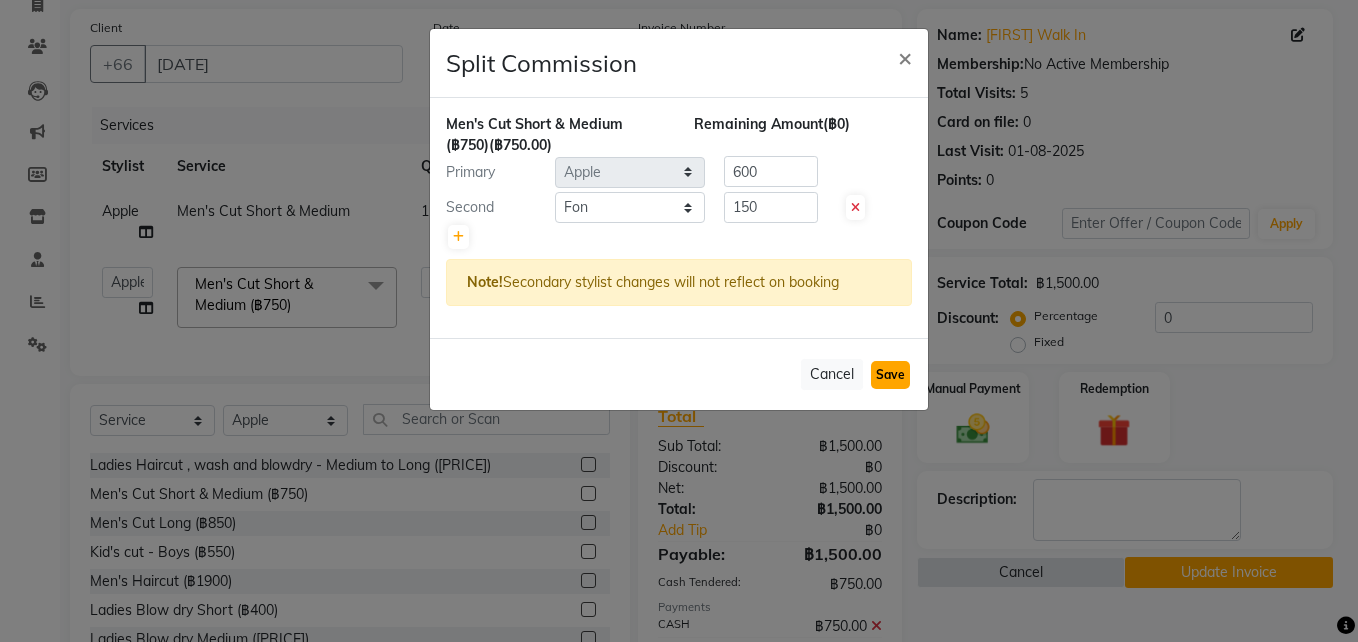 click on "Save" 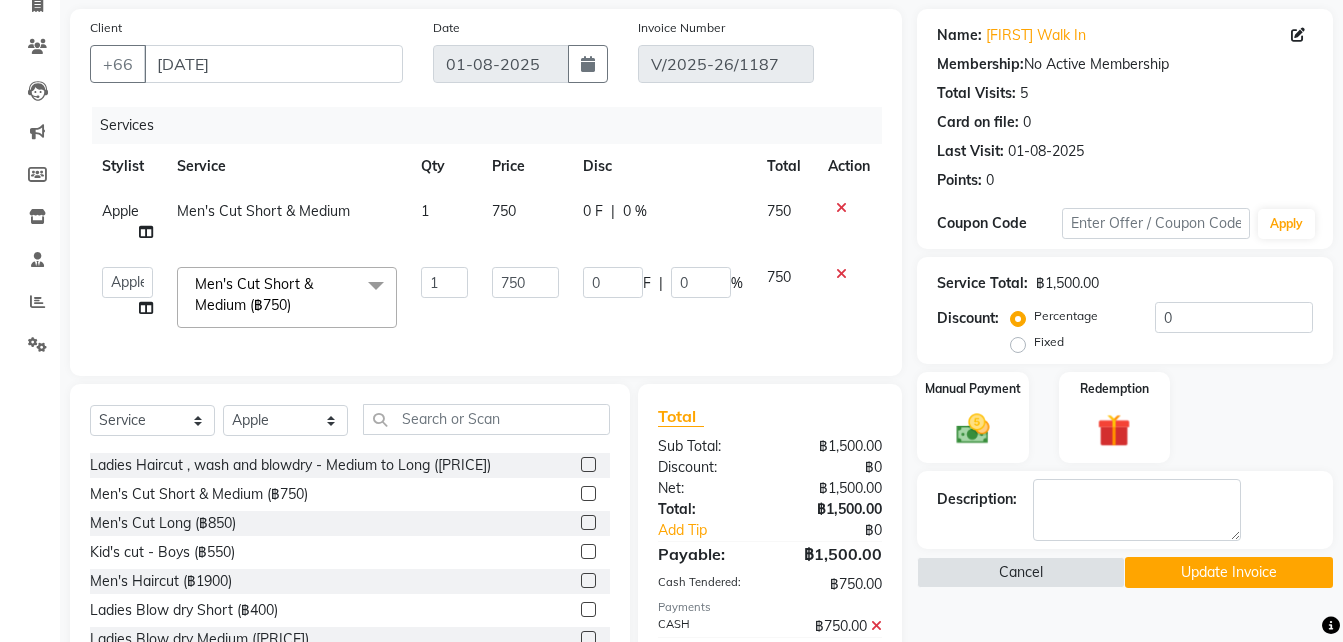 scroll, scrollTop: 251, scrollLeft: 0, axis: vertical 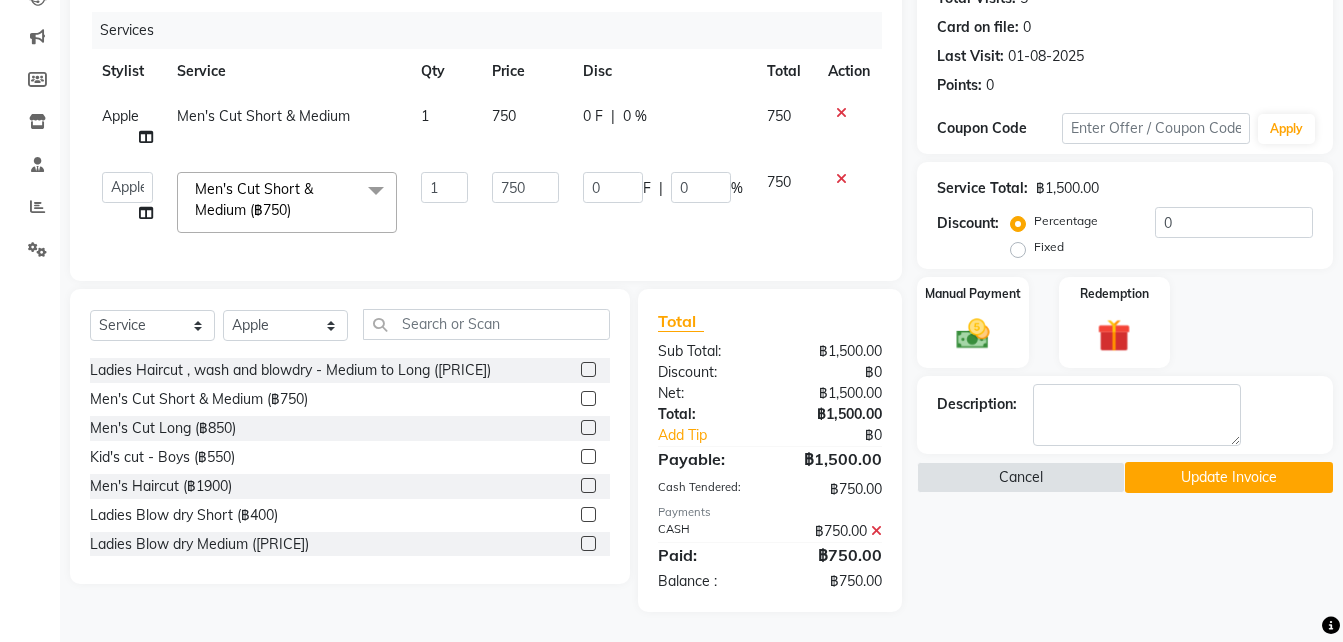 click on "Update Invoice" 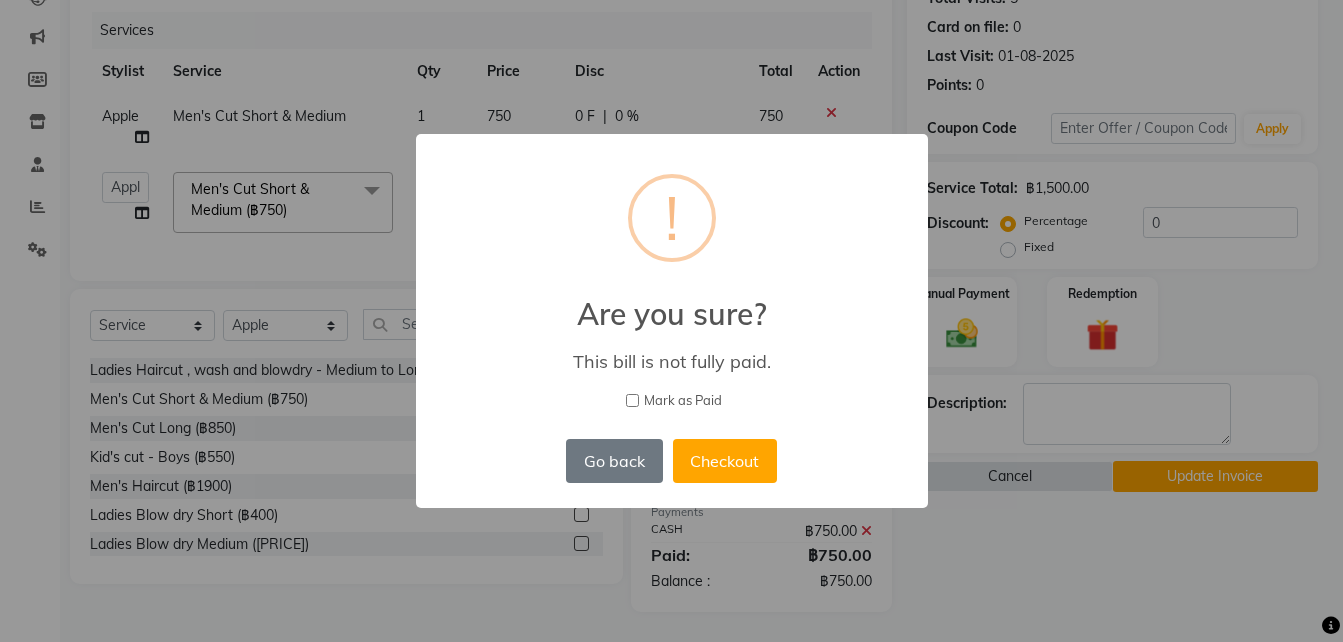 scroll, scrollTop: 230, scrollLeft: 0, axis: vertical 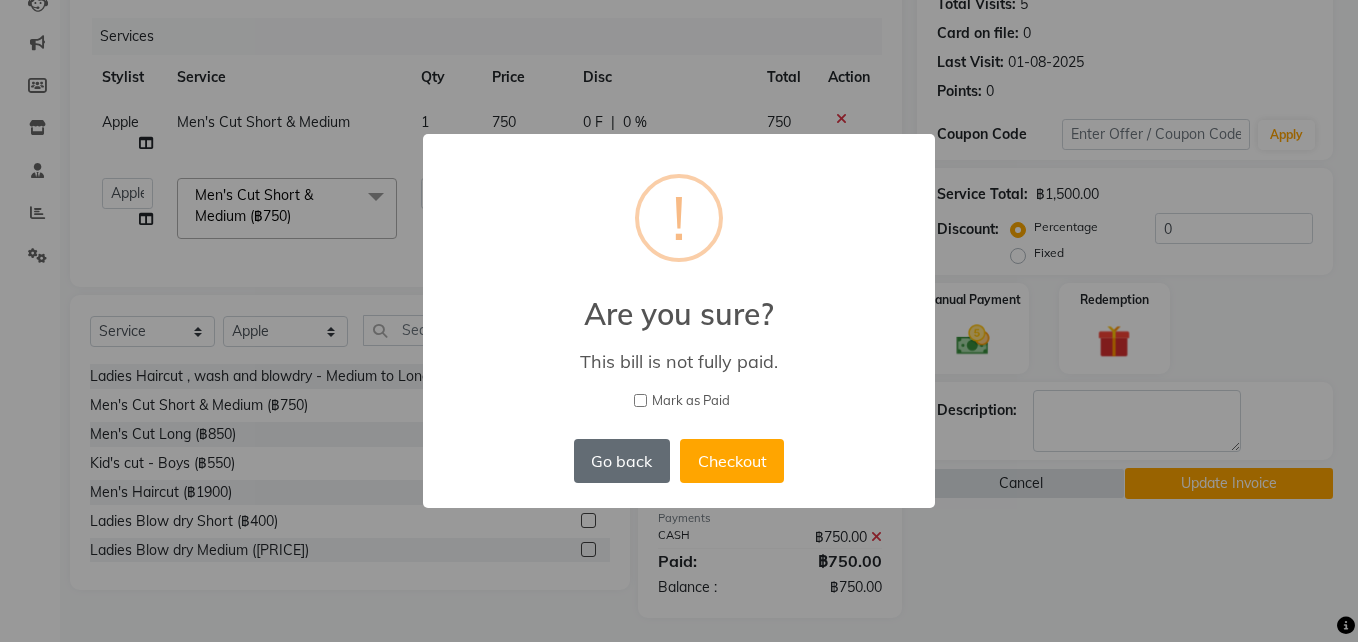 click on "Go back" at bounding box center (622, 461) 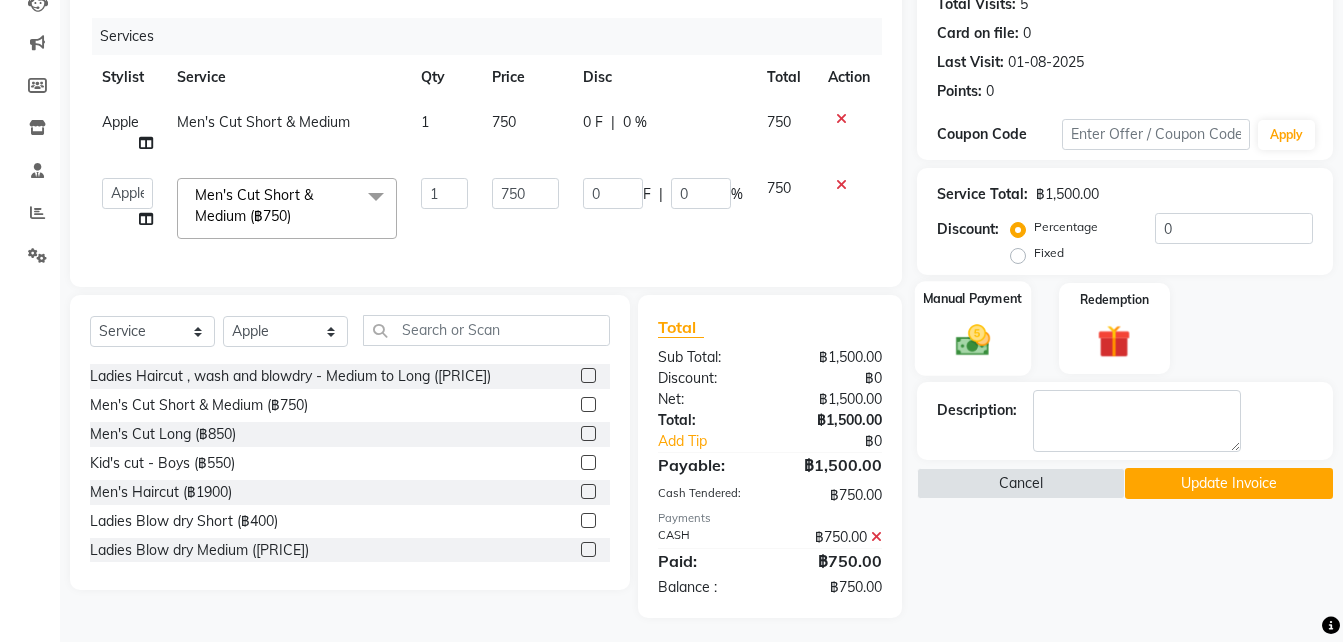 click 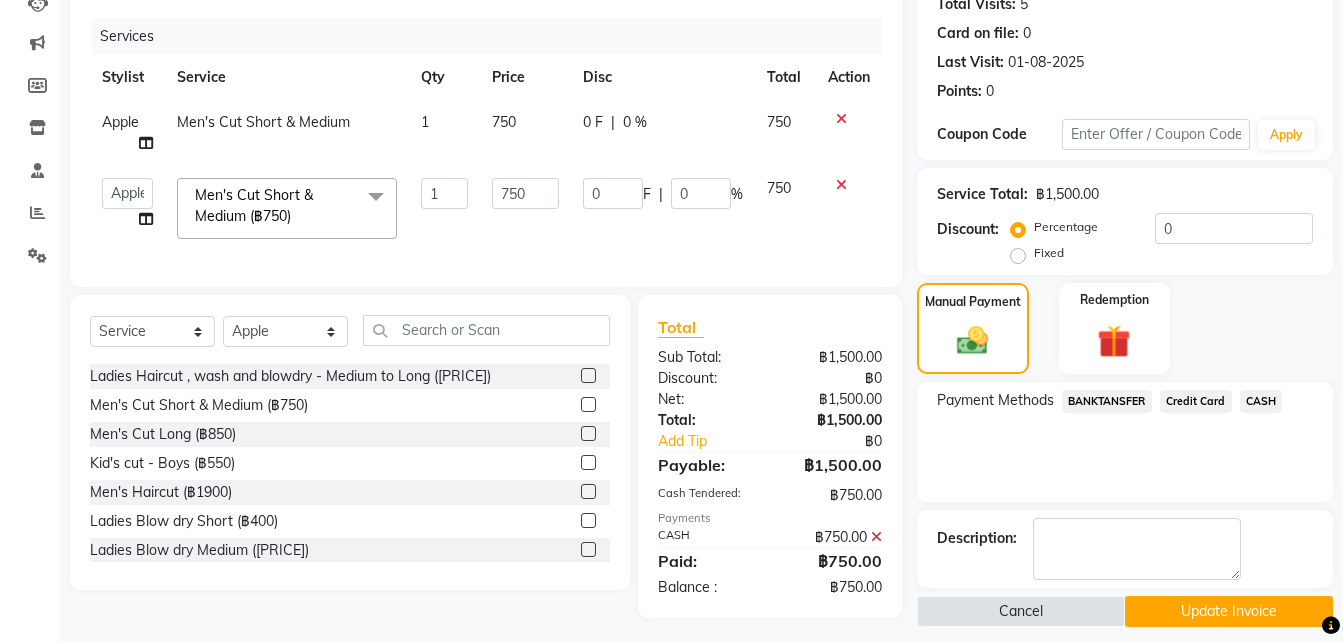 click on "CASH" 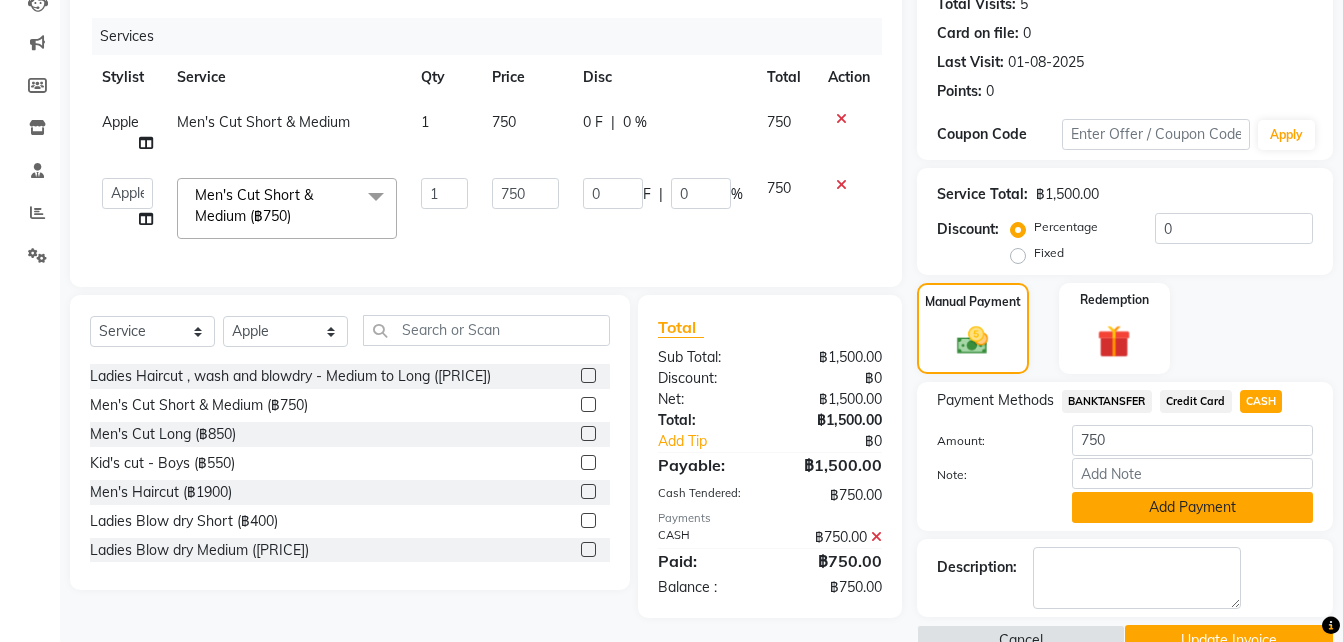 scroll, scrollTop: 274, scrollLeft: 0, axis: vertical 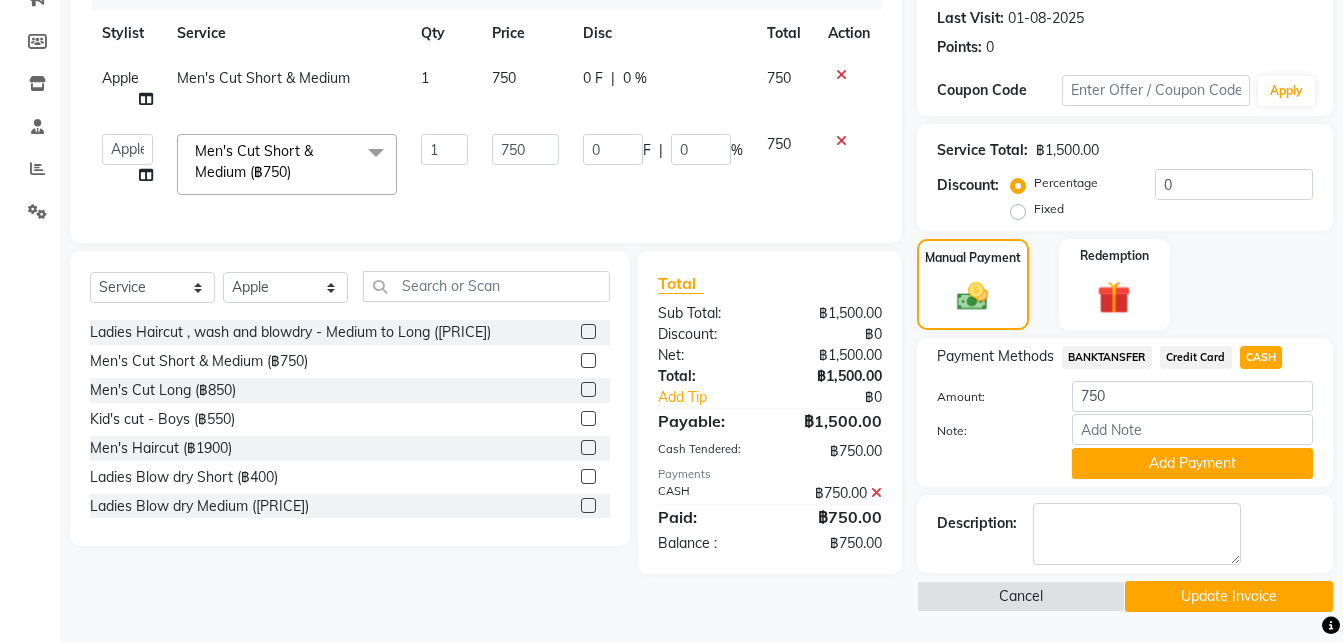 click on "Update Invoice" 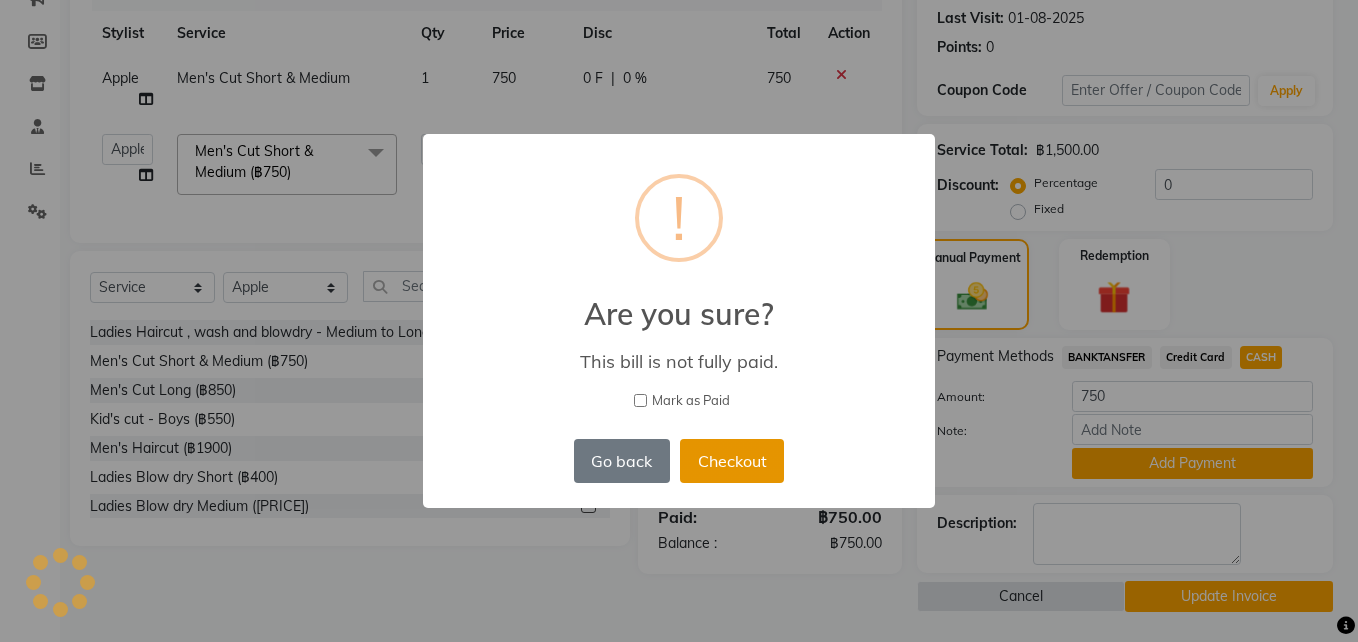 click on "Checkout" at bounding box center (732, 461) 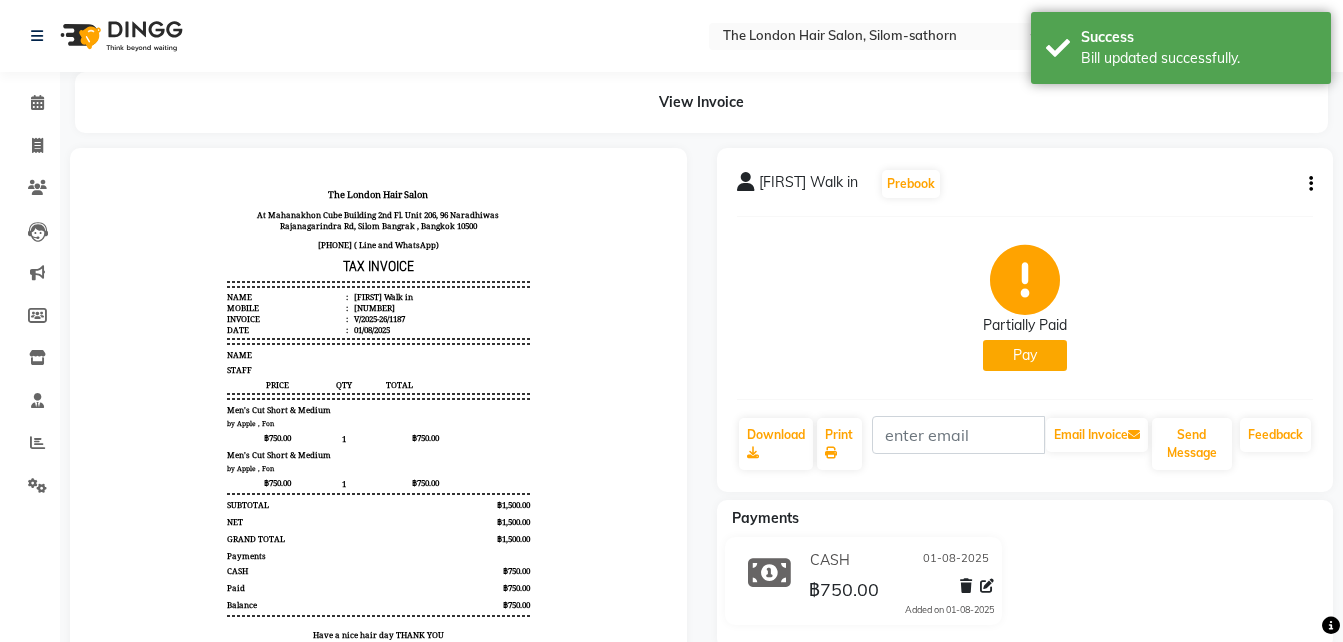 scroll, scrollTop: 0, scrollLeft: 0, axis: both 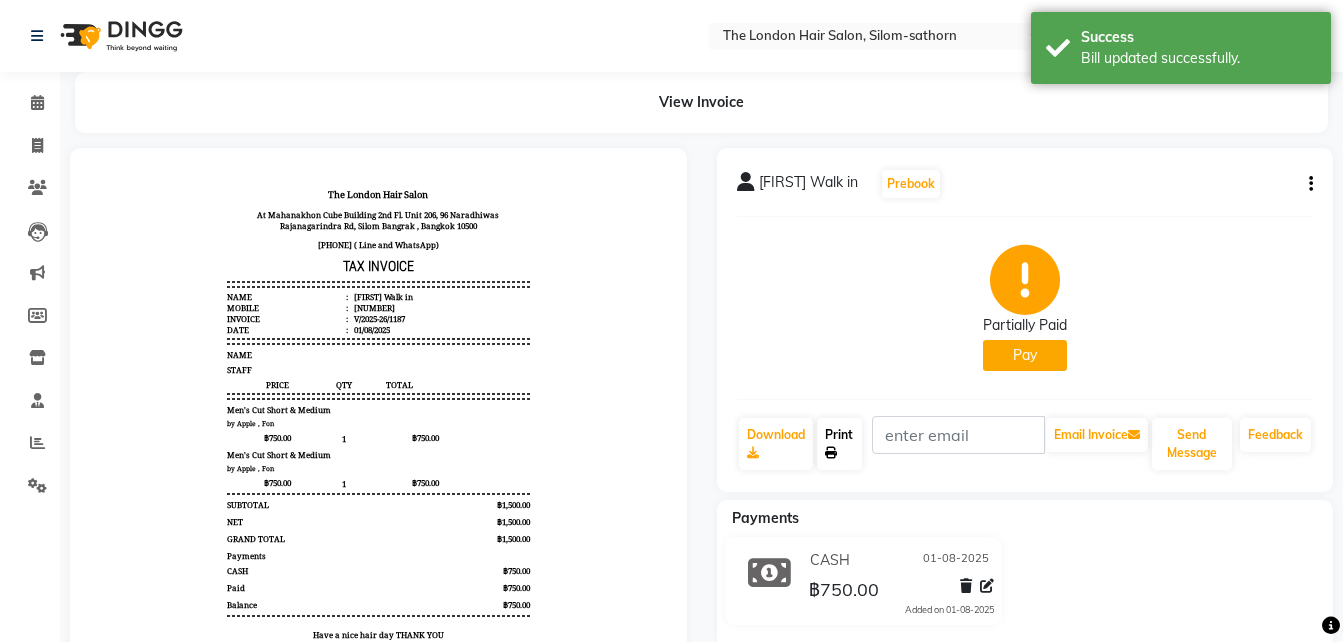 click 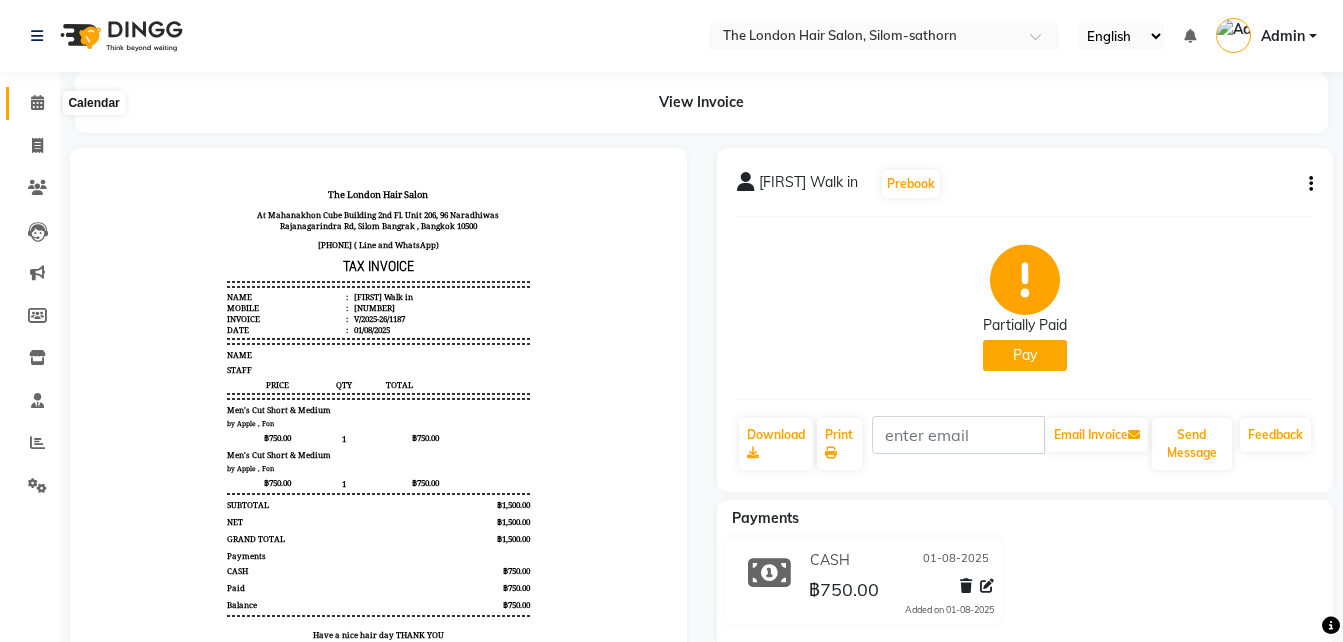 click 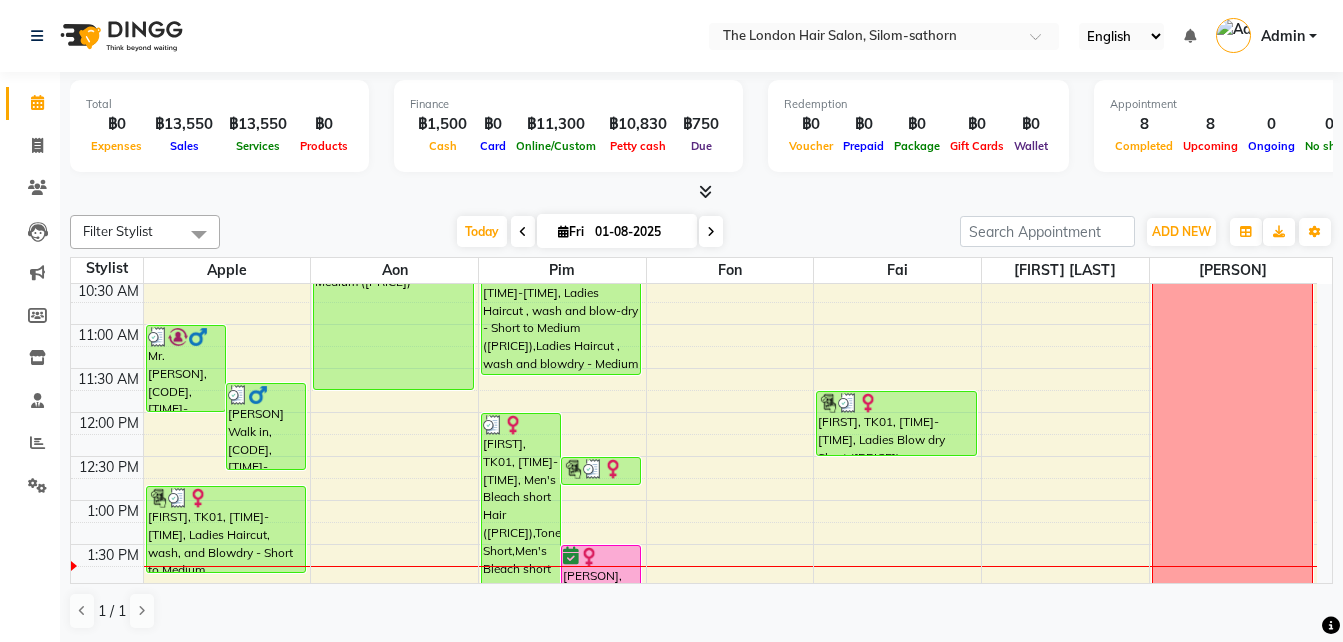 scroll, scrollTop: 152, scrollLeft: 0, axis: vertical 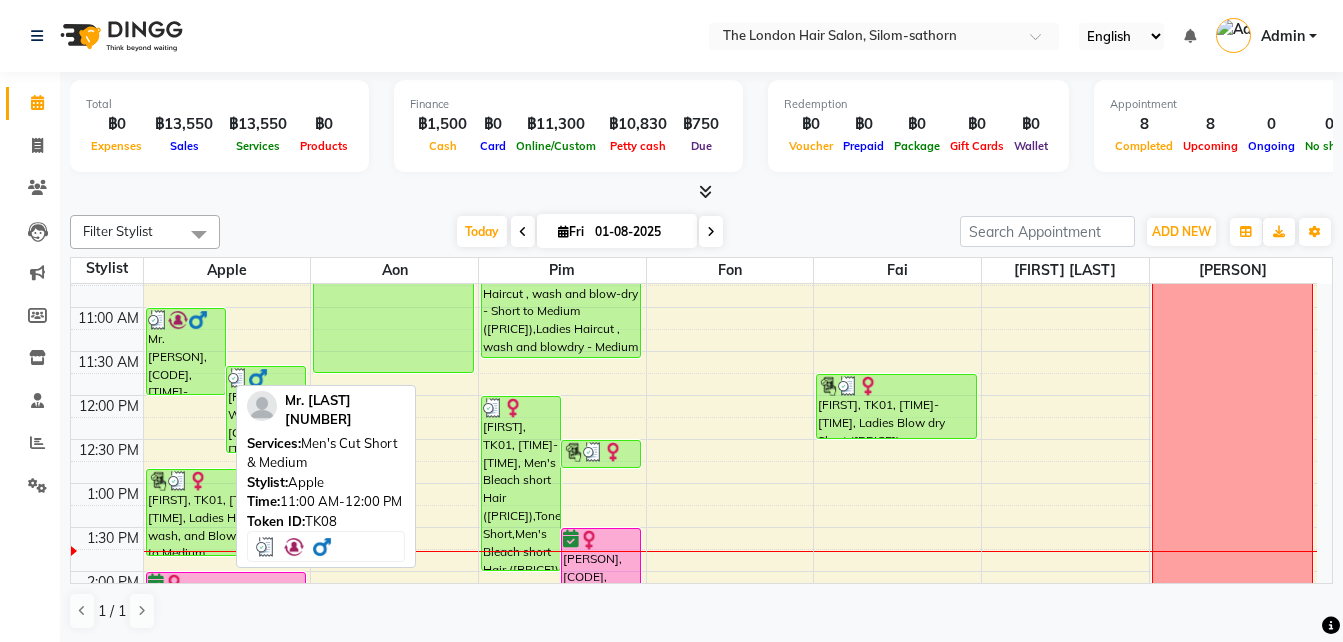 click on "Mr. [PERSON], [CODE], [TIME]-[TIME], [SERVICE]" at bounding box center [186, 351] 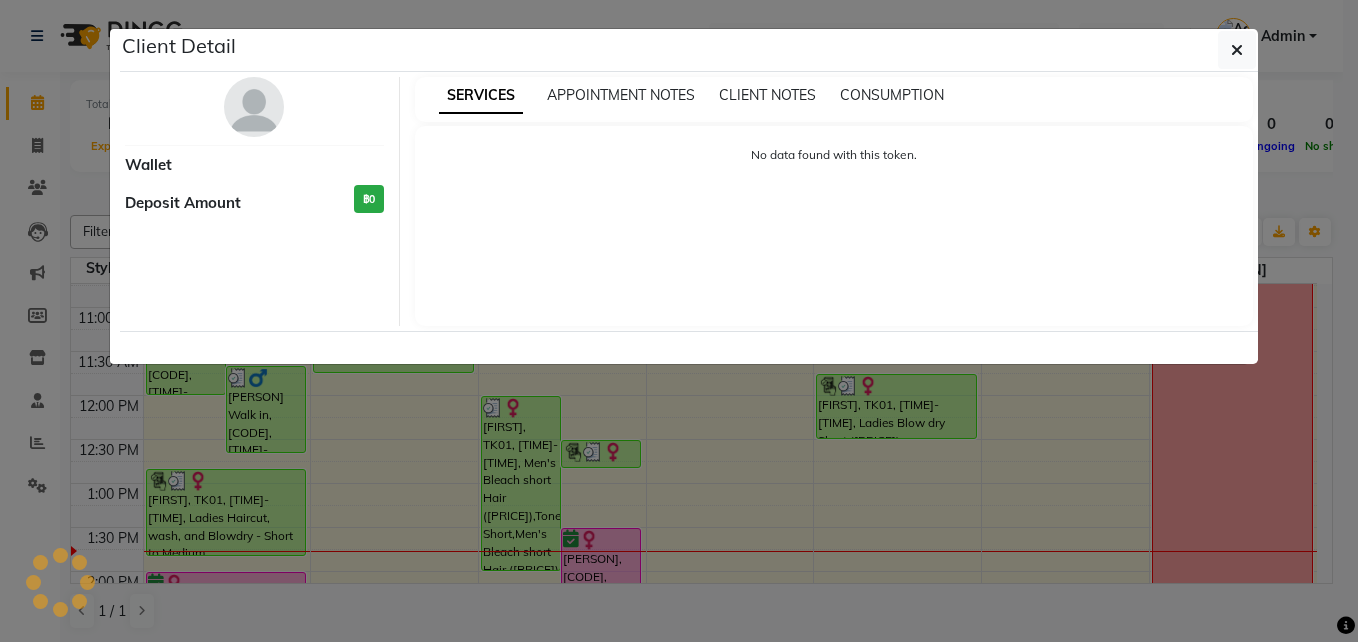 select on "3" 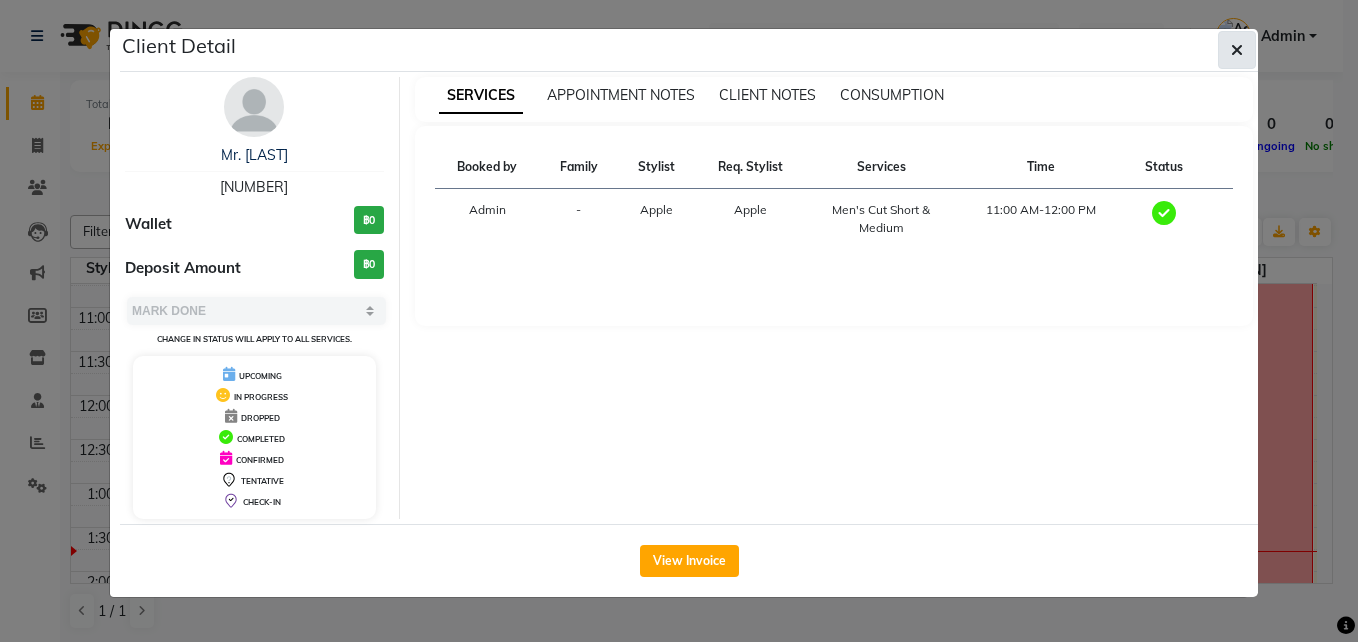 click 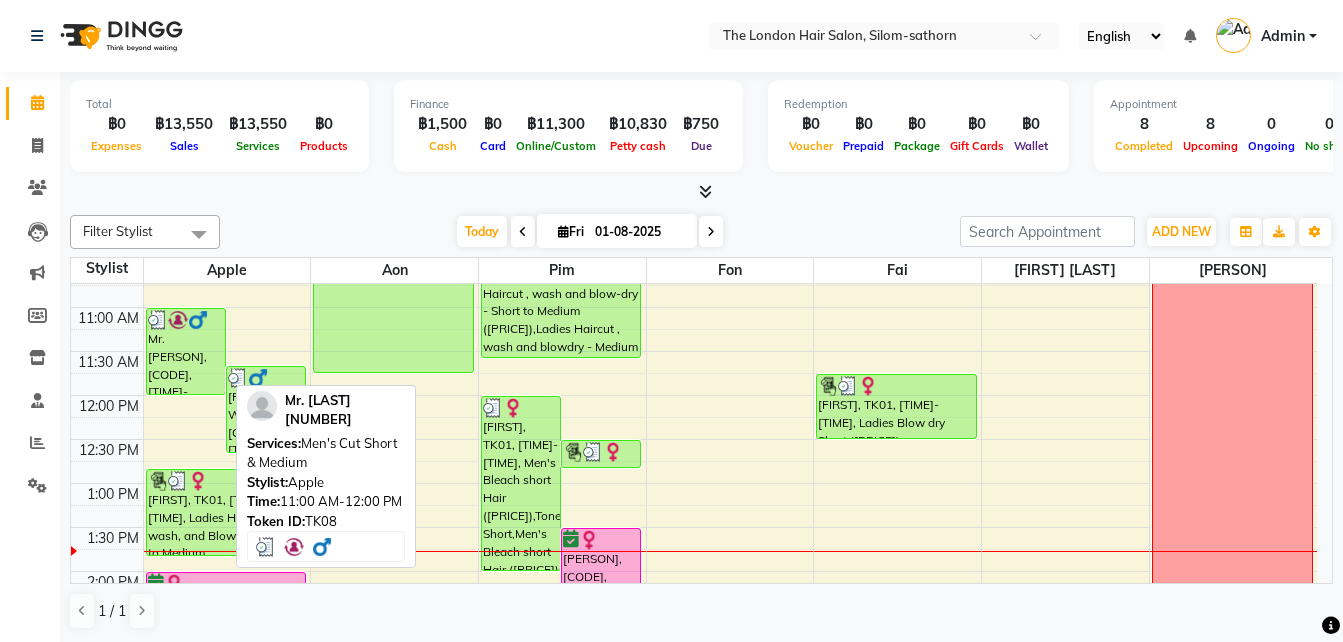 click on "Mr. [PERSON], [CODE], [TIME]-[TIME], [SERVICE]" at bounding box center [186, 351] 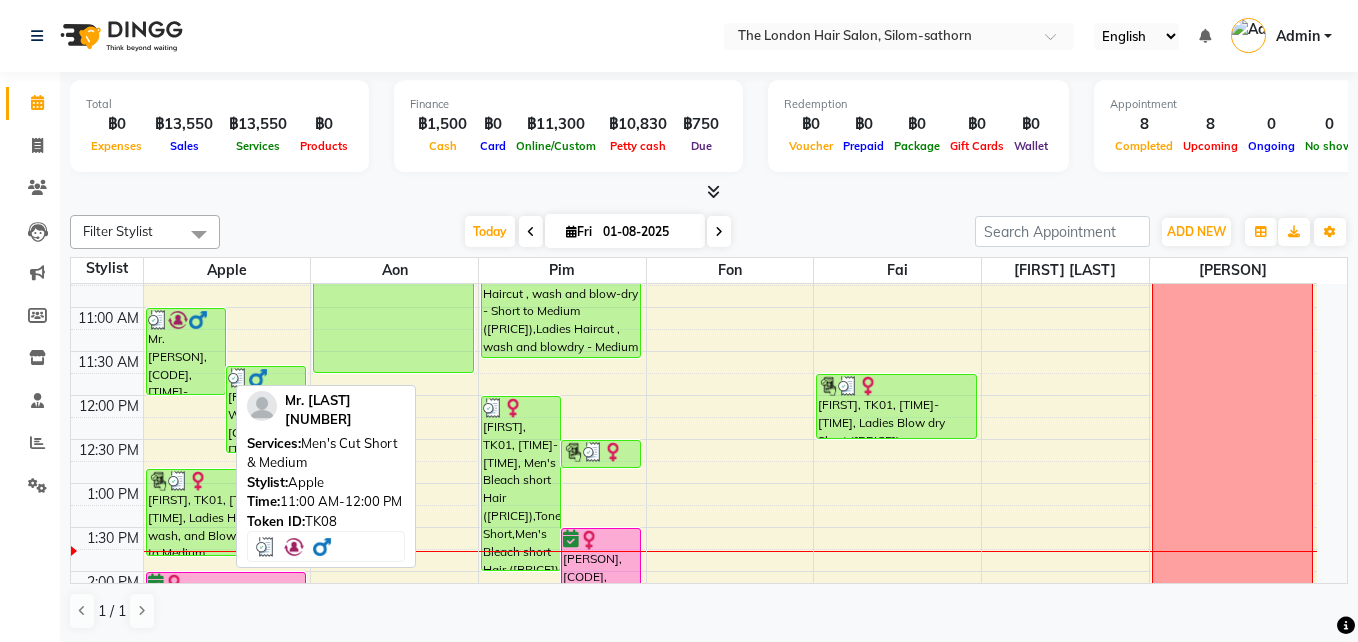 select on "3" 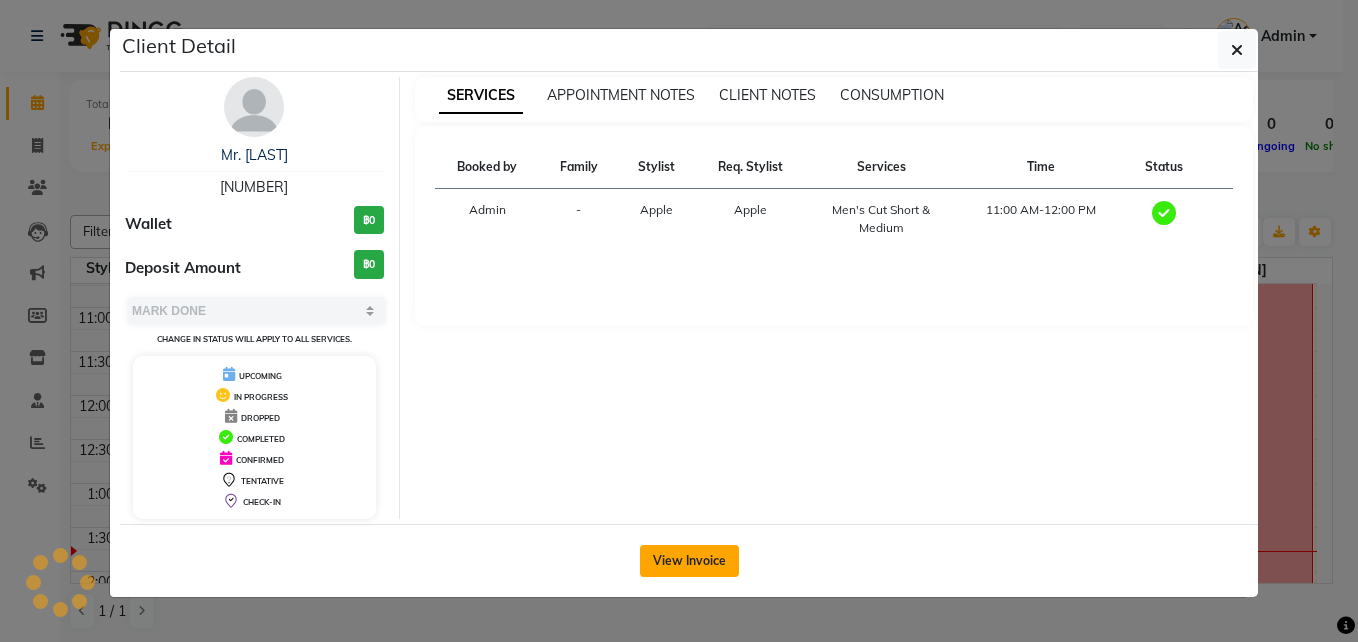 click on "View Invoice" 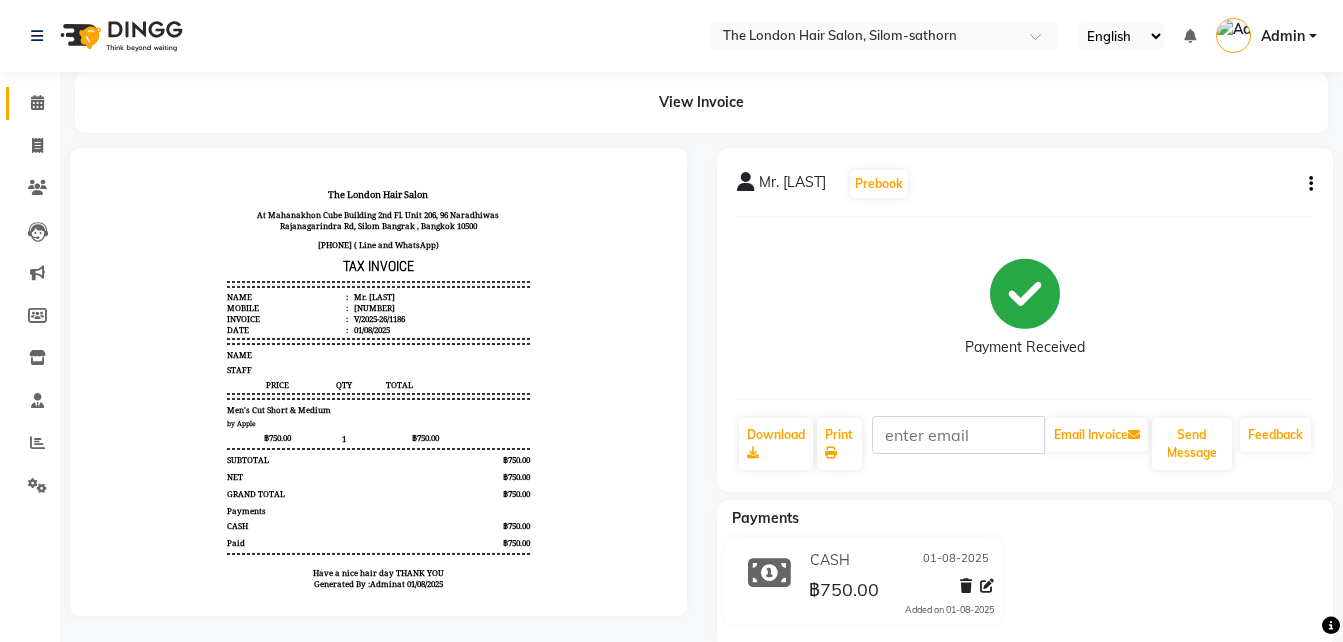 scroll, scrollTop: 0, scrollLeft: 0, axis: both 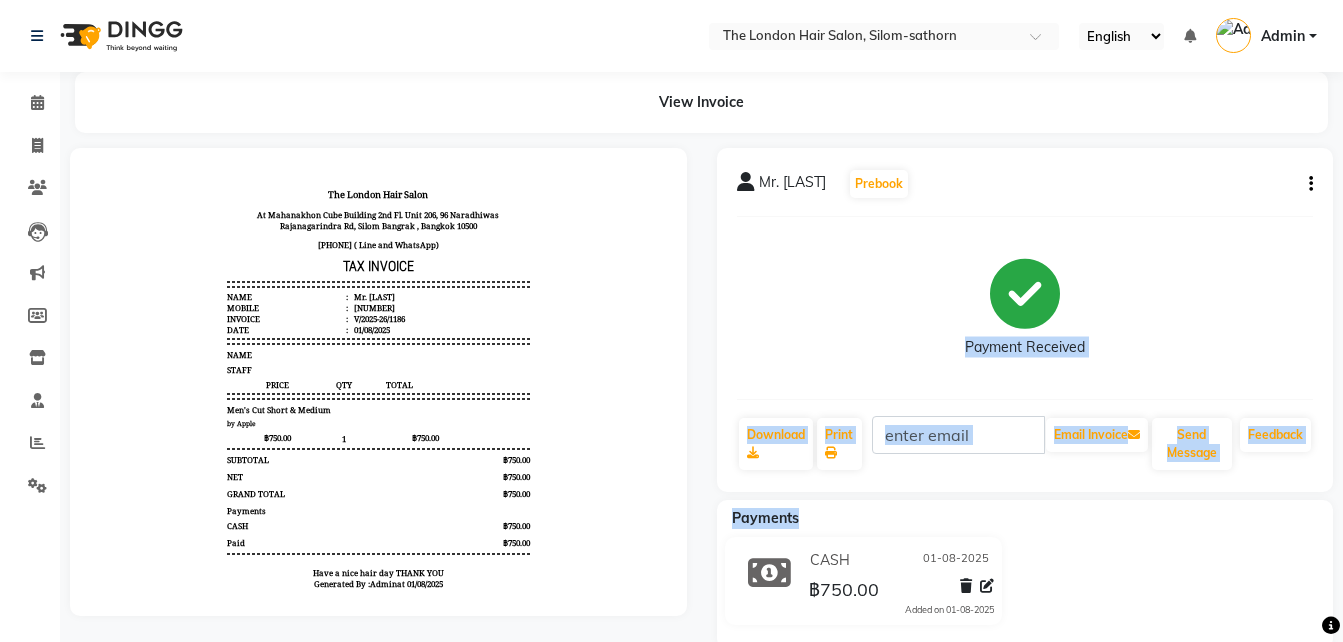 drag, startPoint x: 711, startPoint y: 560, endPoint x: 1111, endPoint y: 348, distance: 452.7074 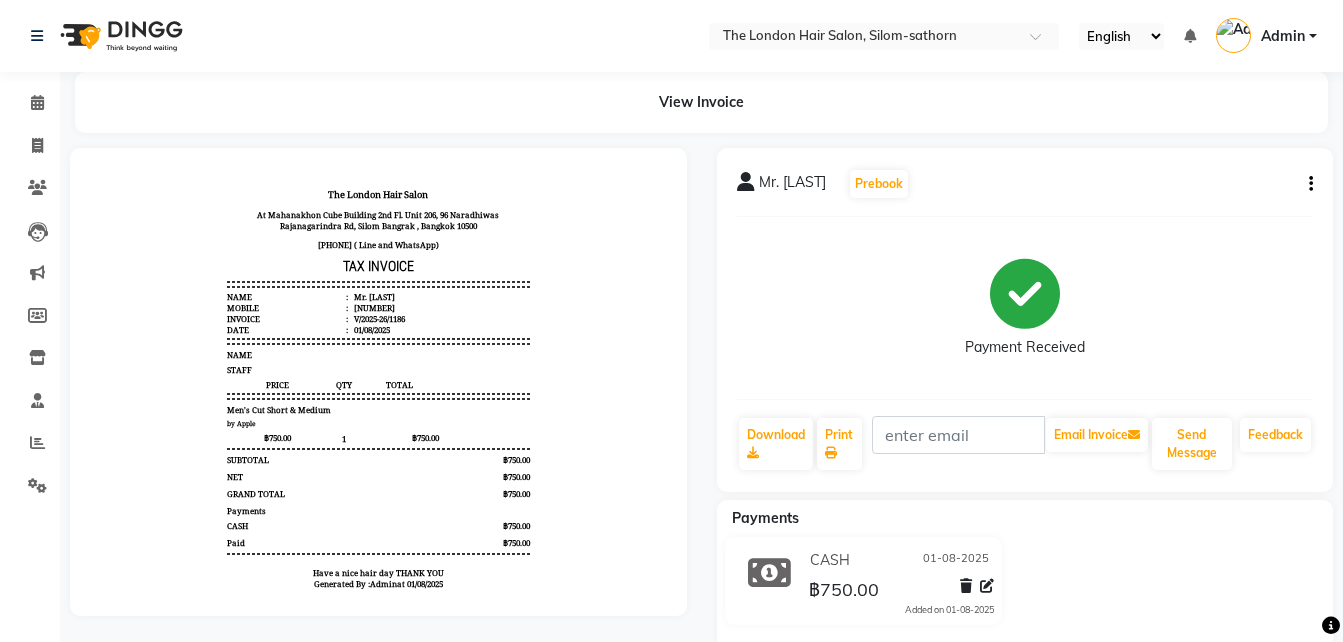 drag, startPoint x: 1111, startPoint y: 348, endPoint x: 1318, endPoint y: 193, distance: 258.60007 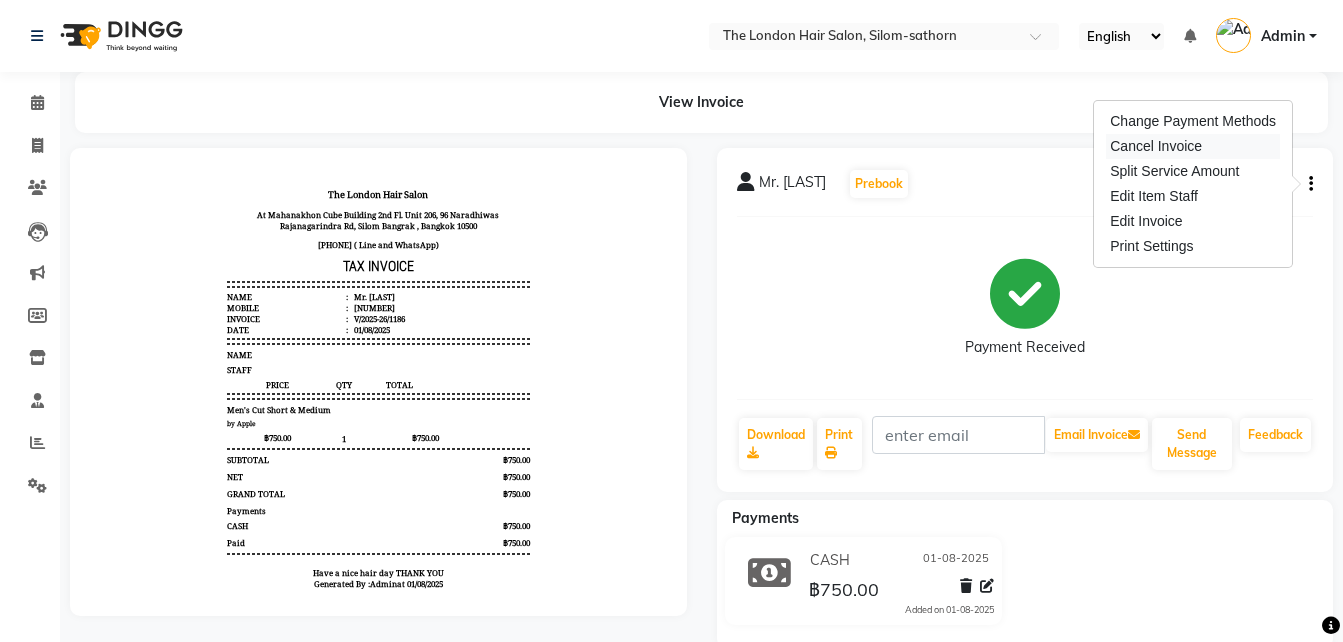 click on "Cancel Invoice" at bounding box center (1193, 146) 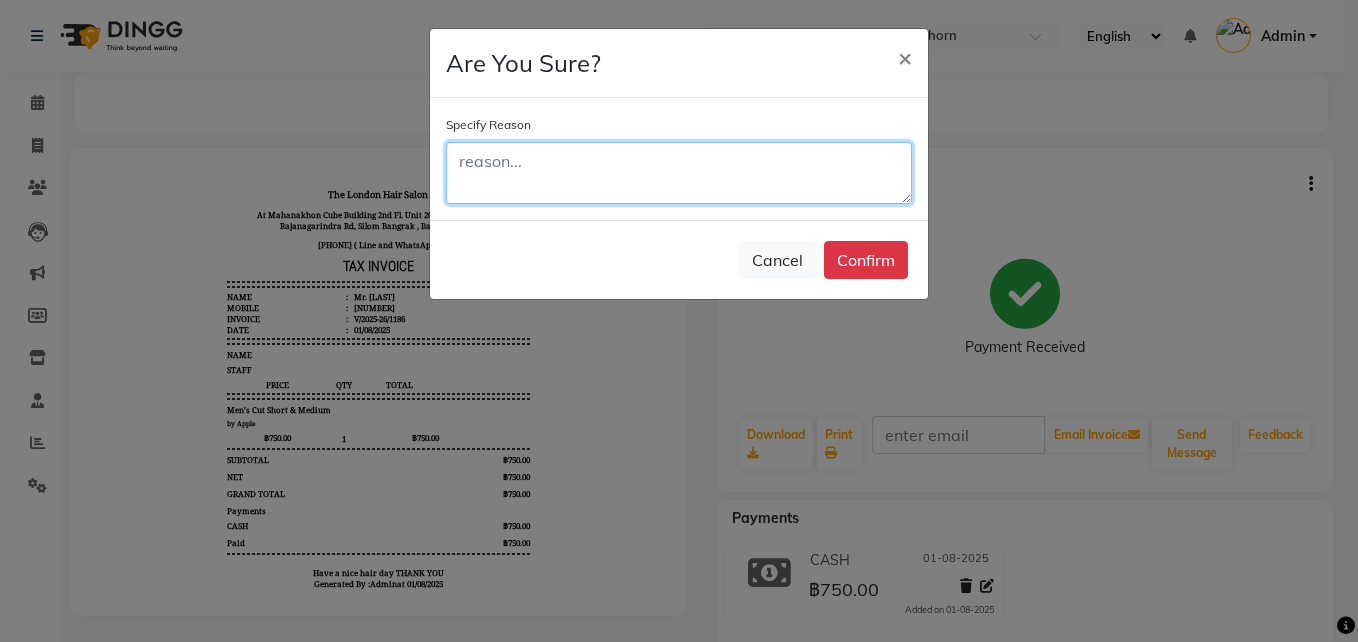 click 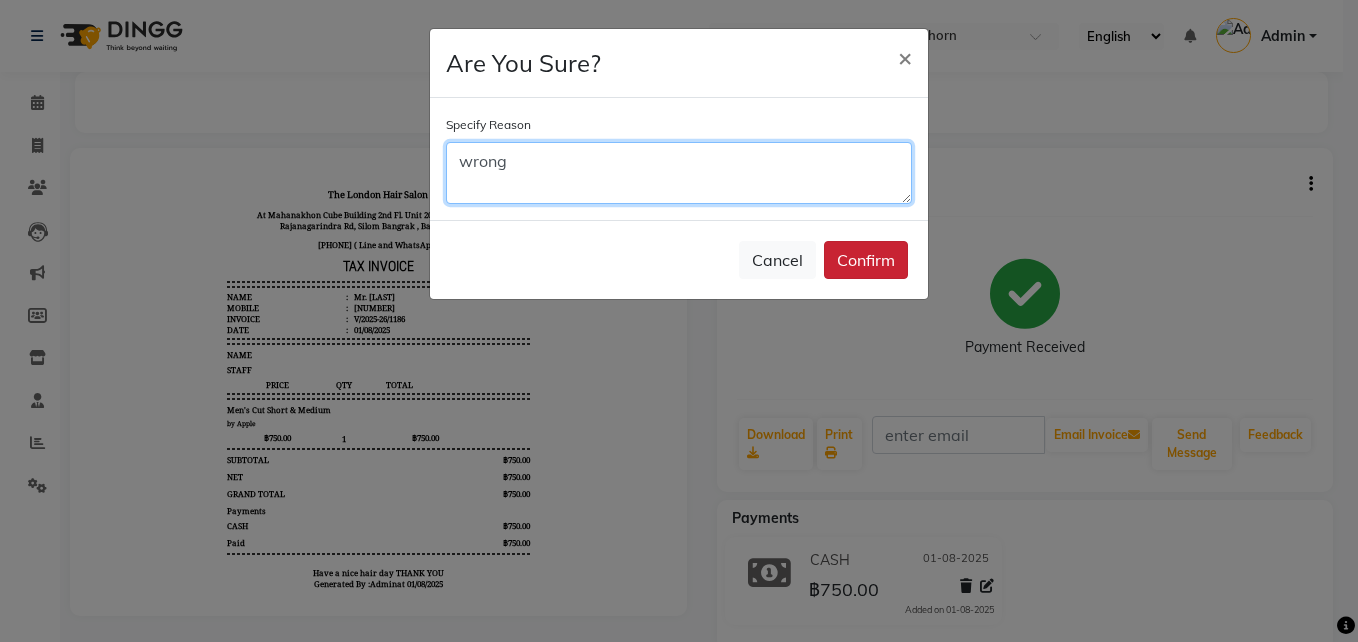 type on "wrong" 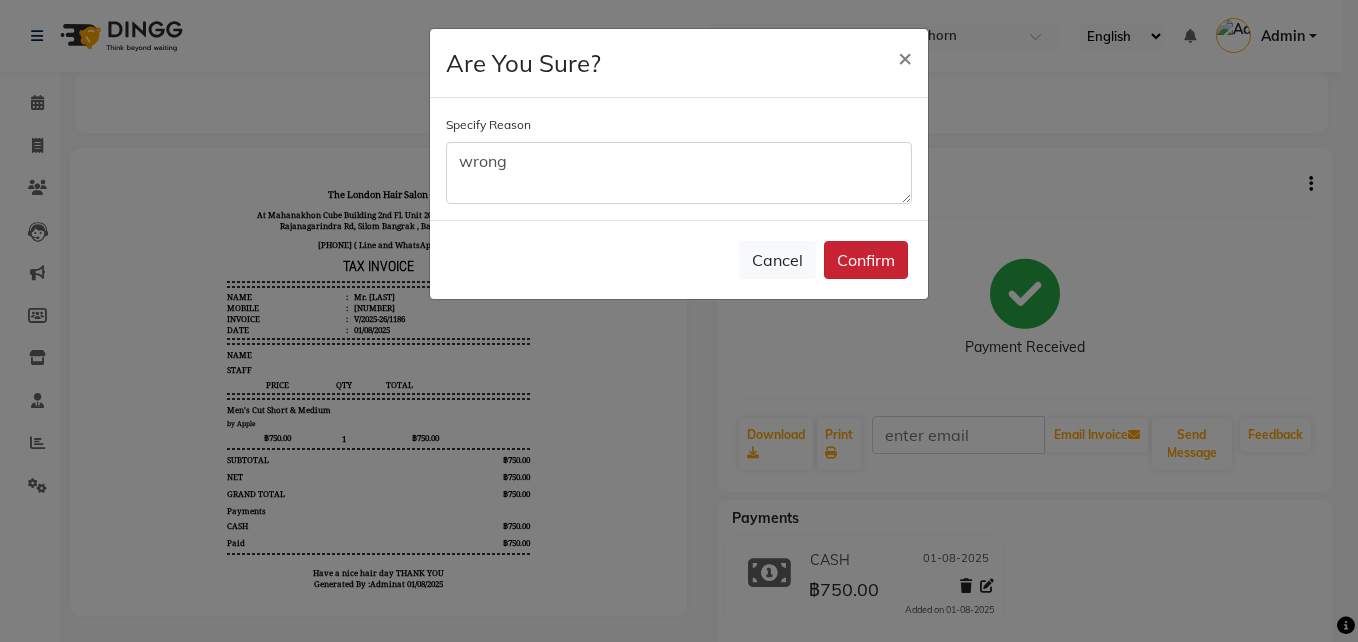 click on "Confirm" 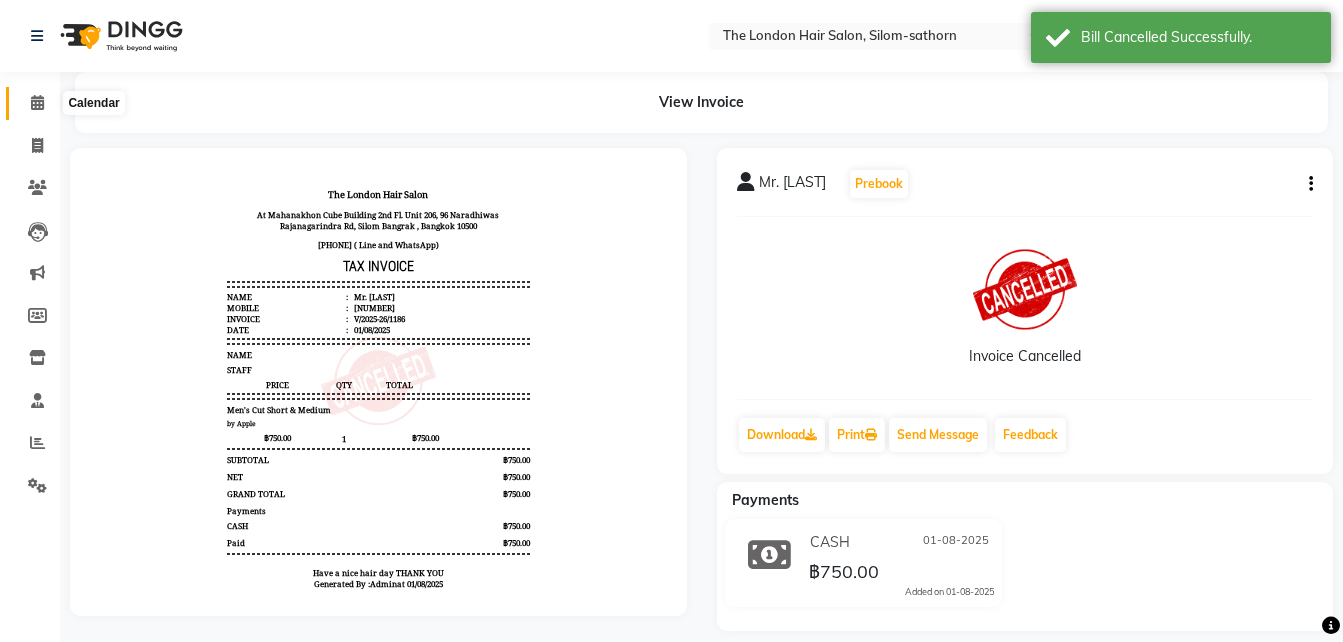 click 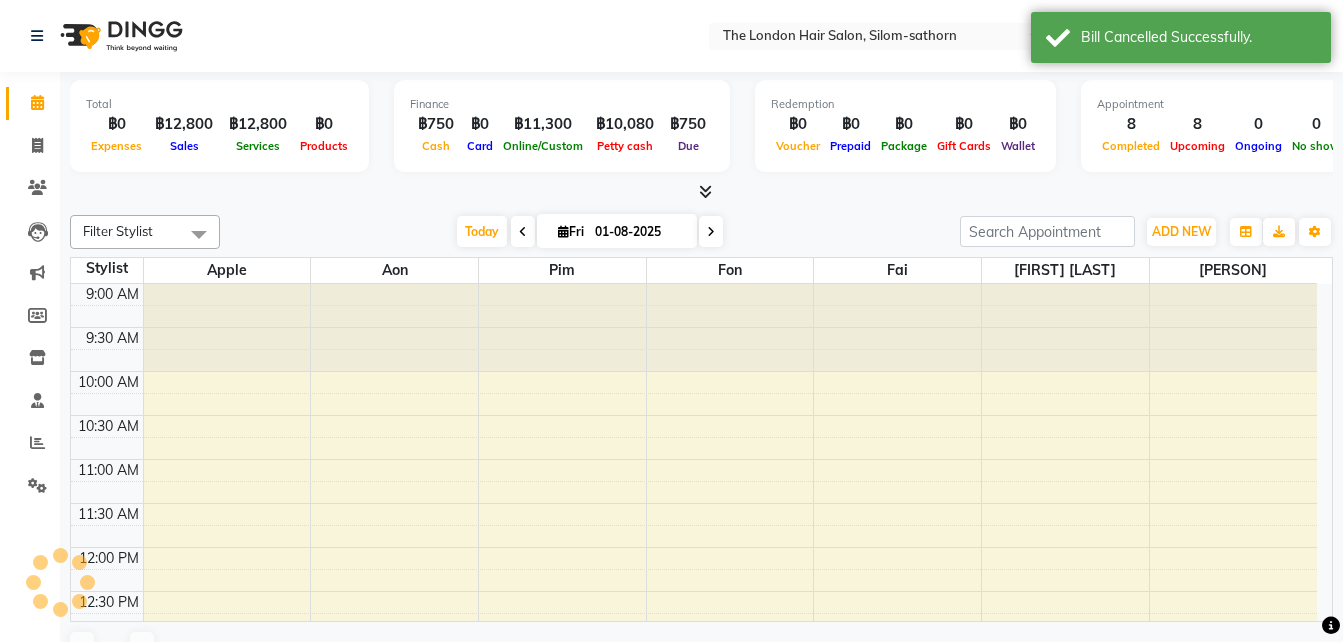 scroll, scrollTop: 0, scrollLeft: 0, axis: both 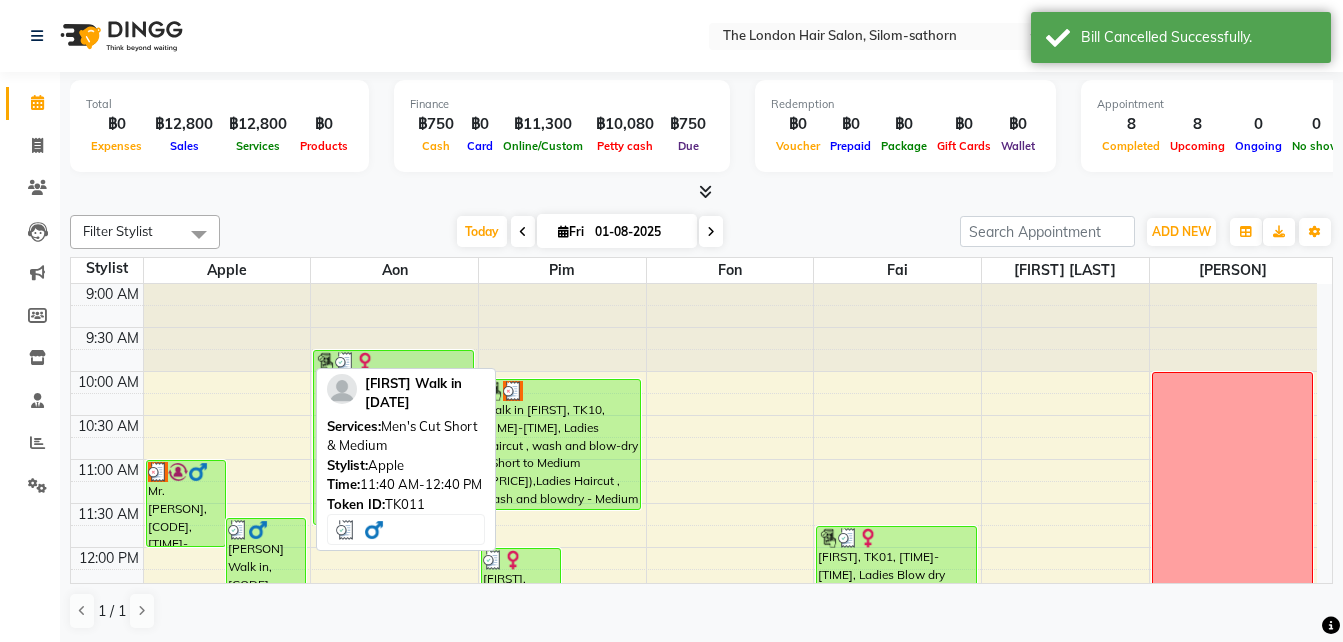 click on "[PERSON] Walk in, [CODE], [TIME]-[TIME], [SERVICE]" at bounding box center [266, 561] 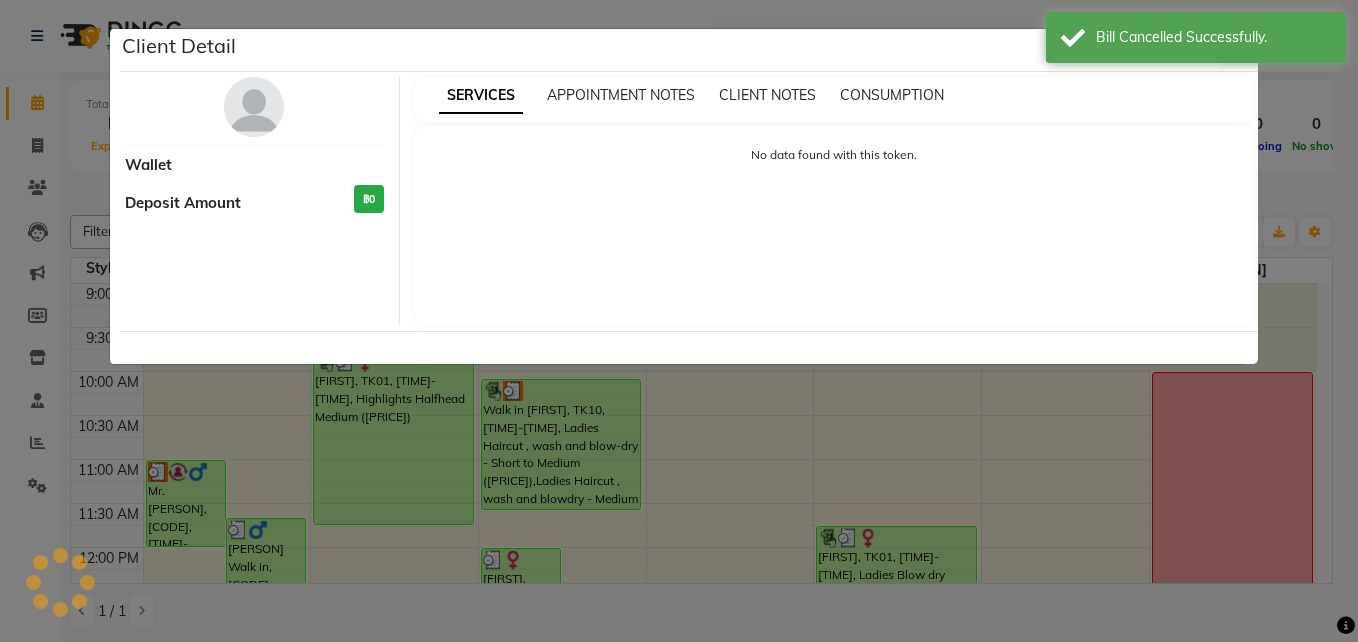 select on "3" 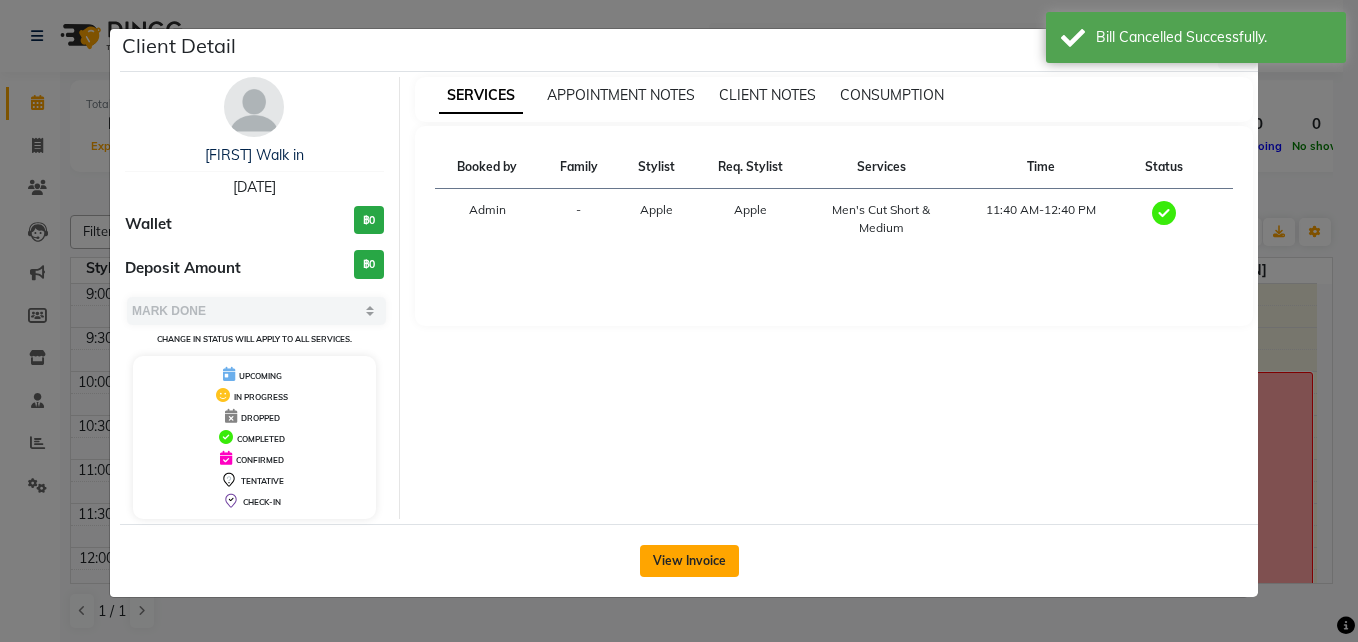 click on "View Invoice" 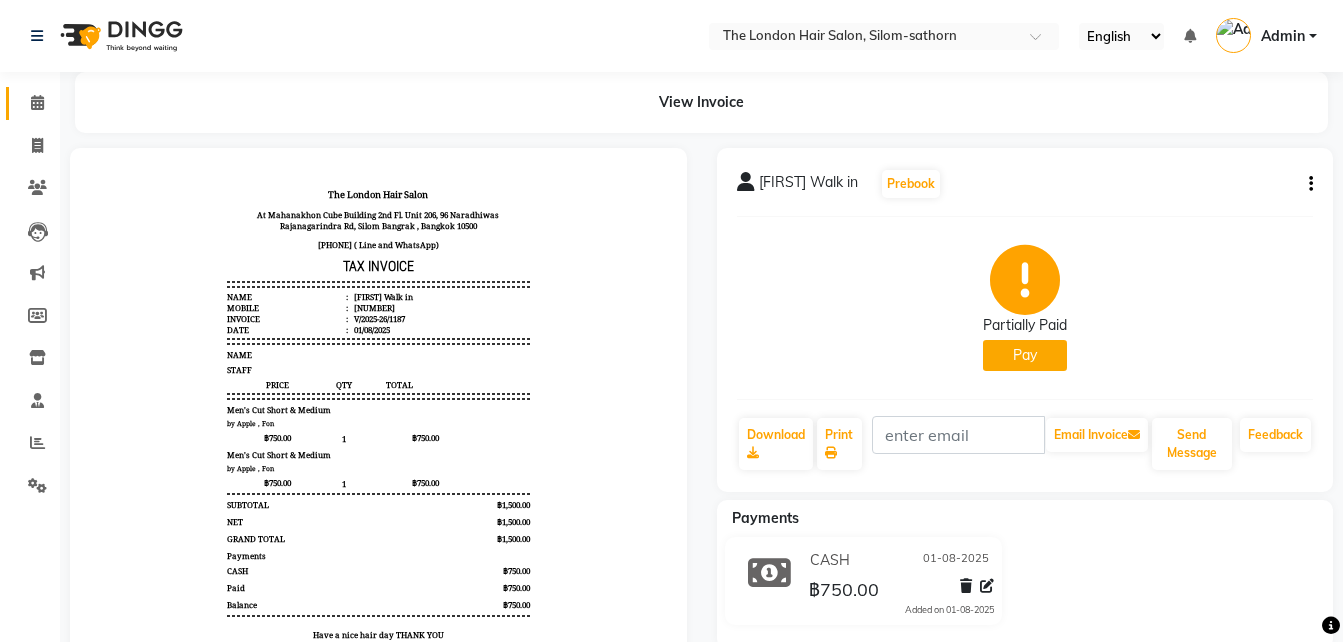scroll, scrollTop: 0, scrollLeft: 0, axis: both 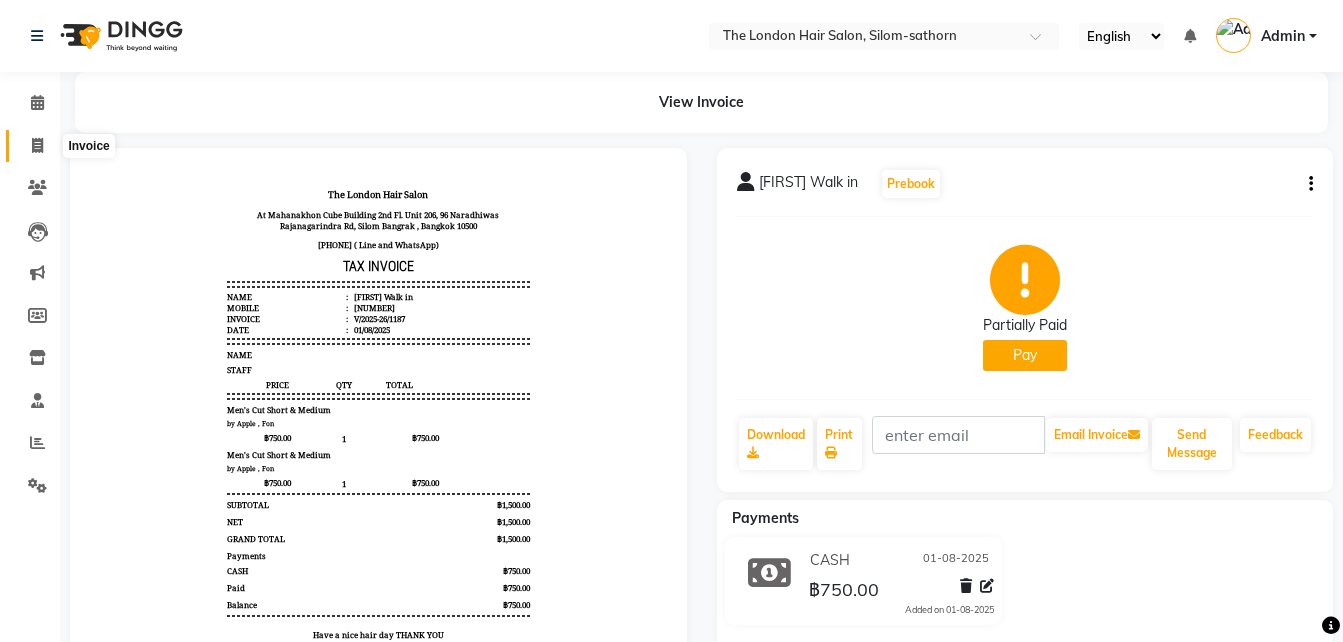 click 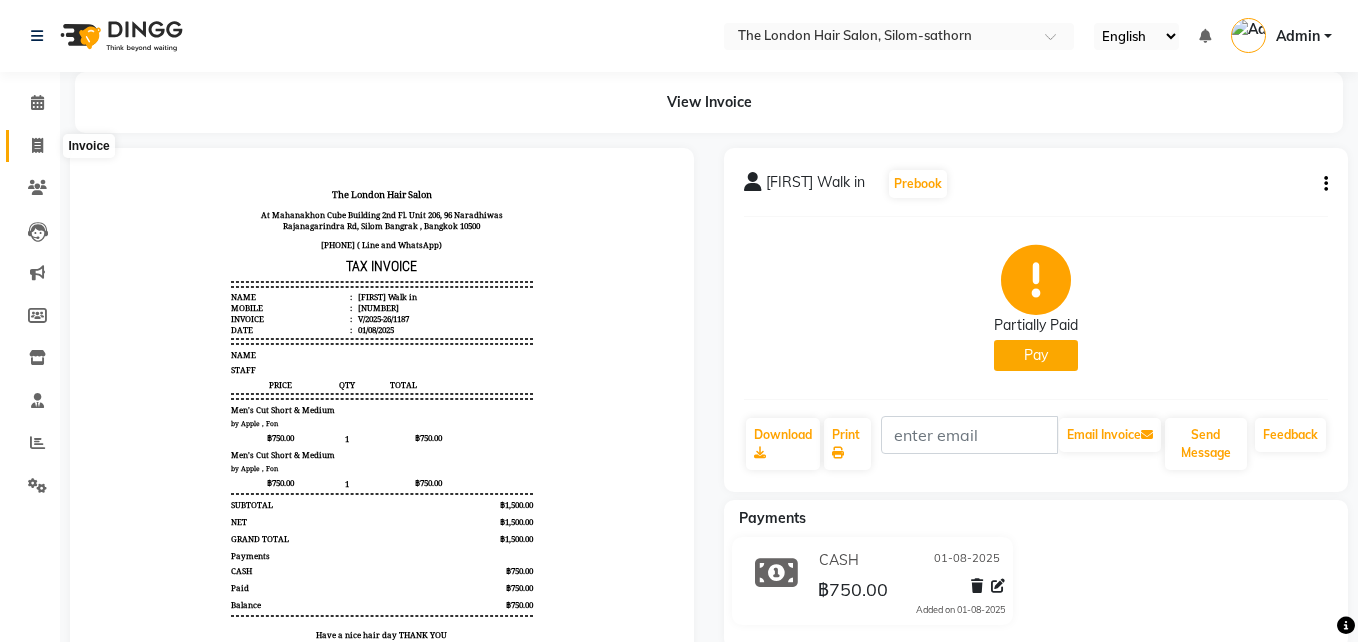 select on "service" 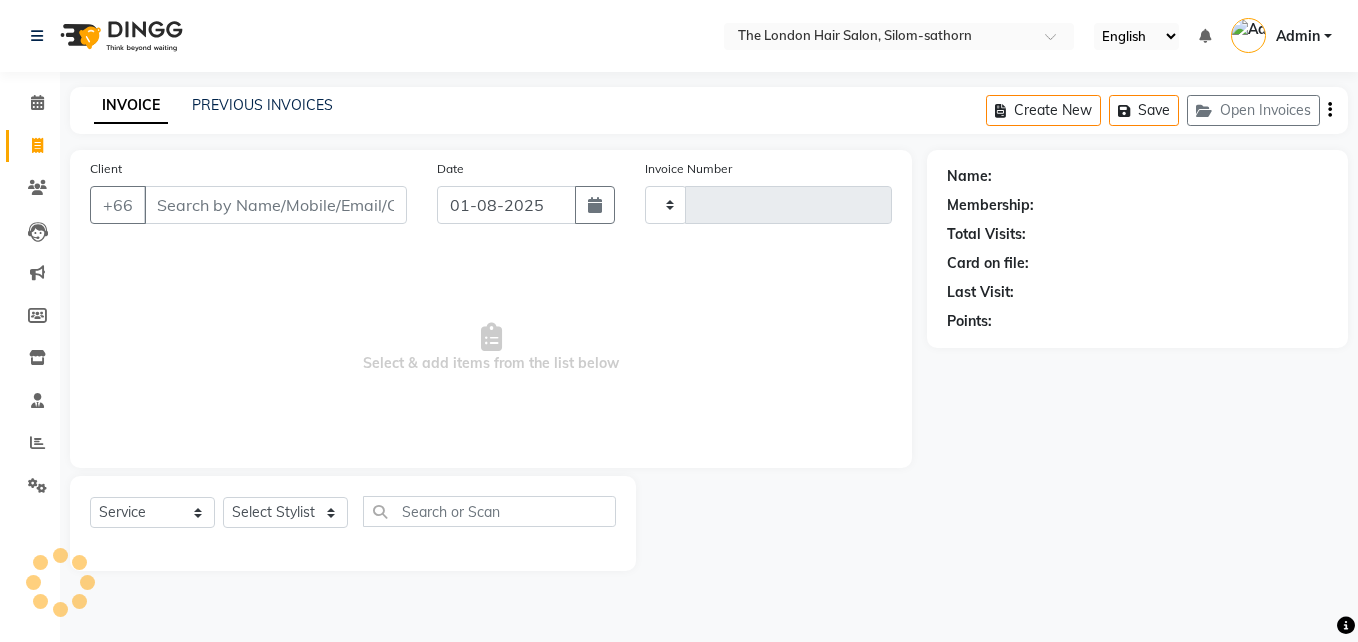 type on "1189" 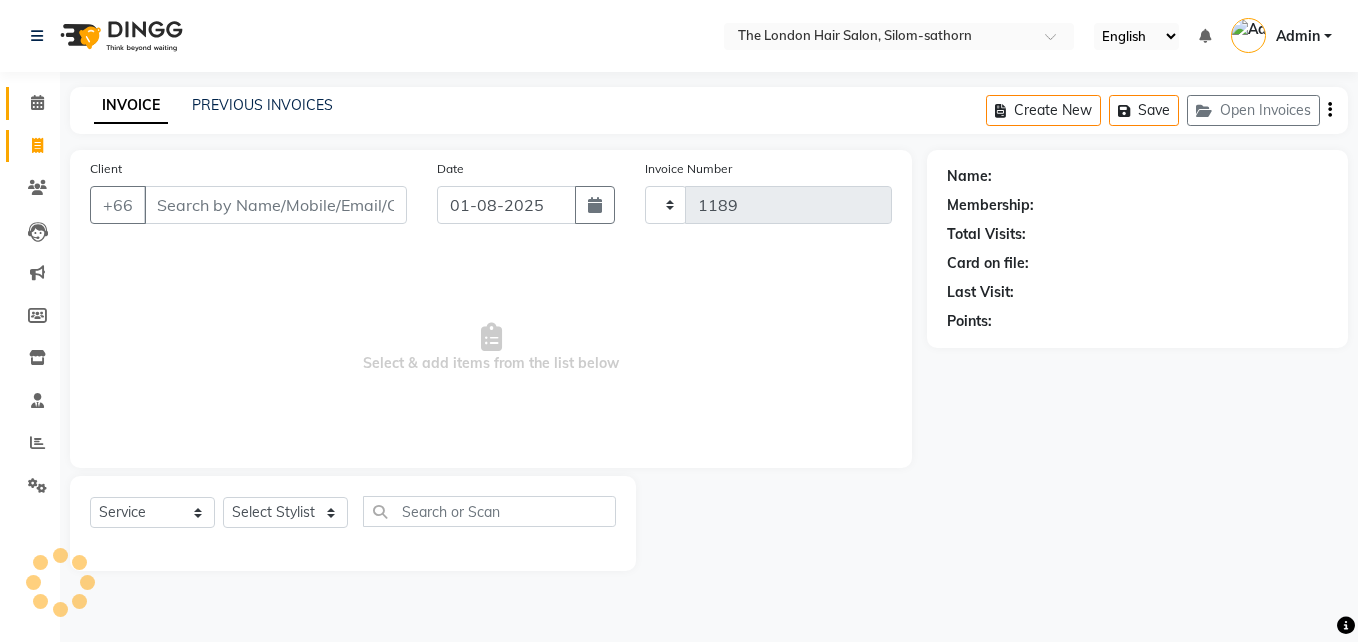 select on "6977" 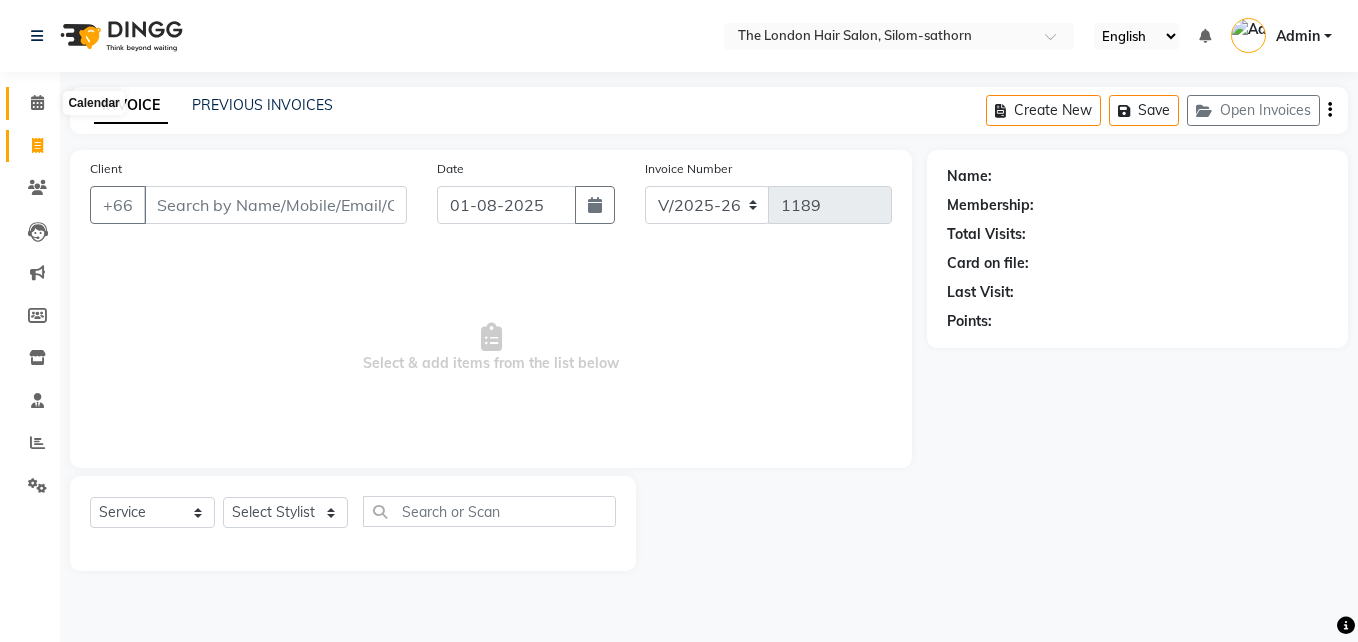 click 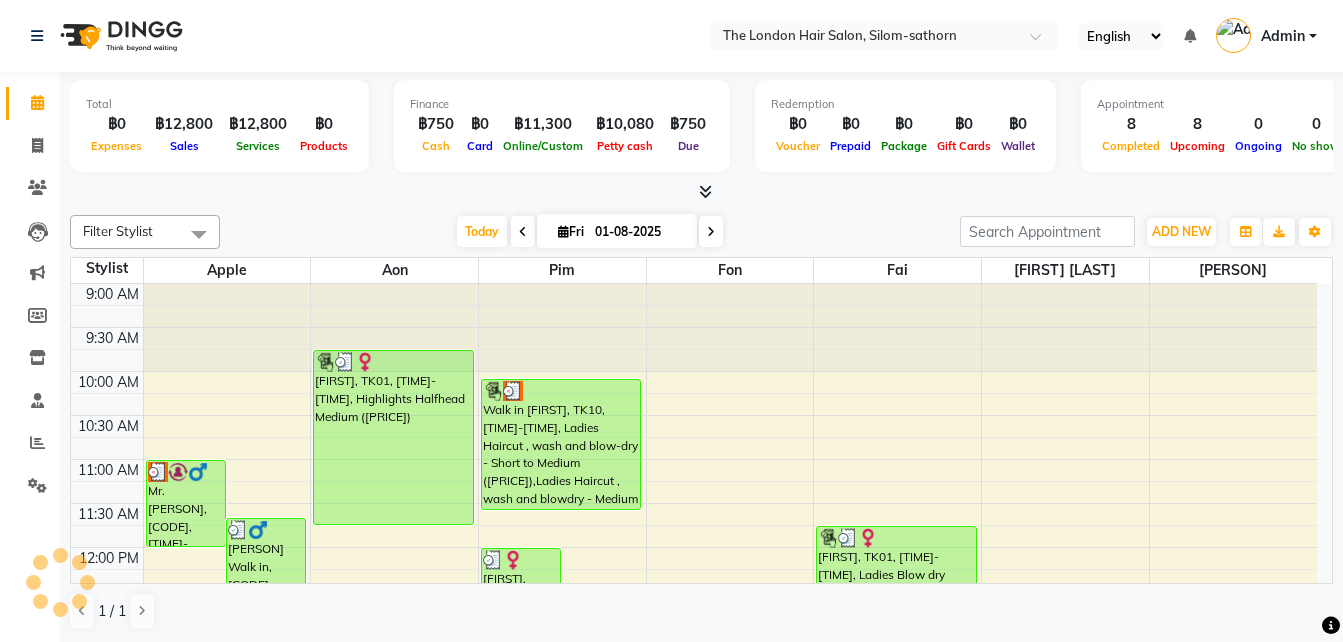 scroll, scrollTop: 0, scrollLeft: 0, axis: both 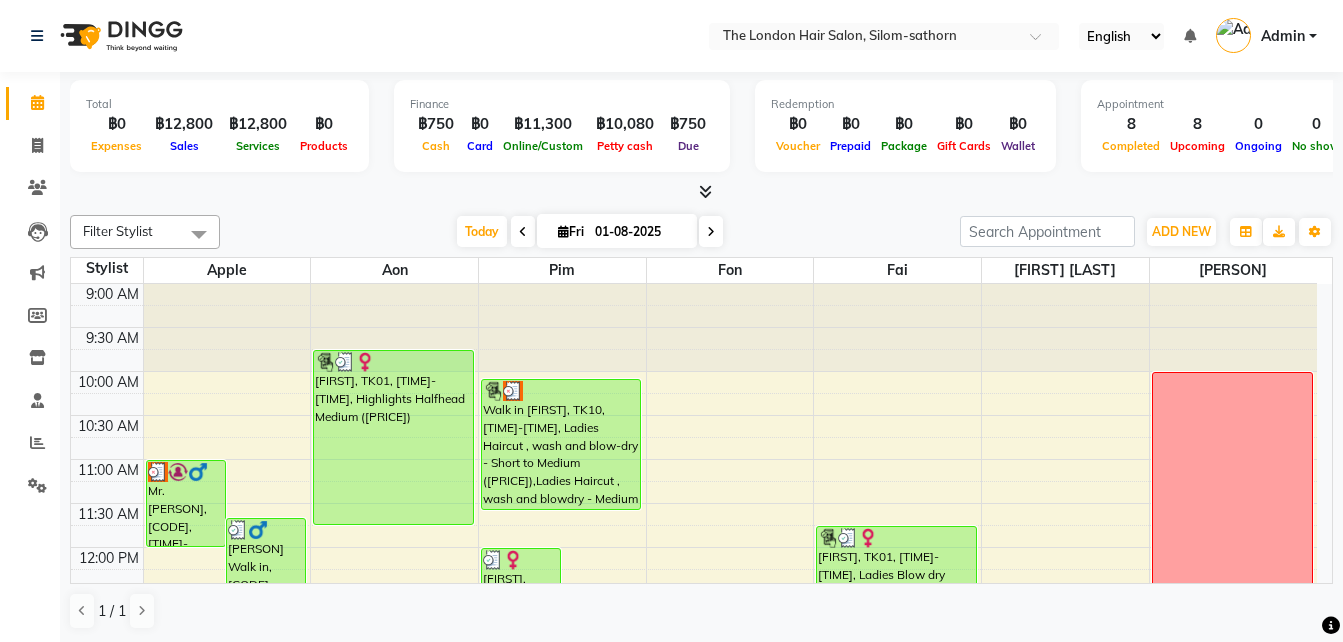 drag, startPoint x: 159, startPoint y: 563, endPoint x: 182, endPoint y: 583, distance: 30.479502 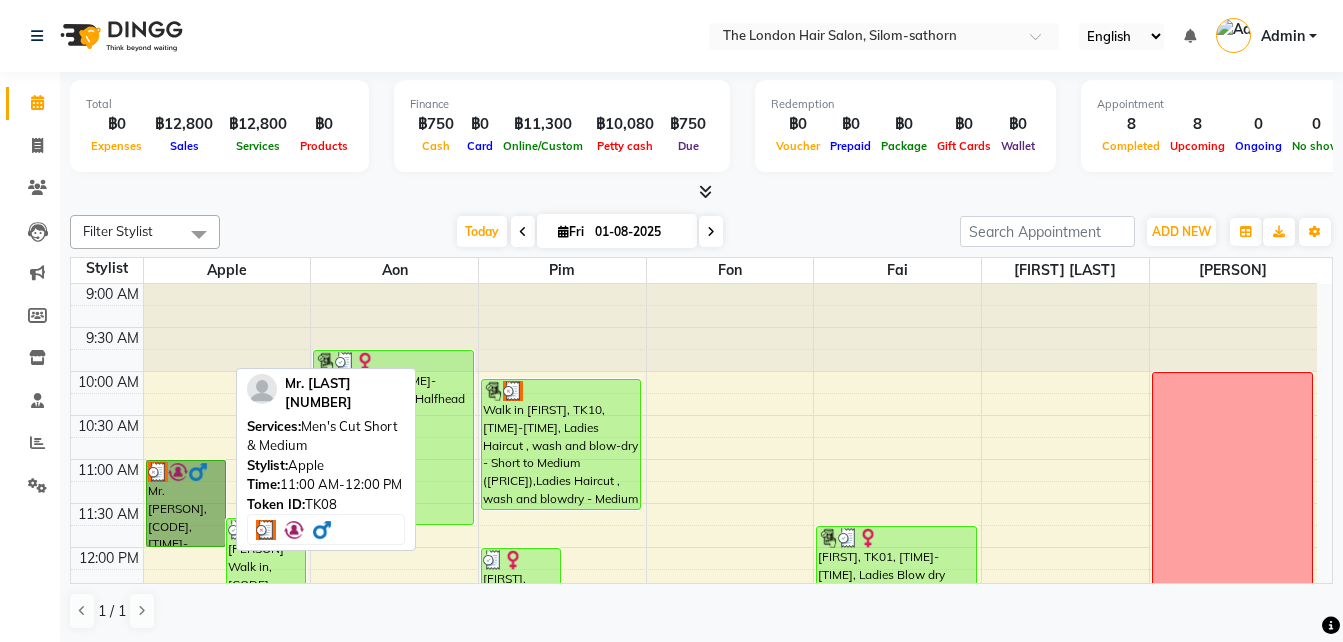 drag, startPoint x: 182, startPoint y: 583, endPoint x: 165, endPoint y: 521, distance: 64.288414 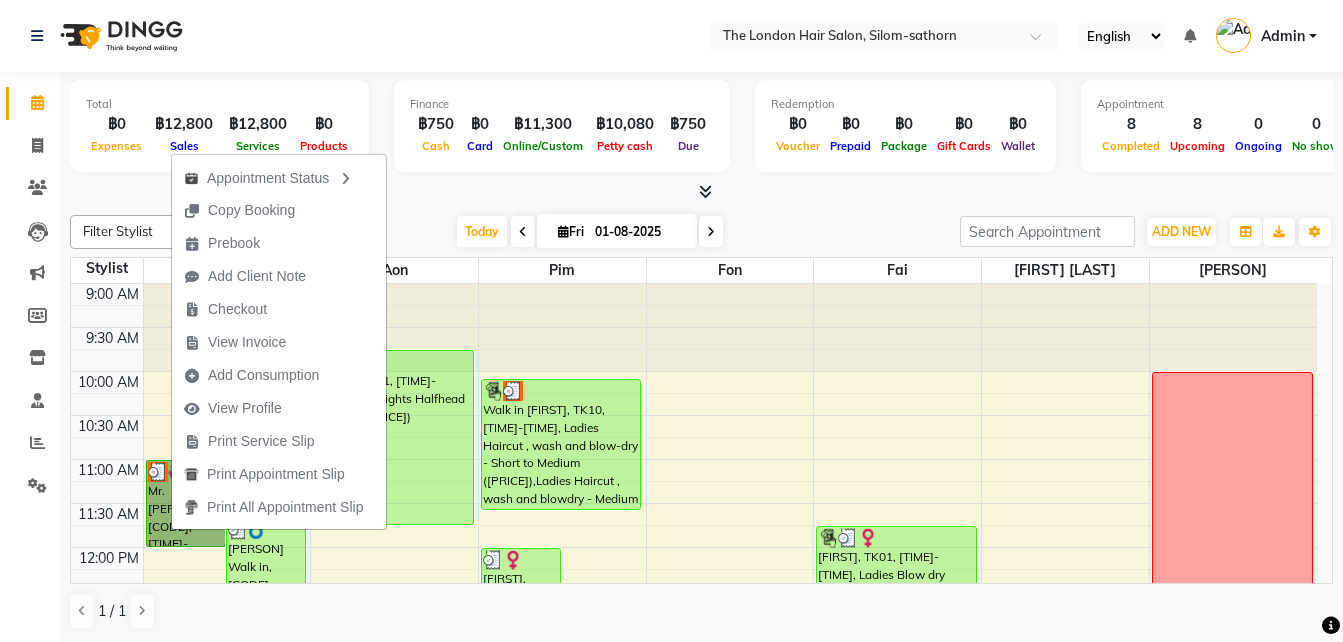 click at bounding box center (730, 328) 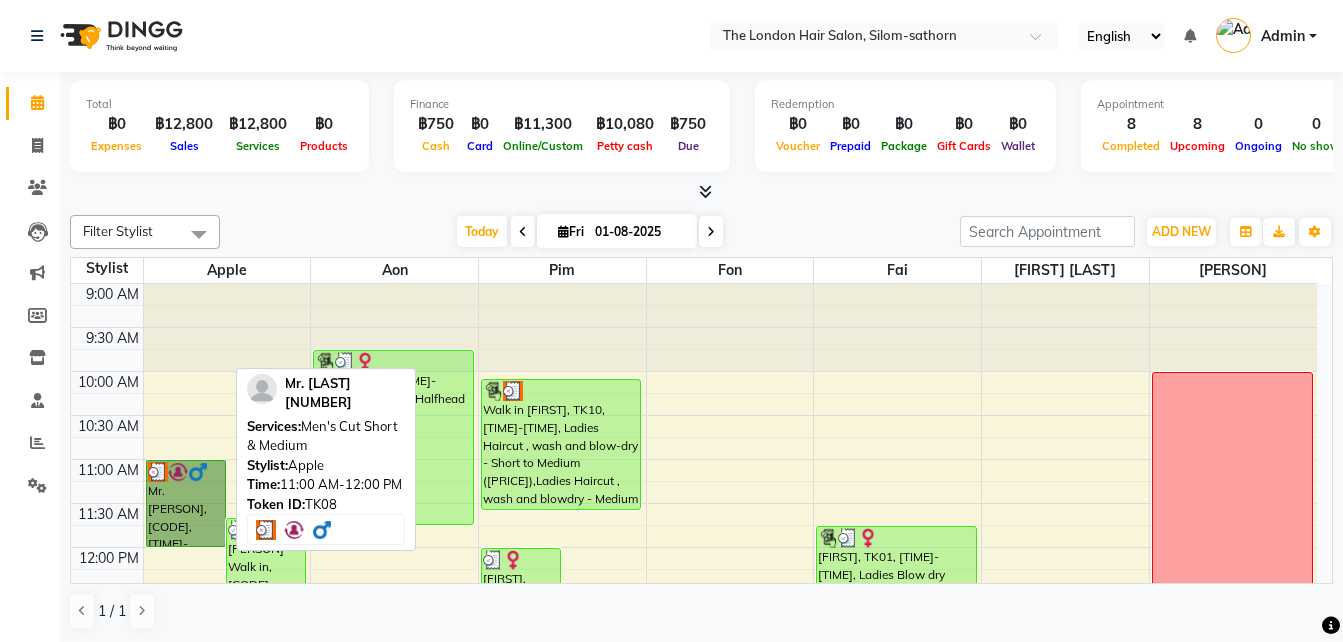 click on "Mr. [PERSON], [CODE], [TIME]-[TIME], [SERVICE]" at bounding box center [186, 503] 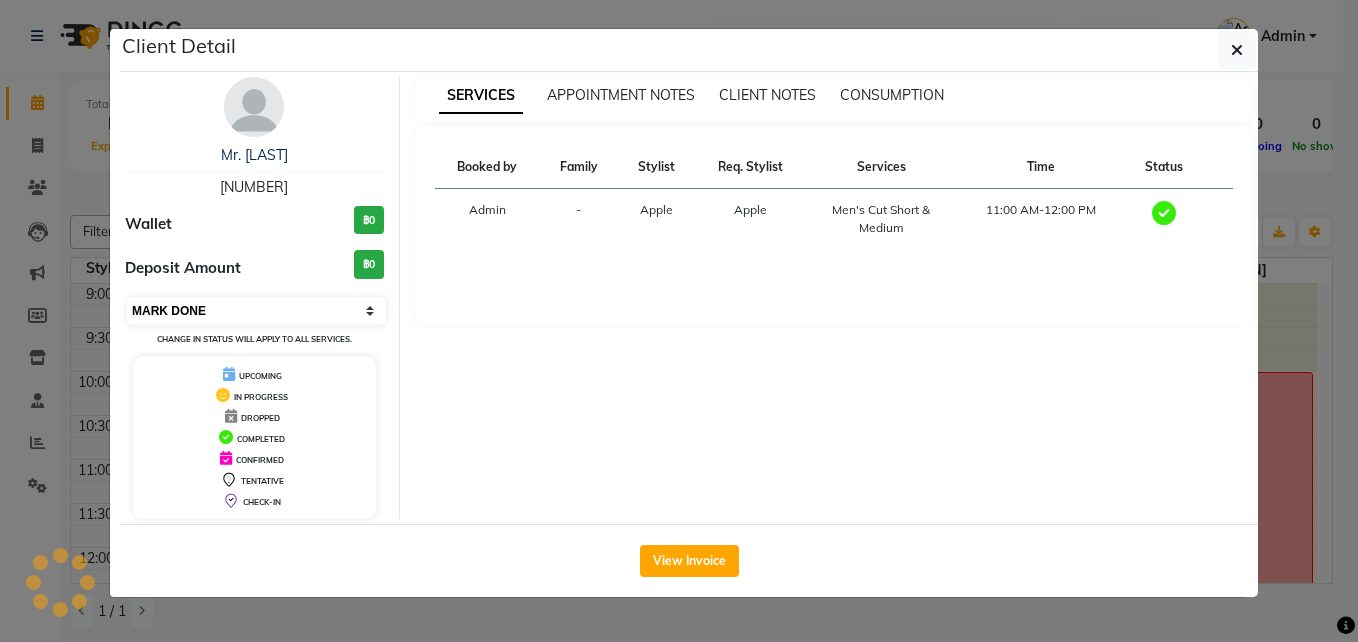 click on "Select MARK DONE UPCOMING" at bounding box center [256, 311] 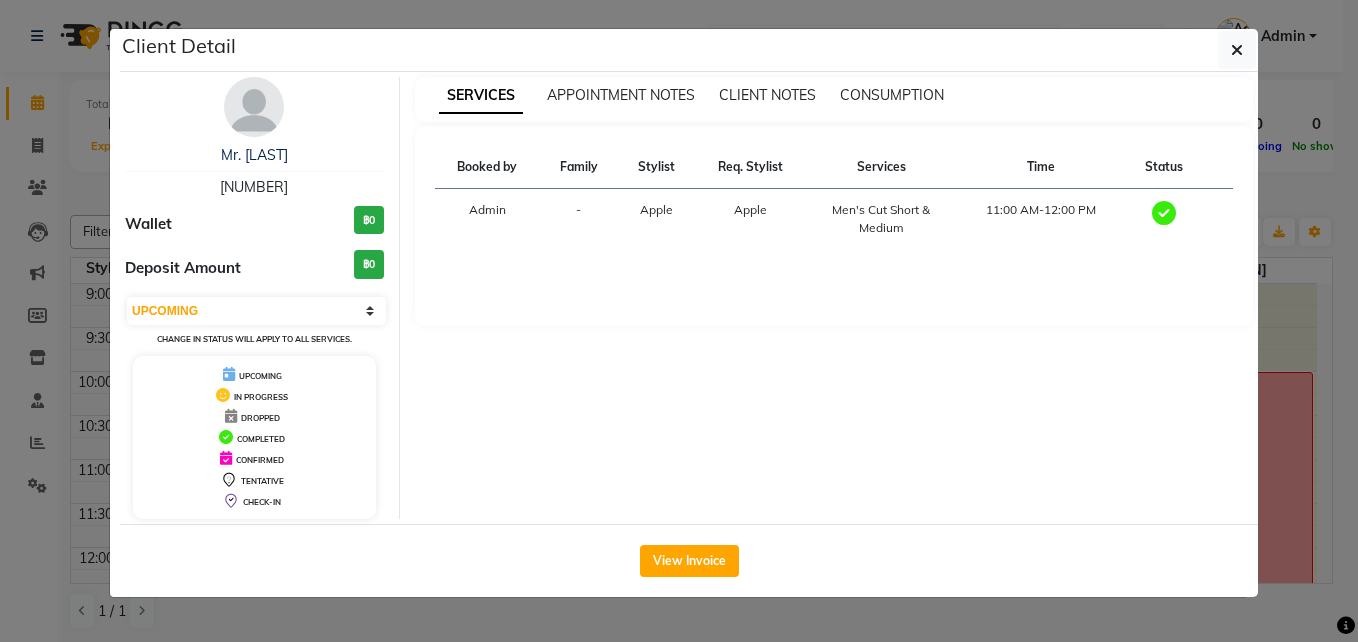 click on "Select MARK DONE UPCOMING" at bounding box center (256, 311) 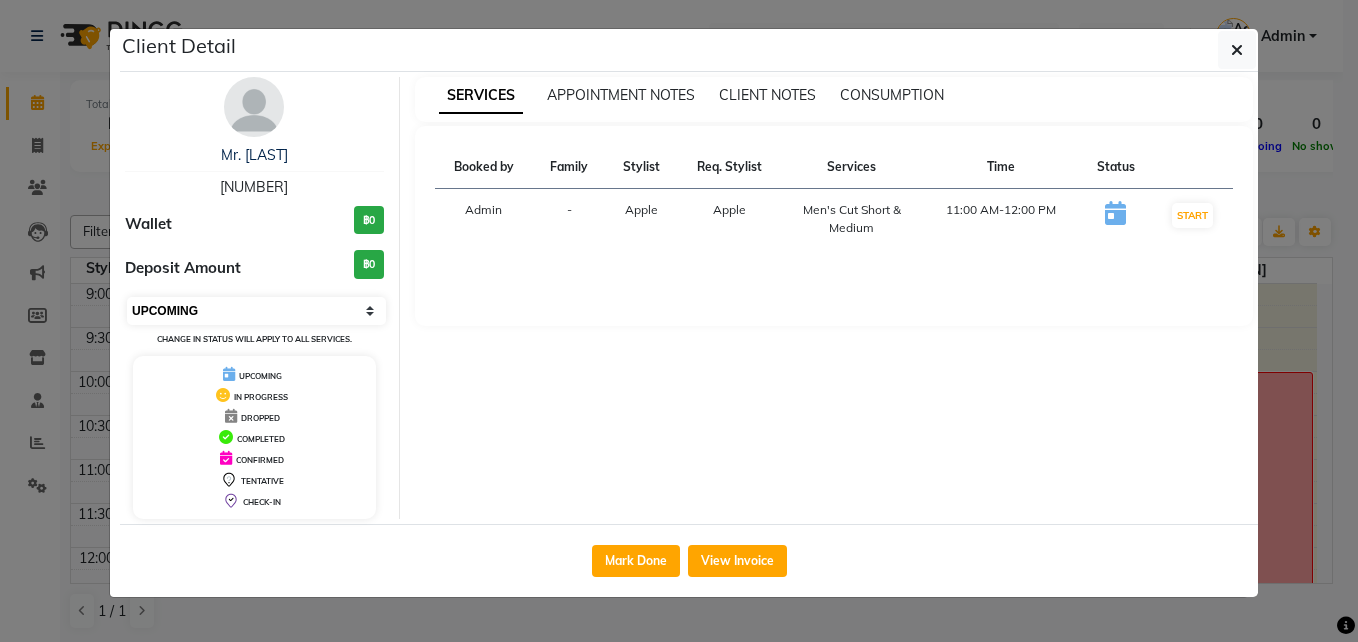 click on "Select IN SERVICE CONFIRMED TENTATIVE CHECK IN MARK DONE DROPPED UPCOMING" at bounding box center (256, 311) 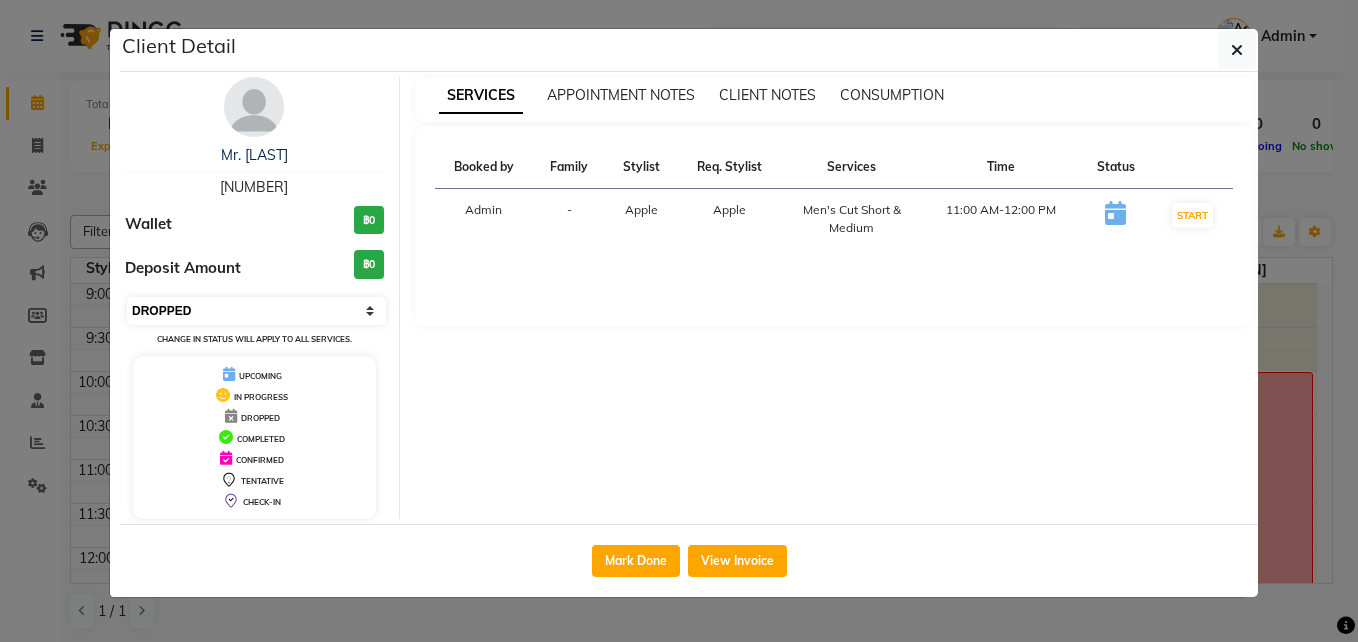 click on "Select IN SERVICE CONFIRMED TENTATIVE CHECK IN MARK DONE DROPPED UPCOMING" at bounding box center [256, 311] 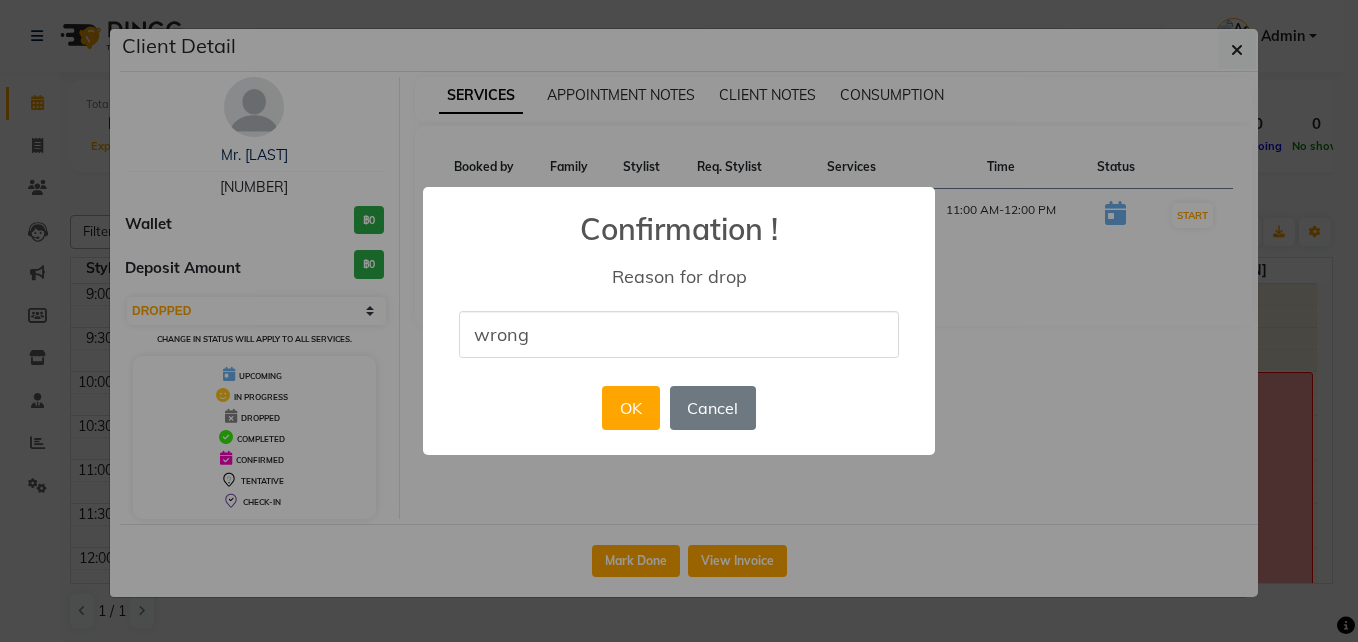 type on "wrong" 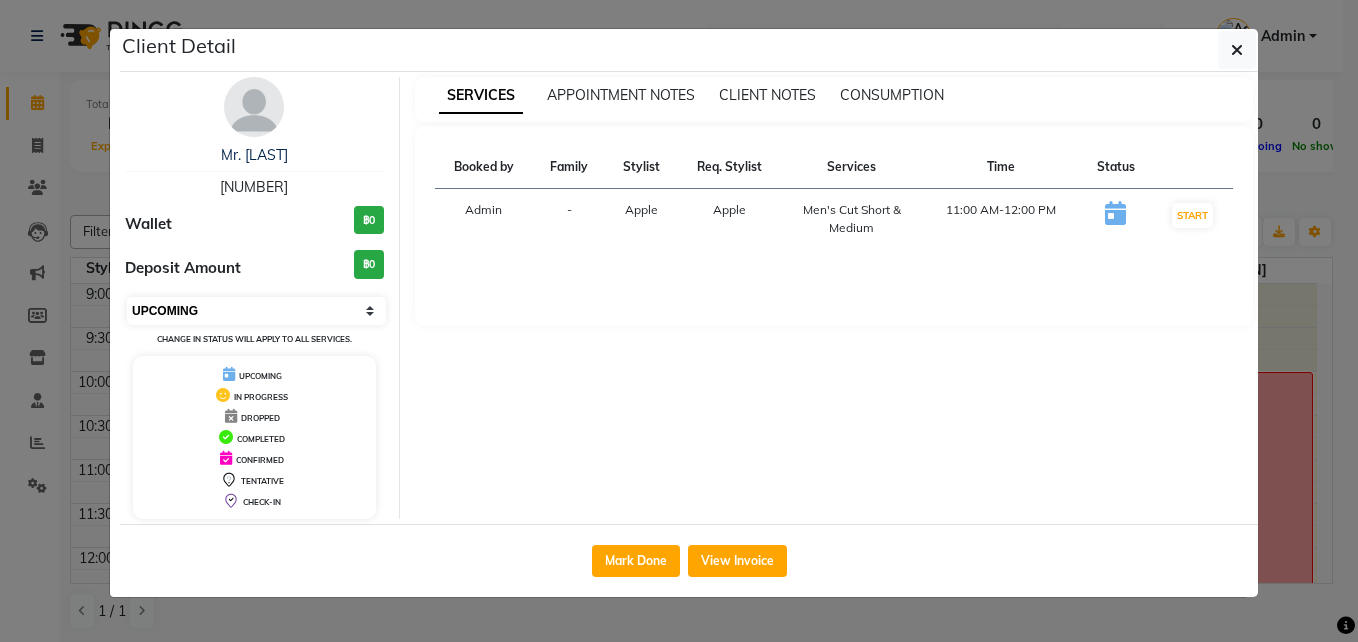 click on "Select IN SERVICE CONFIRMED TENTATIVE CHECK IN MARK DONE DROPPED UPCOMING" at bounding box center [256, 311] 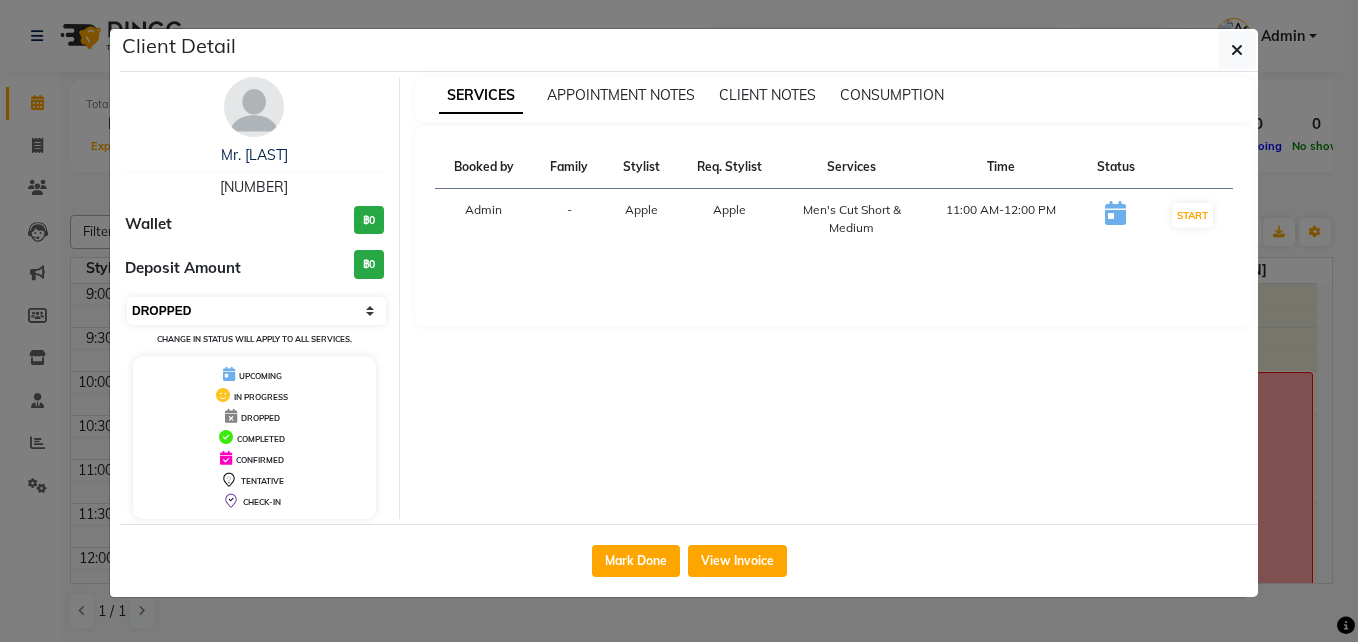 click on "Select IN SERVICE CONFIRMED TENTATIVE CHECK IN MARK DONE DROPPED UPCOMING" at bounding box center [256, 311] 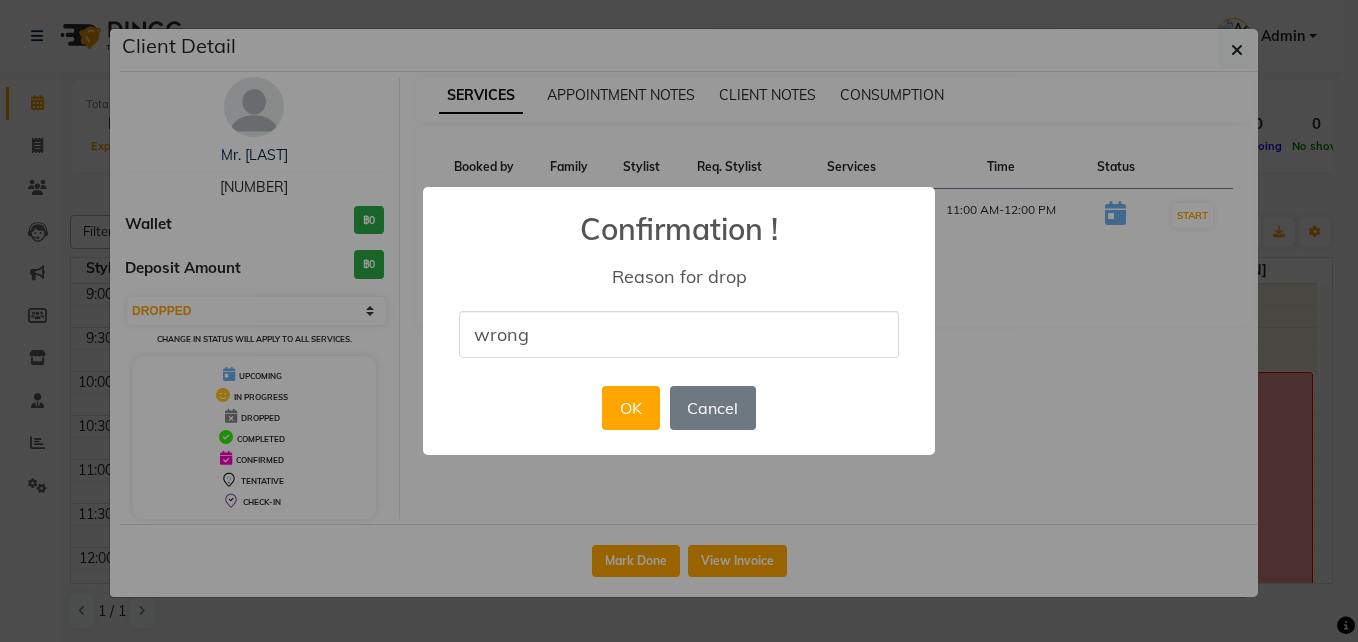 type on "Wrong" 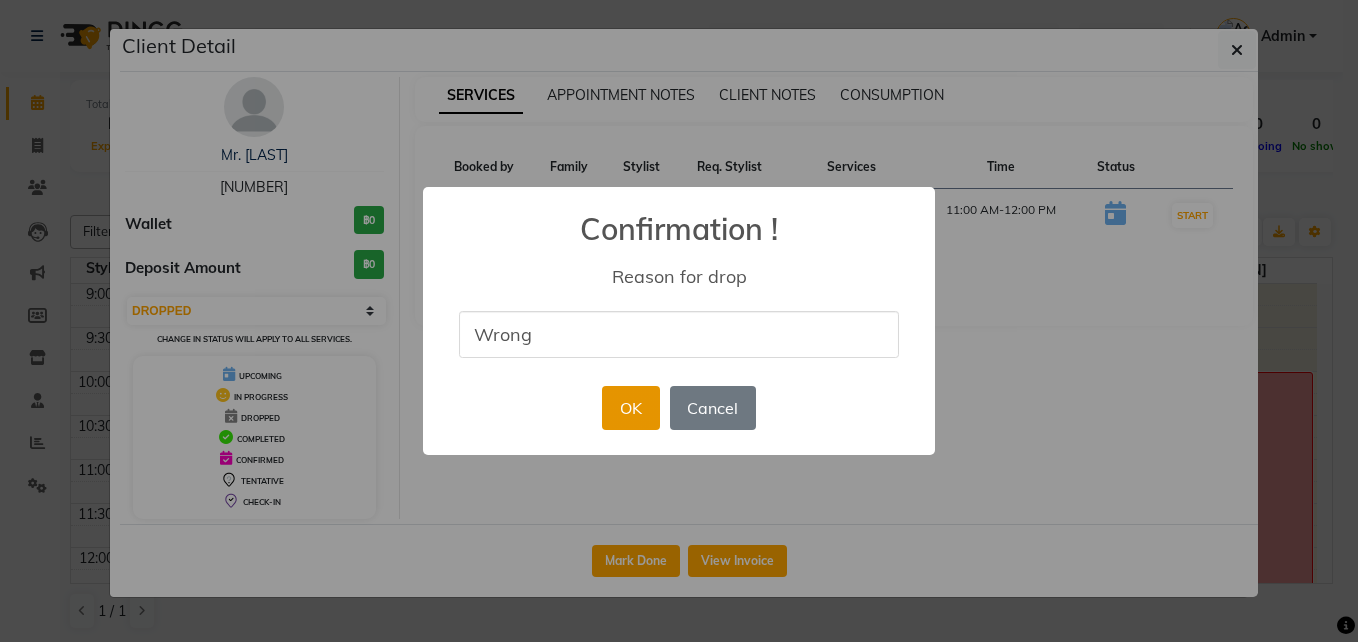 click on "OK" at bounding box center [630, 408] 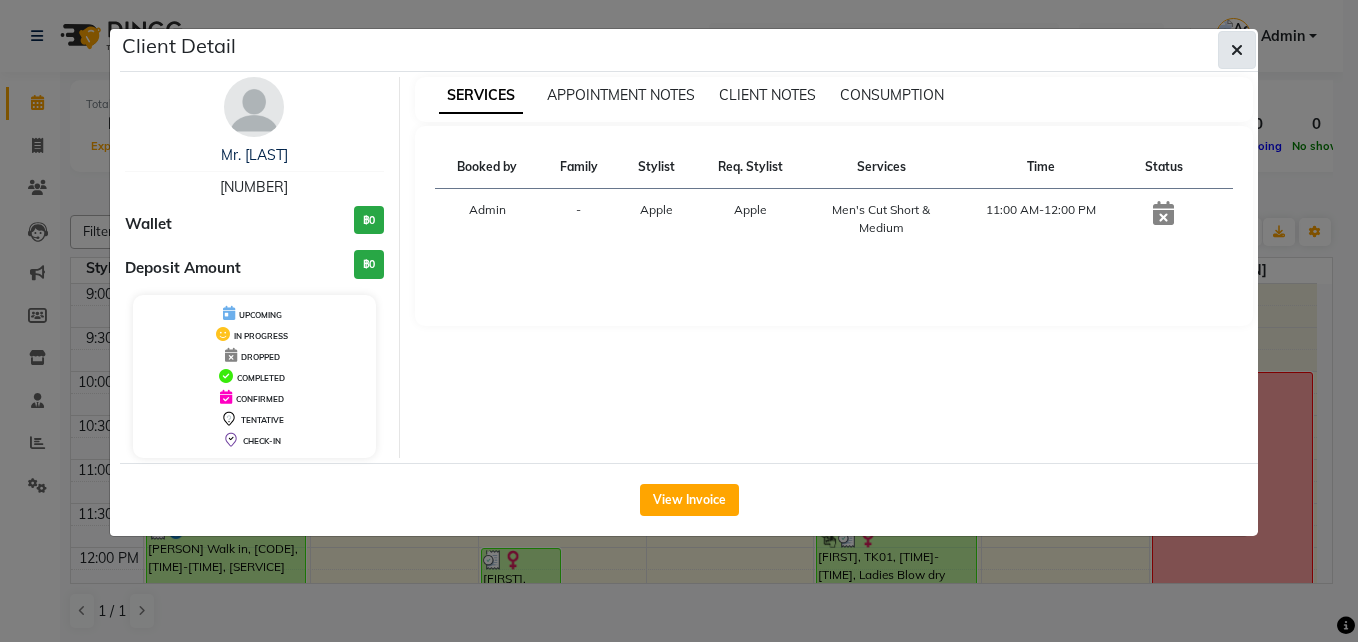 click 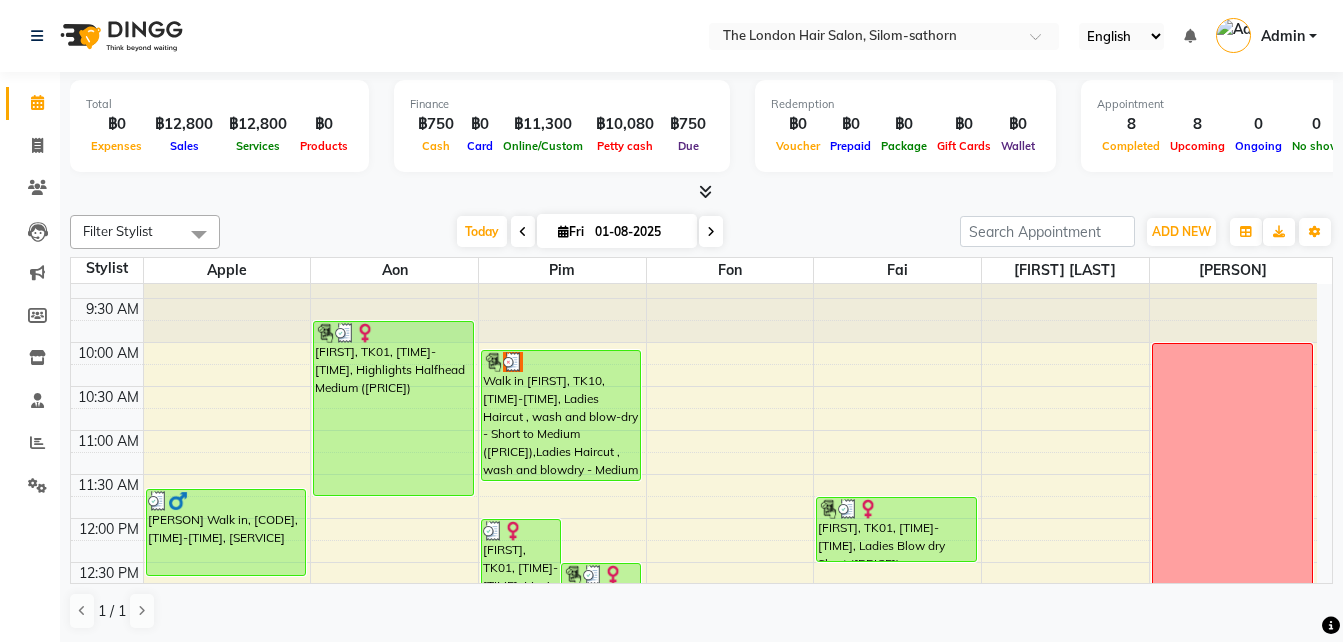 scroll, scrollTop: 30, scrollLeft: 0, axis: vertical 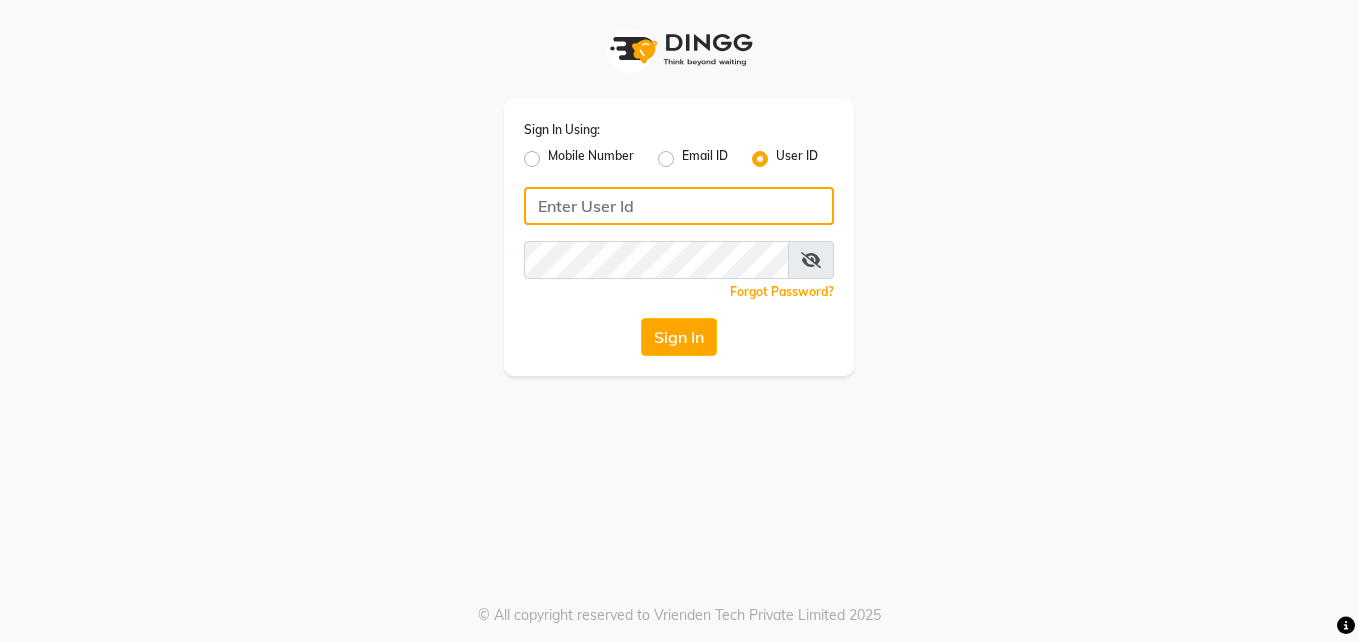 click 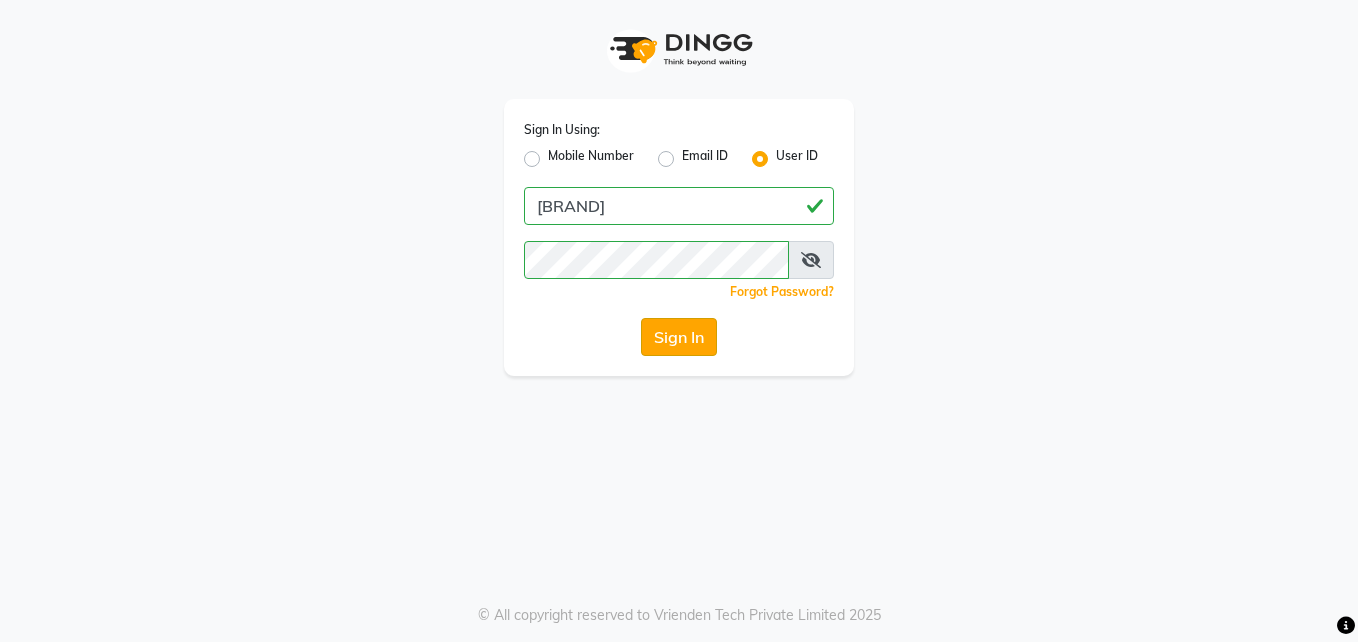 click on "Sign In" 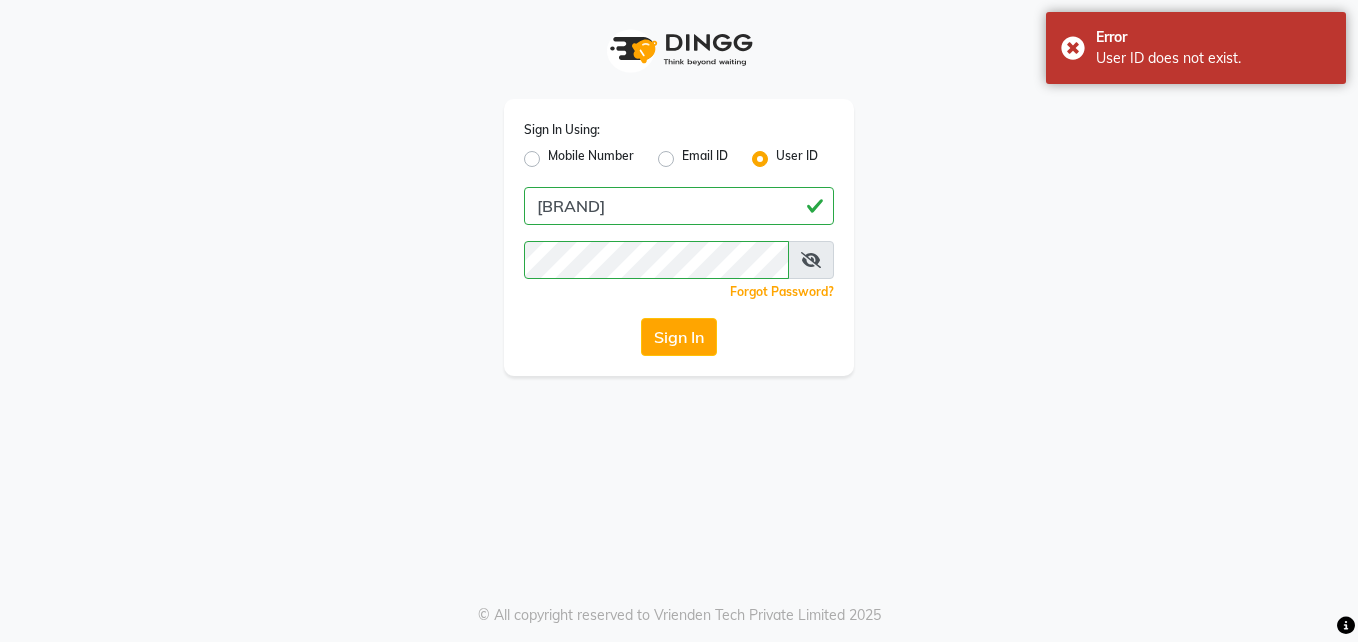 click at bounding box center [811, 260] 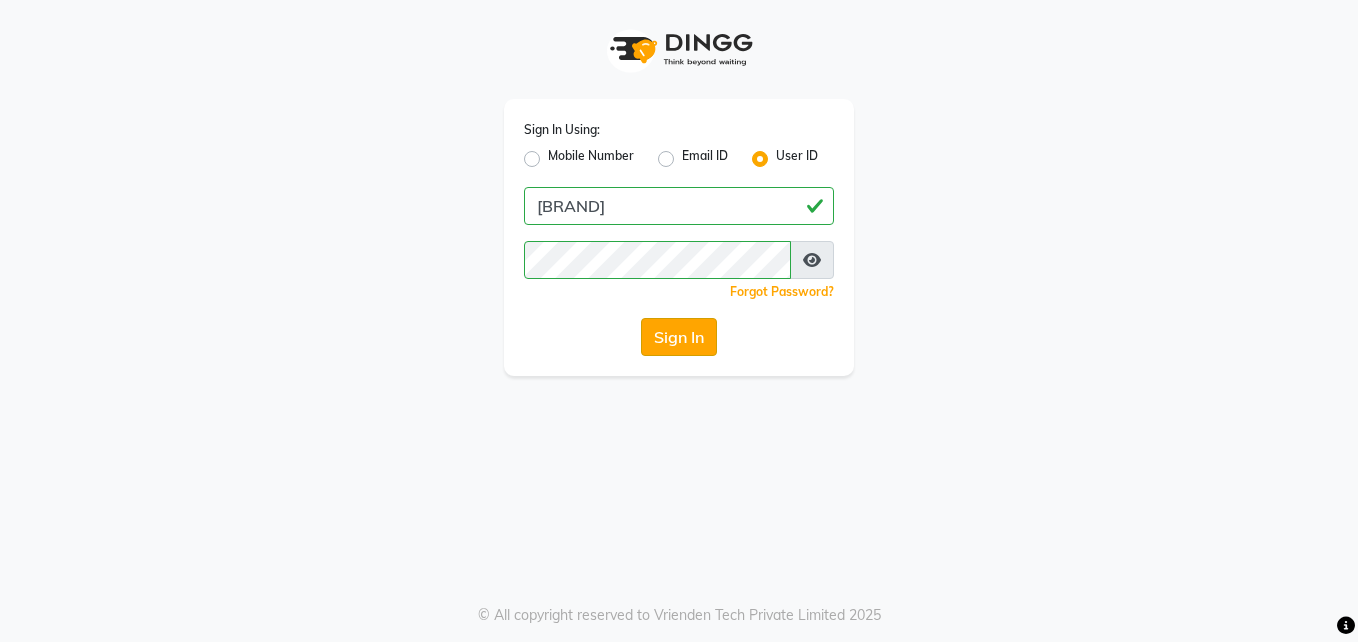 click on "Sign In" 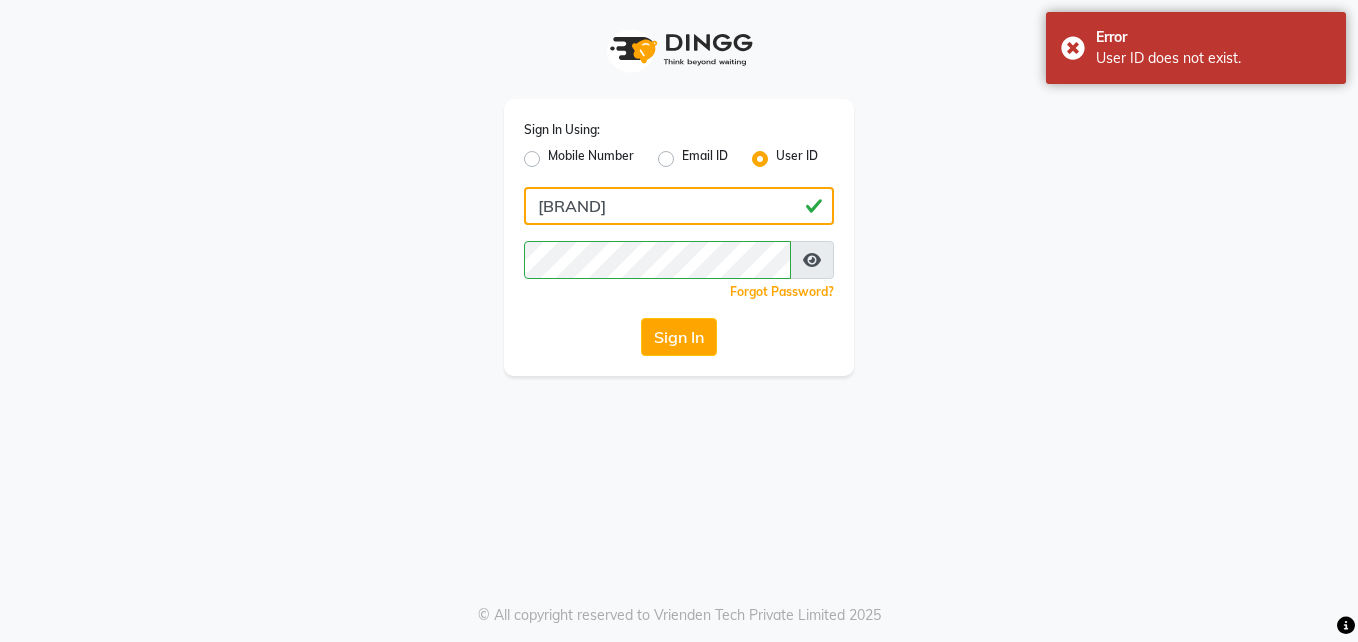 click on "[BRAND]" 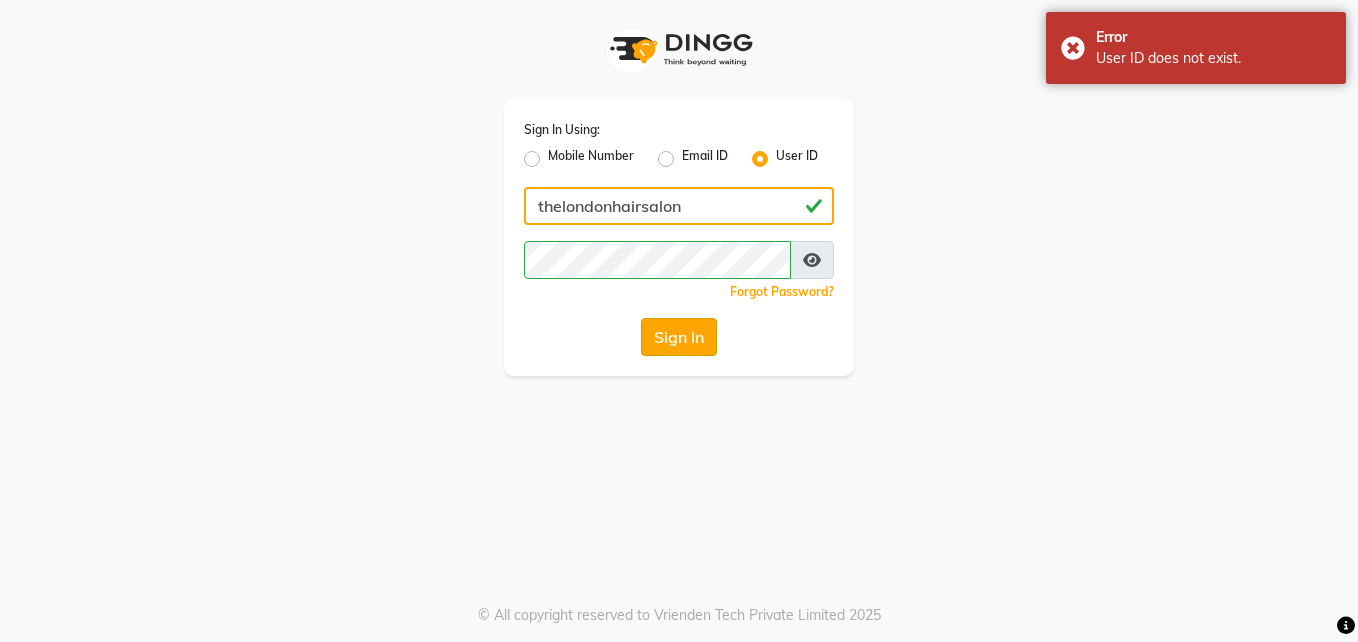type on "thelondonhairsalon" 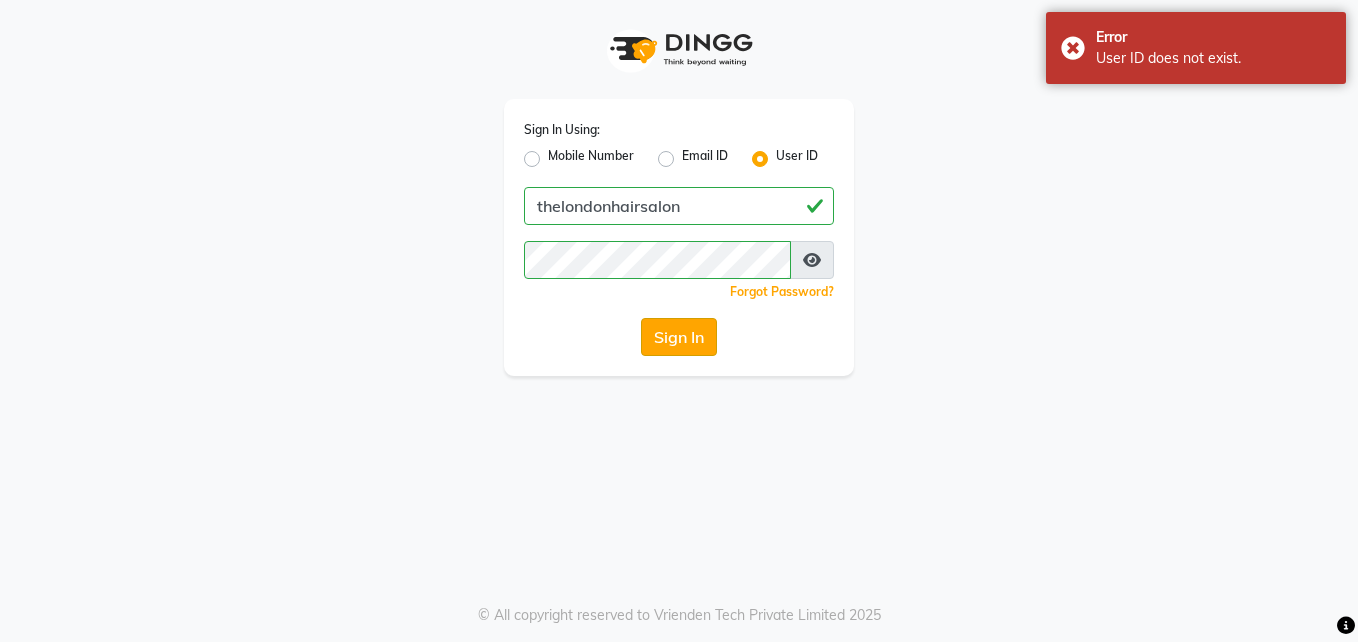 click on "Sign In" 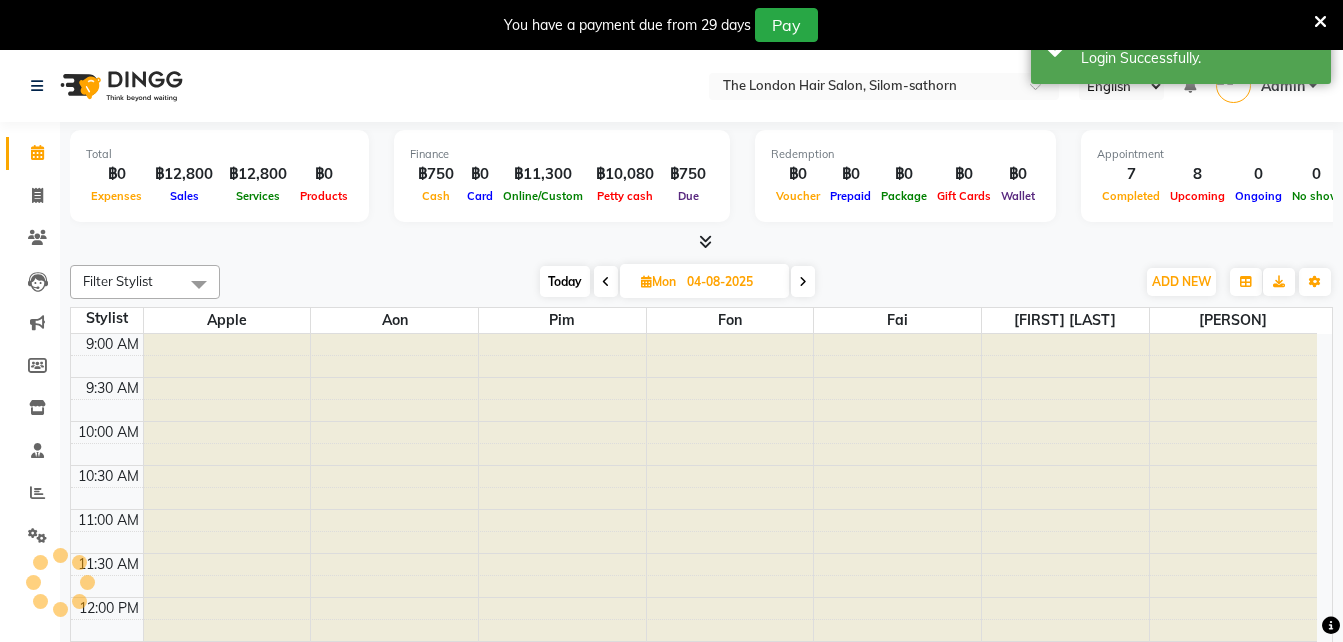 select on "en" 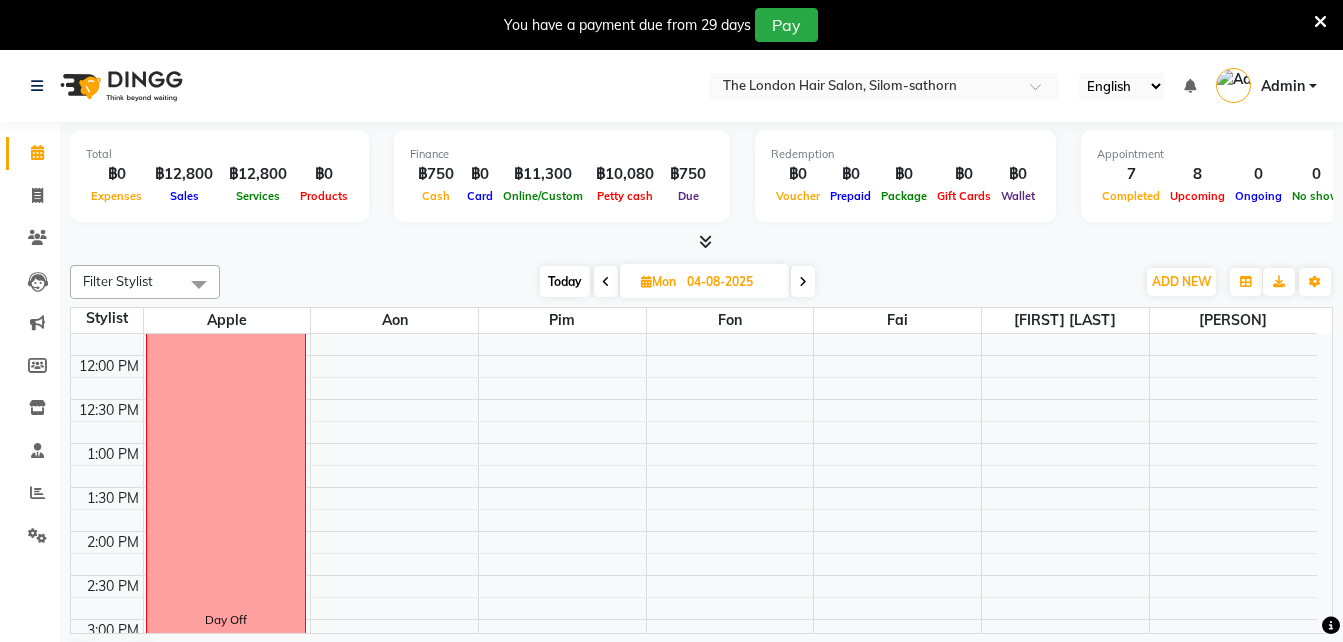 scroll, scrollTop: 0, scrollLeft: 0, axis: both 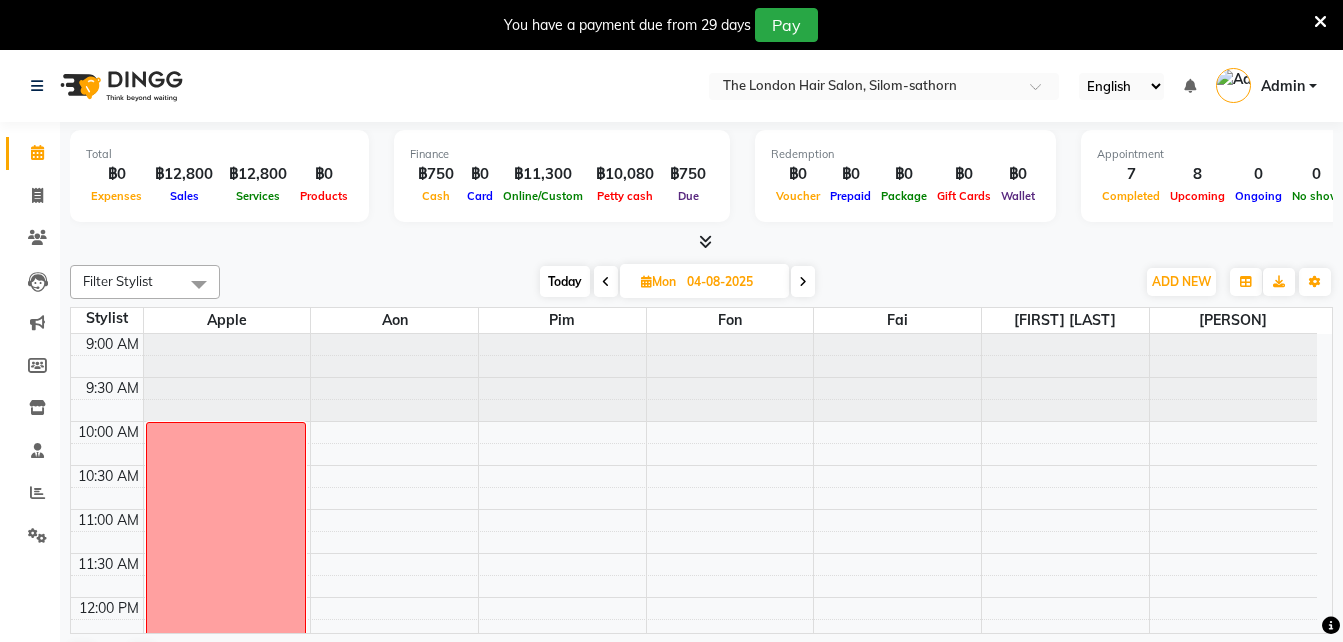 click on "Today" at bounding box center [565, 281] 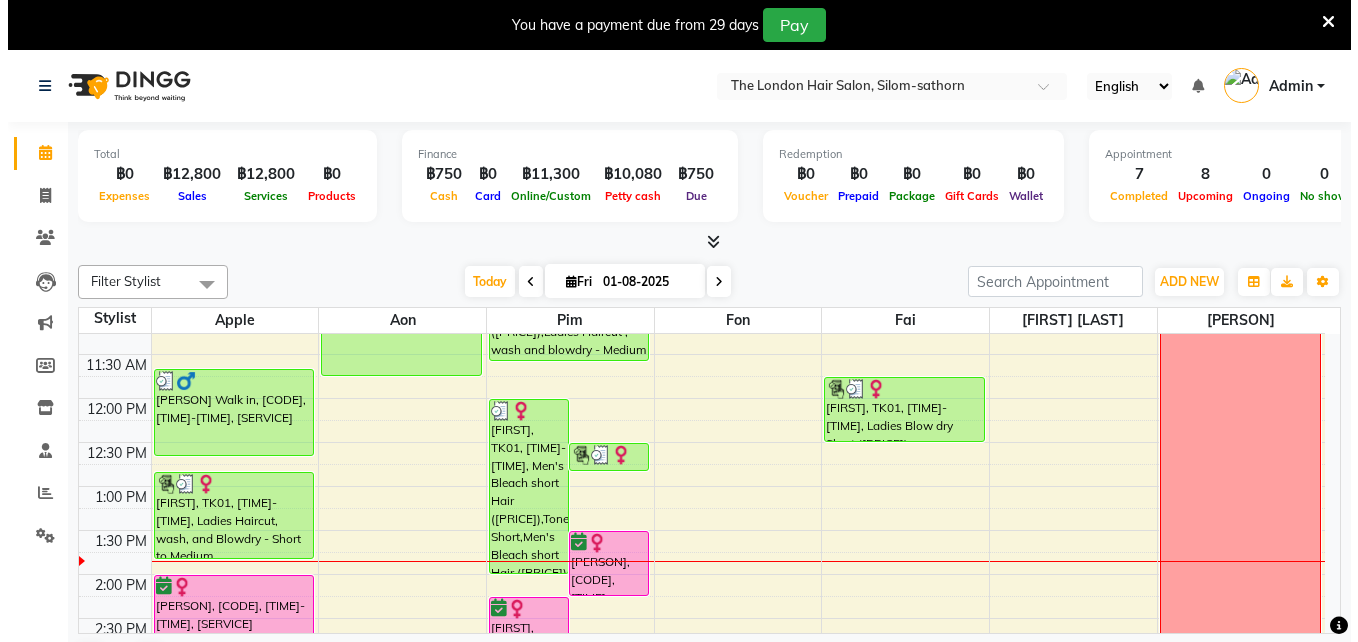 scroll, scrollTop: 198, scrollLeft: 0, axis: vertical 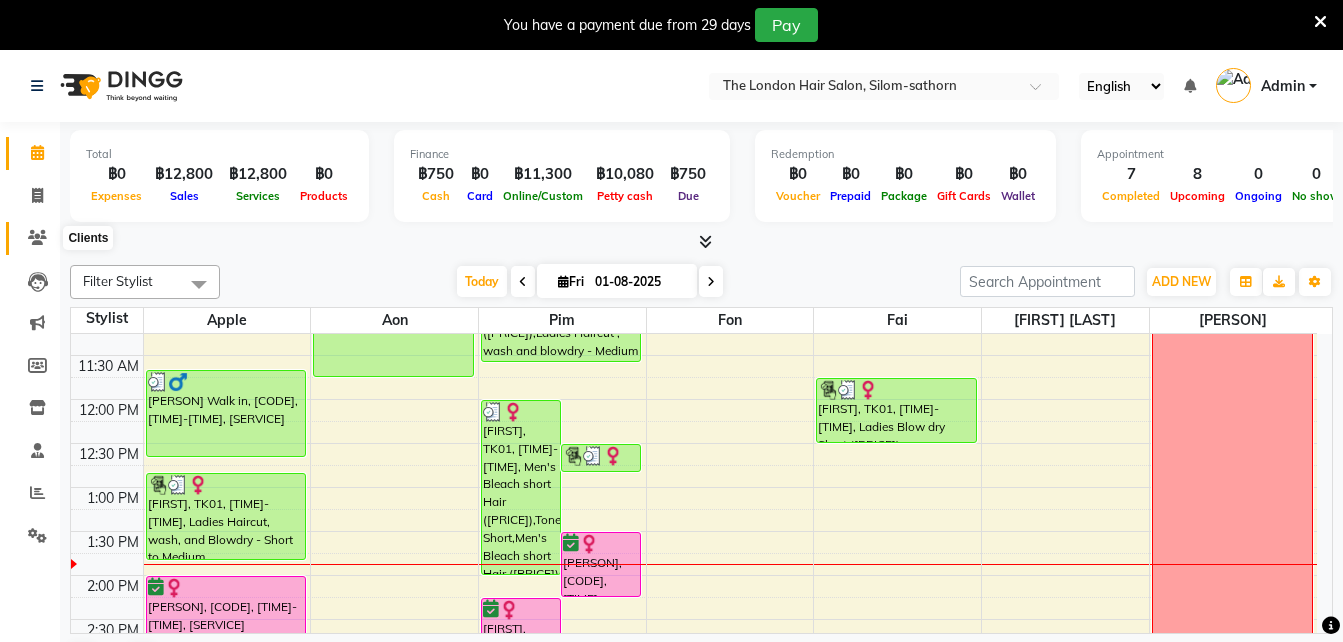click 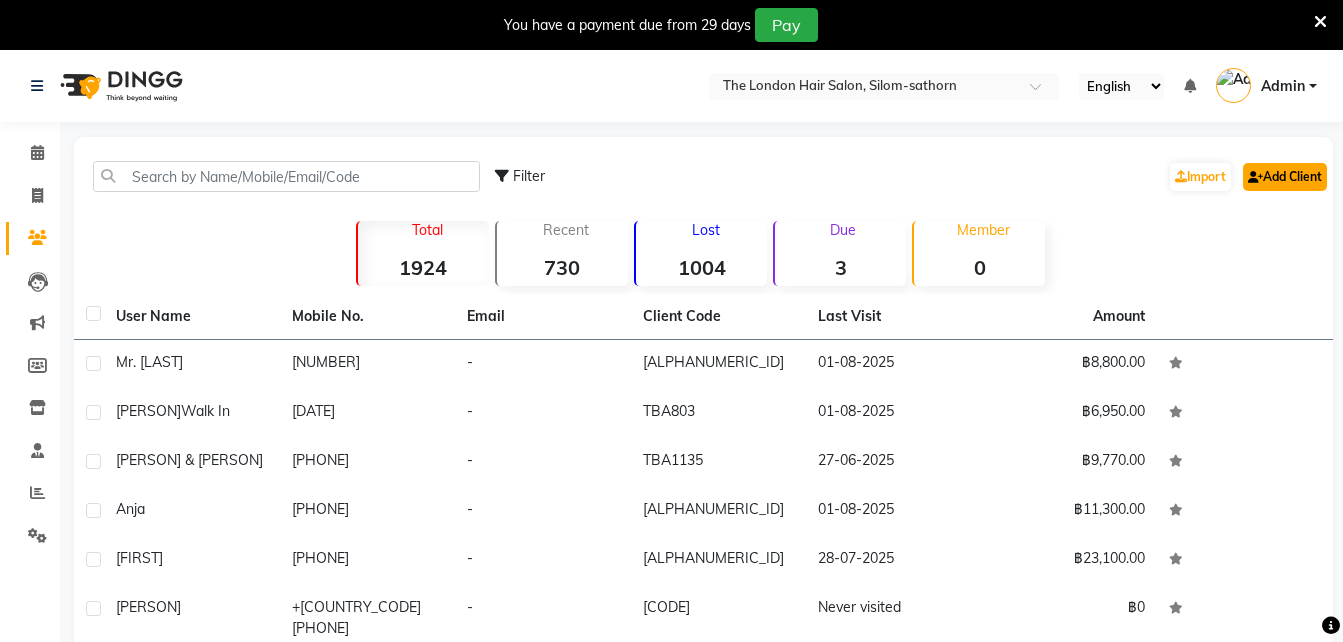 click on "Add Client" 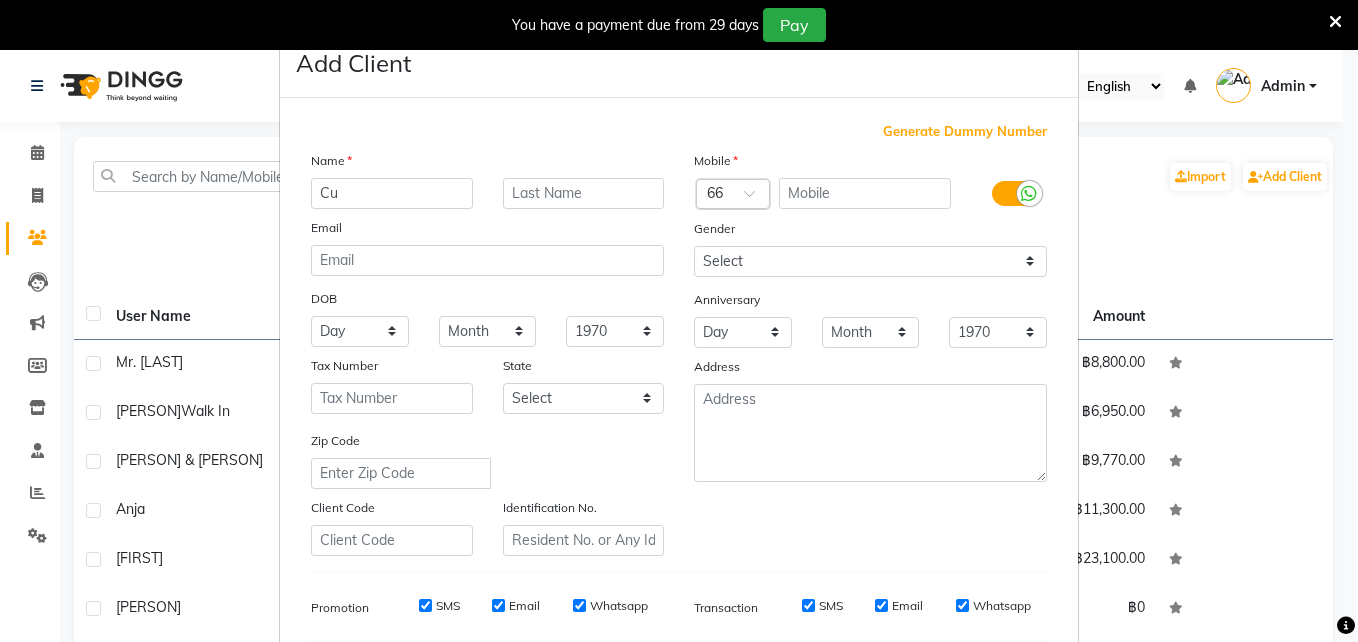 type on "Cu" 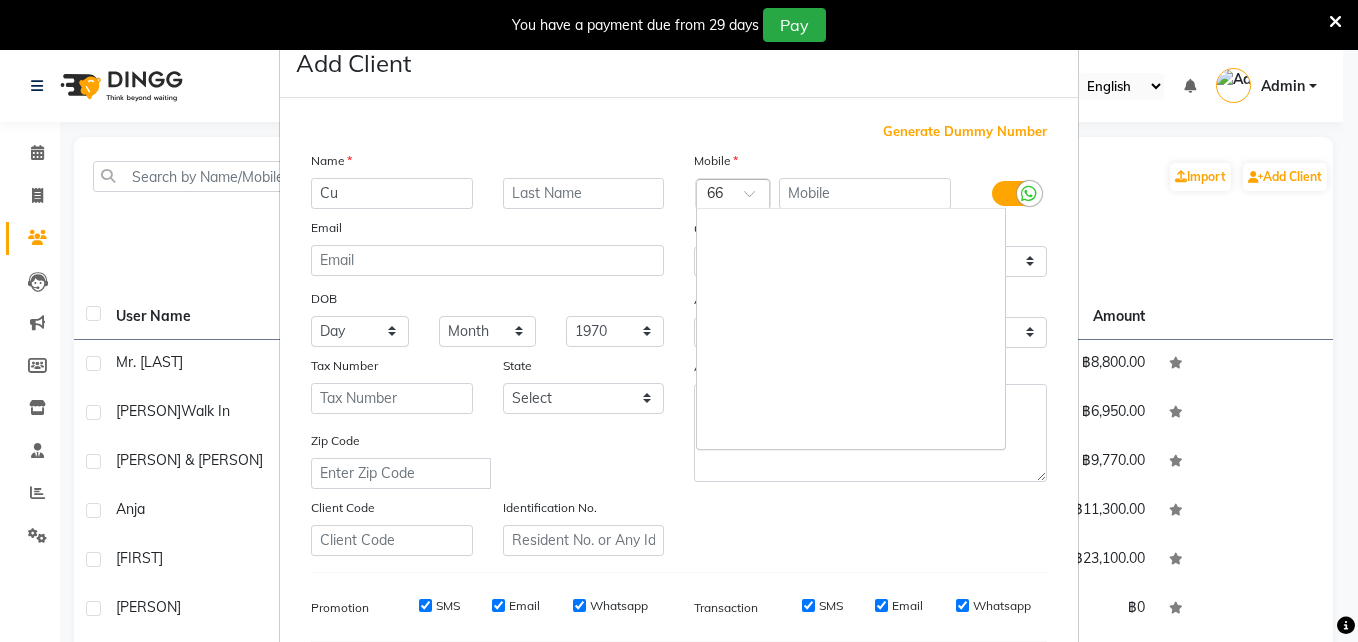 click at bounding box center [713, 195] 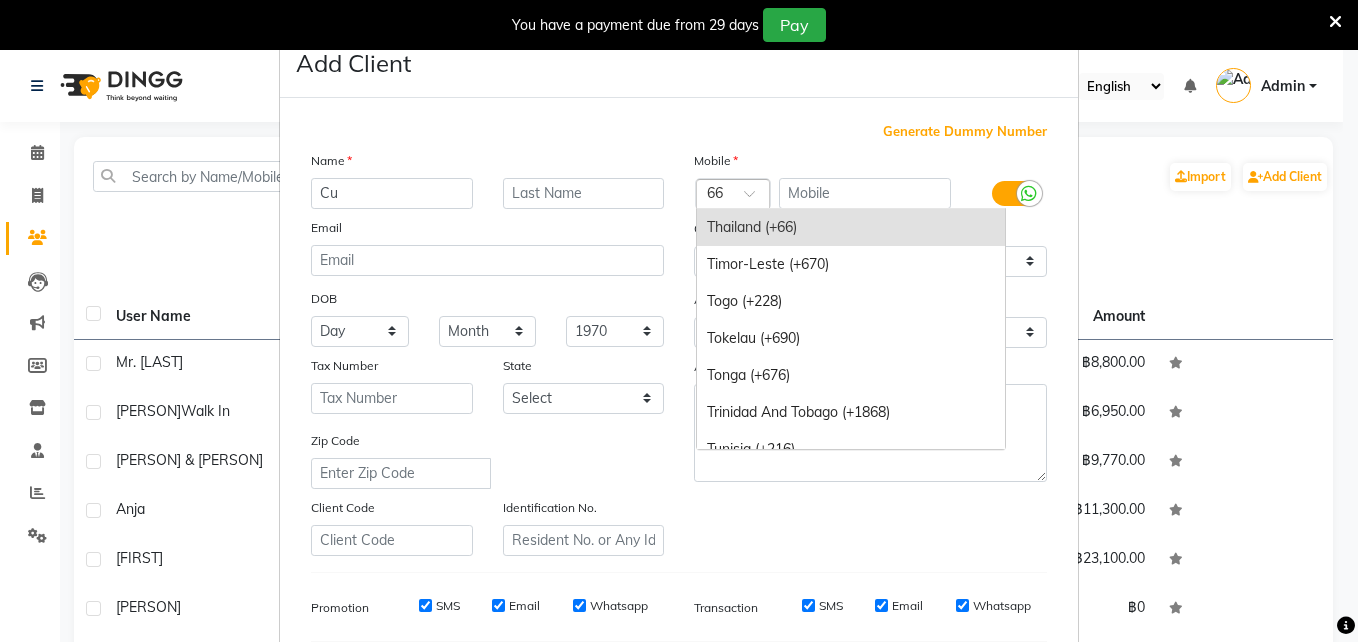 click on "Thailand (+66)" at bounding box center (851, 227) 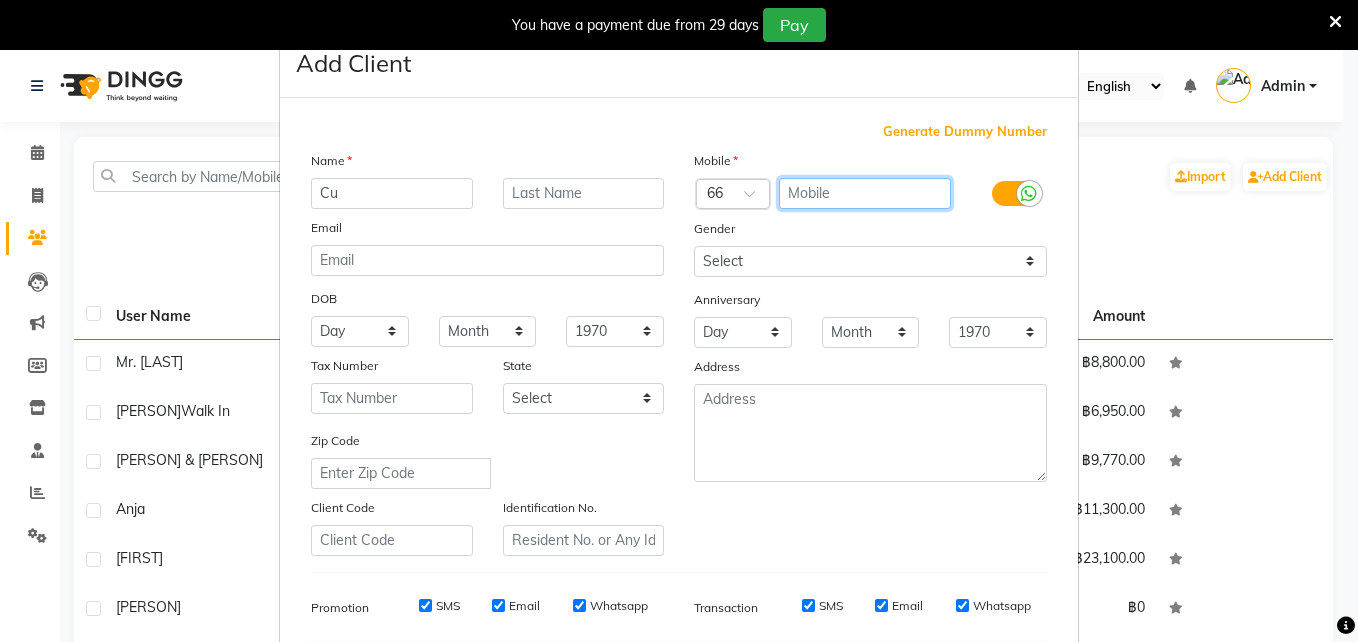 click at bounding box center (865, 193) 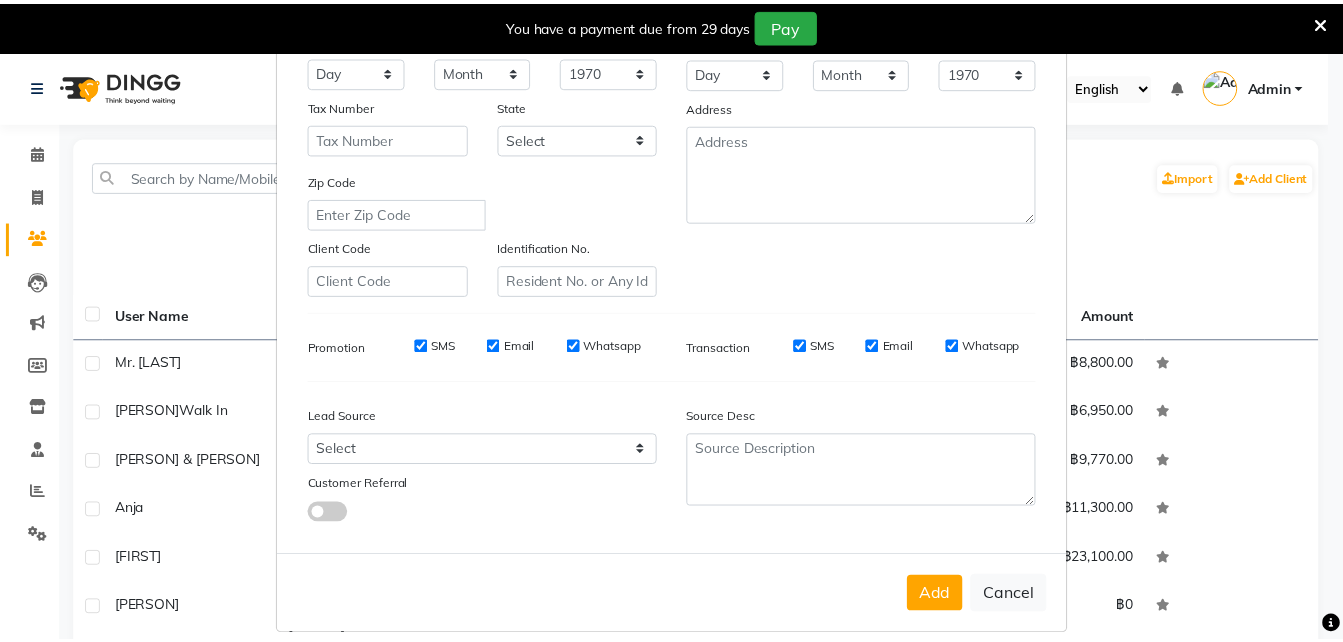 scroll, scrollTop: 261, scrollLeft: 0, axis: vertical 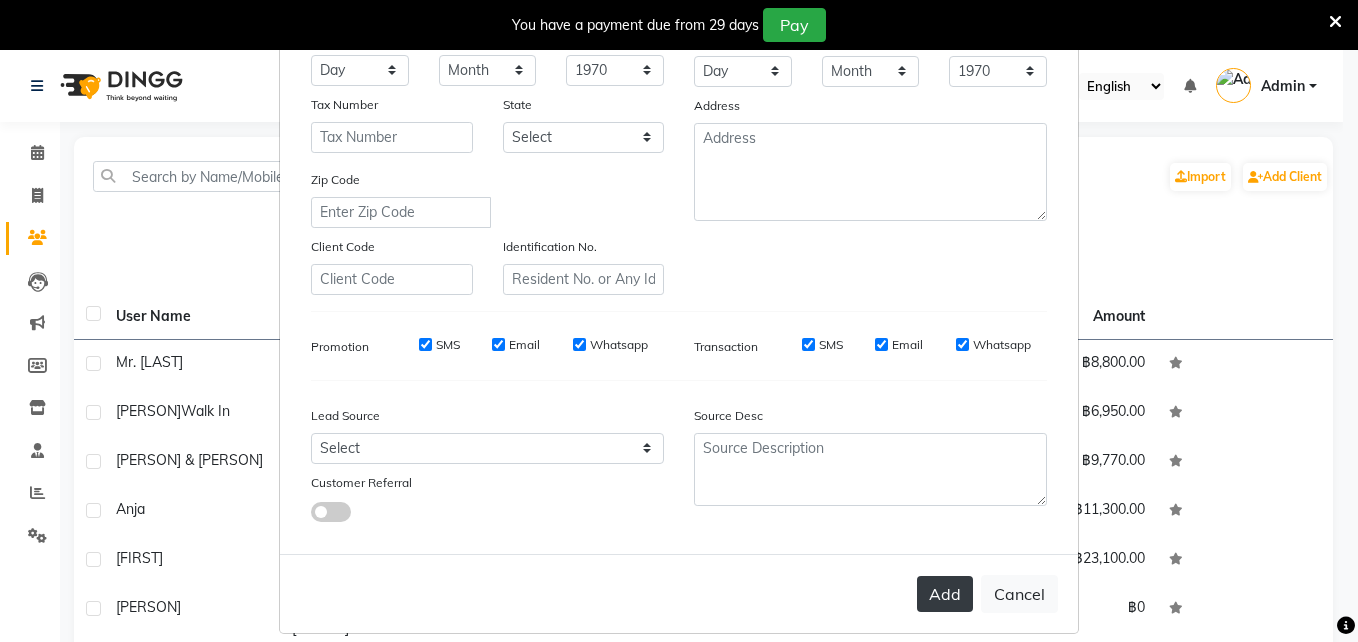 type on "[NUMBER]" 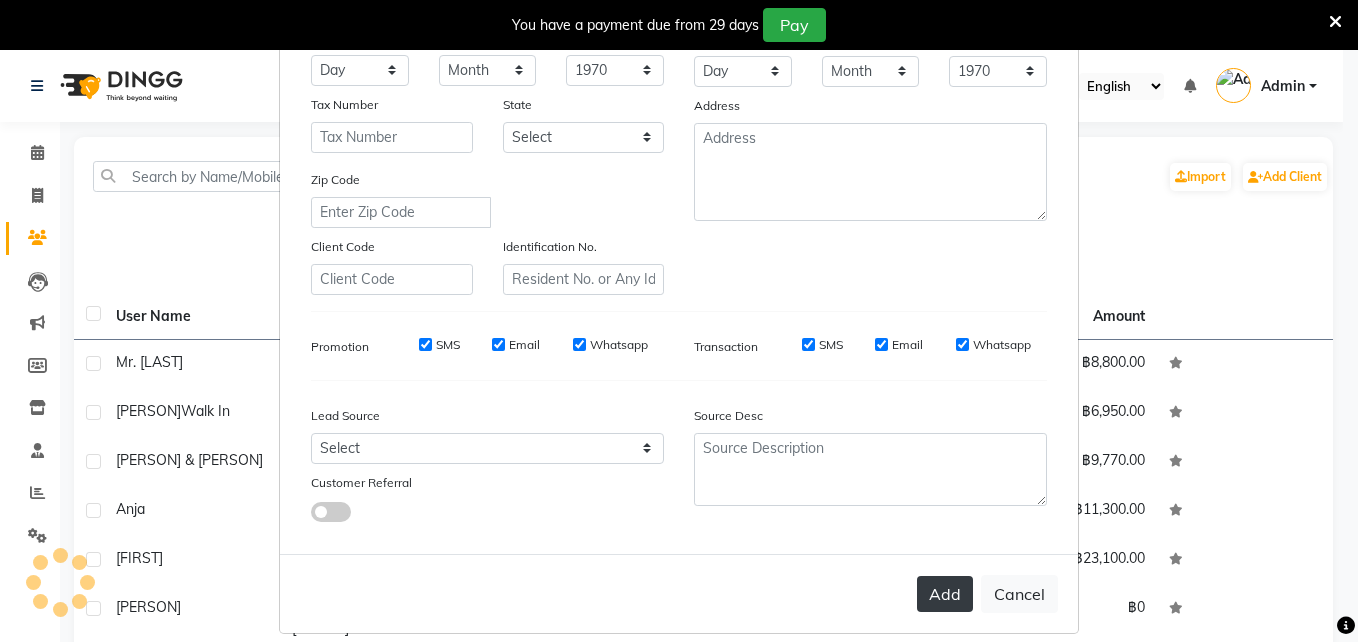 click on "Add" at bounding box center (945, 594) 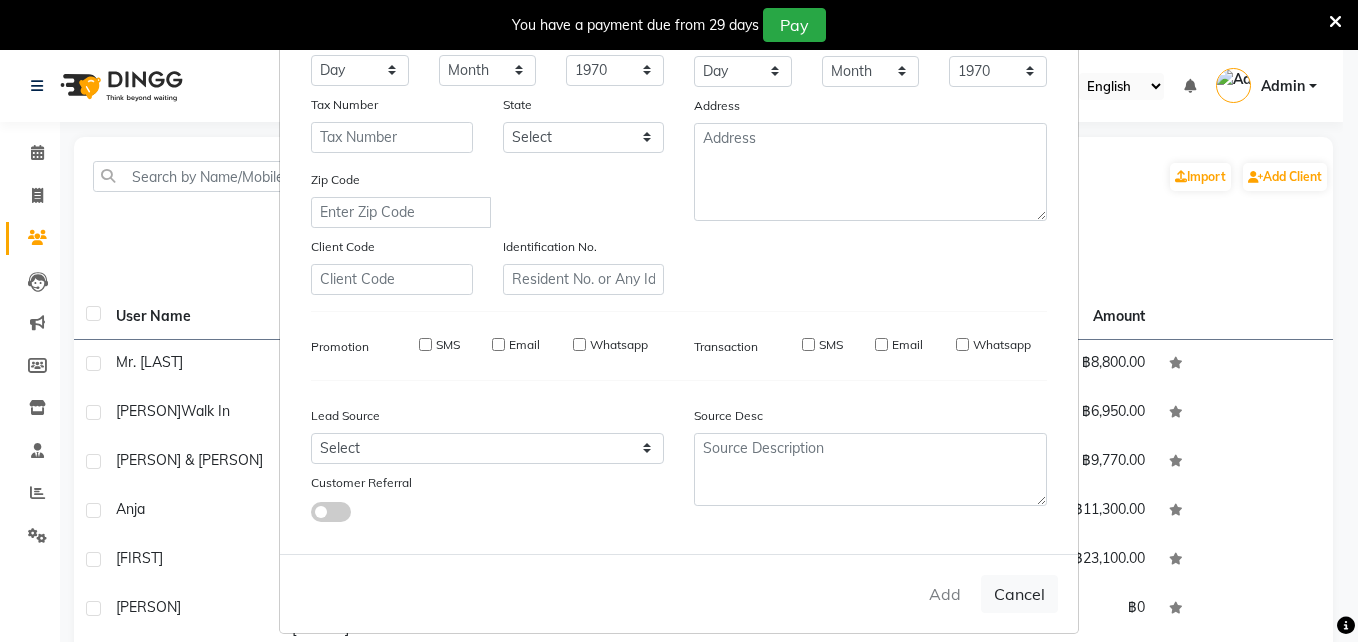 type 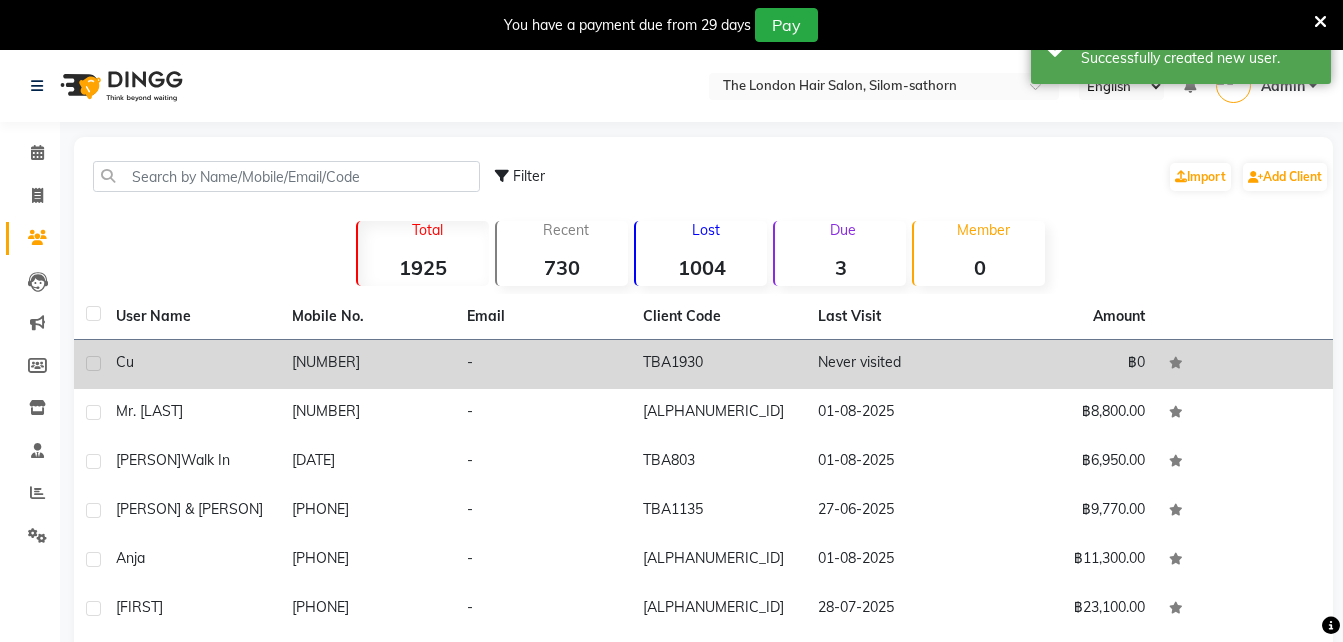 click on "Cu" 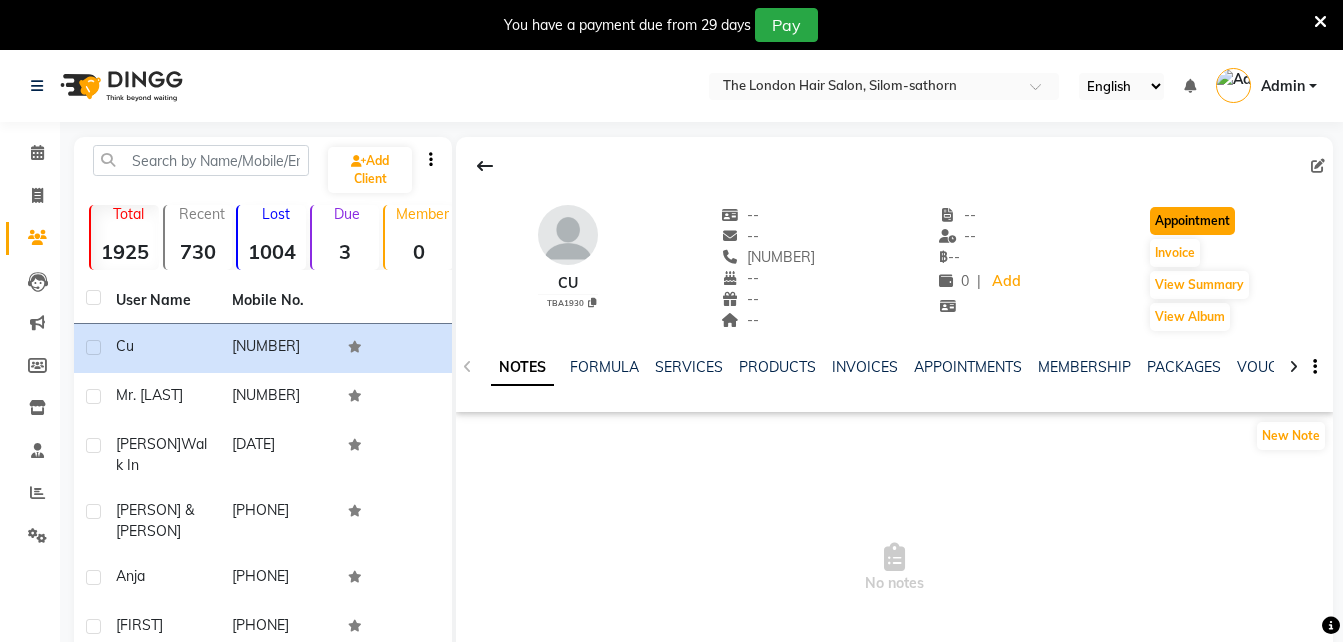 click on "Appointment" 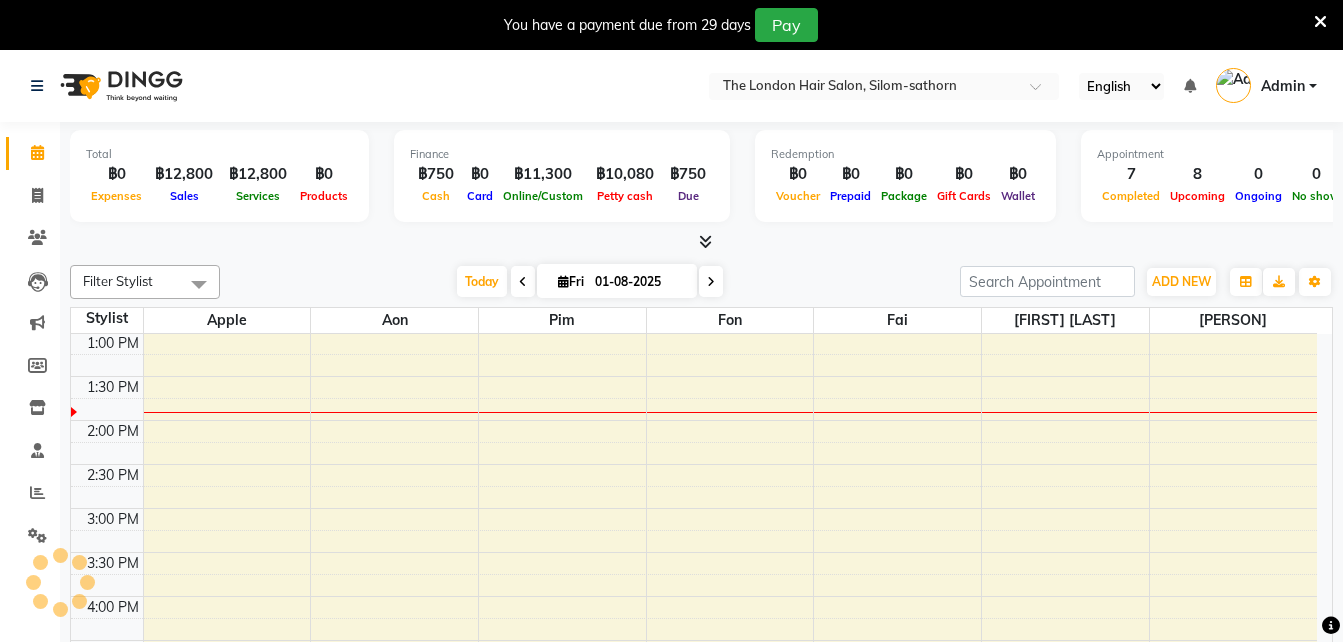 scroll, scrollTop: 0, scrollLeft: 0, axis: both 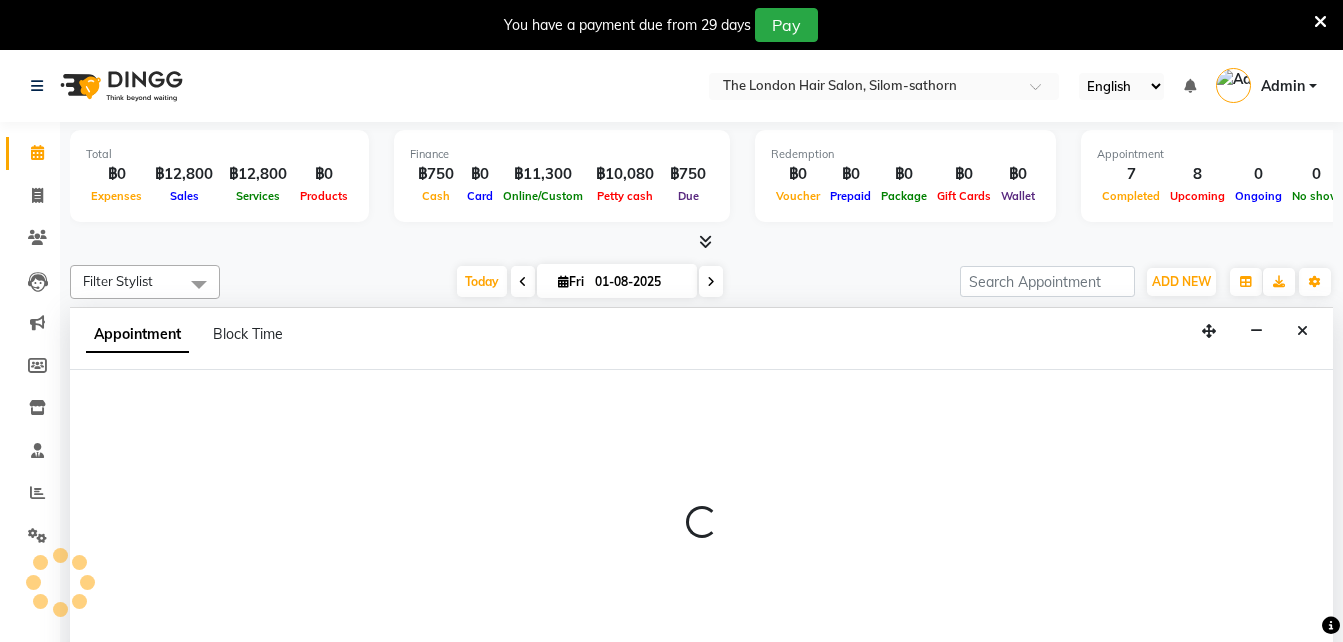 select on "tentative" 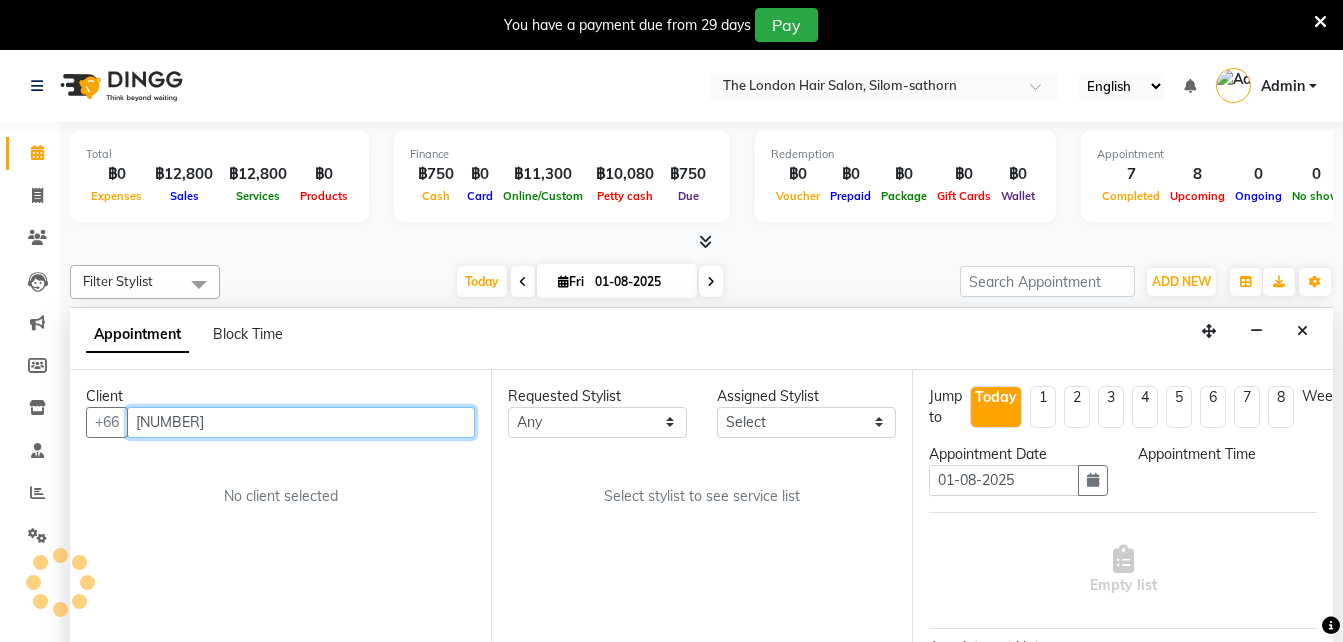 scroll, scrollTop: 51, scrollLeft: 0, axis: vertical 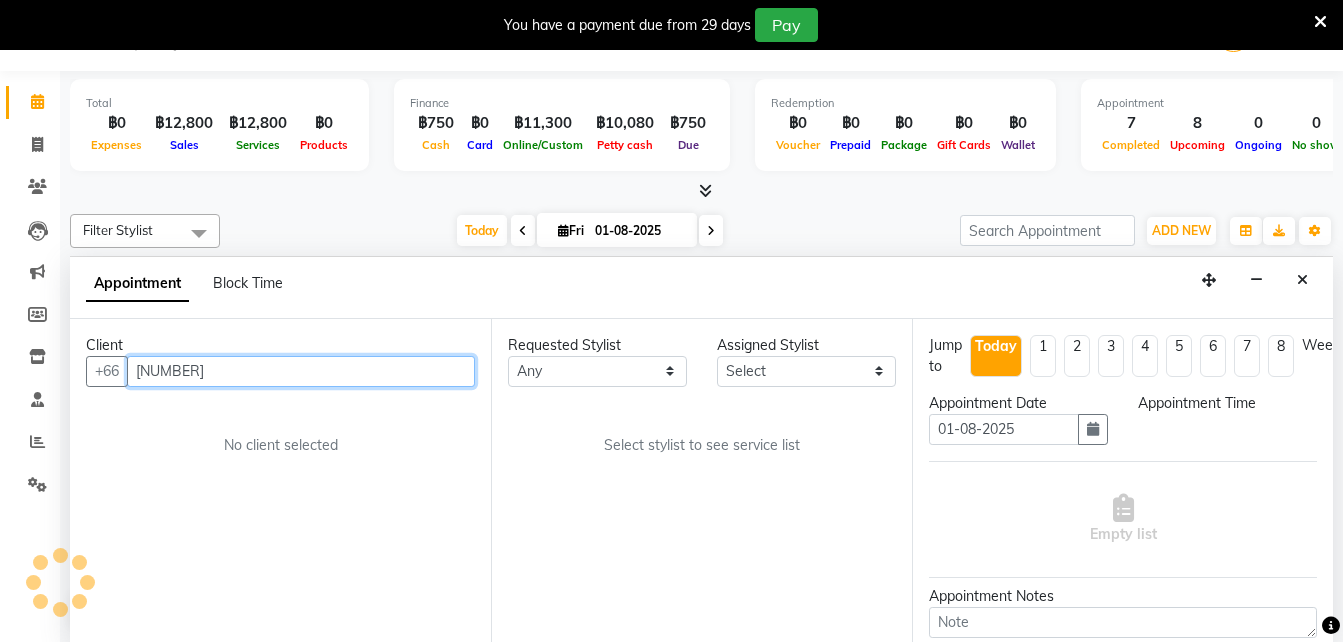 select on "600" 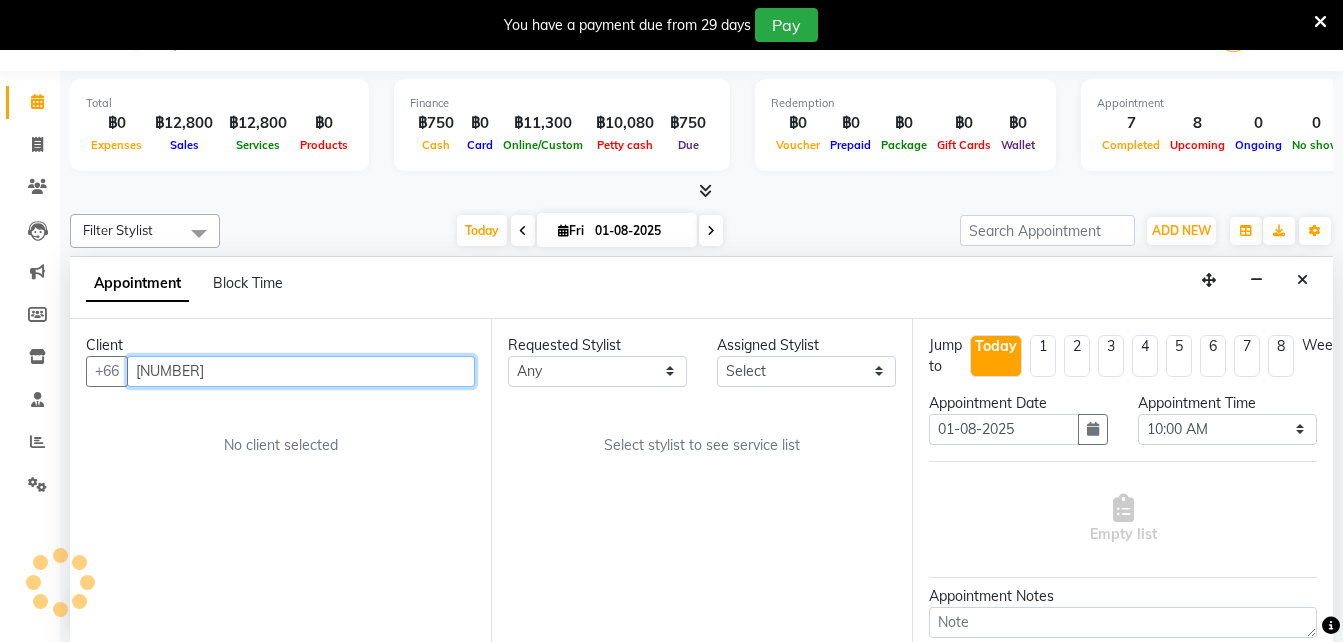 scroll, scrollTop: 353, scrollLeft: 0, axis: vertical 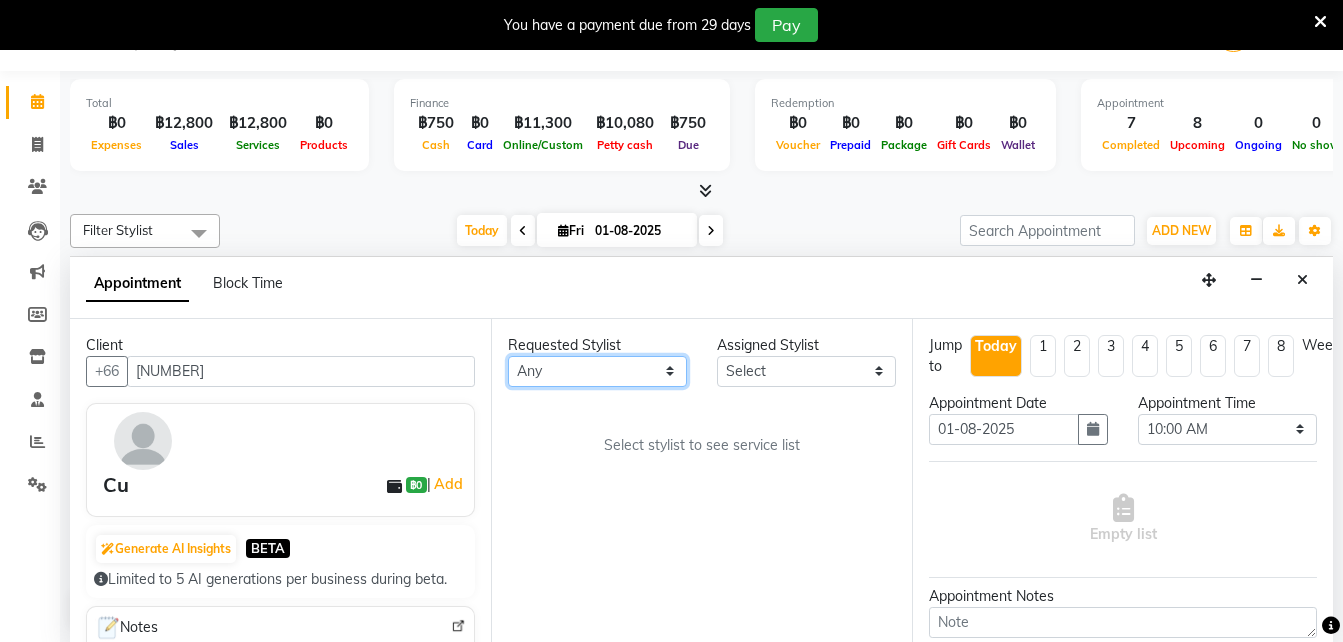 click on "Any Aon Apple Boss Luke Fai Fon Kate Pim" at bounding box center [597, 371] 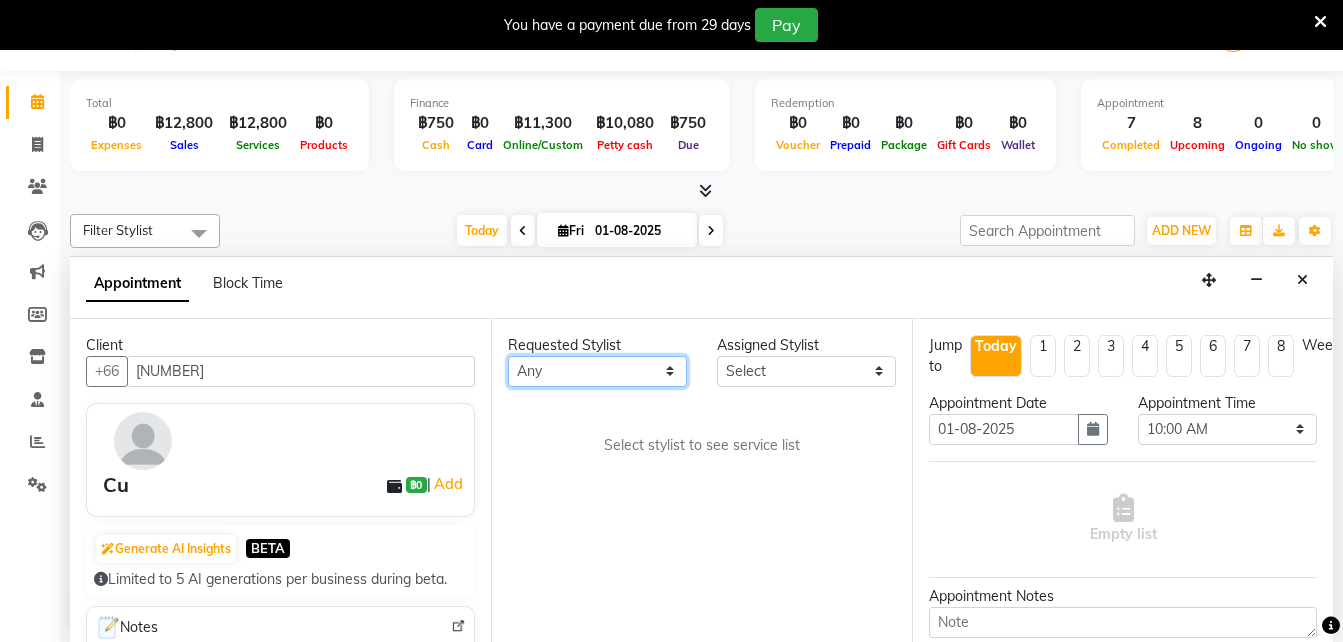 select on "56710" 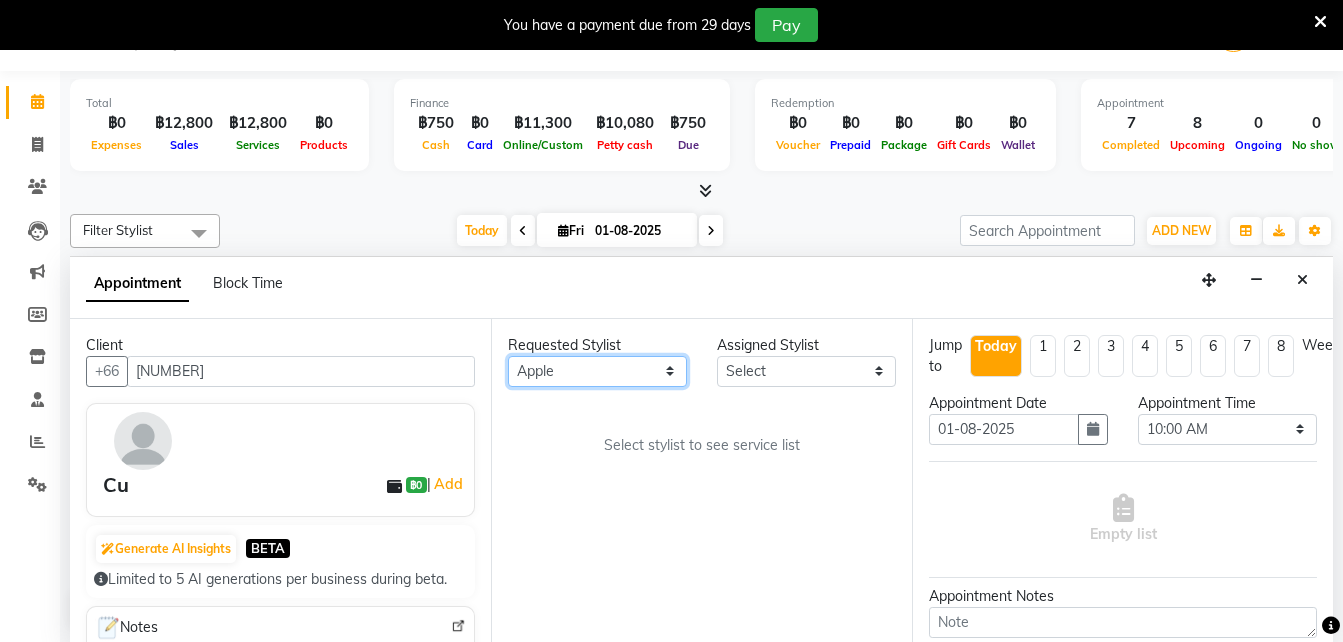 click on "Any Aon Apple Boss Luke Fai Fon Kate Pim" at bounding box center [597, 371] 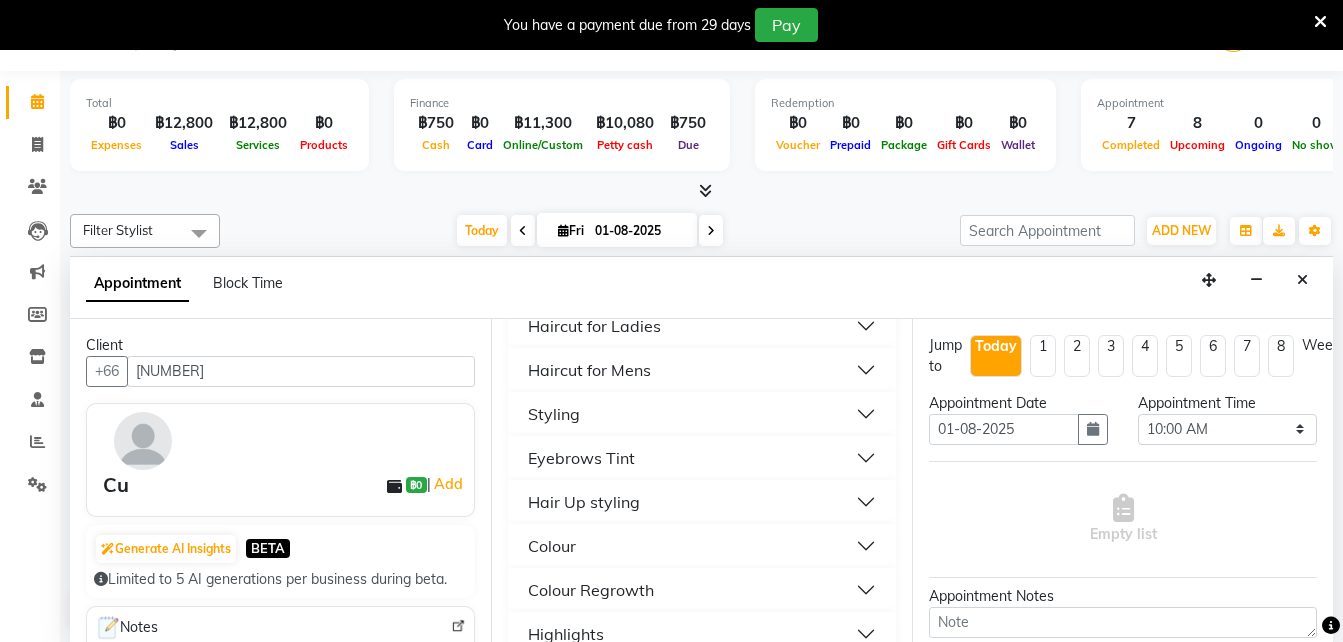 scroll, scrollTop: 238, scrollLeft: 0, axis: vertical 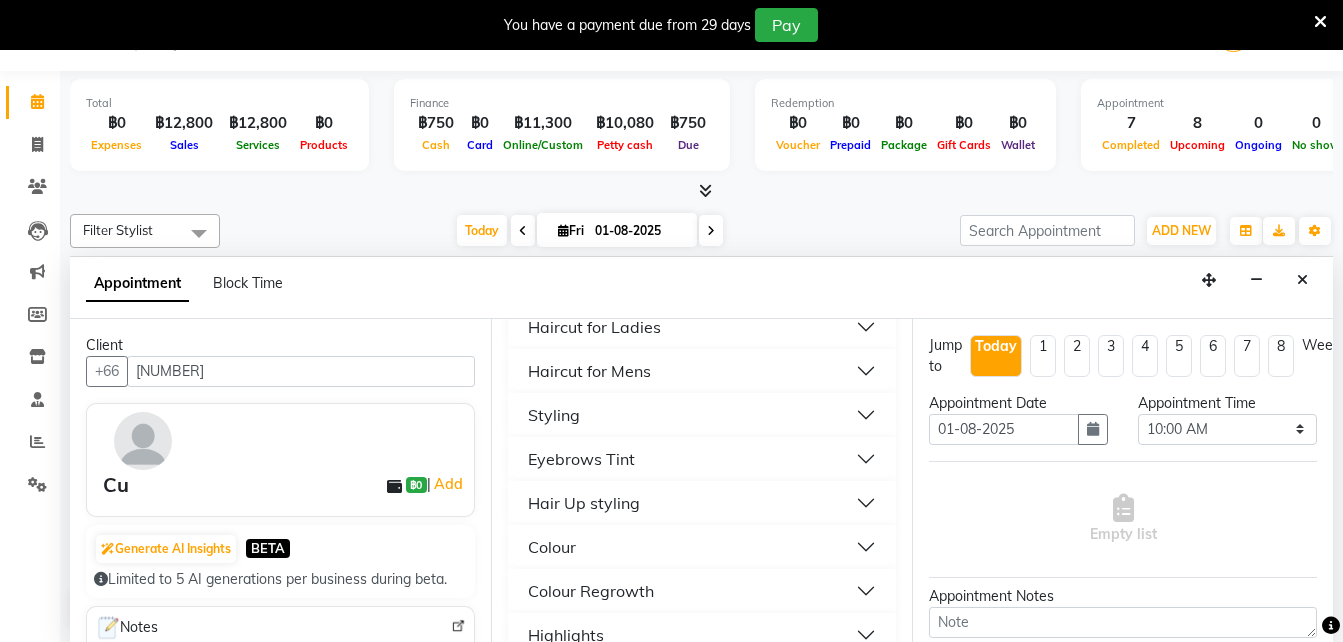 click on "Styling" at bounding box center (702, 415) 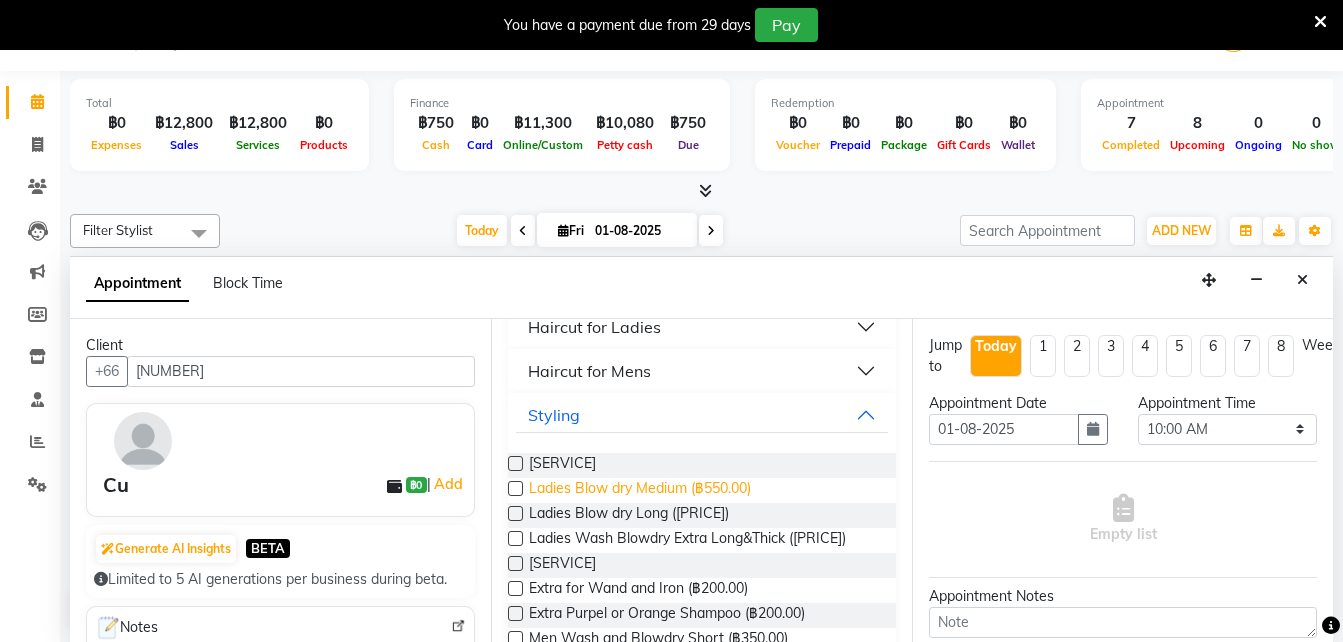 click on "Ladies Blow dry Medium (฿550.00)" at bounding box center (640, 490) 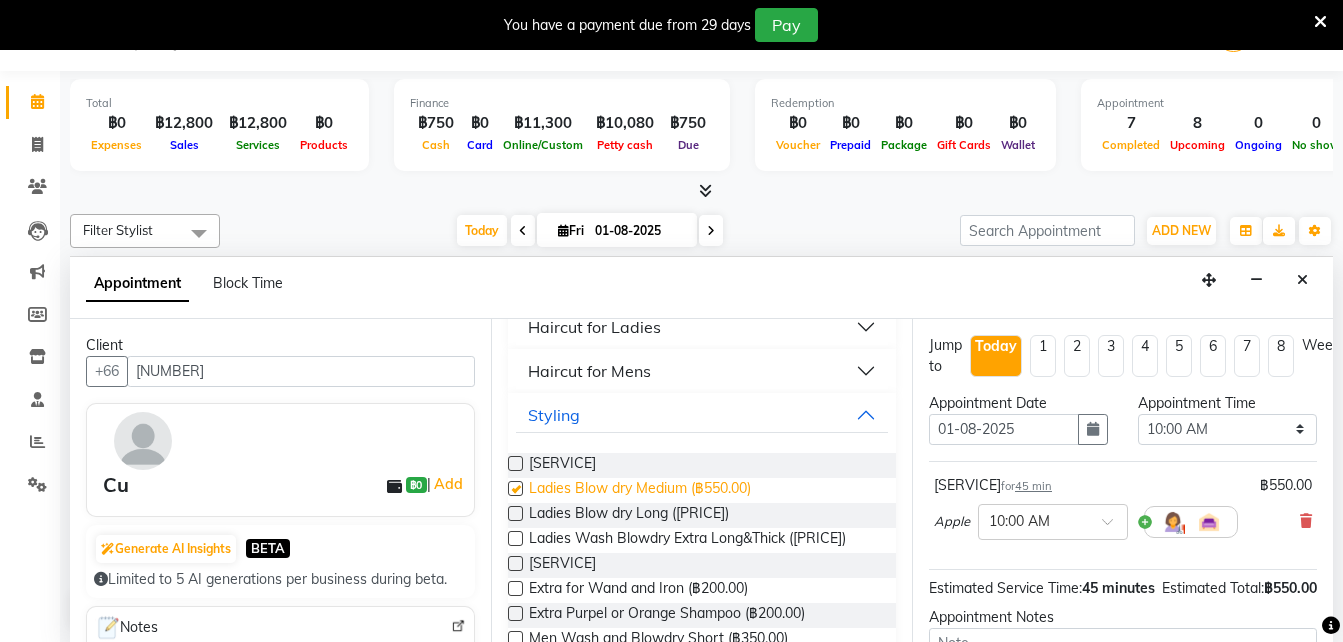 checkbox on "false" 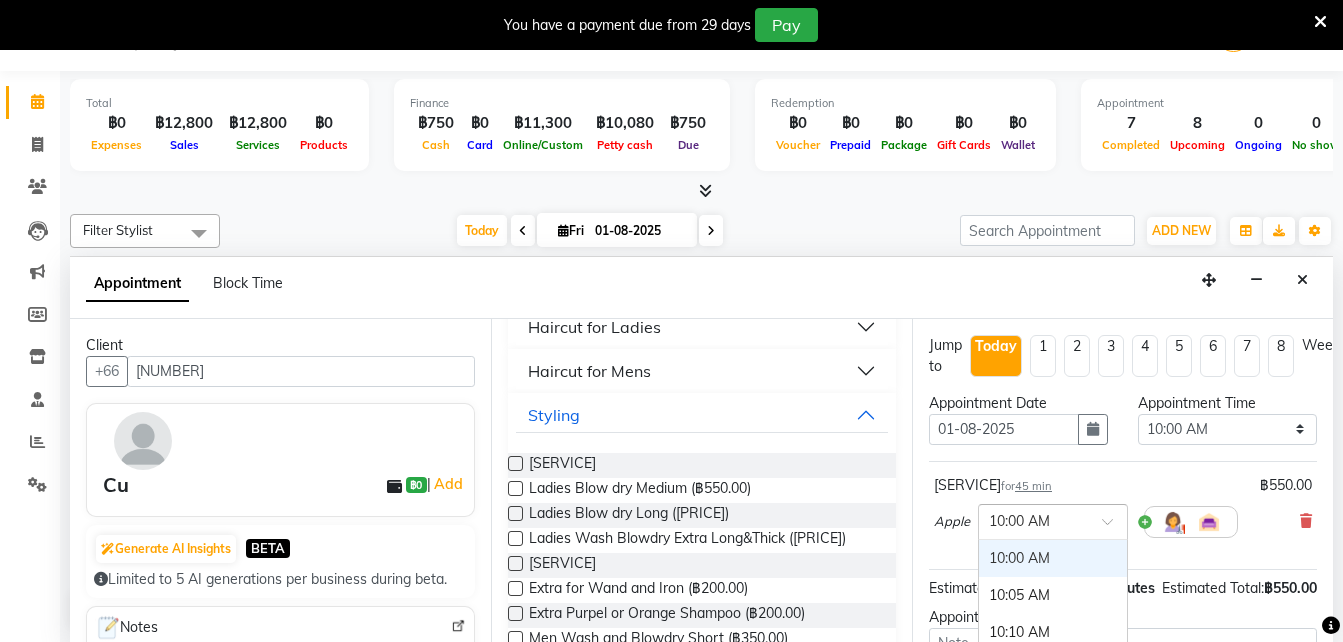 click at bounding box center (1053, 520) 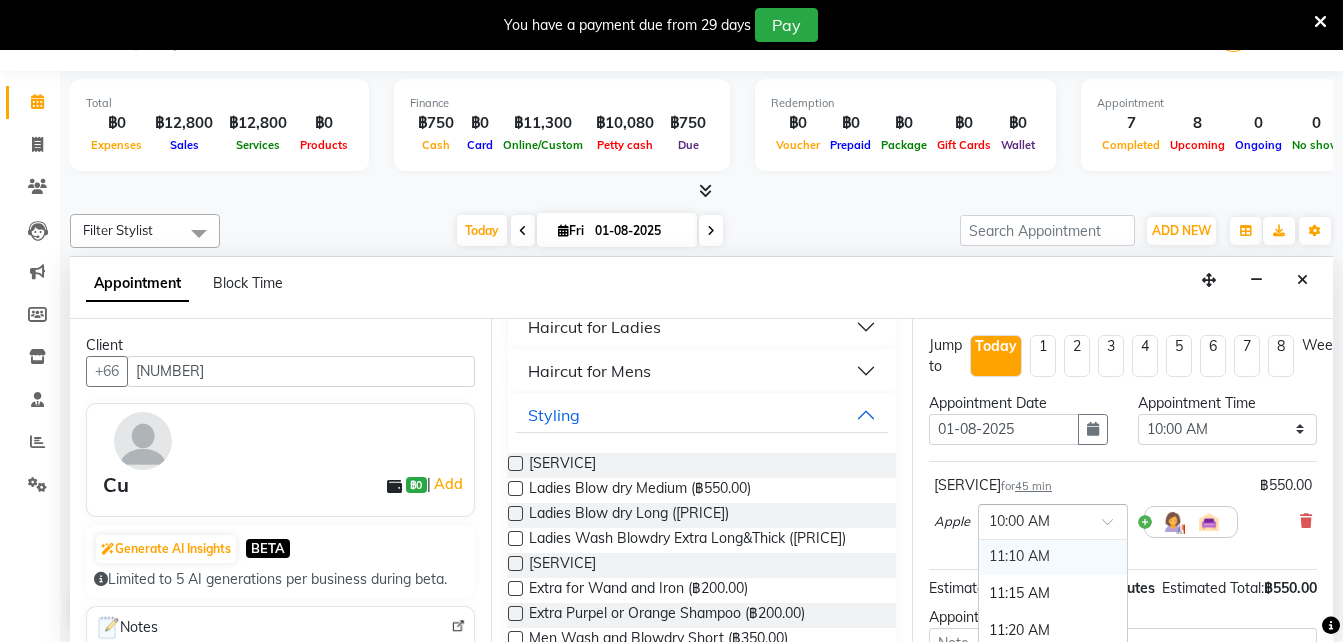 scroll, scrollTop: 521, scrollLeft: 0, axis: vertical 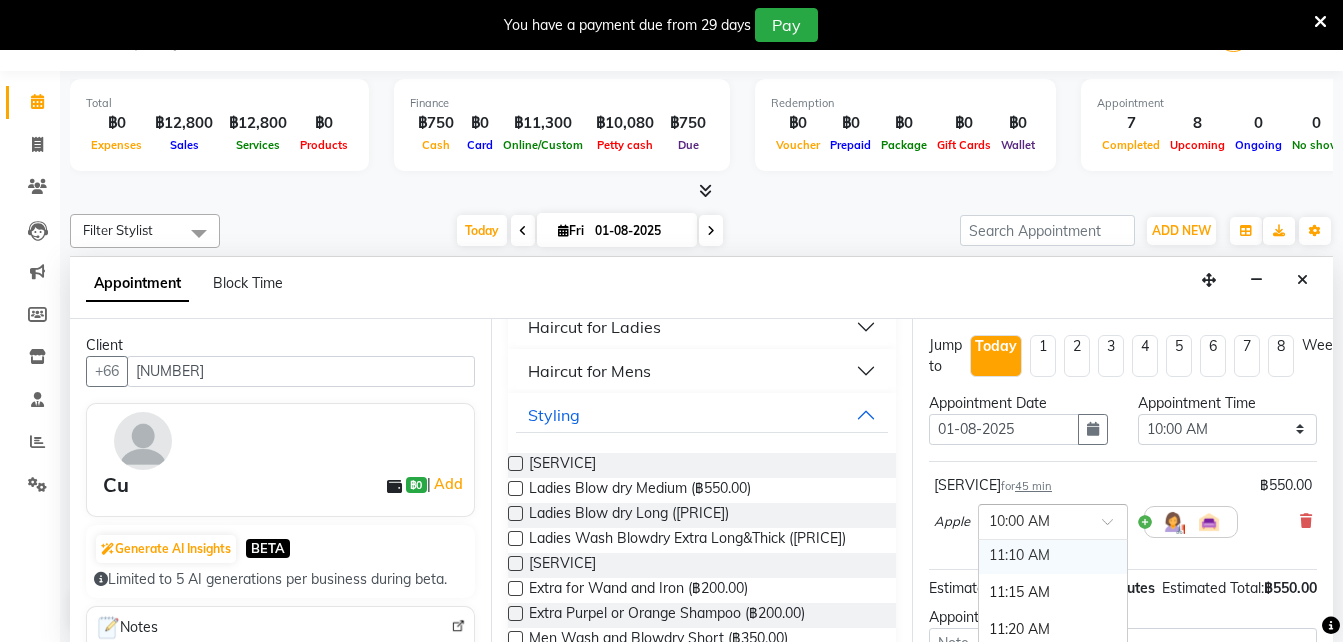click on "11:10 AM" at bounding box center (1053, 555) 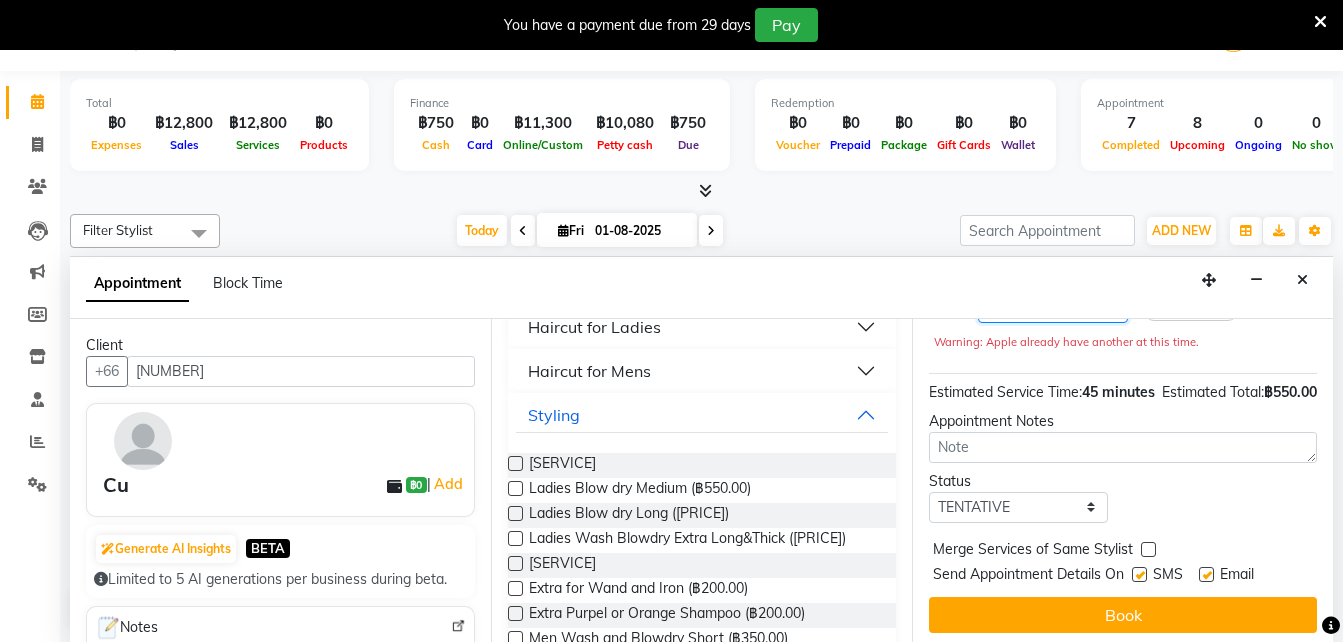 scroll, scrollTop: 260, scrollLeft: 0, axis: vertical 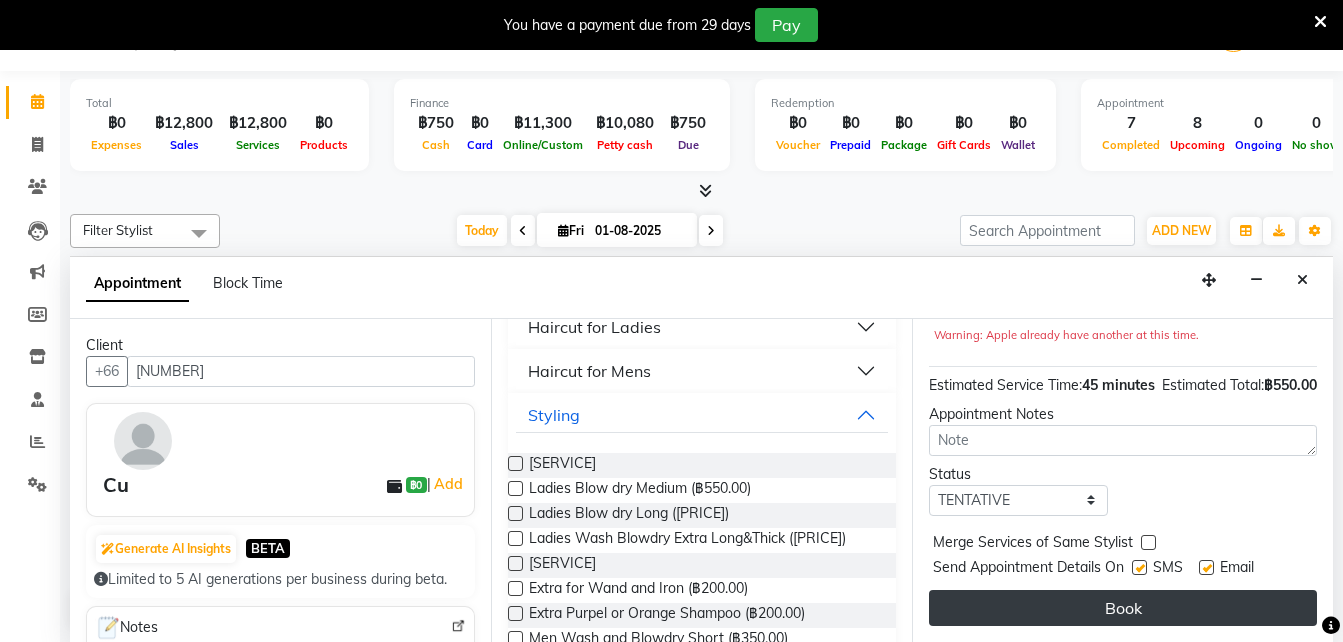 click on "Book" at bounding box center (1123, 608) 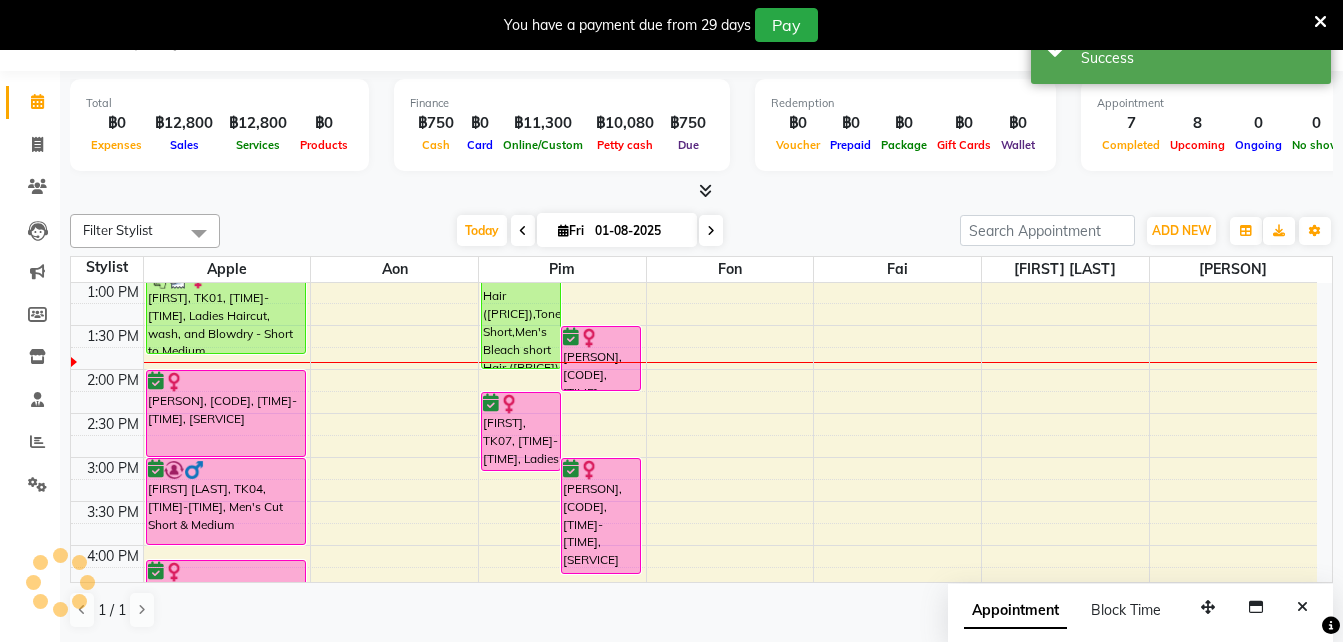 scroll, scrollTop: 0, scrollLeft: 0, axis: both 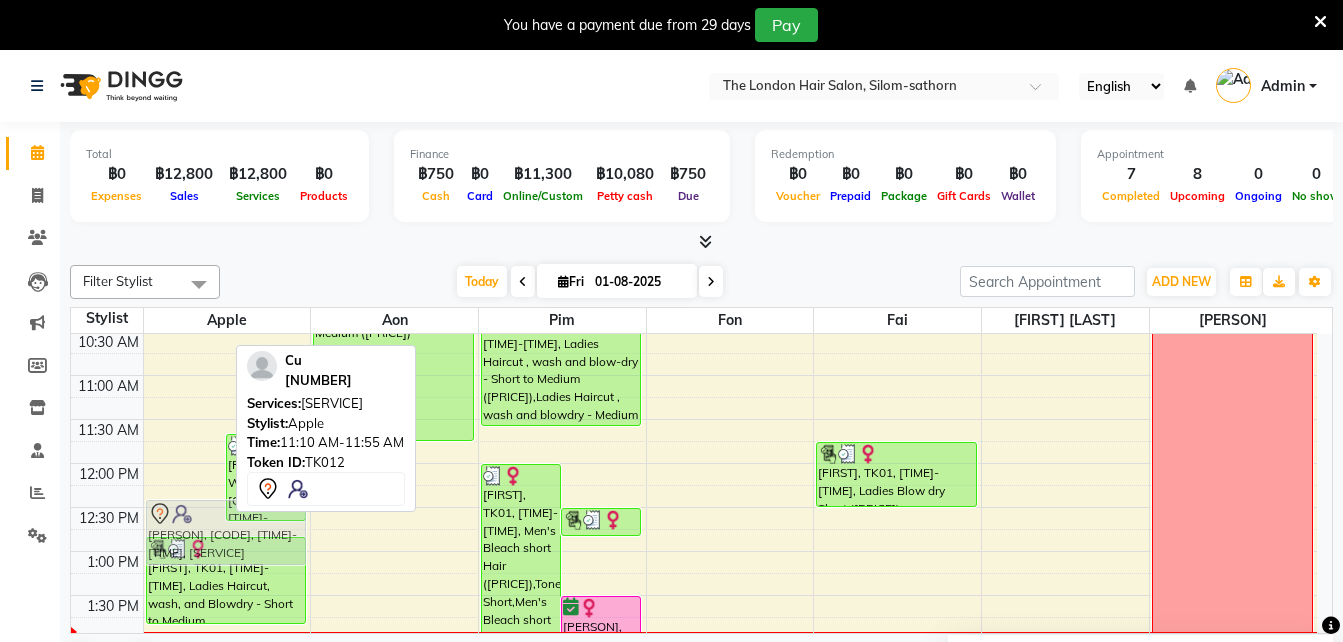 drag, startPoint x: 185, startPoint y: 420, endPoint x: 193, endPoint y: 535, distance: 115.27792 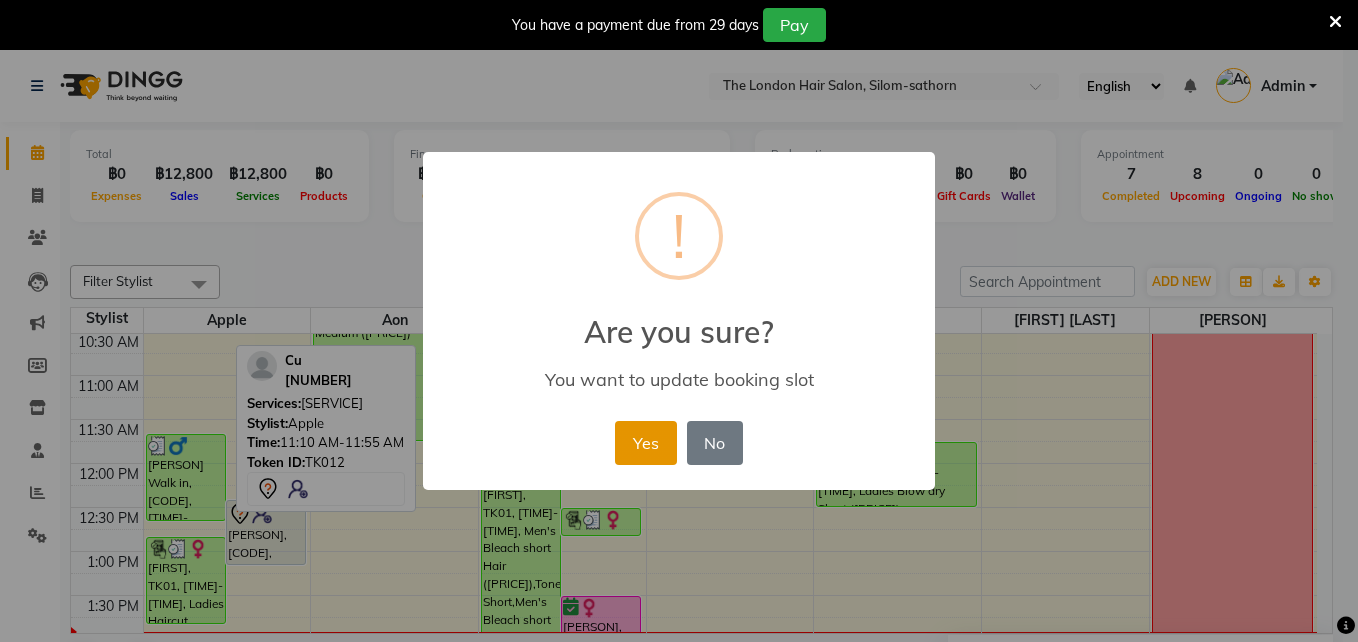 click on "Yes" at bounding box center (645, 443) 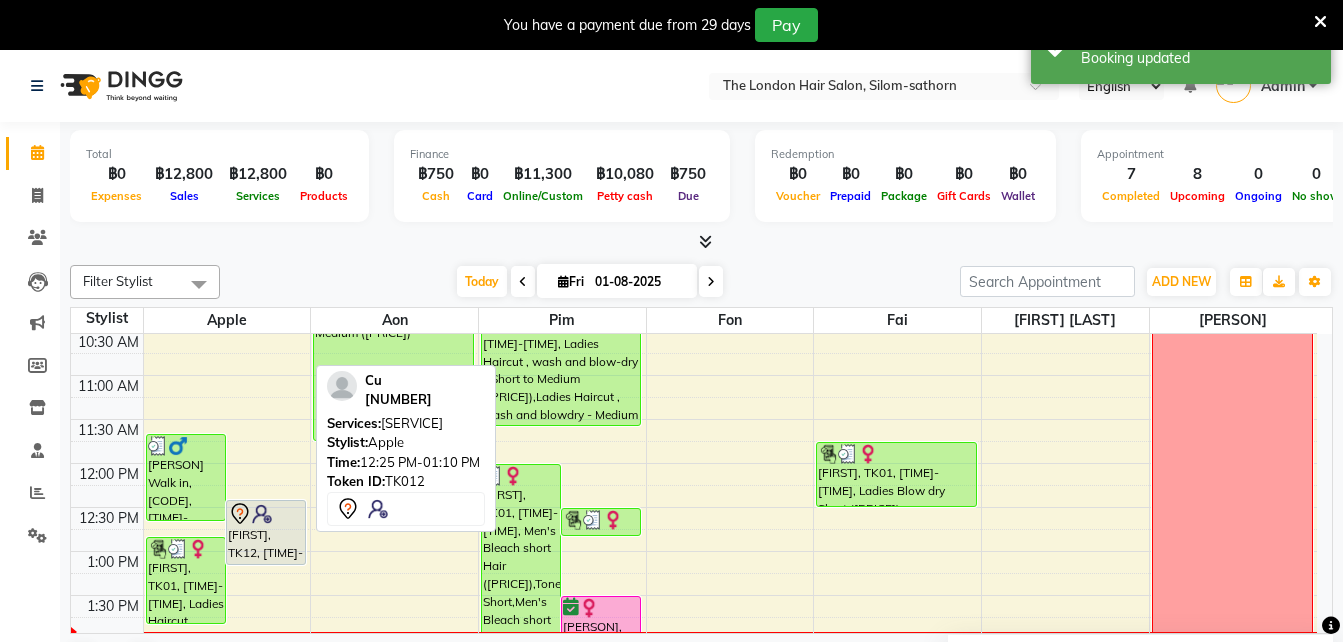 click on "[FIRST], TK12, [TIME]-[TIME], Ladies Blow dry Medium" at bounding box center [266, 532] 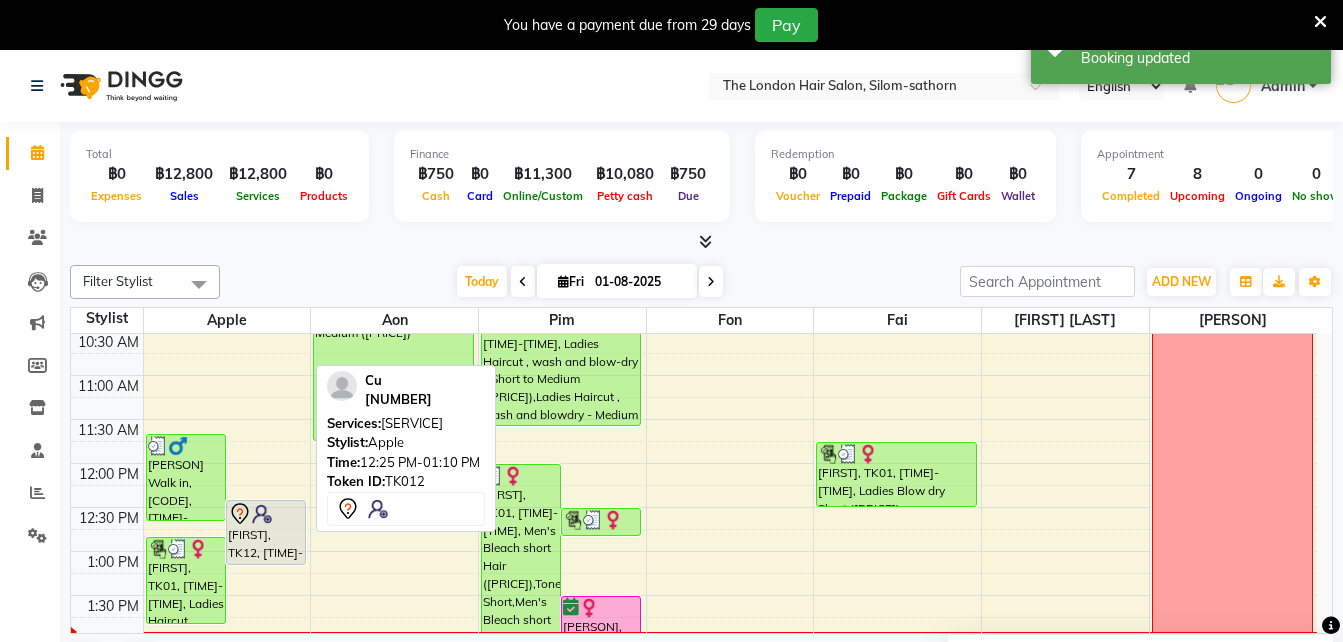 click on "[FIRST], TK12, [TIME]-[TIME], Ladies Blow dry Medium" at bounding box center [266, 532] 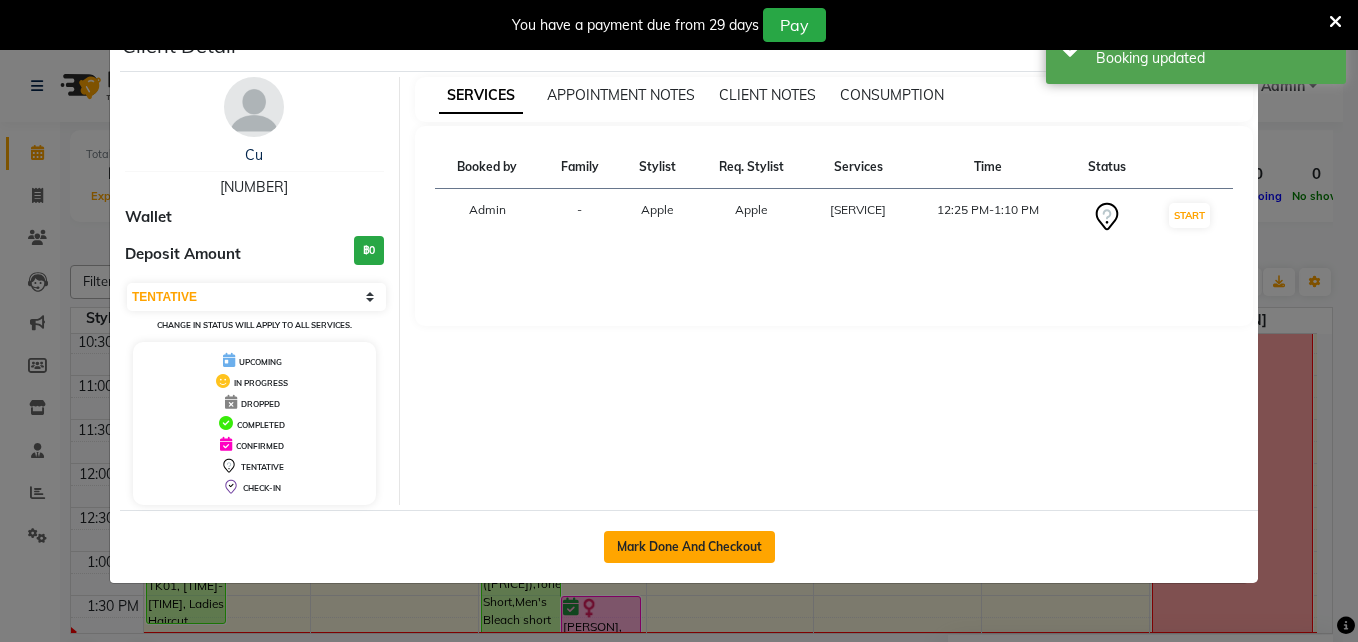 click on "Mark Done And Checkout" 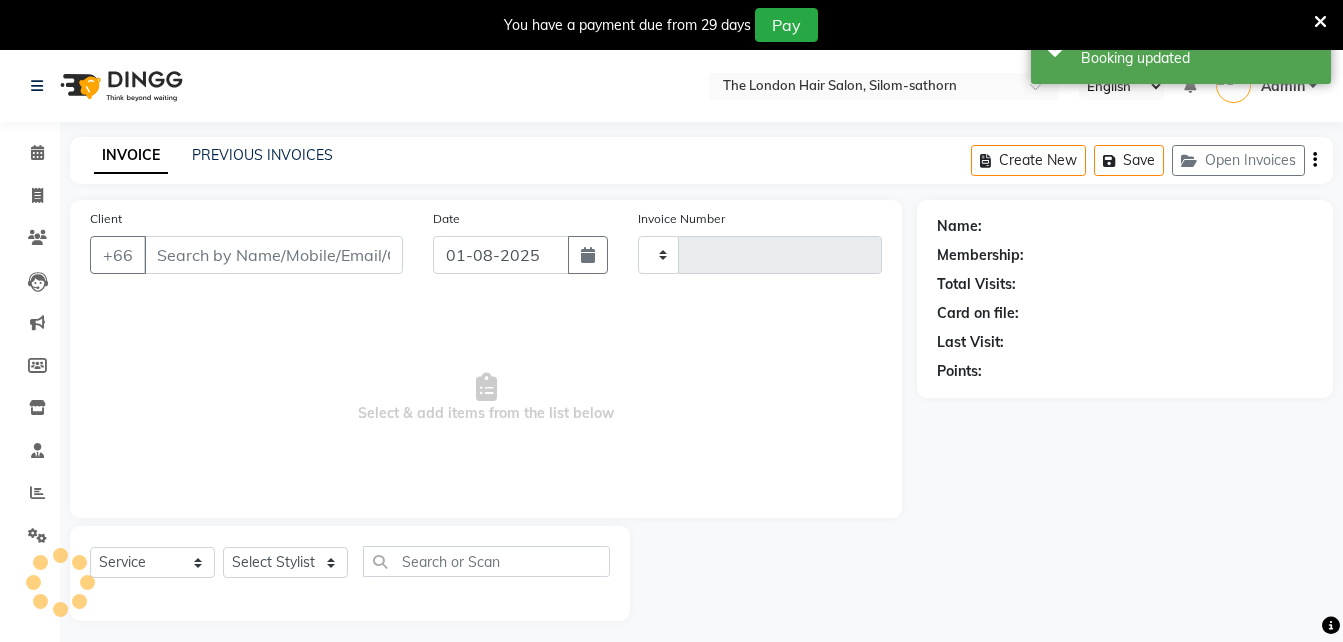 type on "1189" 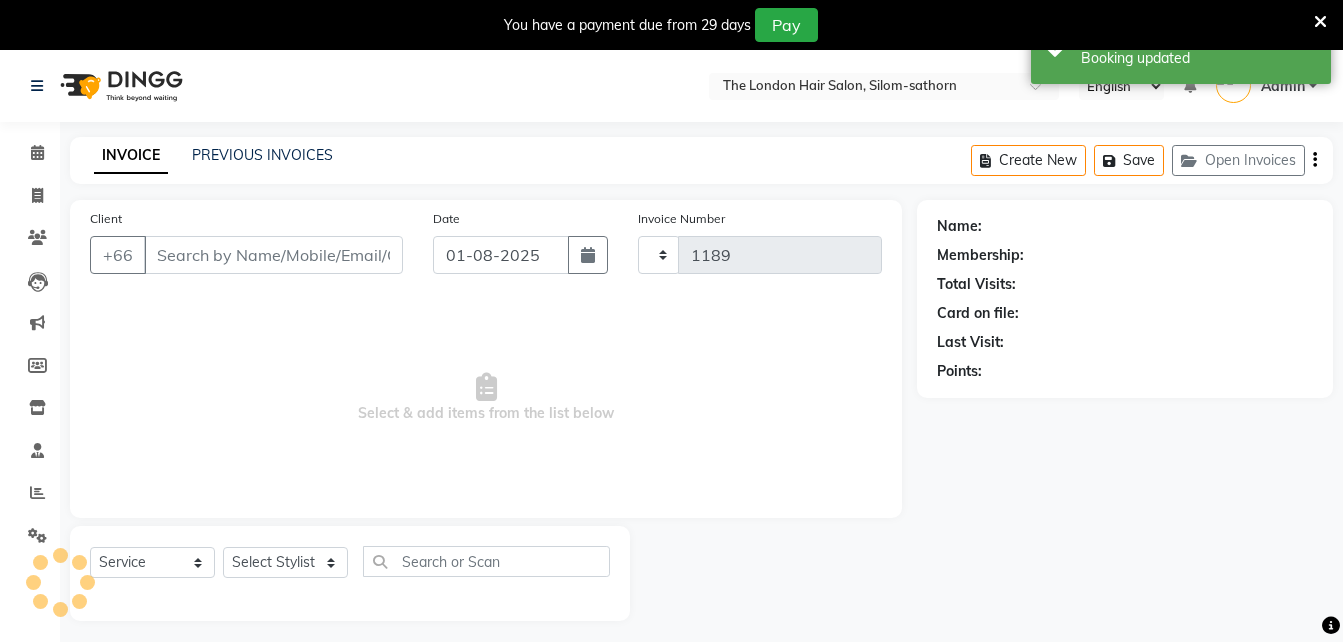 select on "6977" 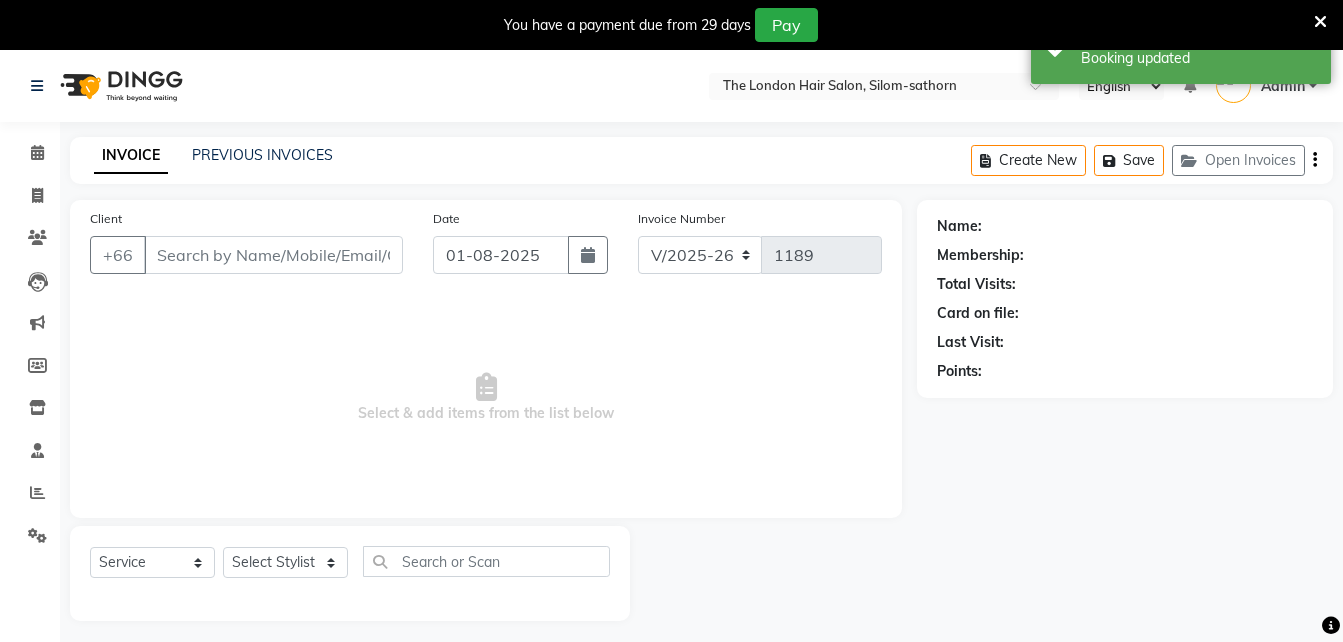 type on "[NUMBER]" 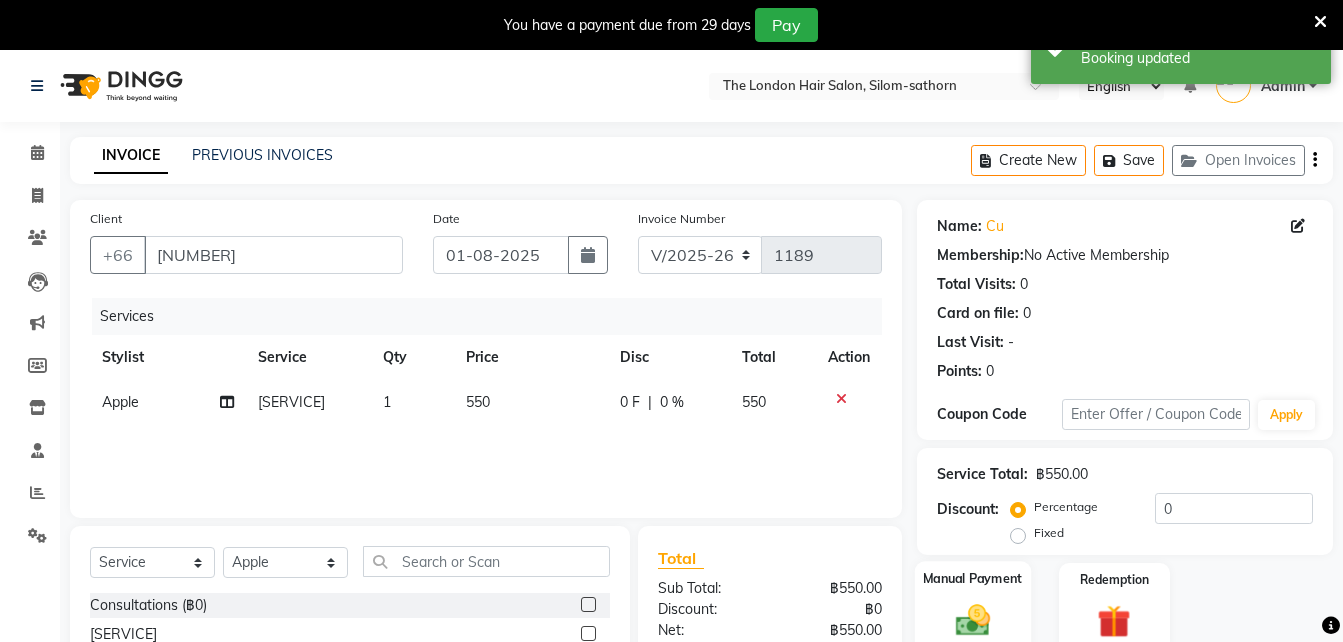 click 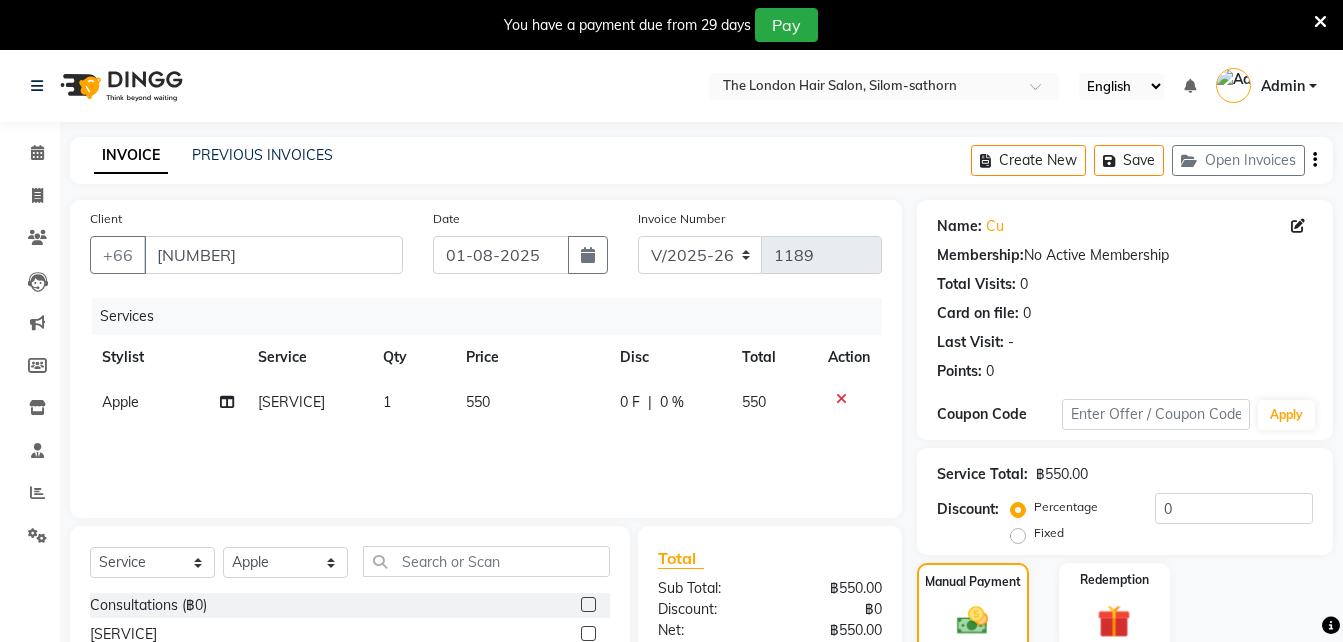 scroll, scrollTop: 211, scrollLeft: 0, axis: vertical 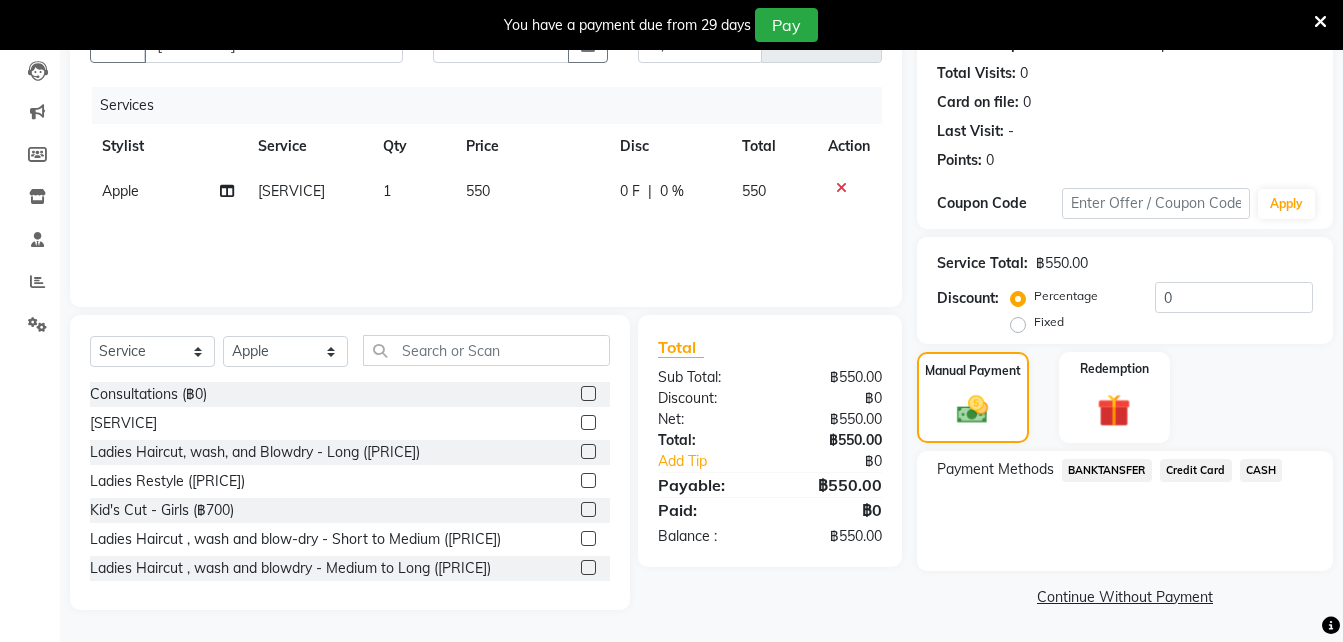 click on "BANKTANSFER" 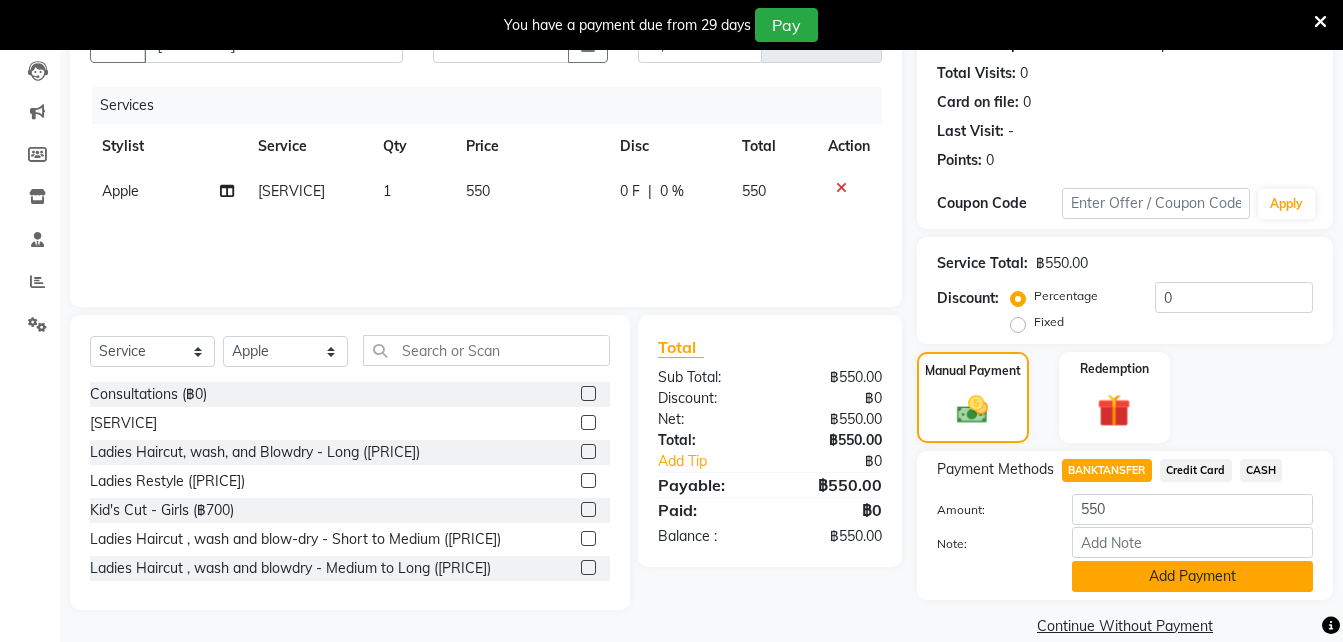 click on "Add Payment" 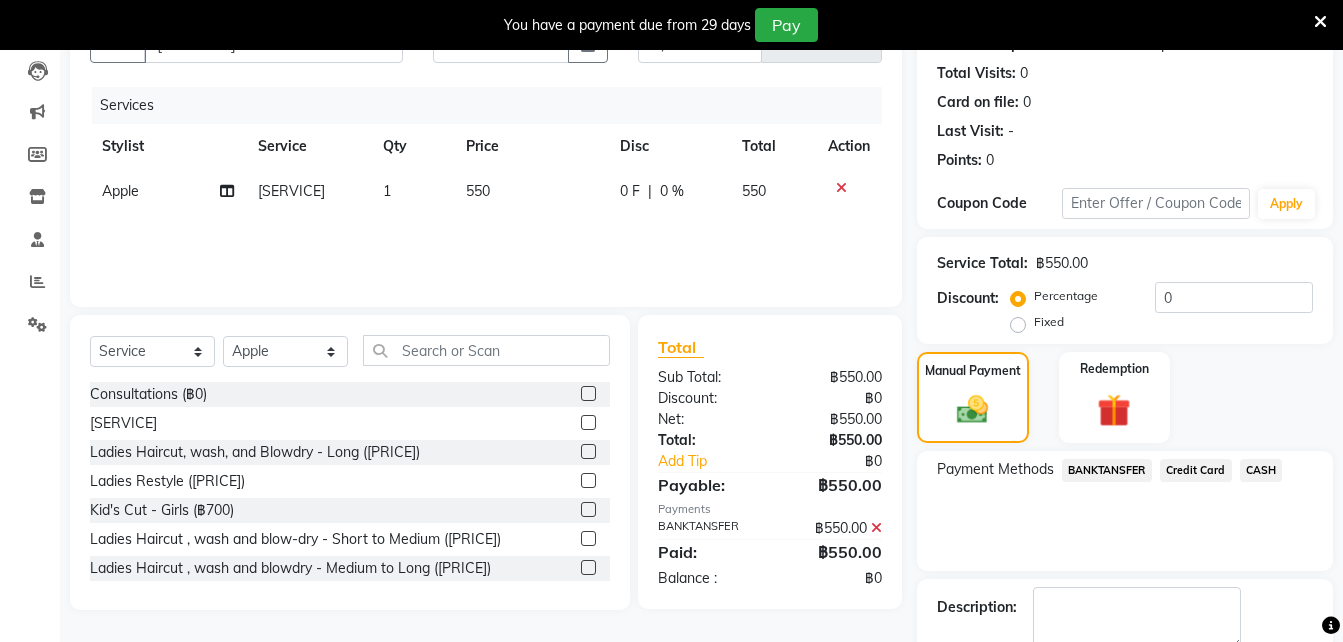 scroll, scrollTop: 324, scrollLeft: 0, axis: vertical 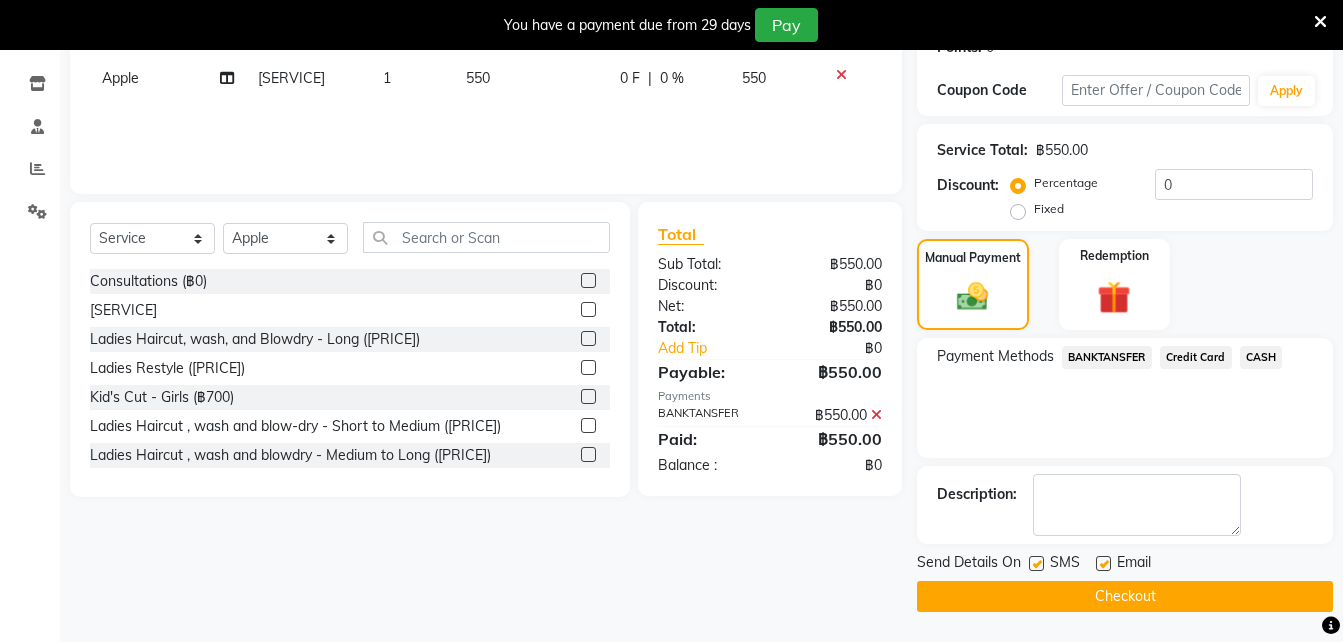 click on "Checkout" 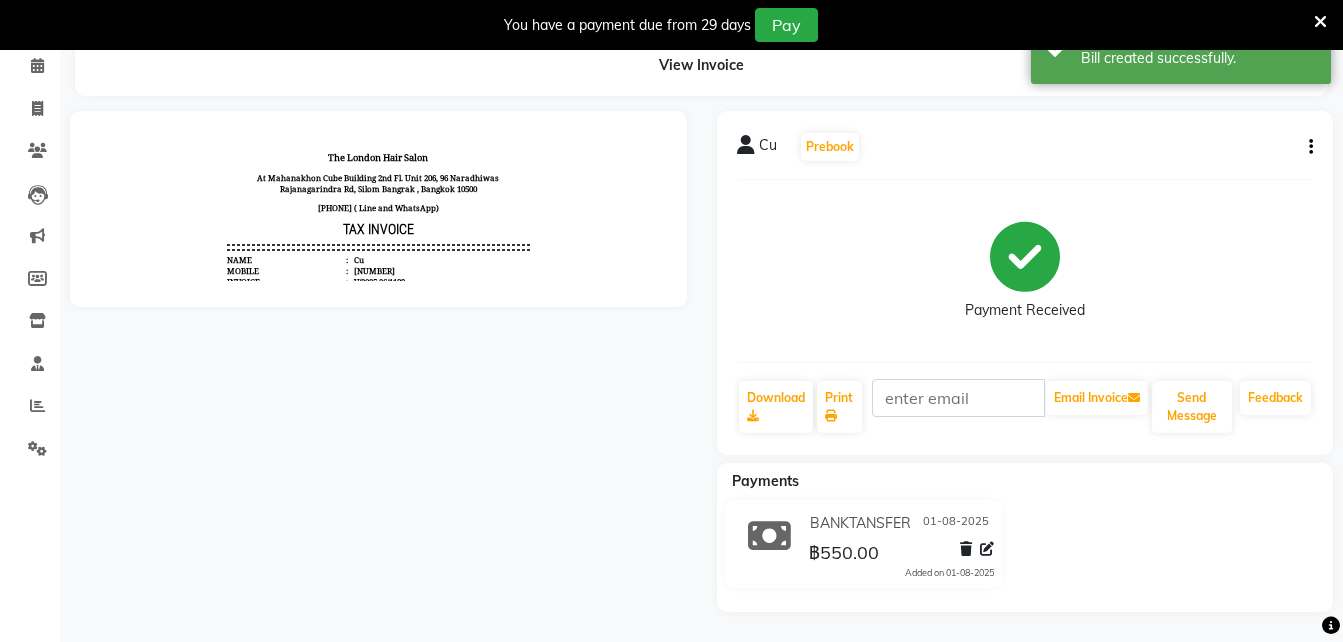 scroll, scrollTop: 0, scrollLeft: 0, axis: both 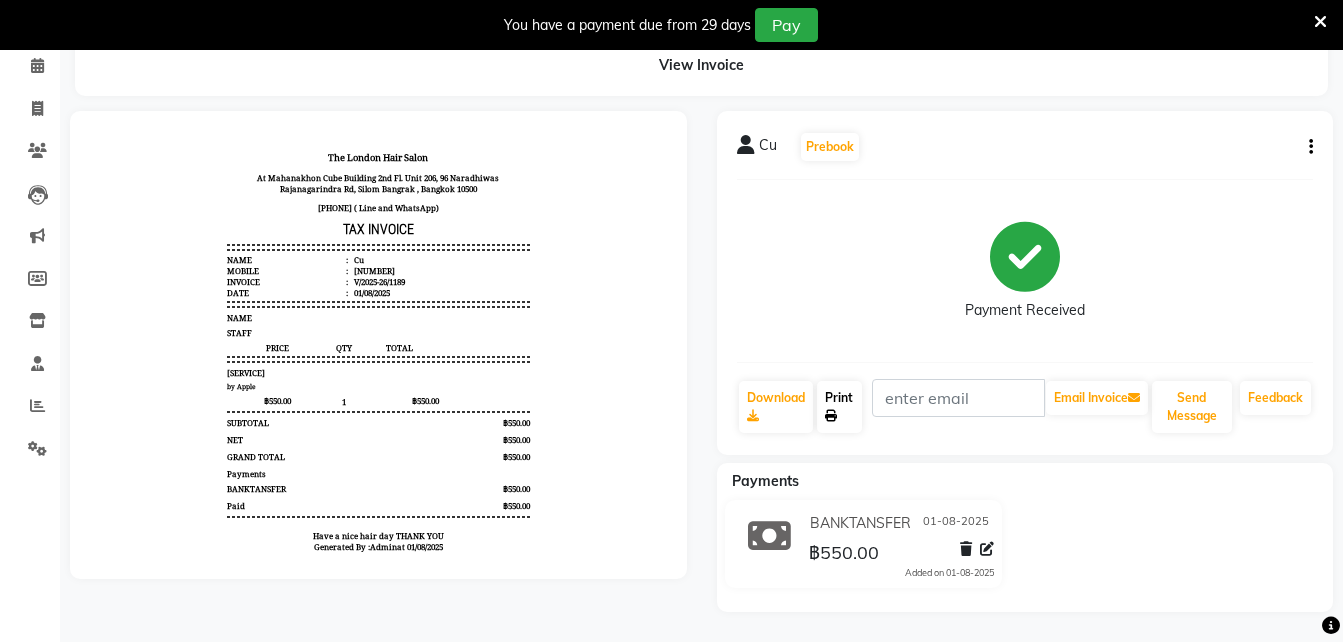 click on "Print" 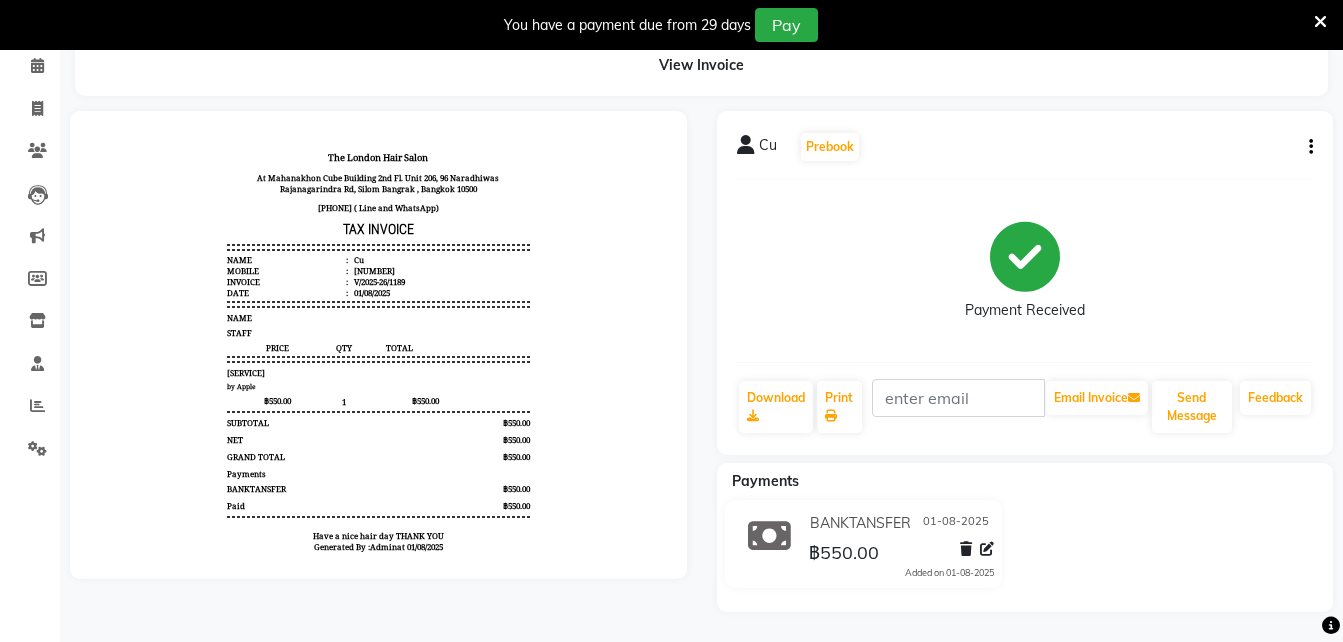 click at bounding box center (1320, 22) 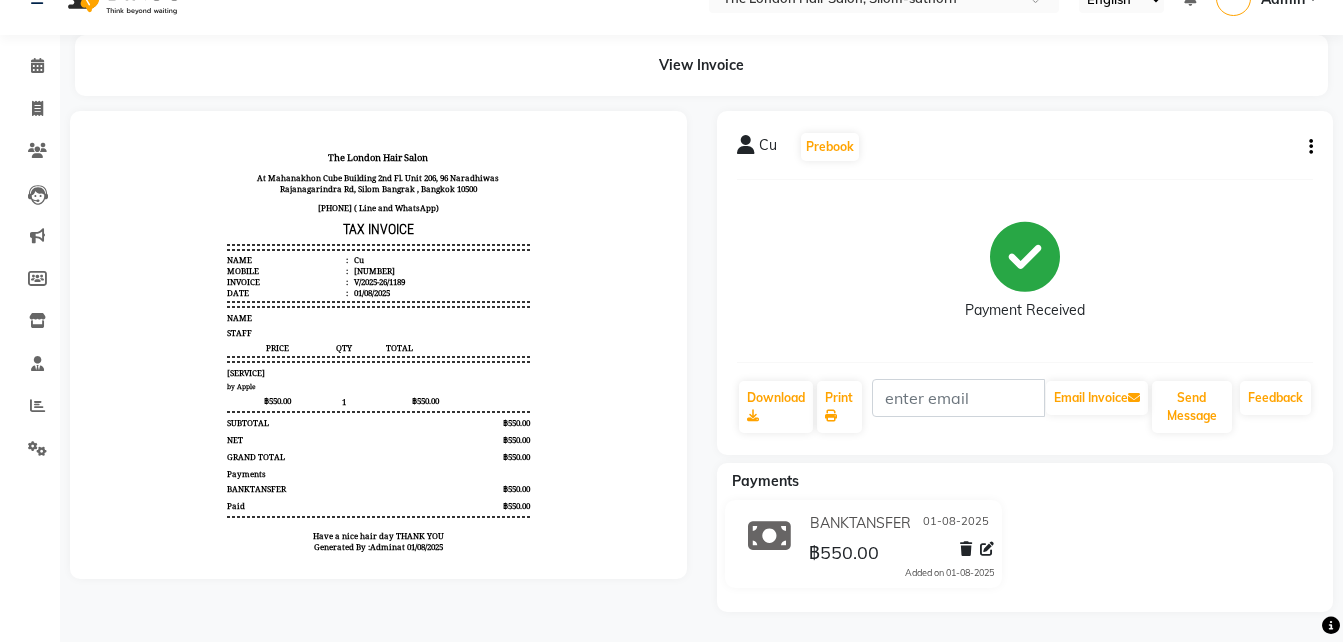 scroll, scrollTop: 37, scrollLeft: 0, axis: vertical 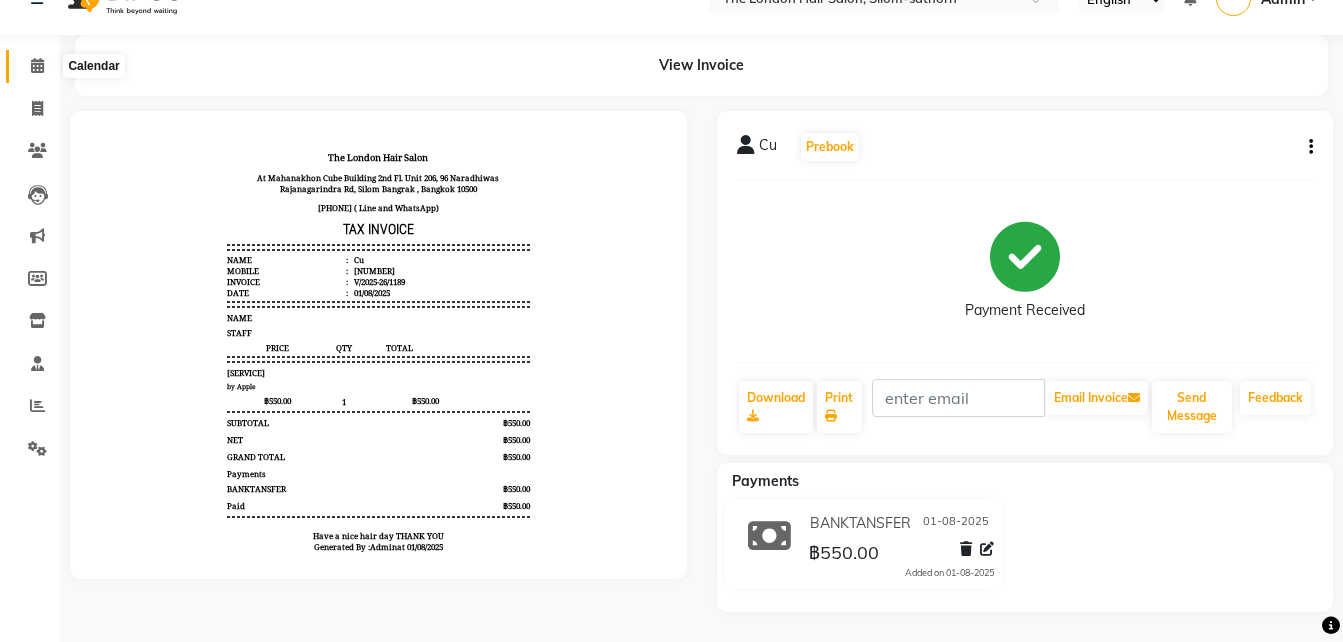 click 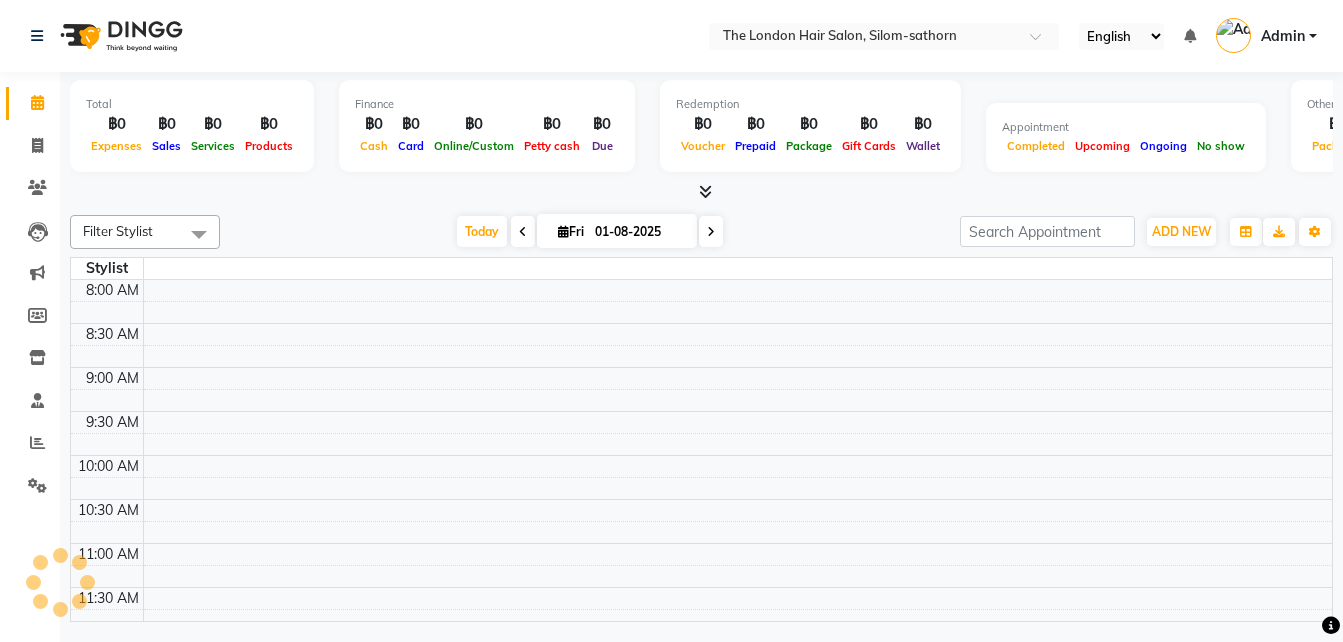 scroll, scrollTop: 0, scrollLeft: 0, axis: both 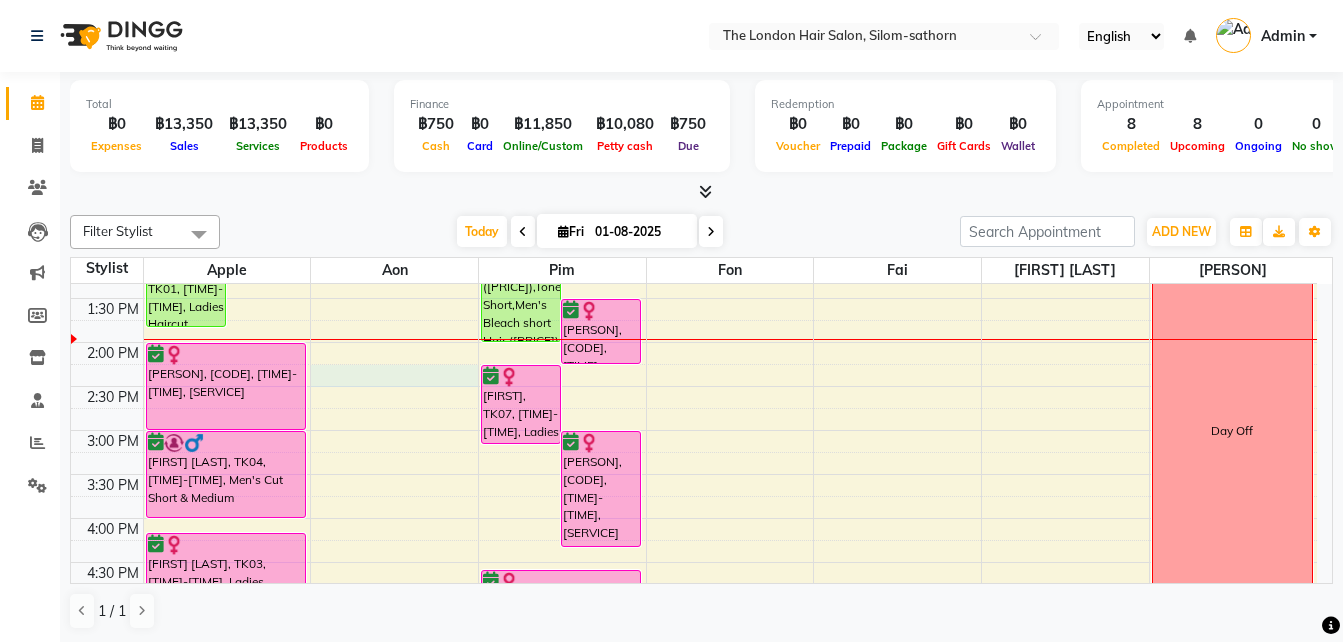 click on "[TIME] [TIME] [TIME] [TIME] [TIME] [TIME] [TIME] [TIME] [TIME] [TIME] [TIME] [TIME] [TIME] [TIME] [TIME] [TIME] [TIME] [TIME] [TIME] [TIME] [TIME] [TIME] [TIME] [TIME] [TIME]     [PERSON] Walk in, [CODE], [TIME]-[TIME], [SERVICE]     [PERSON], [CODE], [TIME]-[TIME], [SERVICE]     [PERSON], [CODE], [TIME]-[TIME], [SERVICE]     [PERSON], [CODE], [TIME]-[TIME], [SERVICE]     [PERSON], [CODE], [TIME]-[TIME], [SERVICE]     [PERSON], [CODE], [TIME]-[TIME], [SERVICE]     [PERSON], [CODE], [TIME]-[TIME], [SERVICE]             [PERSON], [CODE], [TIME]-[TIME], [SERVICE]" at bounding box center (694, 430) 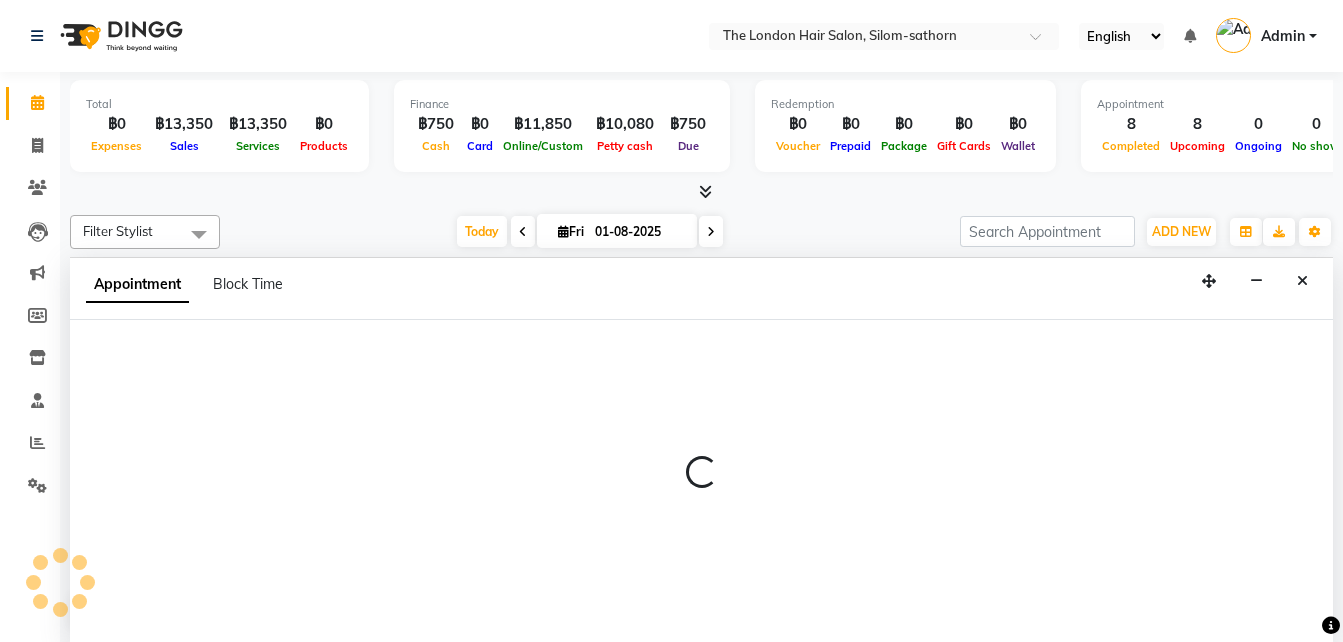 scroll, scrollTop: 1, scrollLeft: 0, axis: vertical 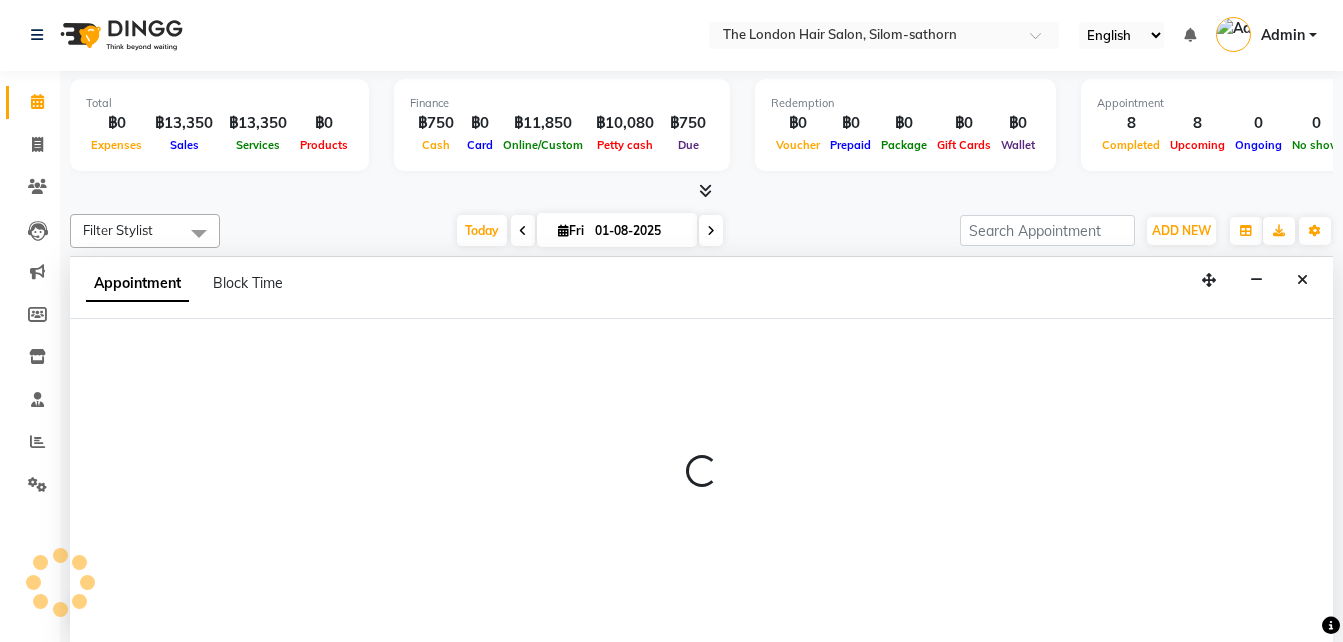select on "56709" 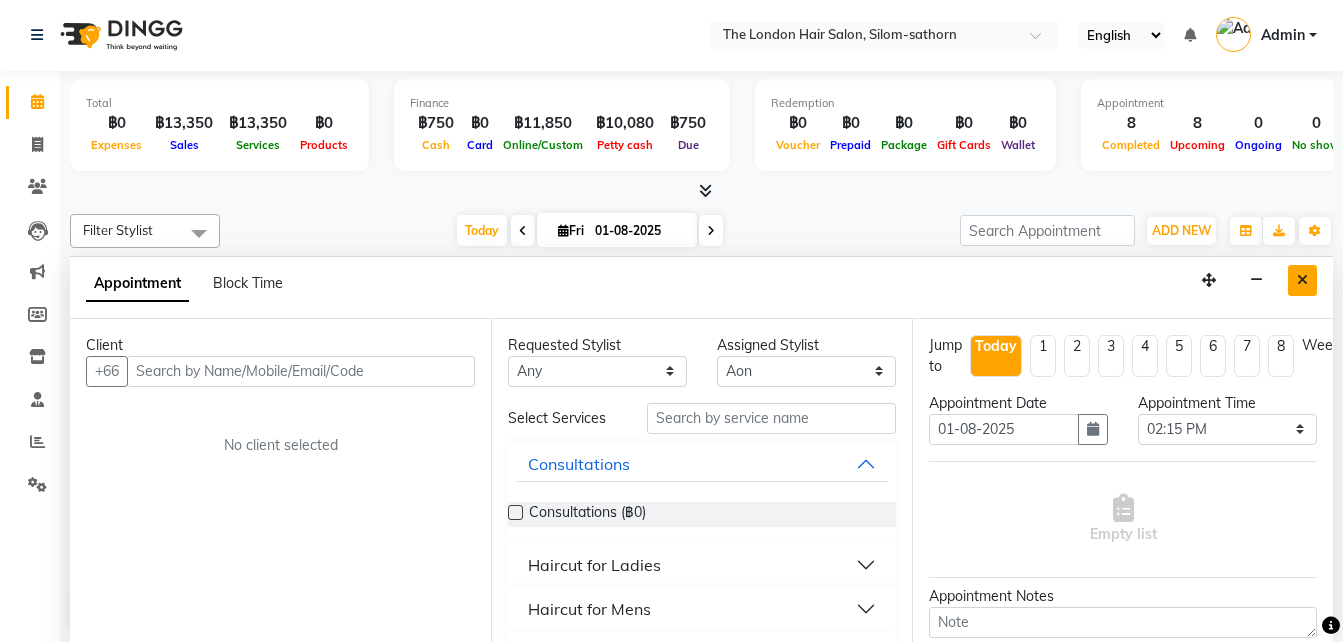 click at bounding box center (1302, 280) 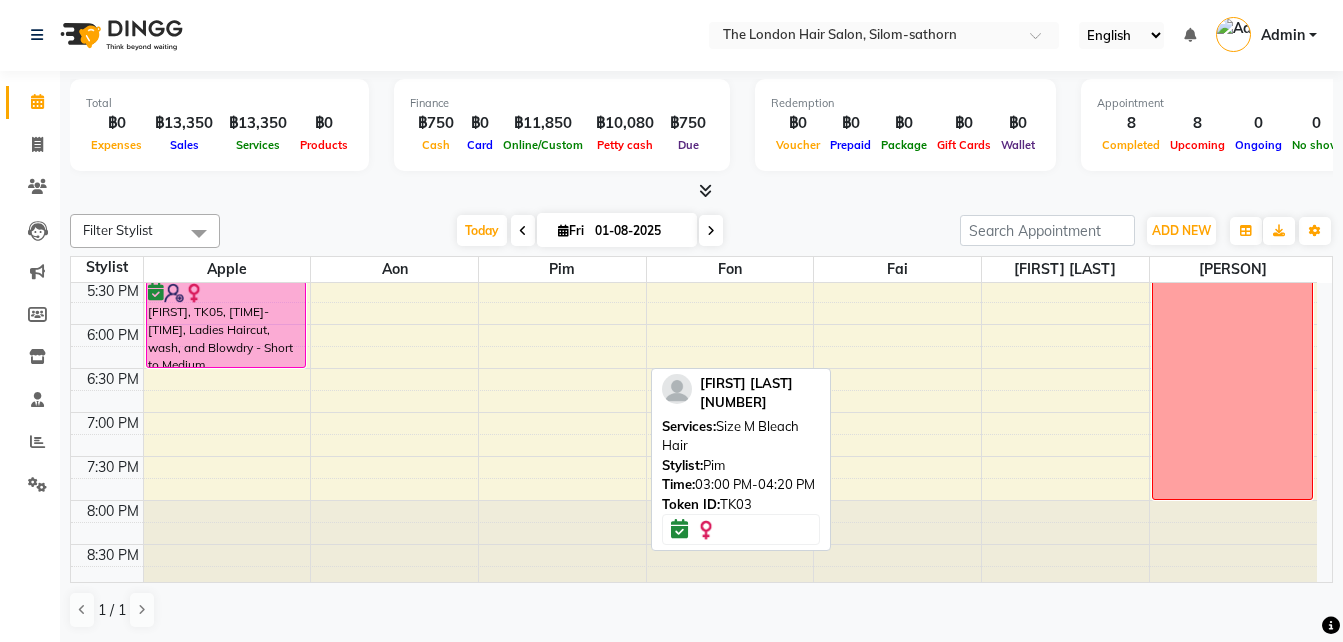 scroll, scrollTop: 756, scrollLeft: 0, axis: vertical 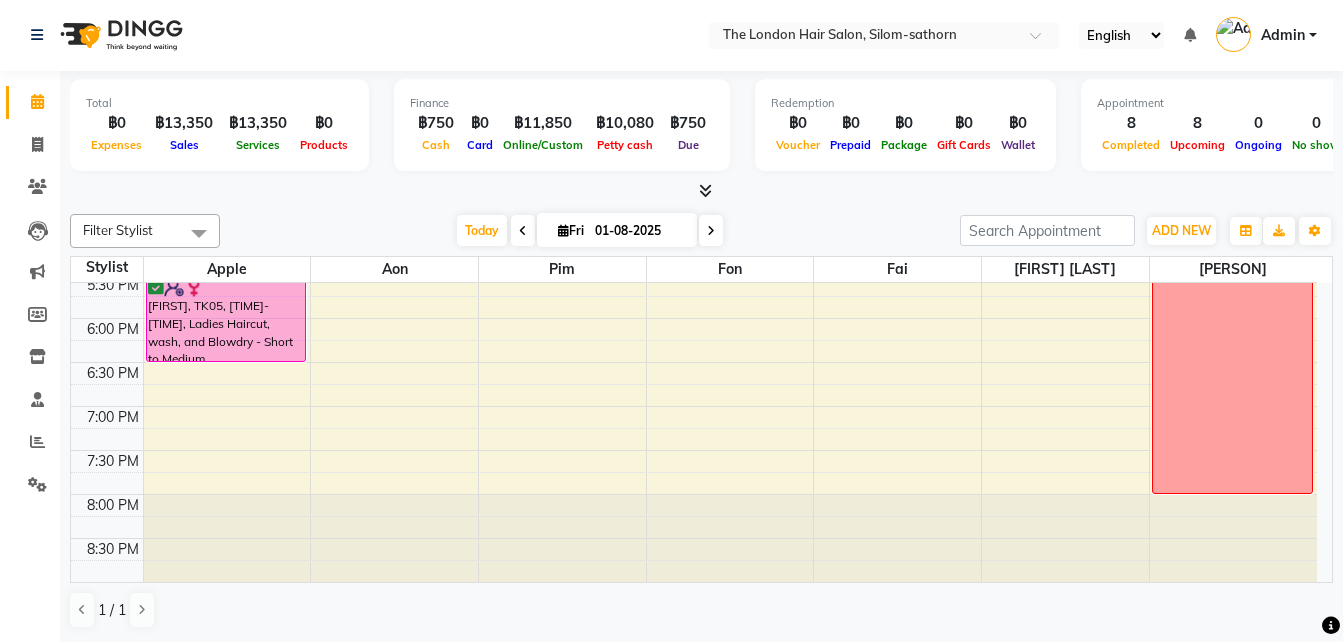 click on "[TIME] [TIME] [TIME] [TIME] [TIME] [TIME] [TIME] [TIME] [TIME] [TIME] [TIME] [TIME] [TIME] [TIME] [TIME] [TIME] [TIME] [TIME] [TIME] [TIME] [TIME] [TIME] [TIME] [TIME] [TIME]     [PERSON] Walk in, [CODE], [TIME]-[TIME], [SERVICE]     [PERSON], [CODE], [TIME]-[TIME], [SERVICE]     [PERSON], [CODE], [TIME]-[TIME], [SERVICE]     [PERSON], [CODE], [TIME]-[TIME], [SERVICE]     [PERSON], [CODE], [TIME]-[TIME], [SERVICE]     [PERSON], [CODE], [TIME]-[TIME], [SERVICE]     [PERSON], [CODE], [TIME]-[TIME], [SERVICE]             [PERSON], [CODE], [TIME]-[TIME], [SERVICE]" at bounding box center [694, 54] 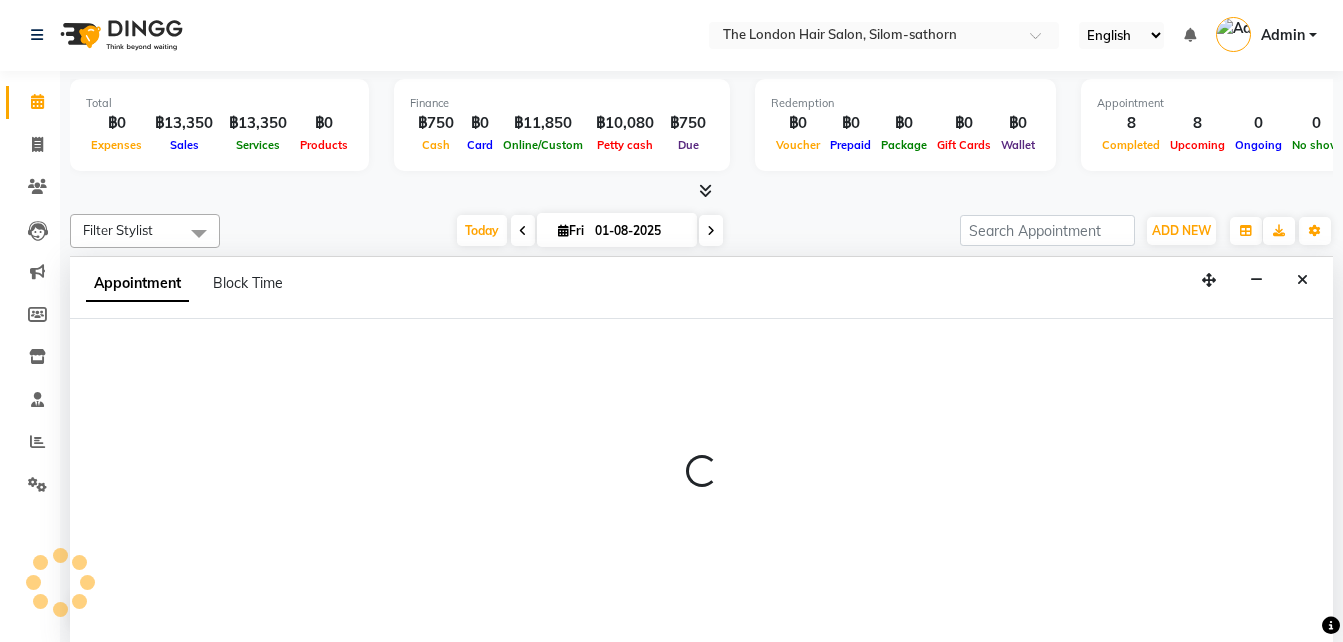 select on "65351" 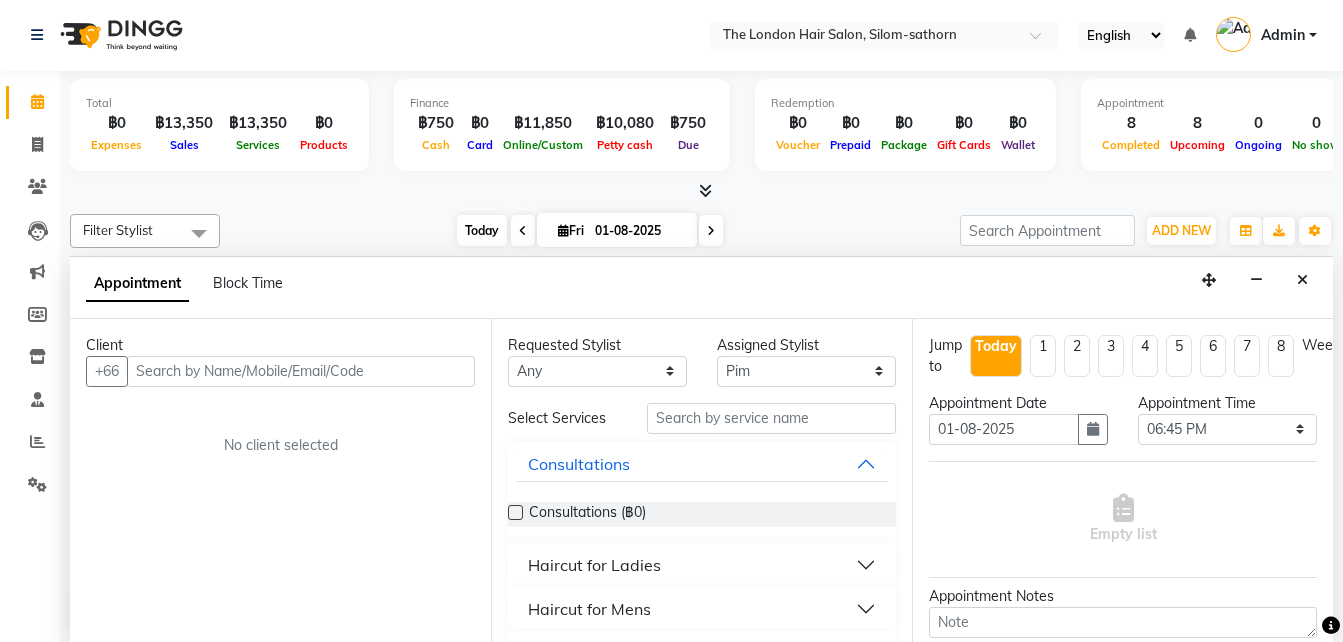 click on "Today" at bounding box center (482, 230) 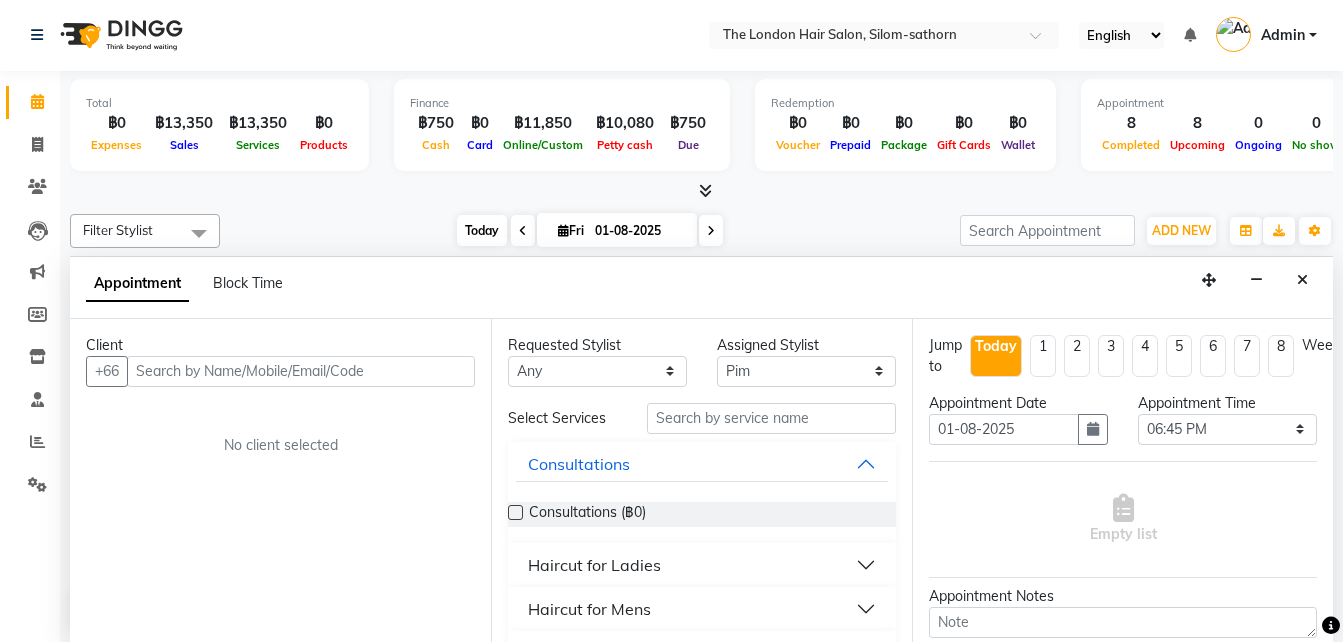scroll, scrollTop: 0, scrollLeft: 0, axis: both 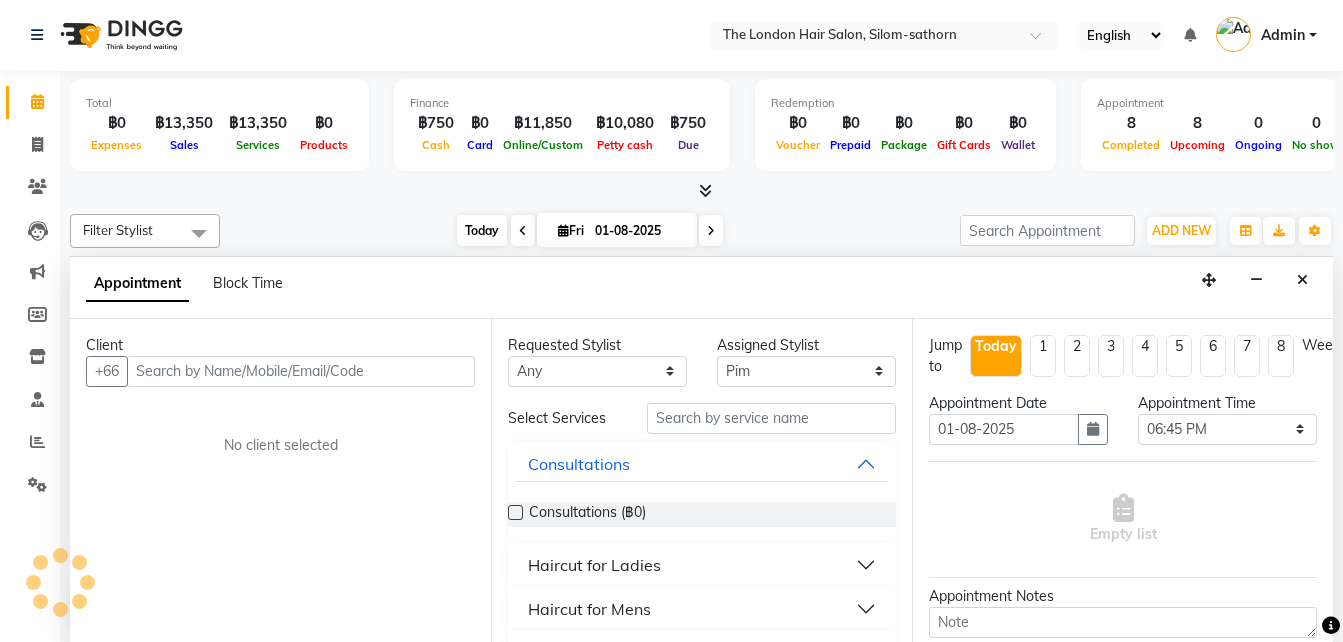 click on "Today" at bounding box center (482, 230) 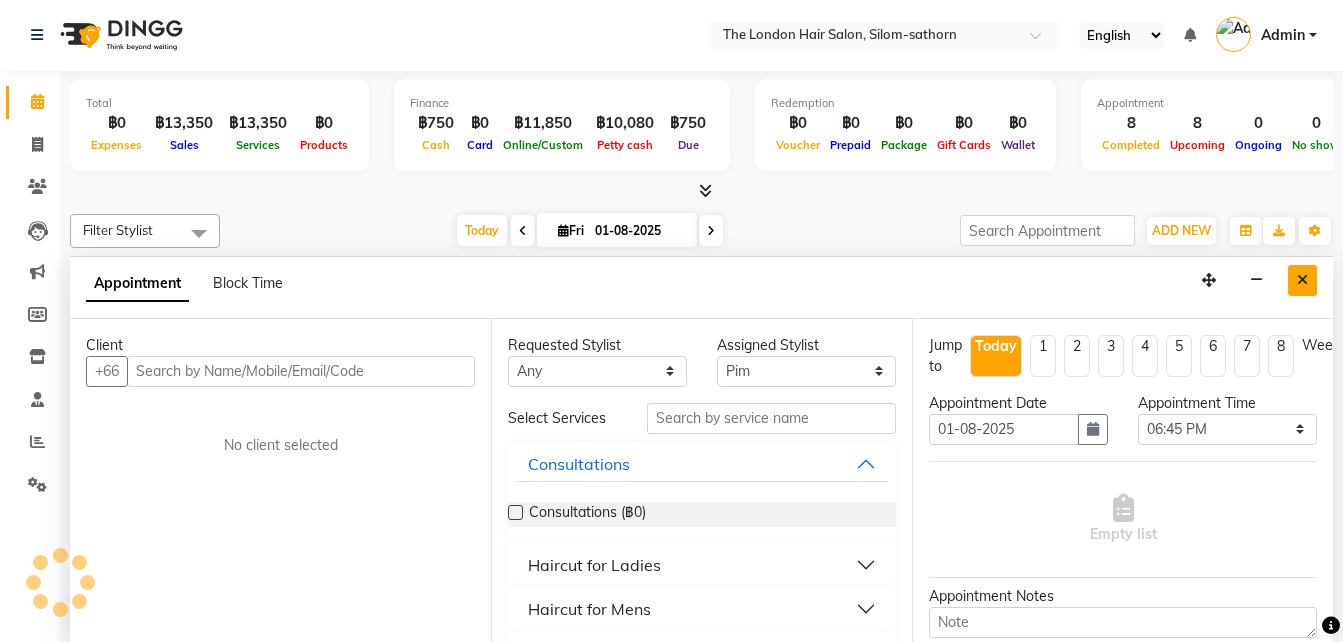 click at bounding box center (1302, 280) 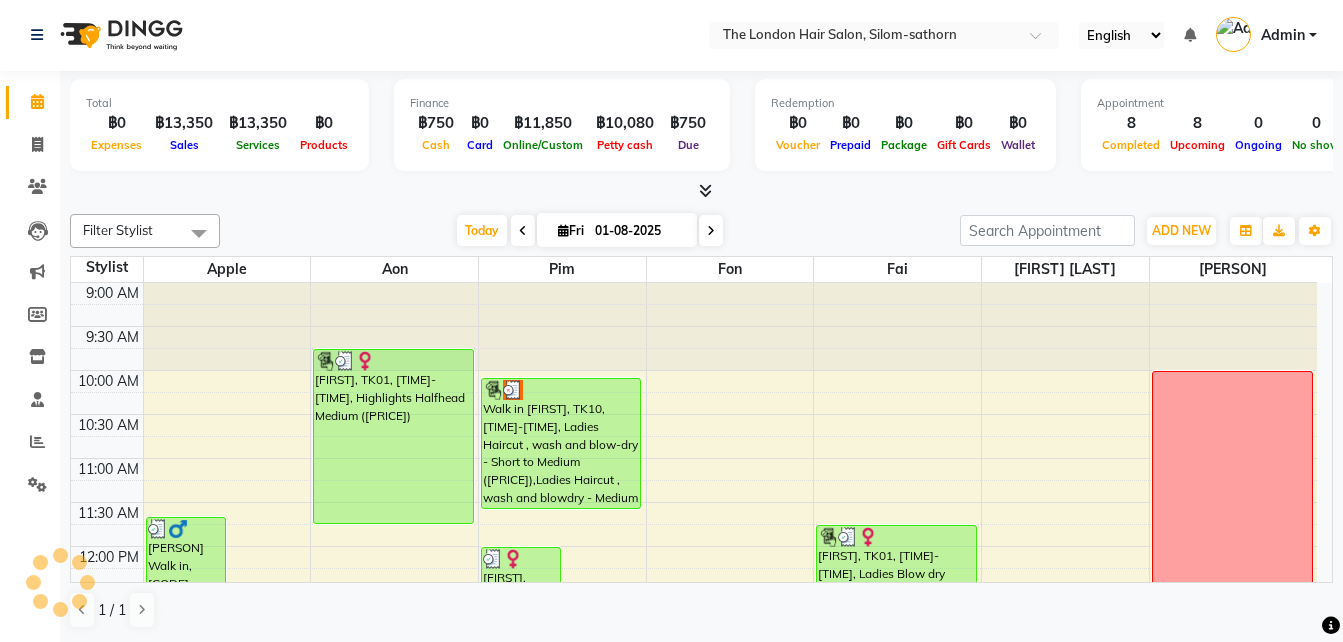 click at bounding box center [711, 231] 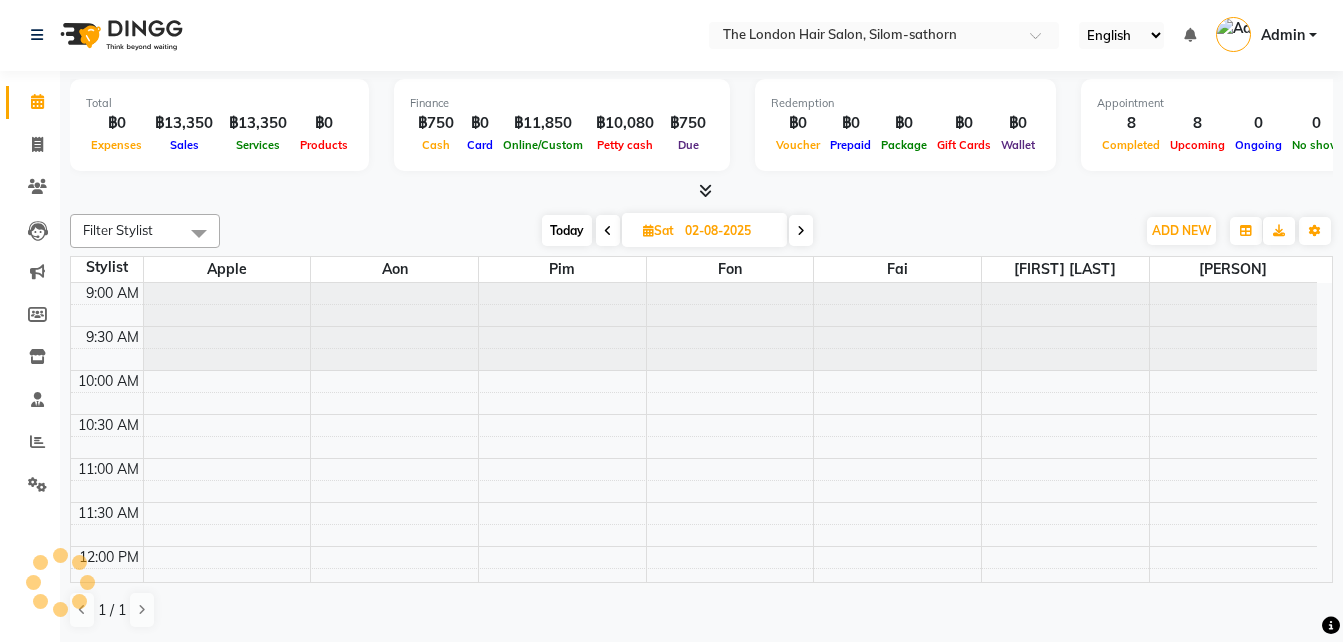 scroll, scrollTop: 441, scrollLeft: 0, axis: vertical 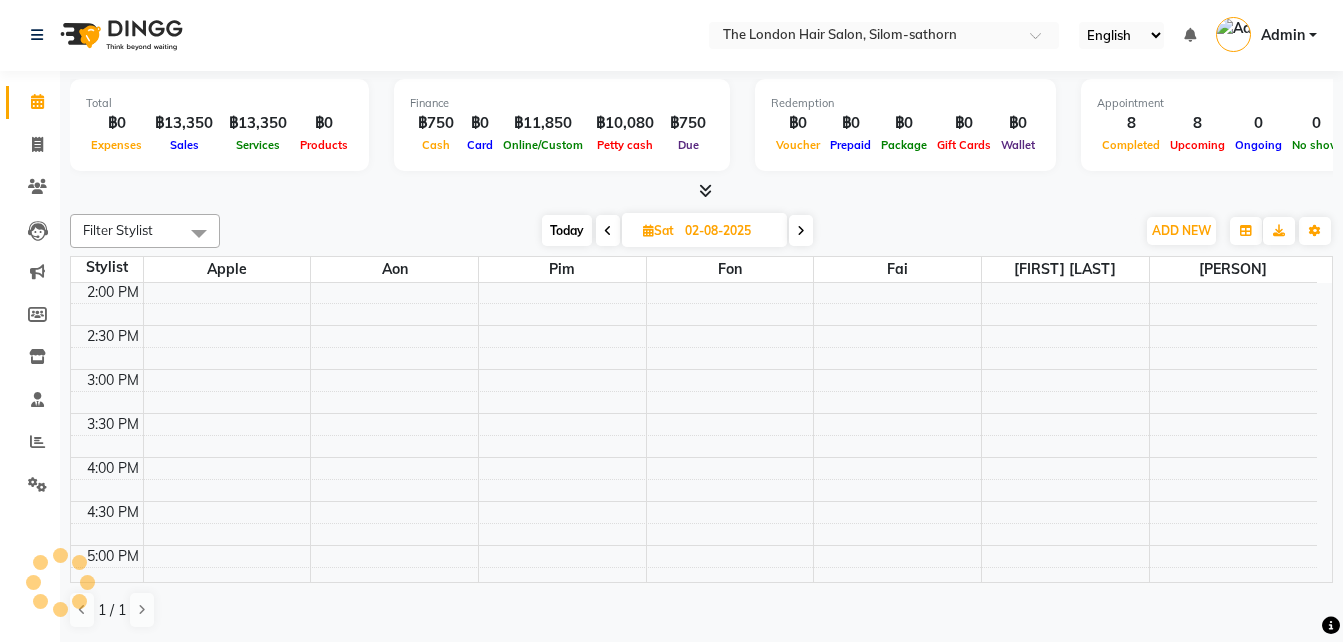 click on "02-08-2025" at bounding box center (729, 231) 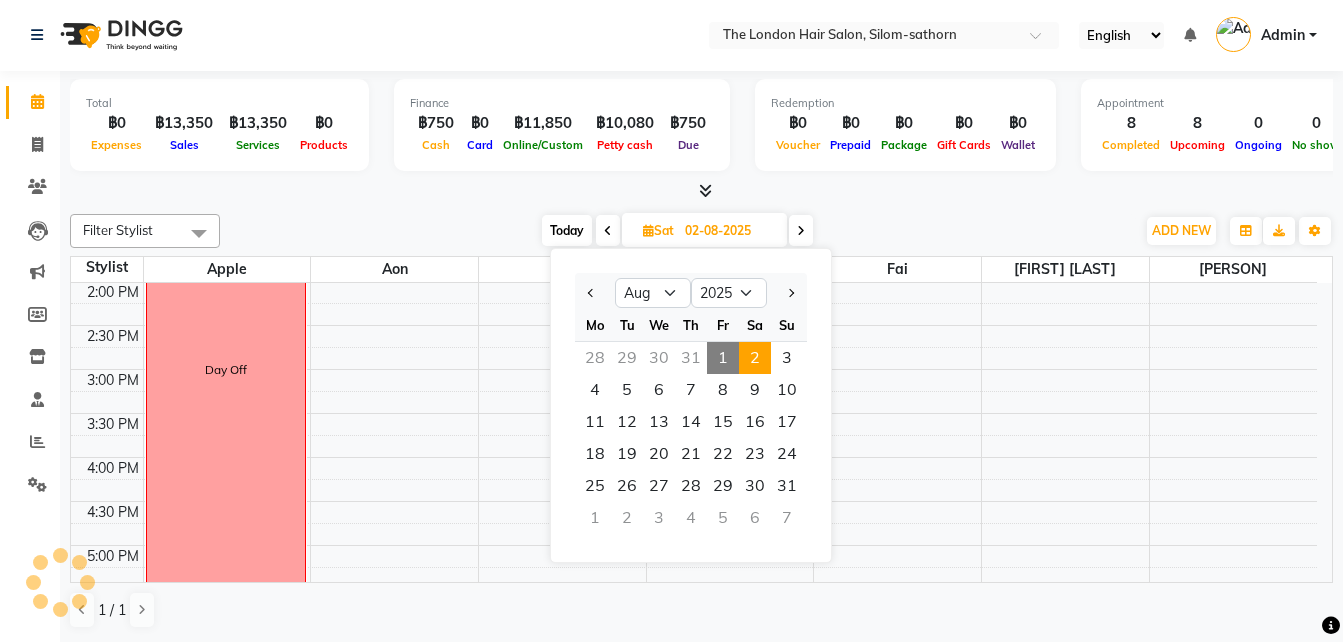 click at bounding box center [801, 231] 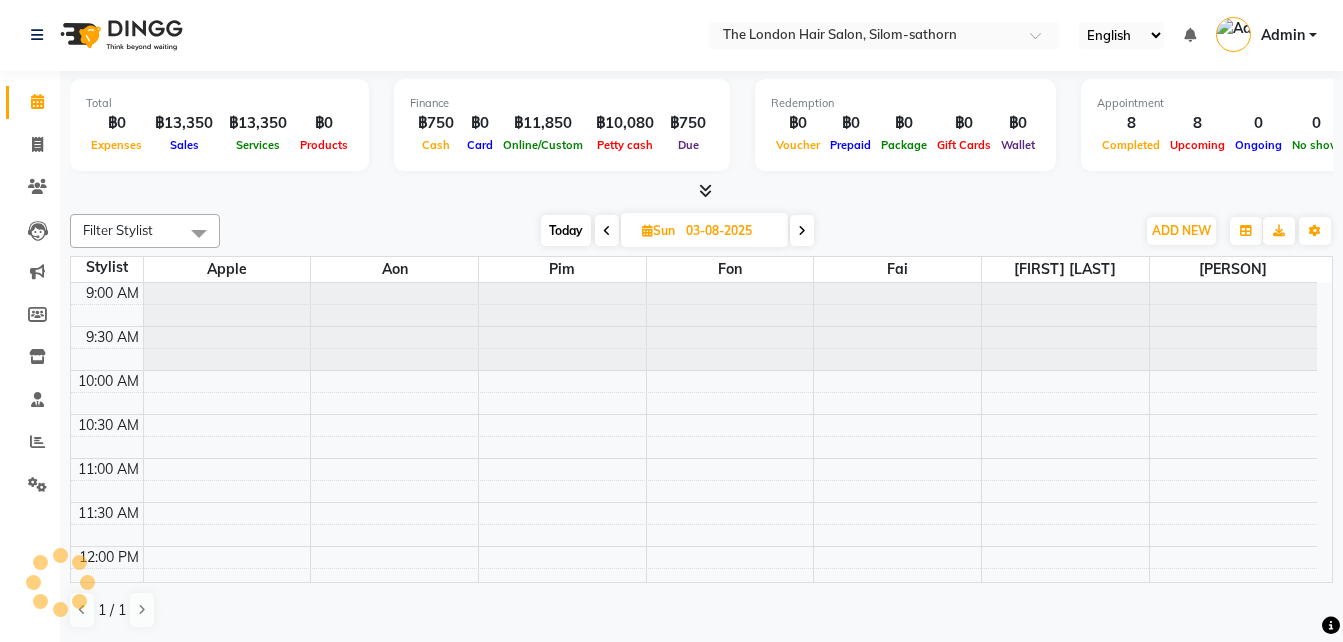 scroll, scrollTop: 441, scrollLeft: 0, axis: vertical 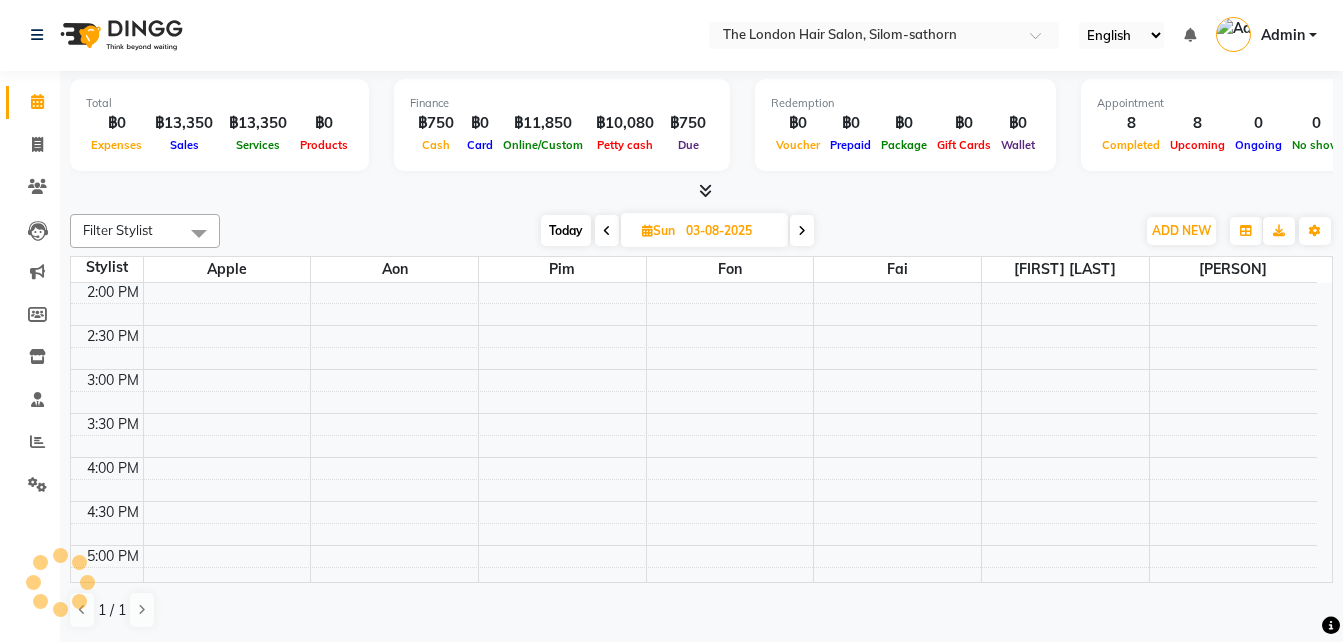 drag, startPoint x: 805, startPoint y: 232, endPoint x: 810, endPoint y: 248, distance: 16.763054 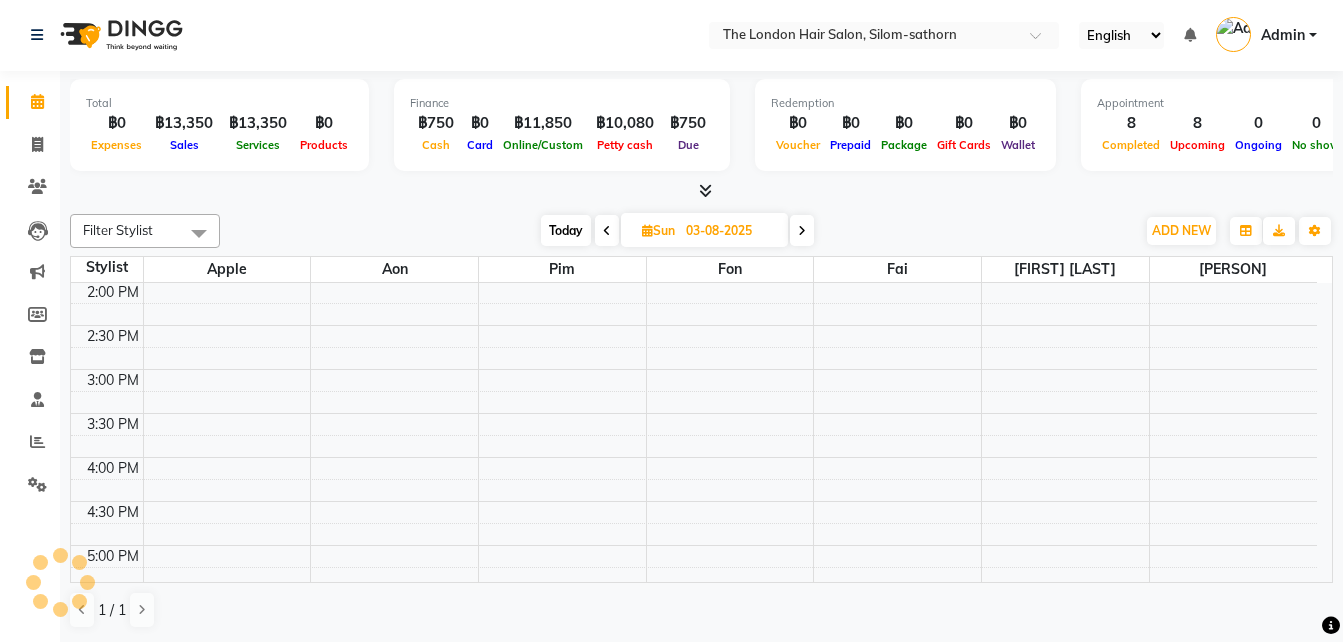 click at bounding box center (802, 231) 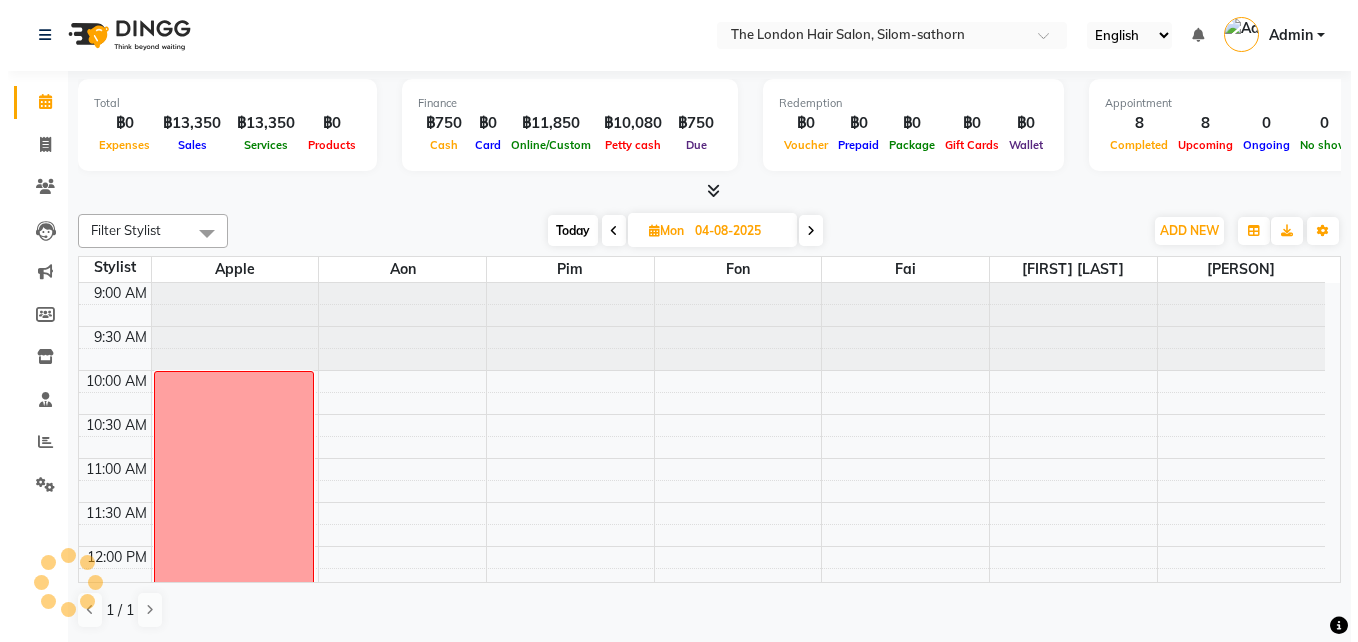 scroll, scrollTop: 441, scrollLeft: 0, axis: vertical 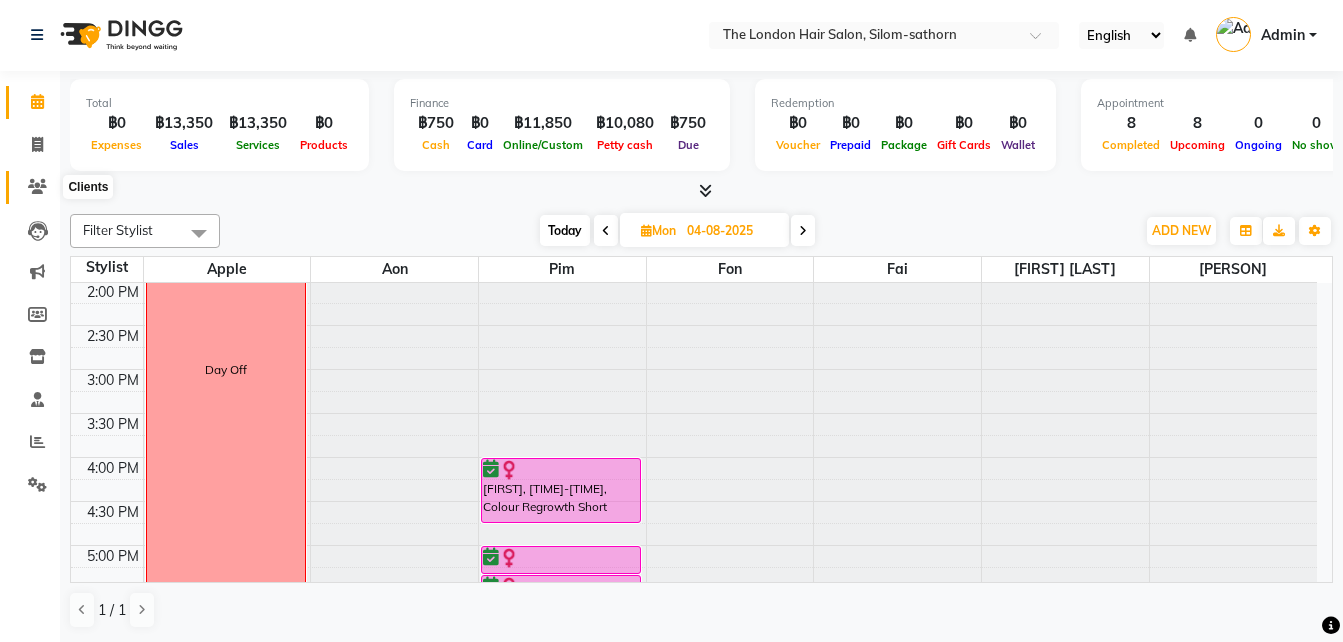 click 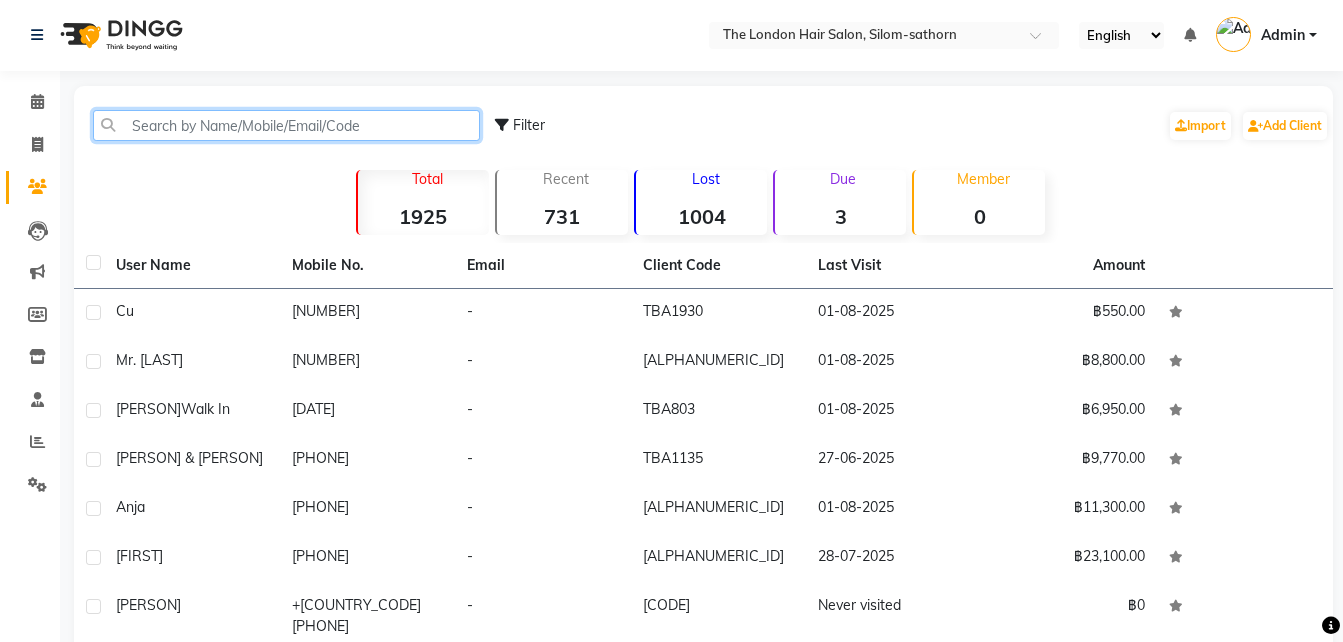 click 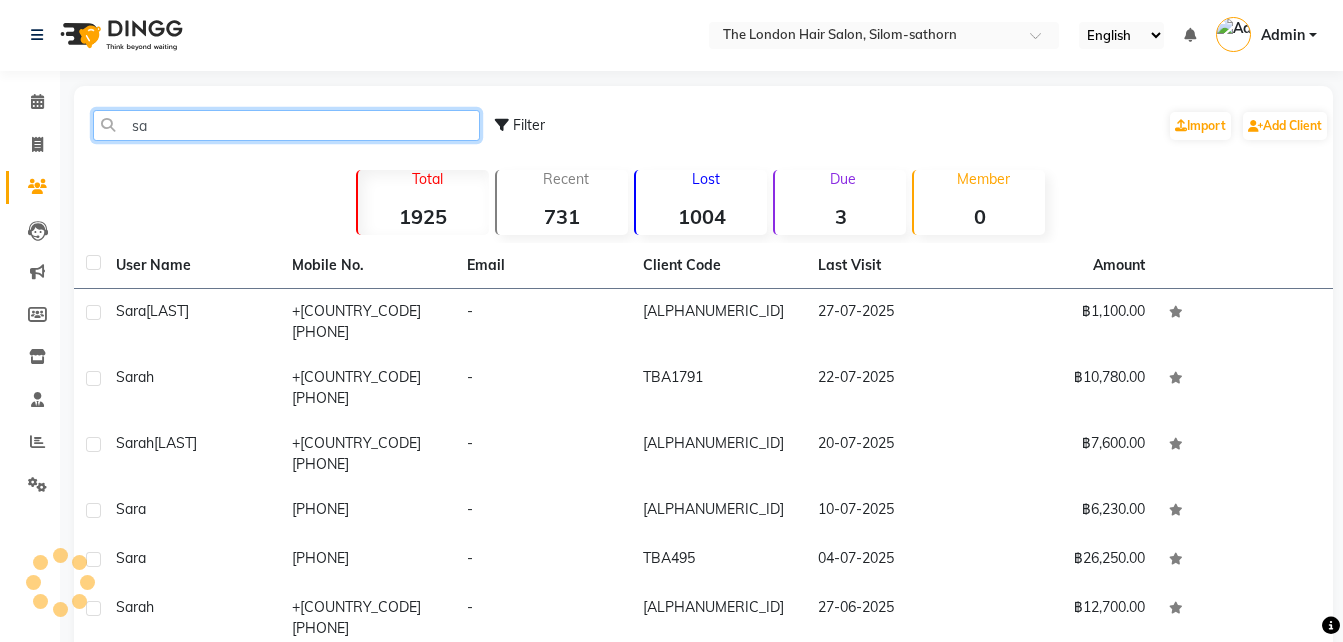 type on "s" 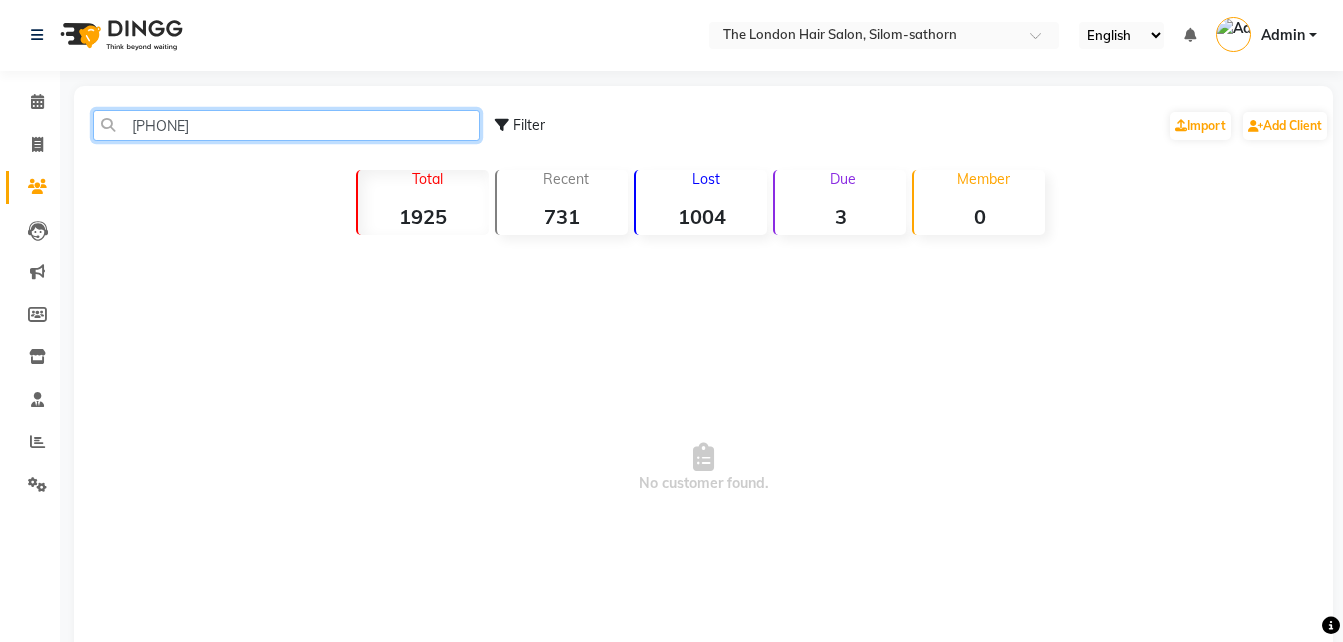 click on "[PHONE]" 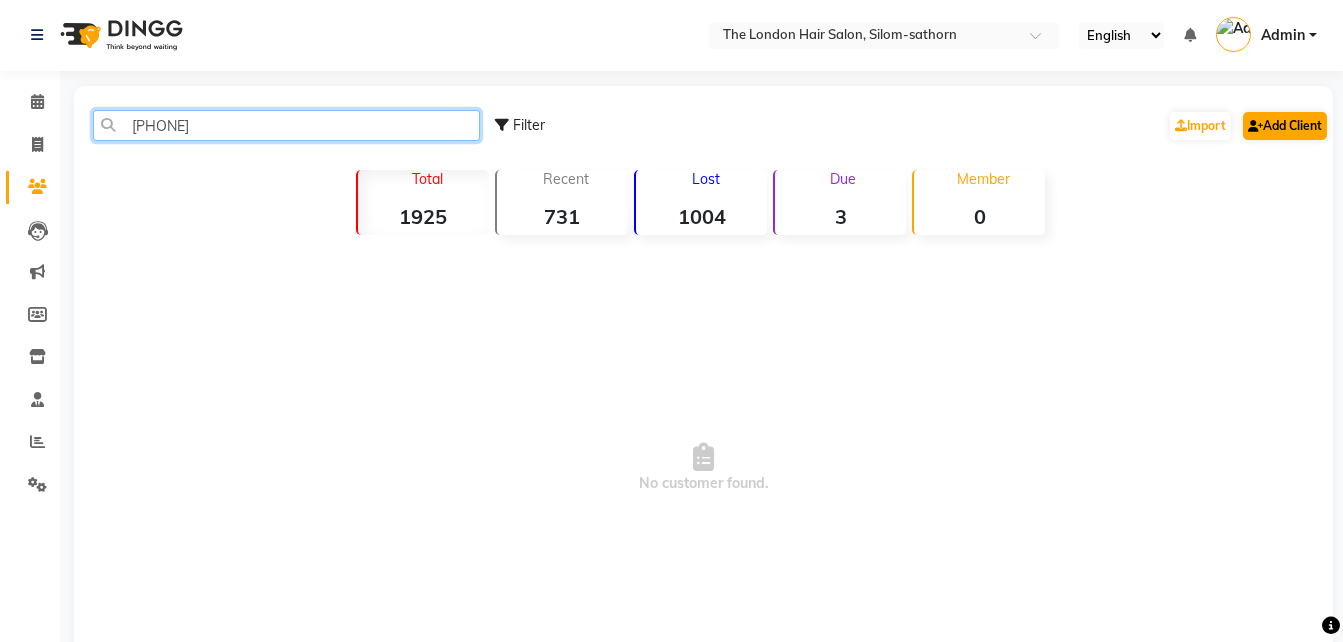 type on "[PHONE]" 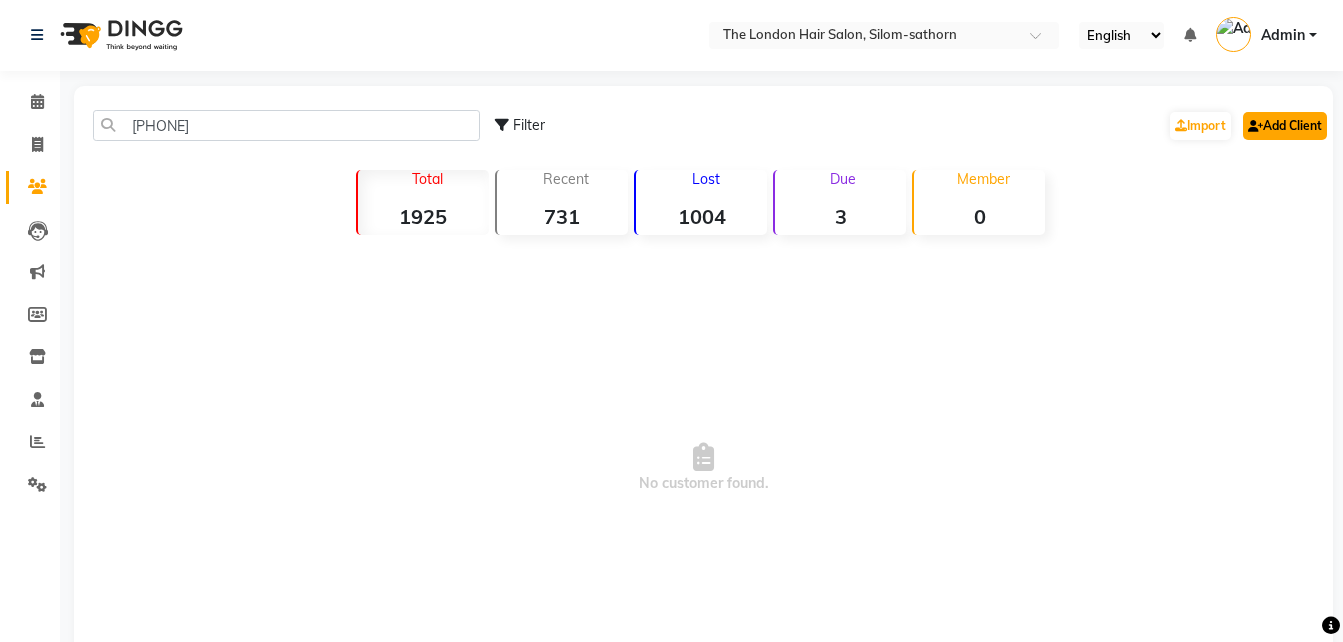 click on "Add Client" 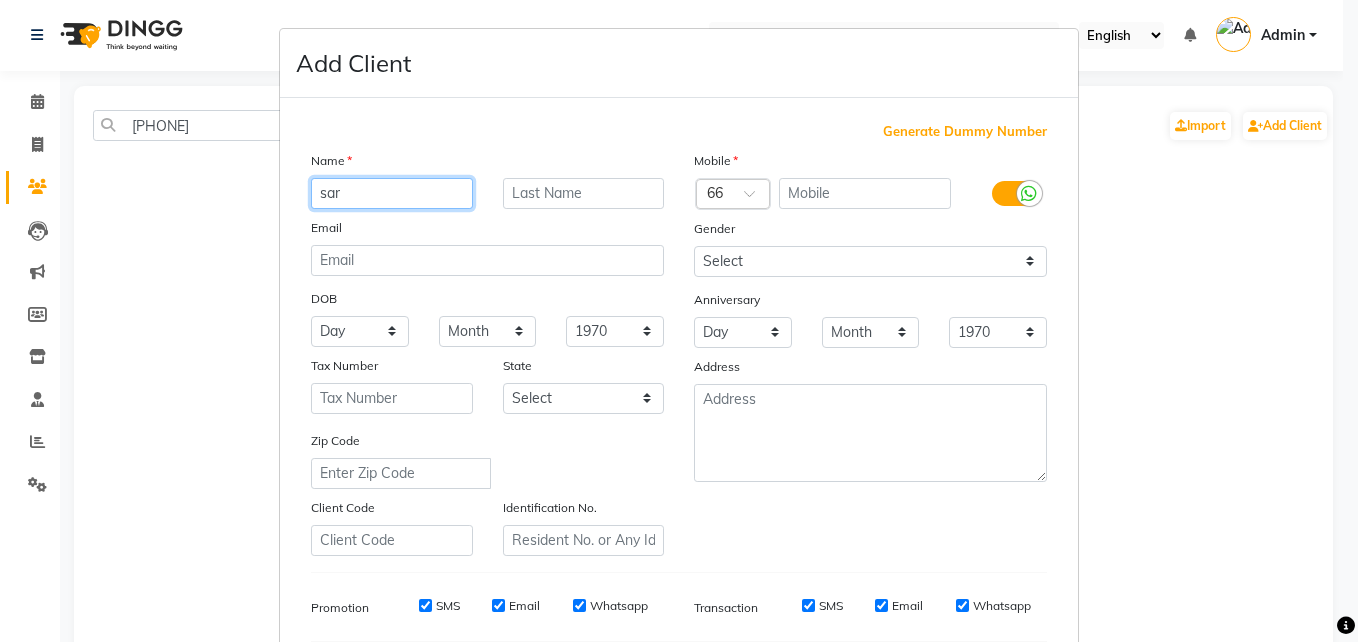 drag, startPoint x: 815, startPoint y: 184, endPoint x: 356, endPoint y: 181, distance: 459.0098 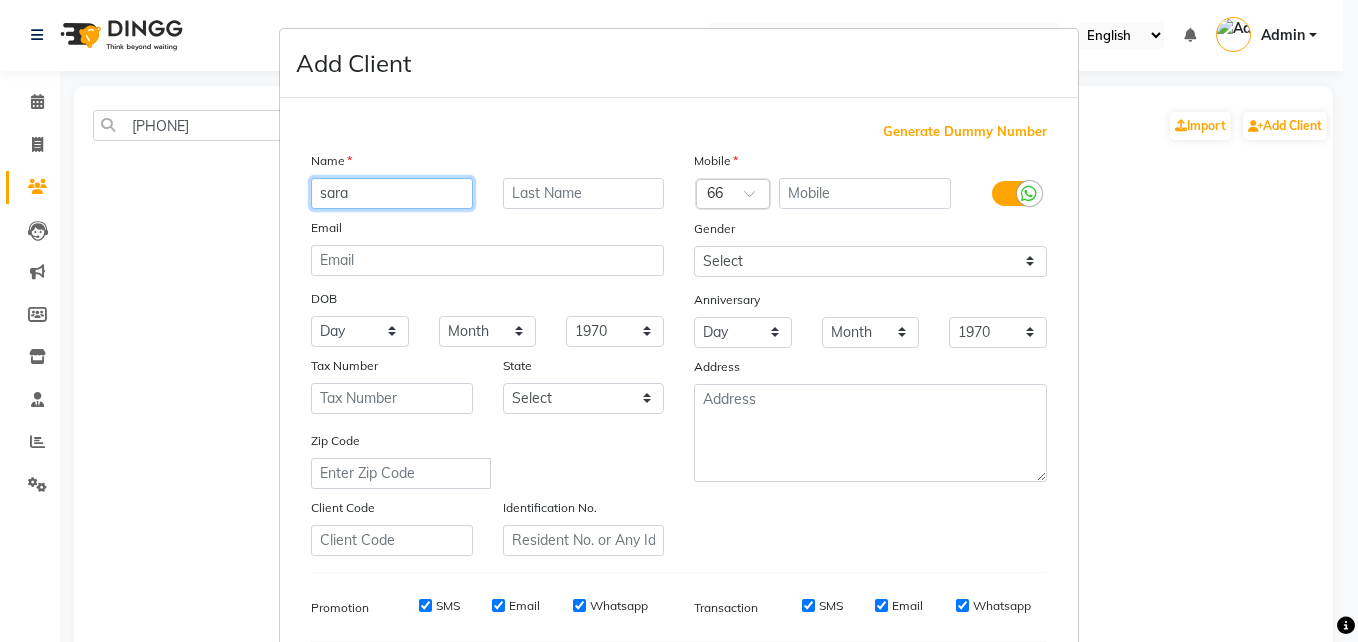 type on "sara" 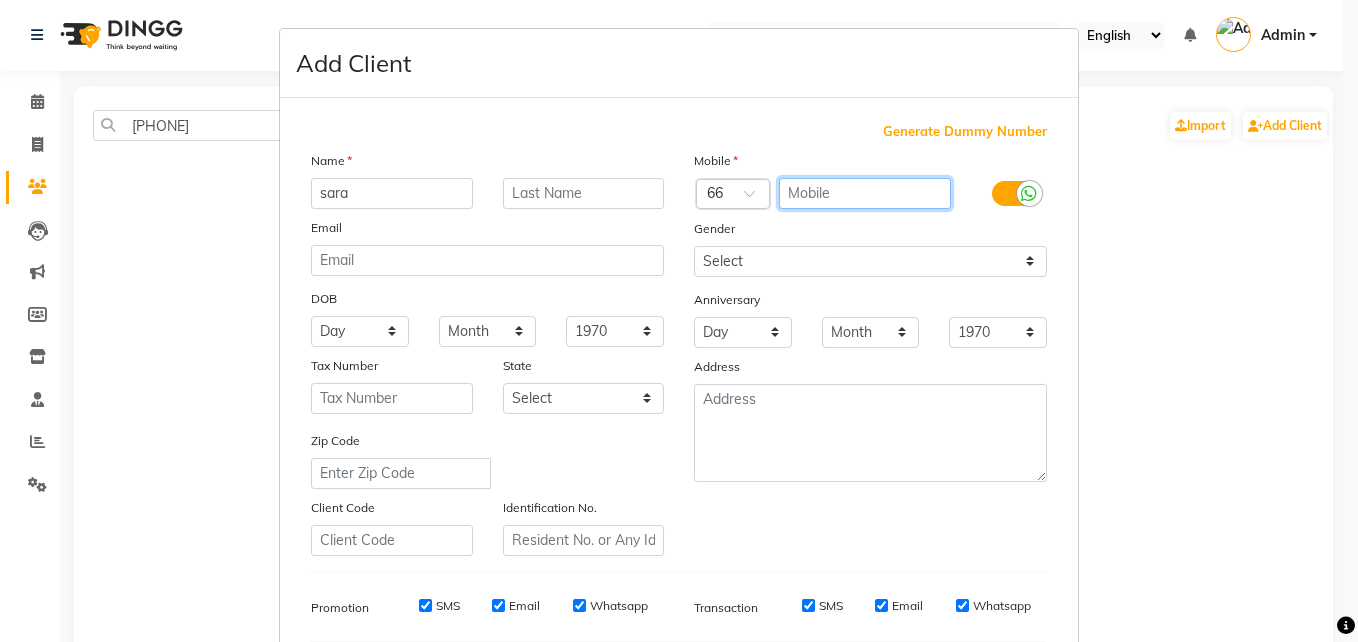 click at bounding box center [865, 193] 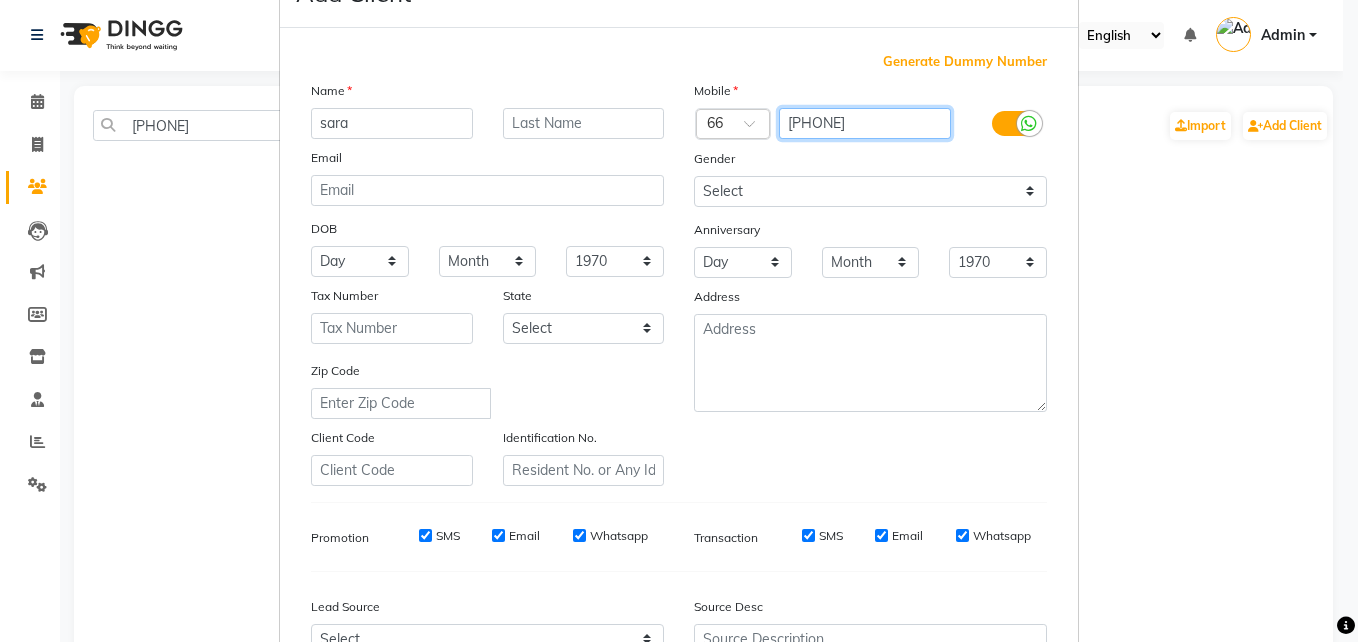 scroll, scrollTop: 281, scrollLeft: 0, axis: vertical 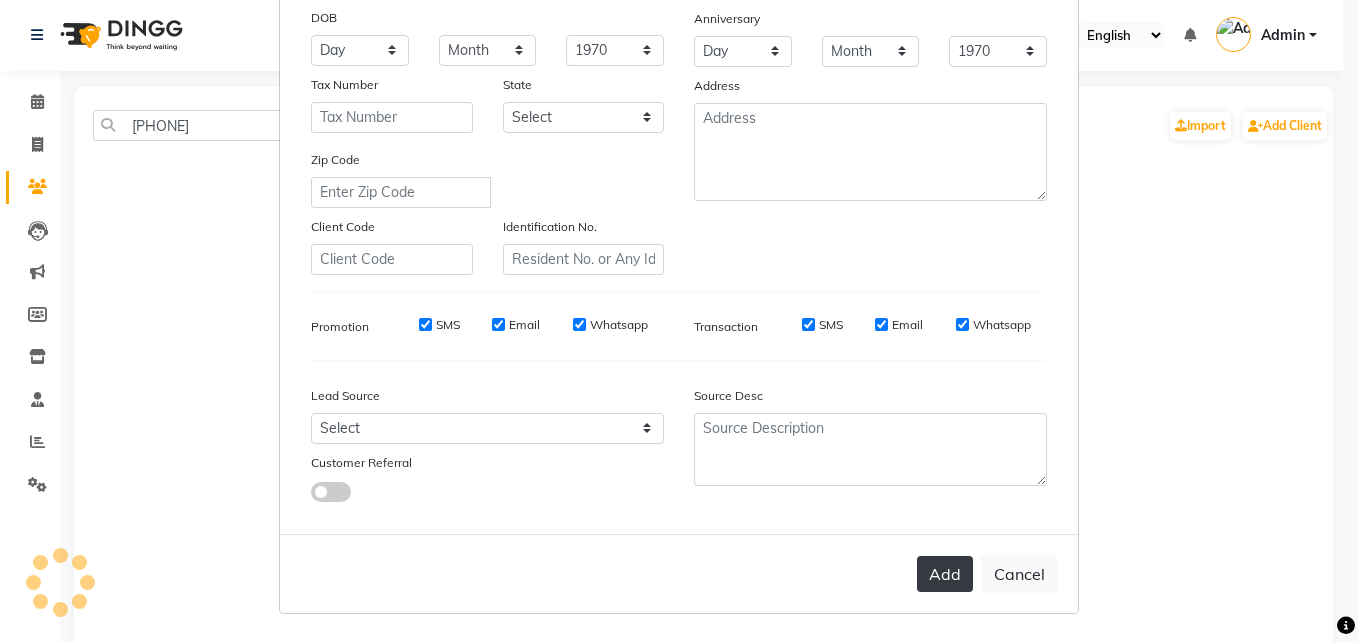click on "Add" at bounding box center (945, 574) 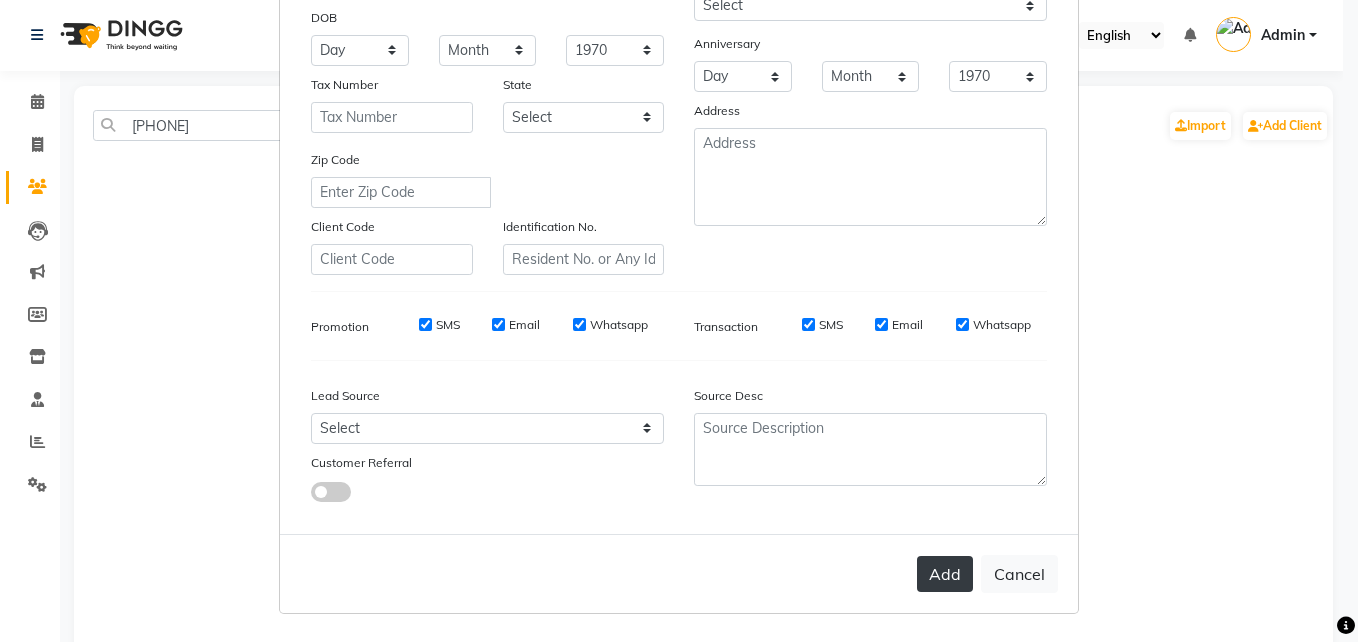 click on "Add" at bounding box center (945, 574) 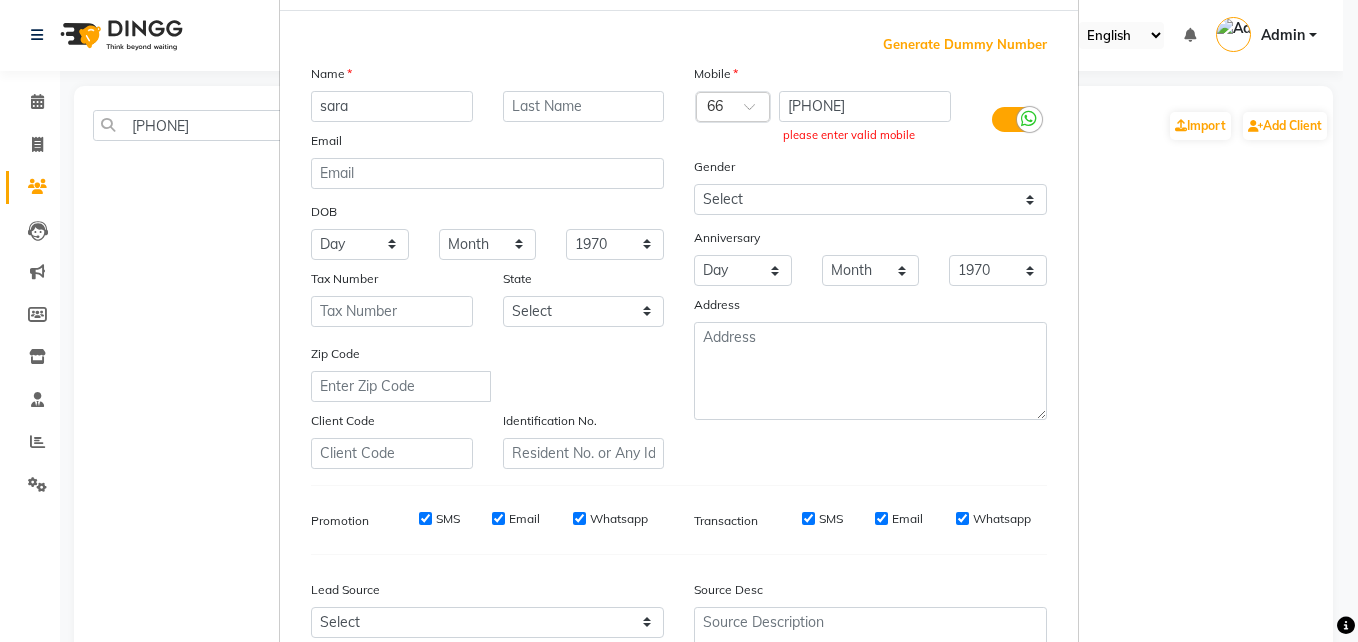 scroll, scrollTop: 0, scrollLeft: 0, axis: both 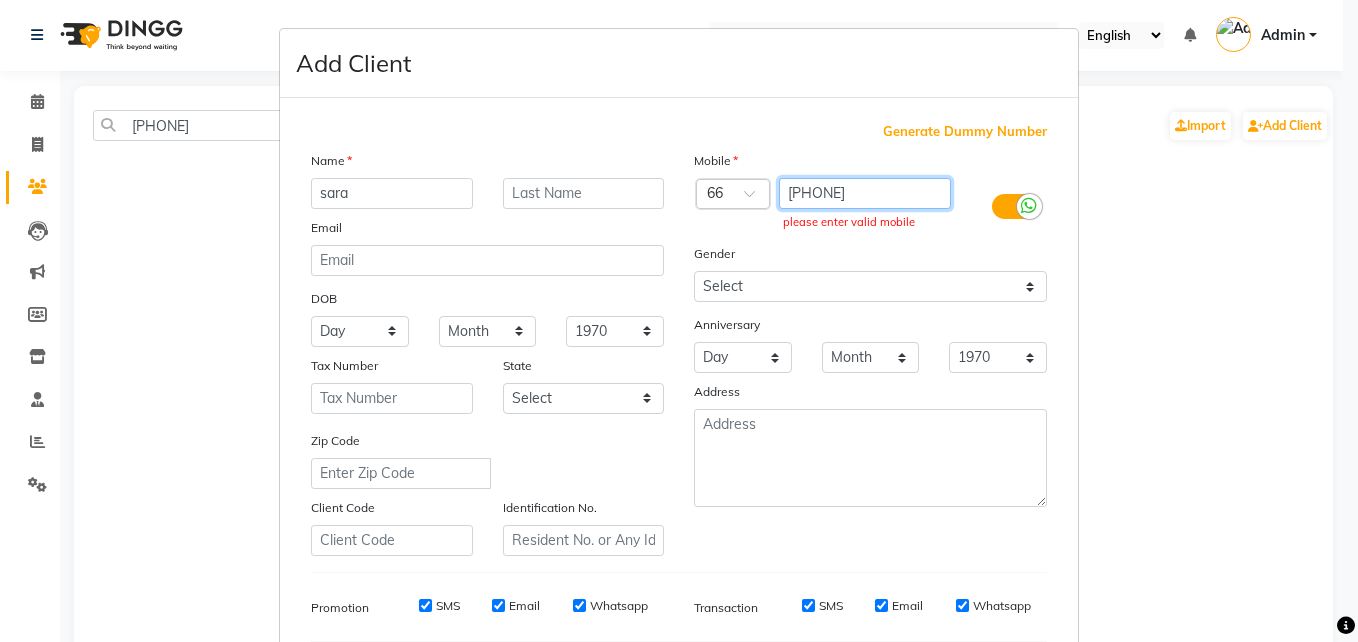click on "[PHONE]" at bounding box center (865, 193) 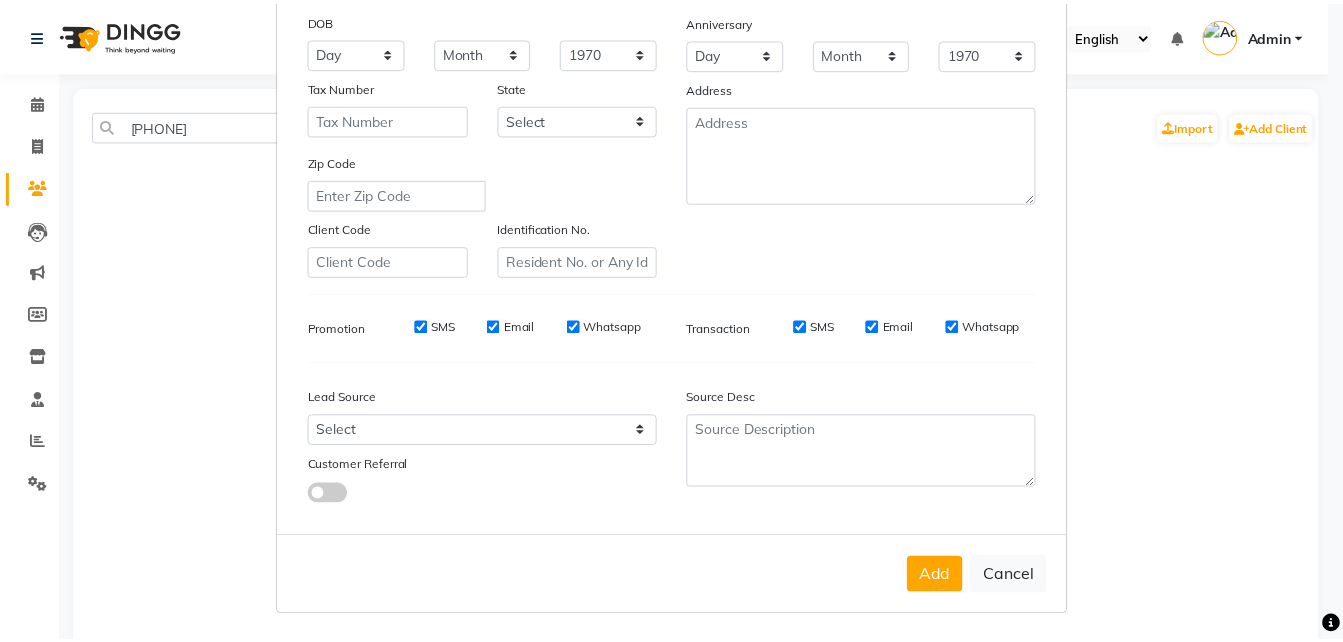 scroll, scrollTop: 281, scrollLeft: 0, axis: vertical 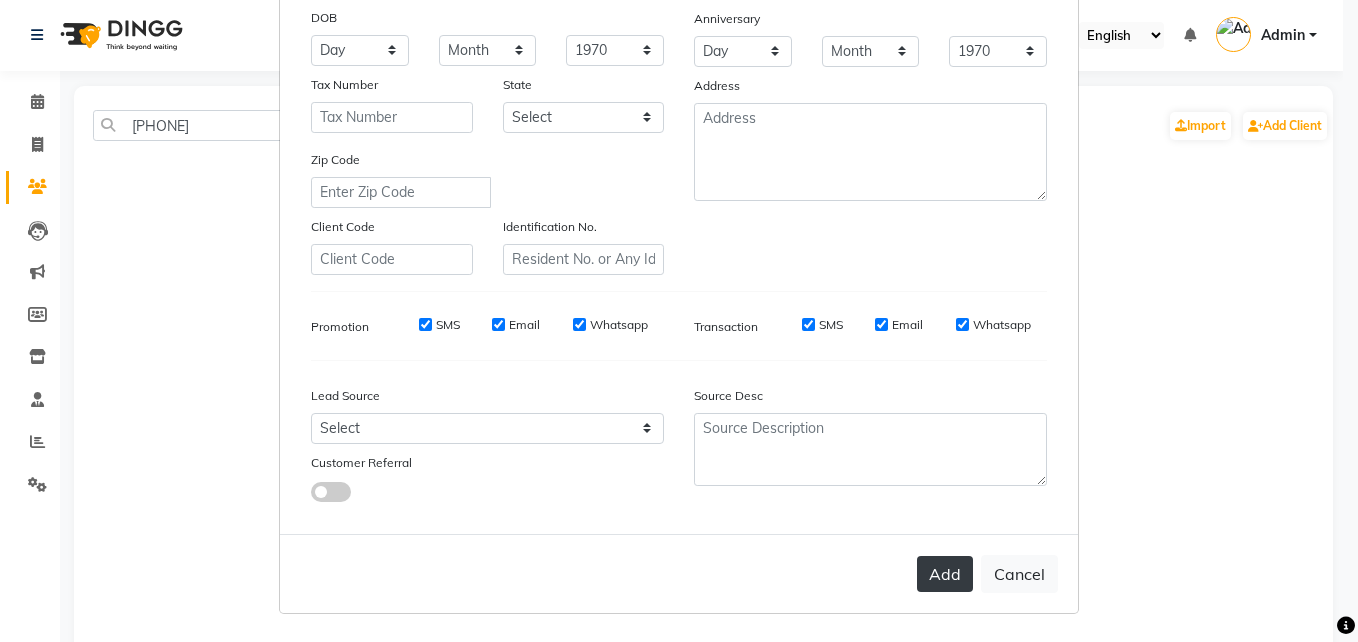 type on "[PHONE]" 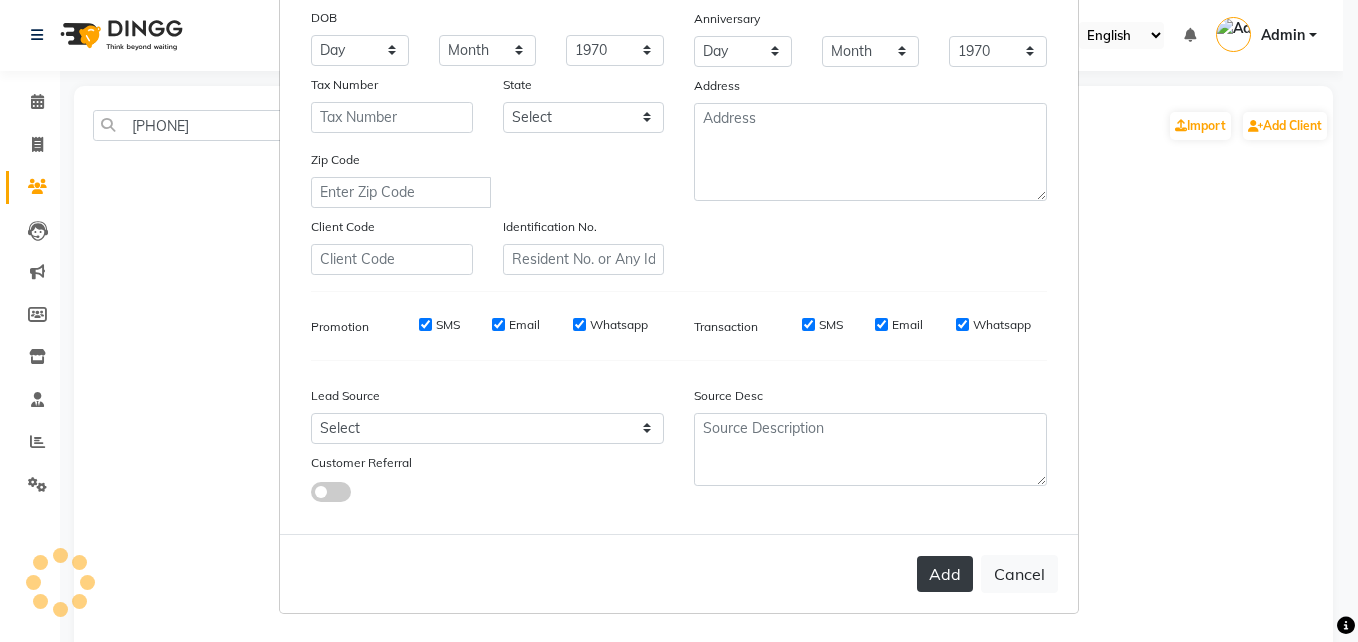 click on "Add" at bounding box center (945, 574) 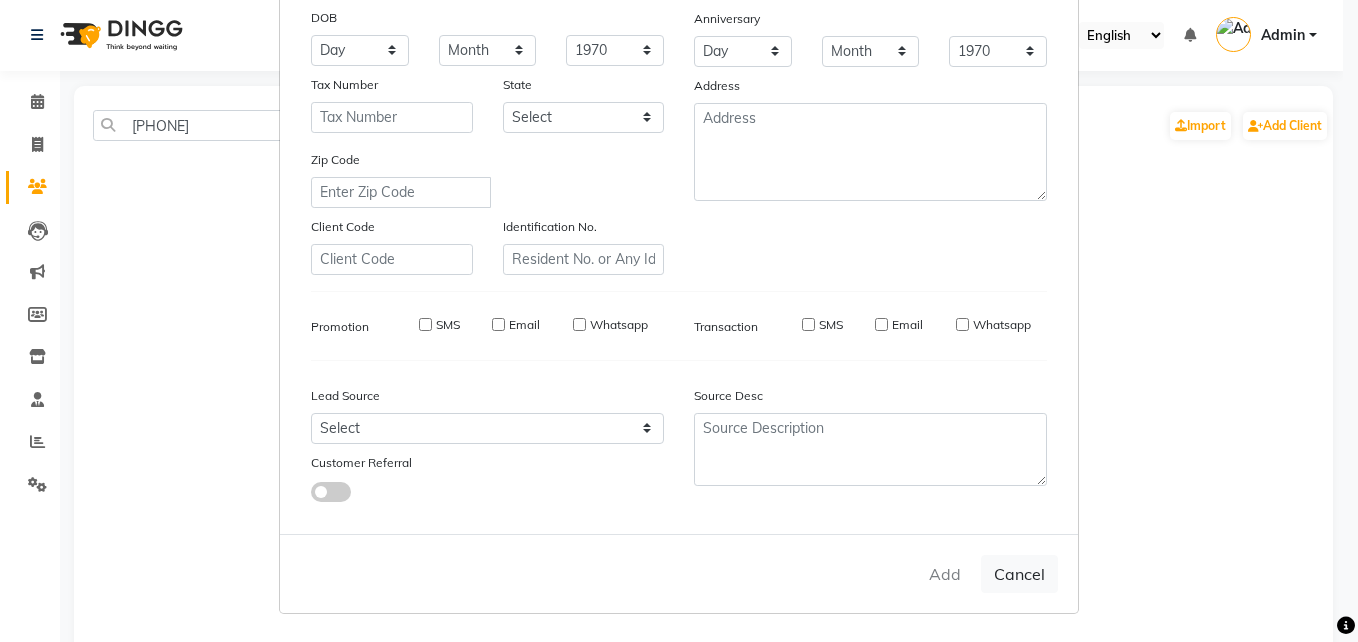 type 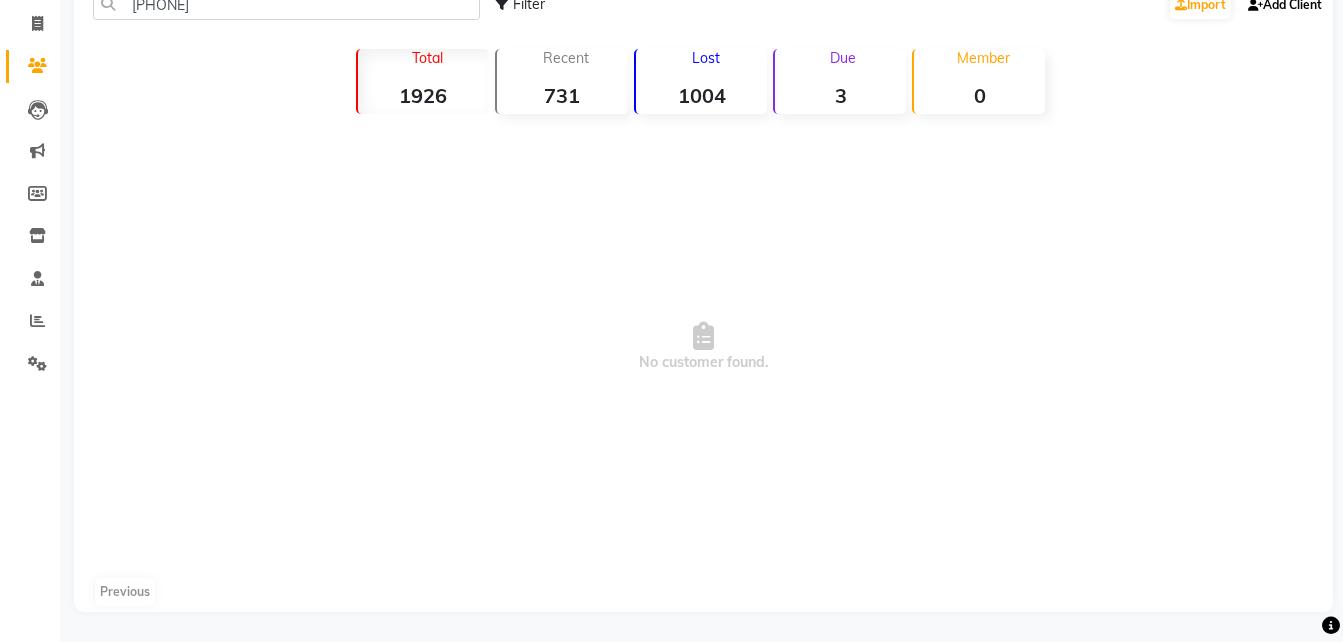 scroll, scrollTop: 0, scrollLeft: 0, axis: both 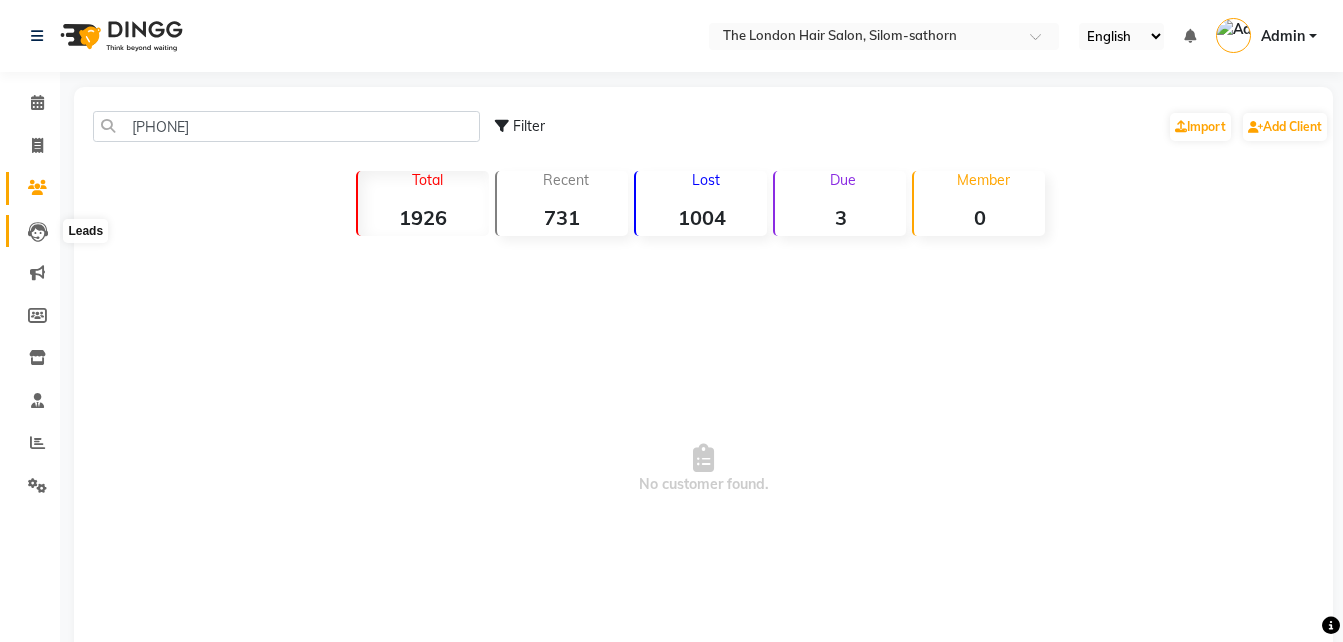 click 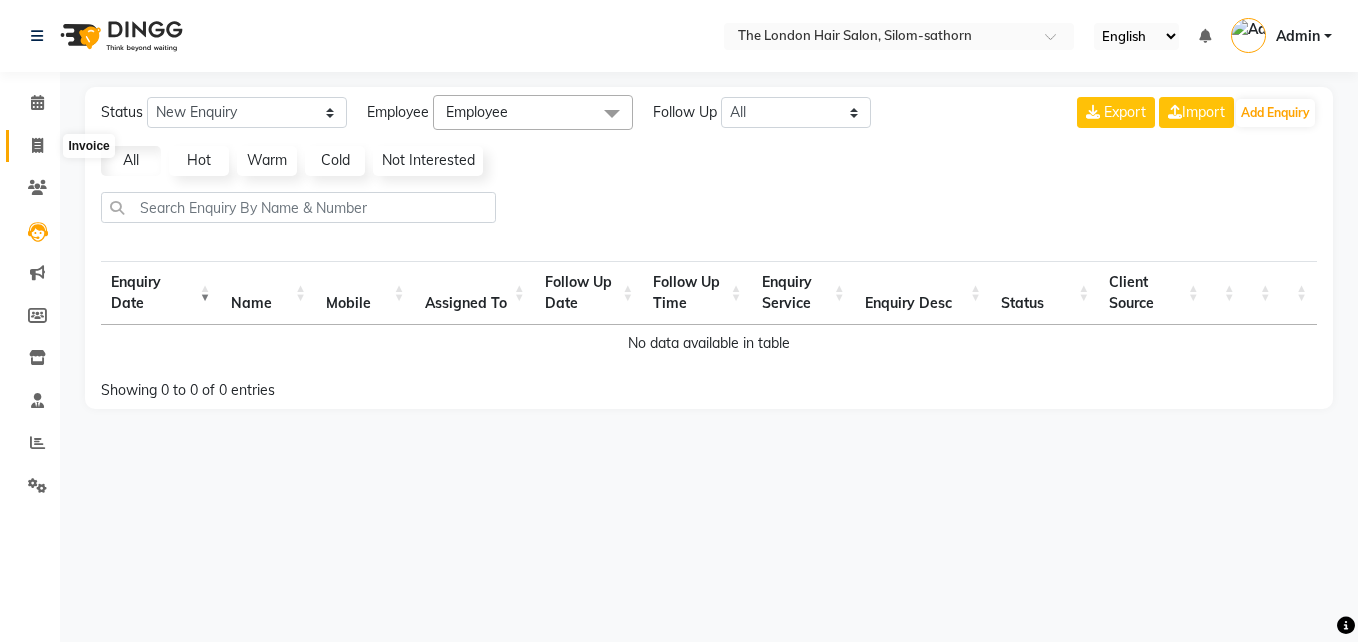 click 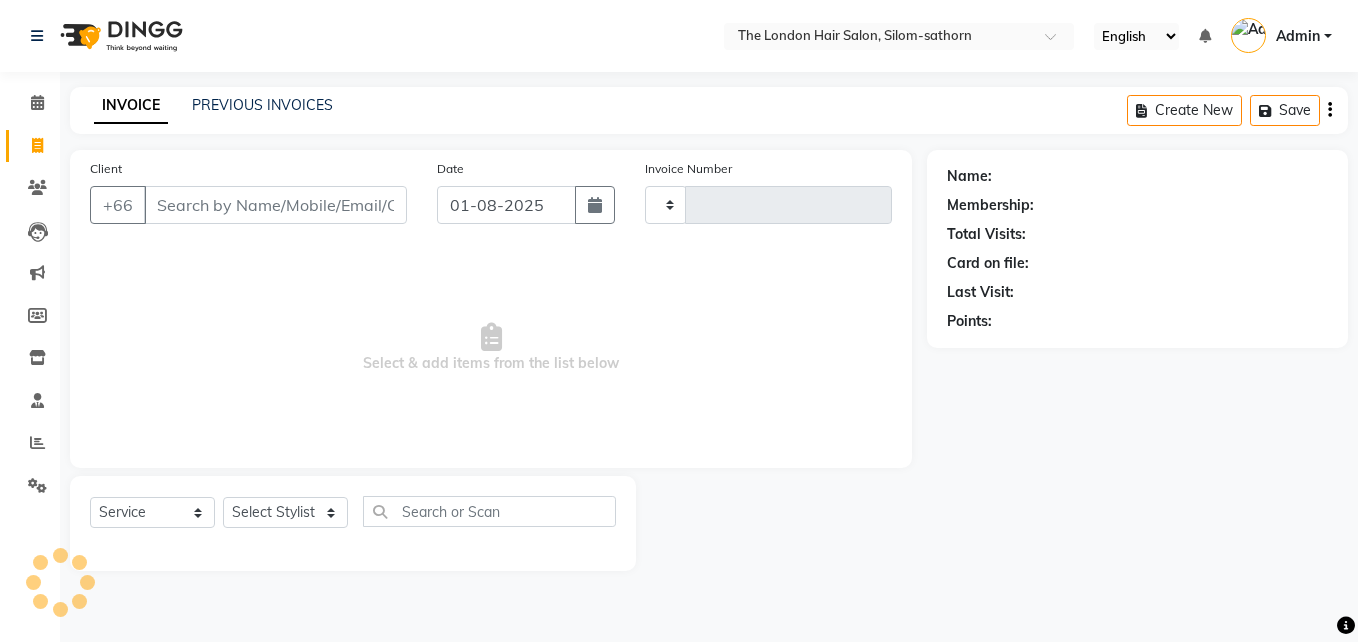 type on "1190" 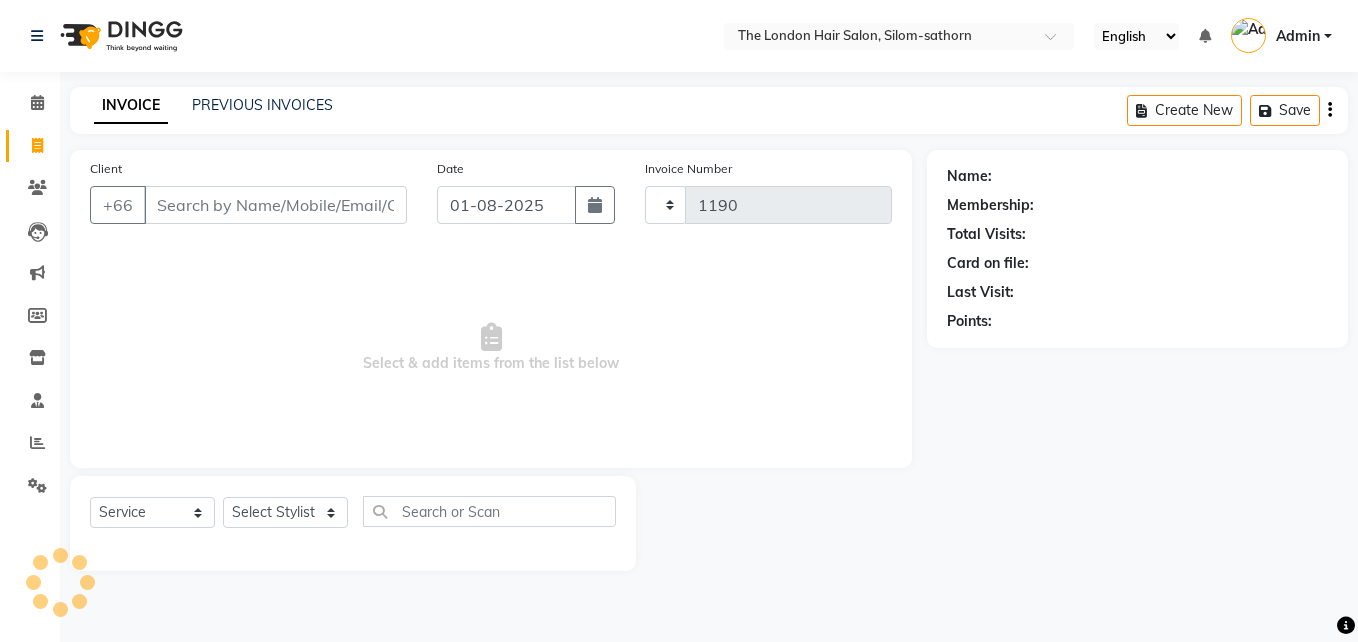 select on "6977" 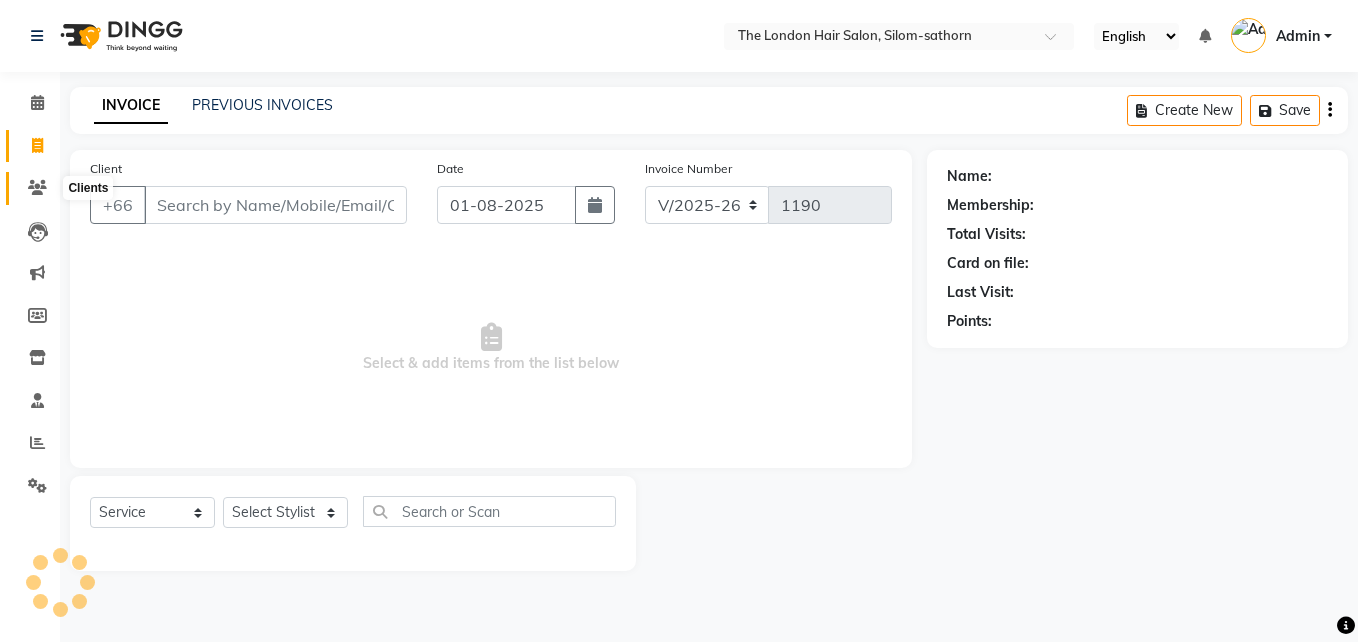 click 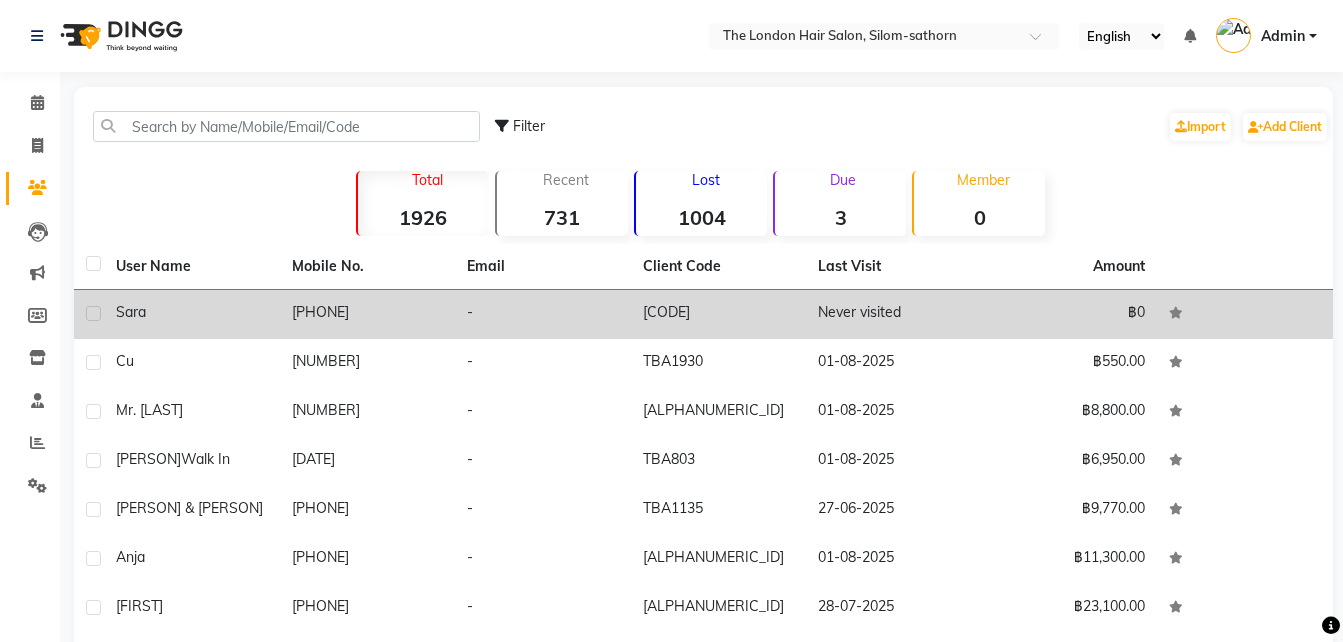 click on "sara" 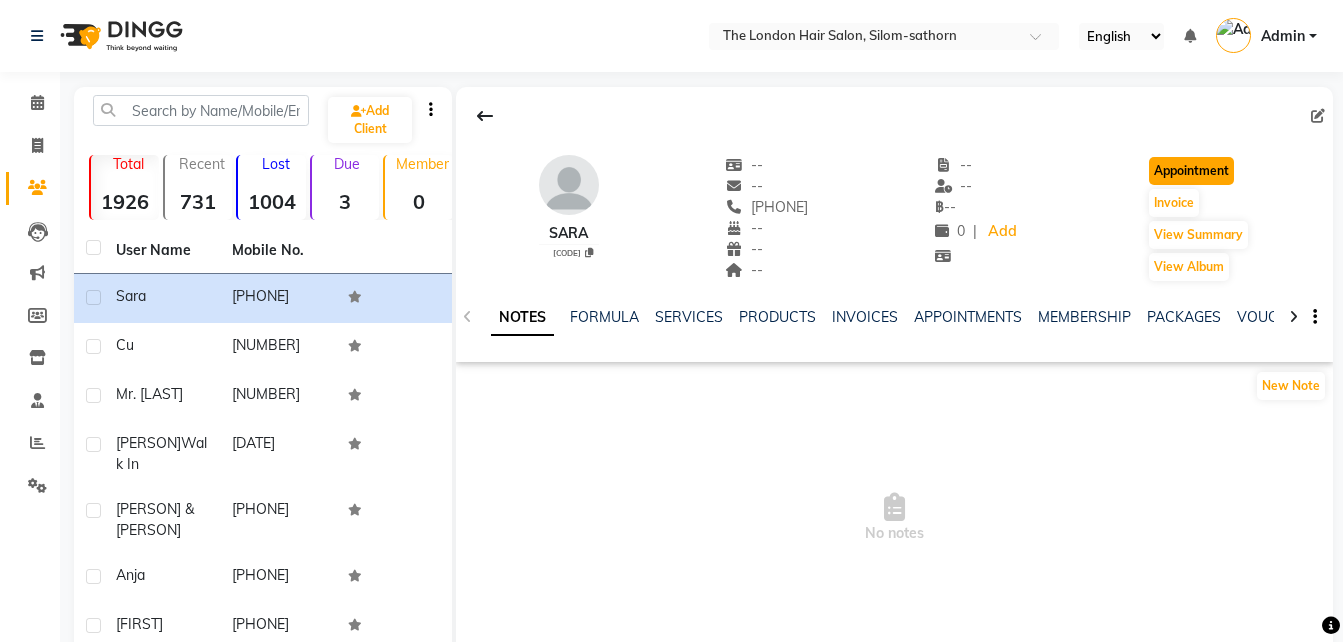 click on "Appointment" 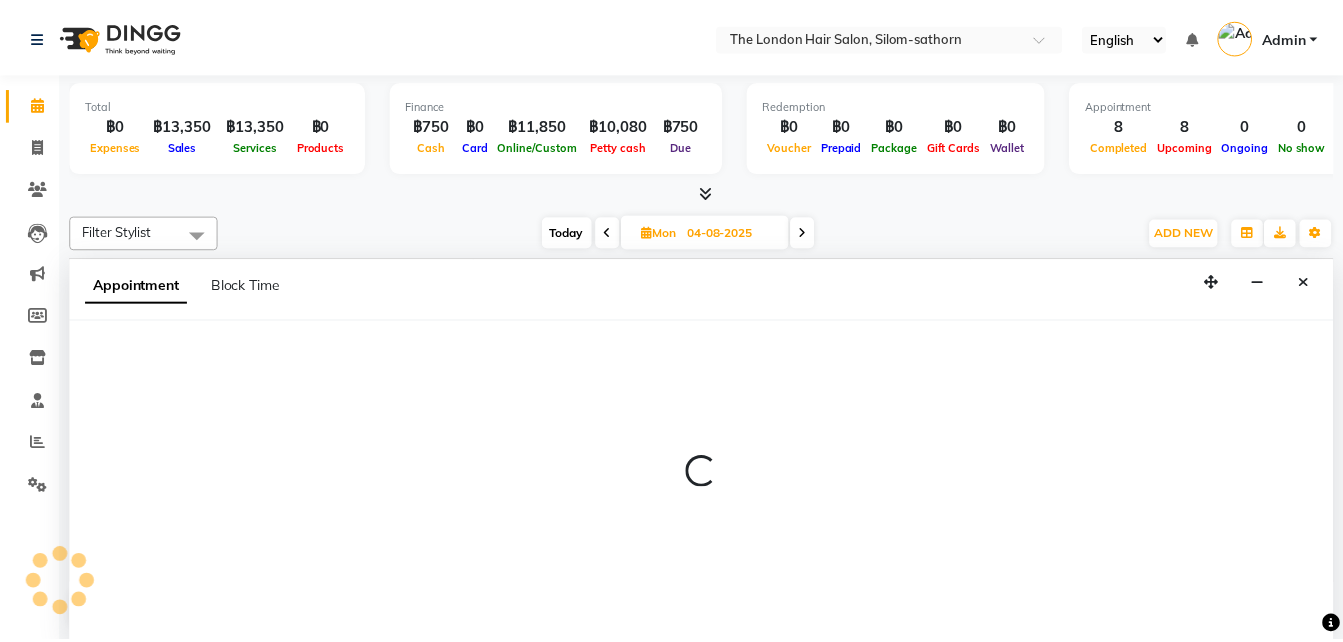 scroll, scrollTop: 0, scrollLeft: 0, axis: both 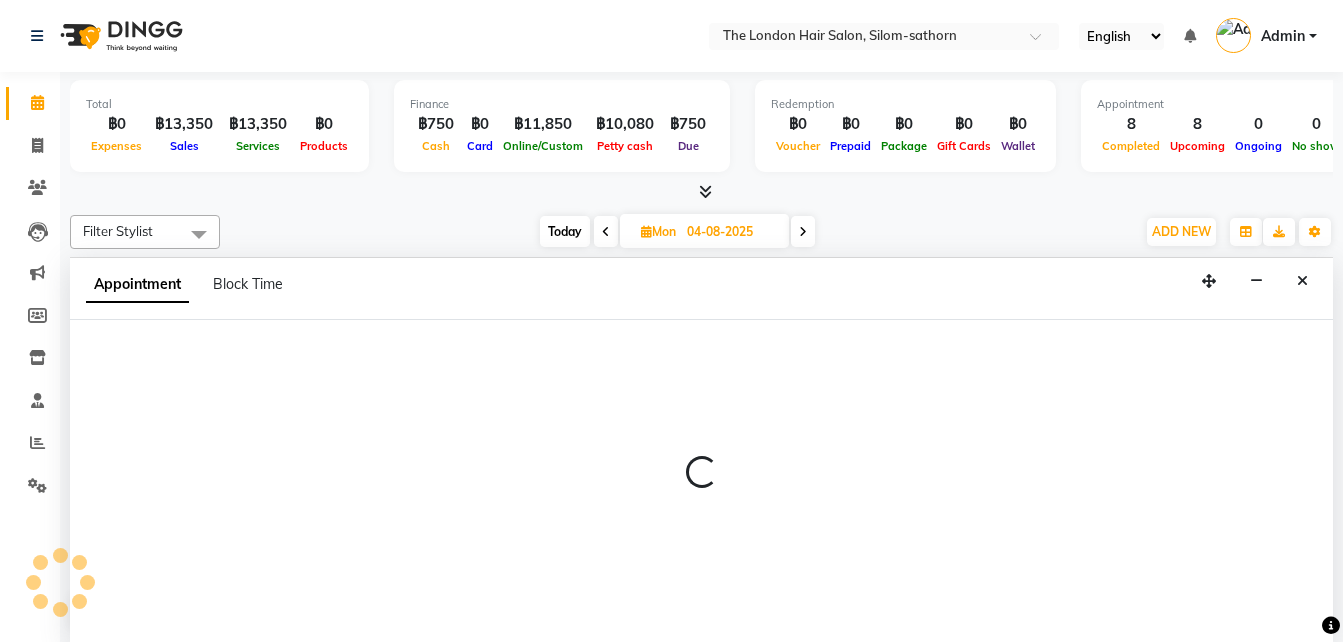 type on "01-08-2025" 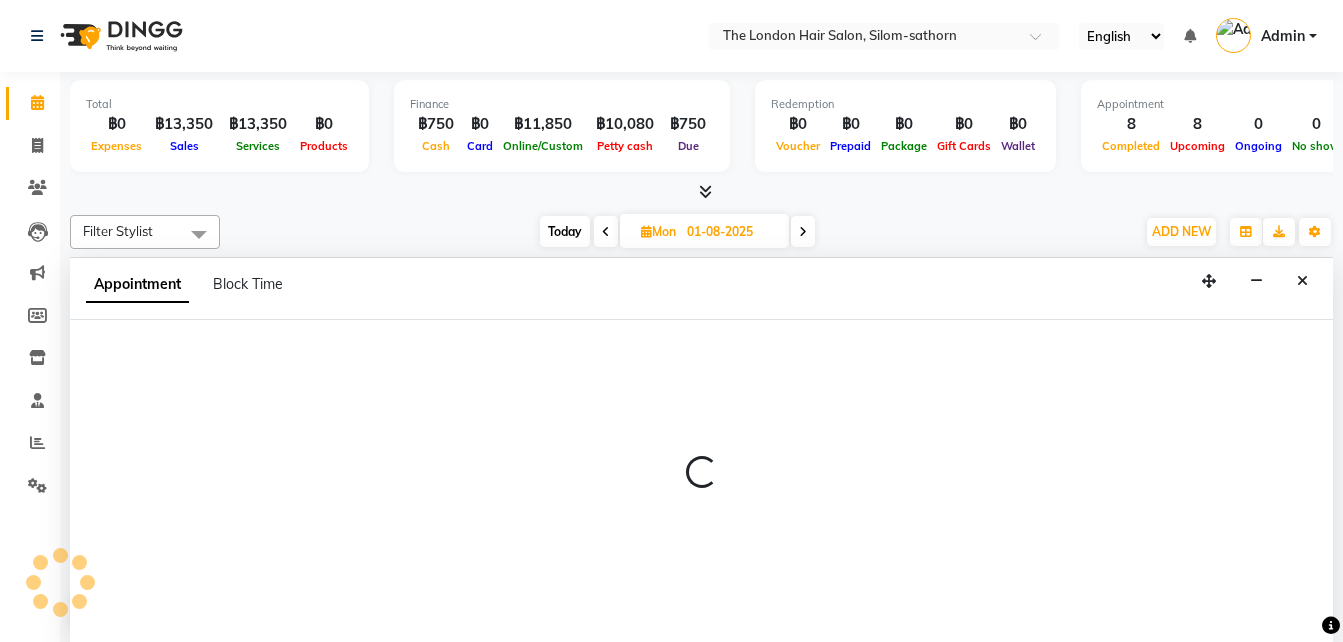 select on "600" 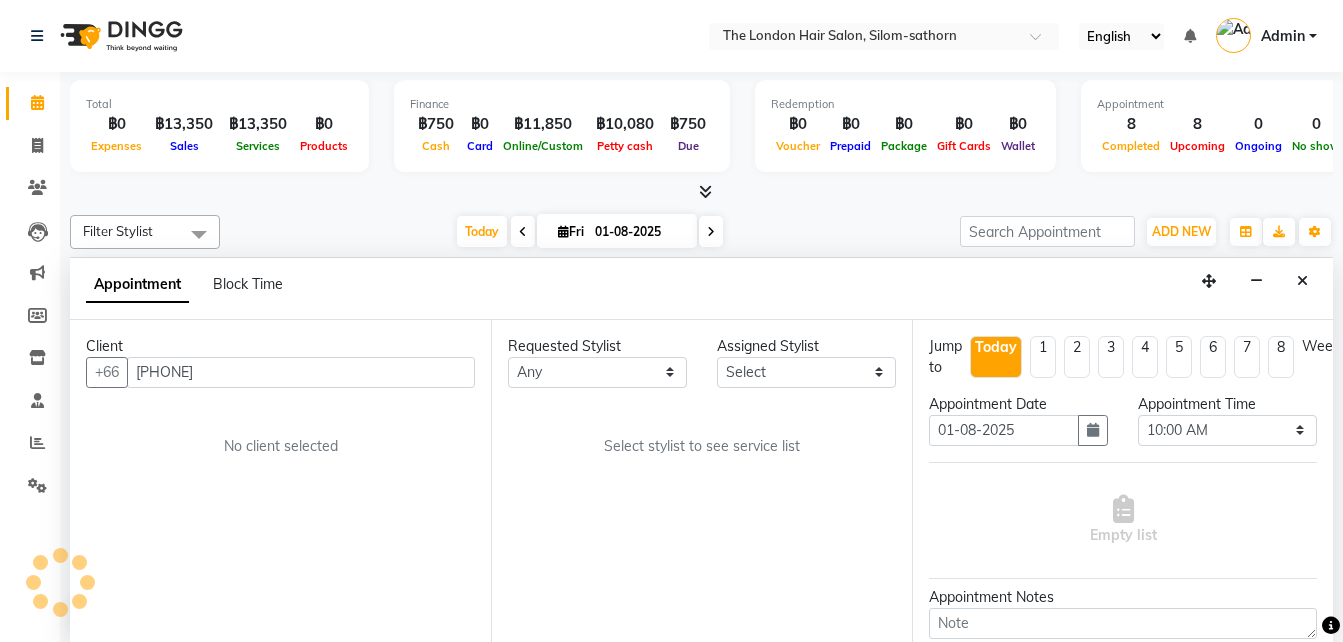 scroll, scrollTop: 1, scrollLeft: 0, axis: vertical 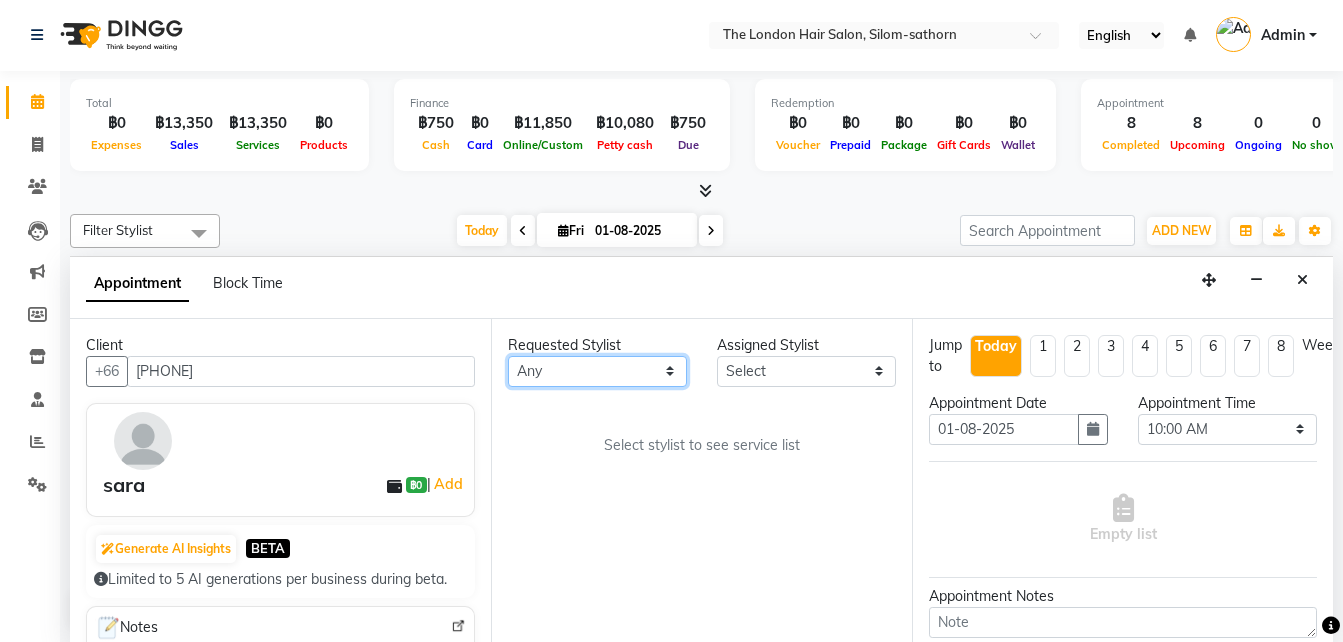 click on "Any Aon Apple Boss Luke Fai Fon Kate Pim" at bounding box center [597, 371] 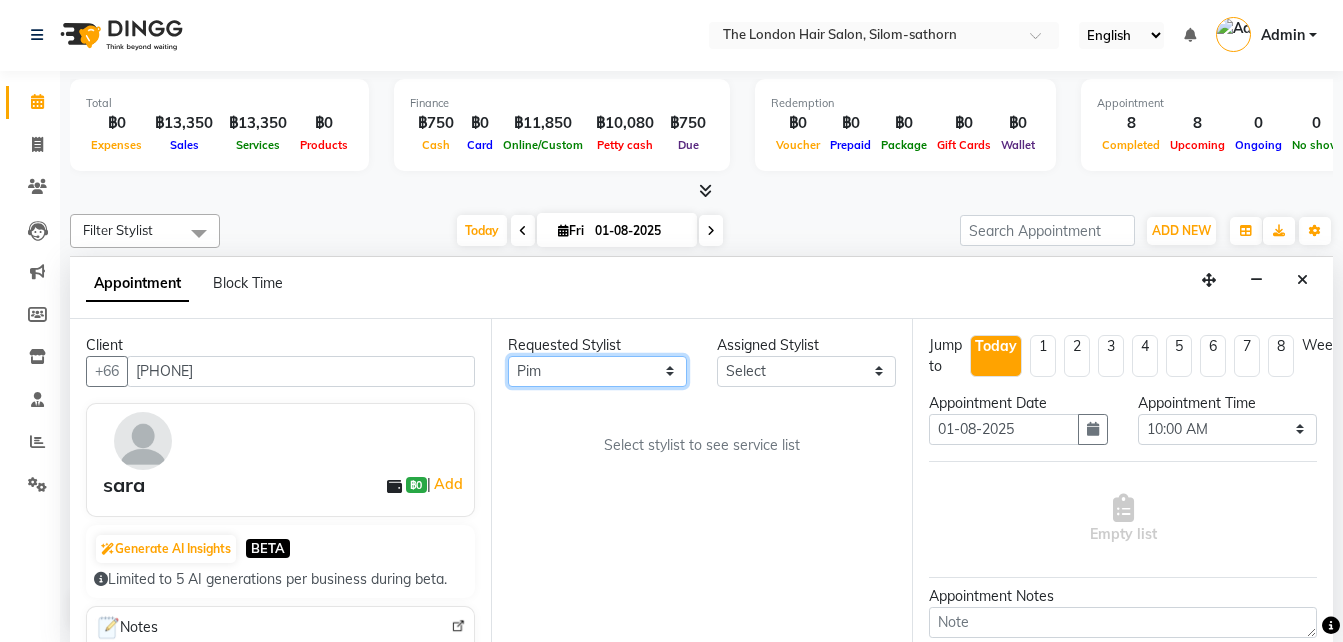 click on "Any Aon Apple Boss Luke Fai Fon Kate Pim" at bounding box center (597, 371) 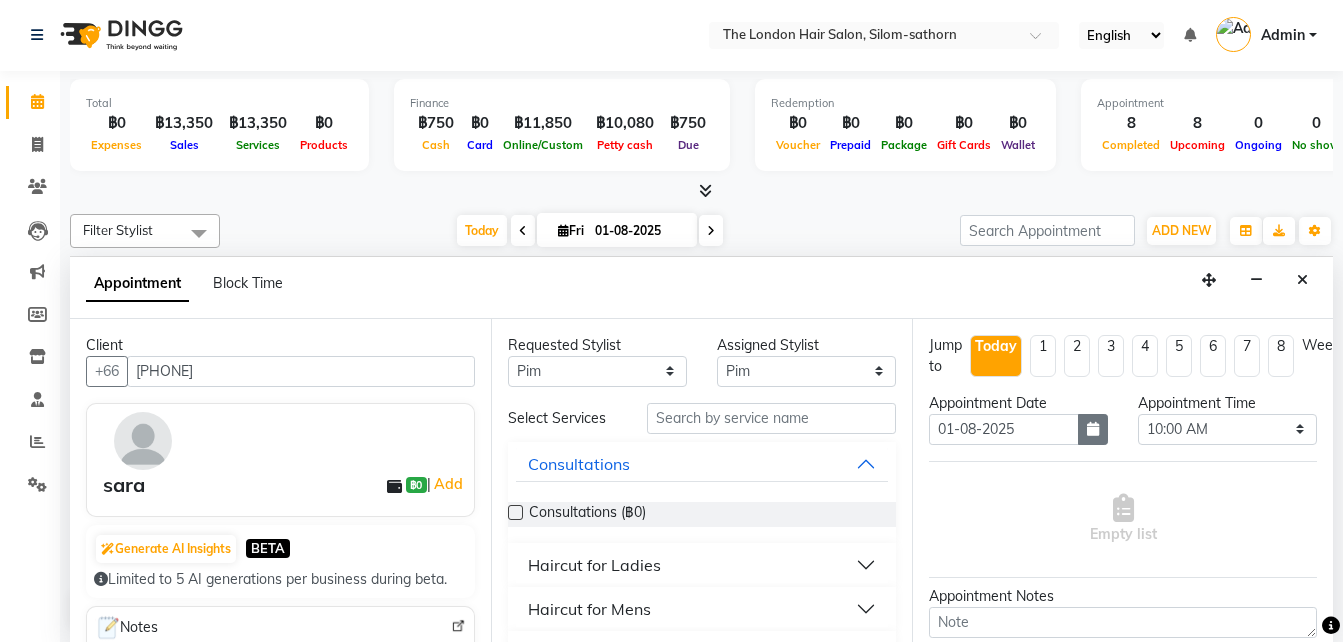 click at bounding box center (1093, 429) 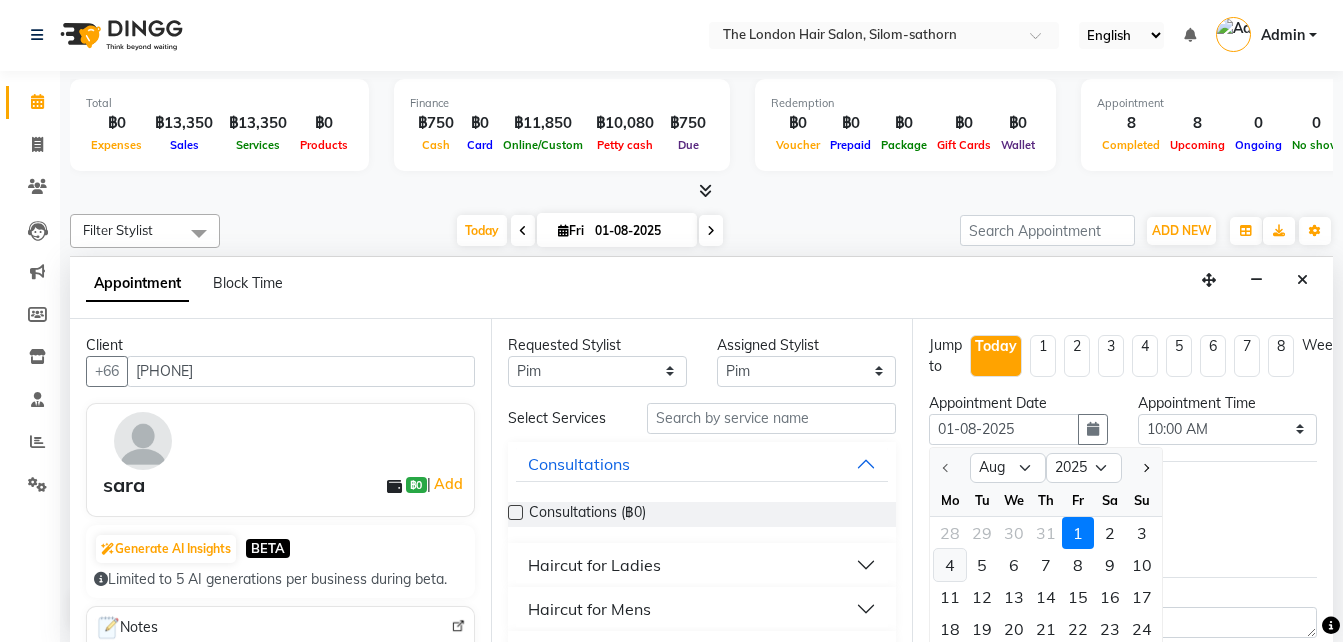 click on "4" at bounding box center (950, 565) 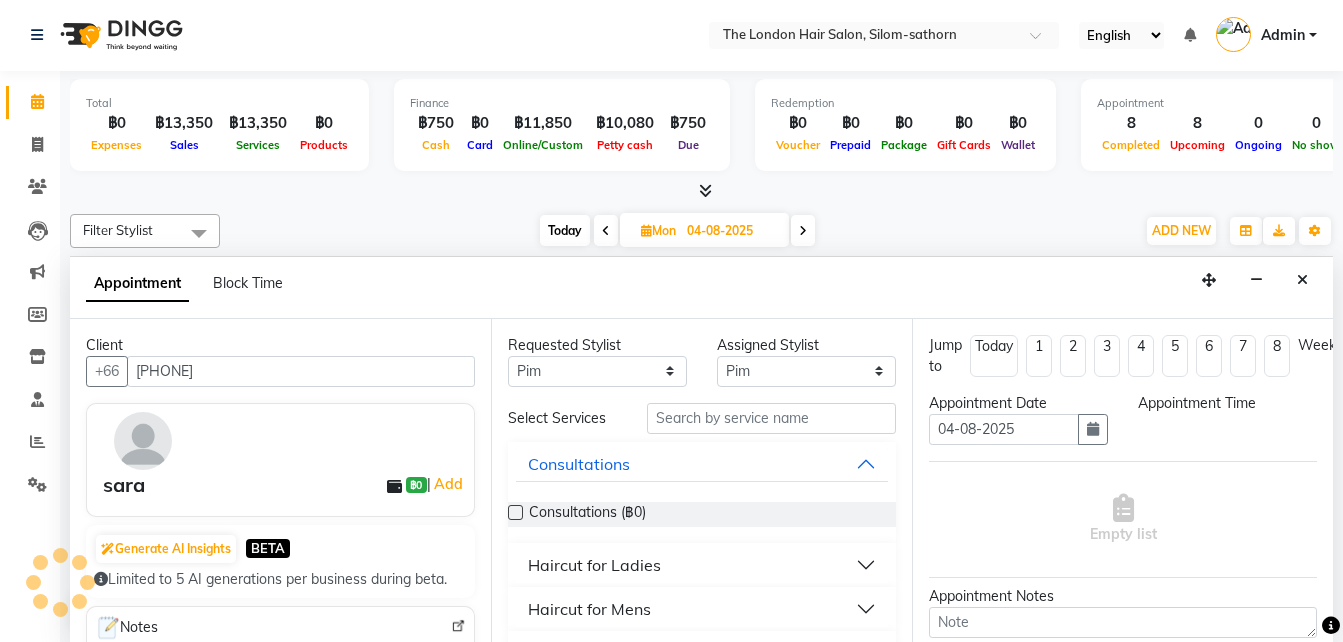 scroll, scrollTop: 0, scrollLeft: 0, axis: both 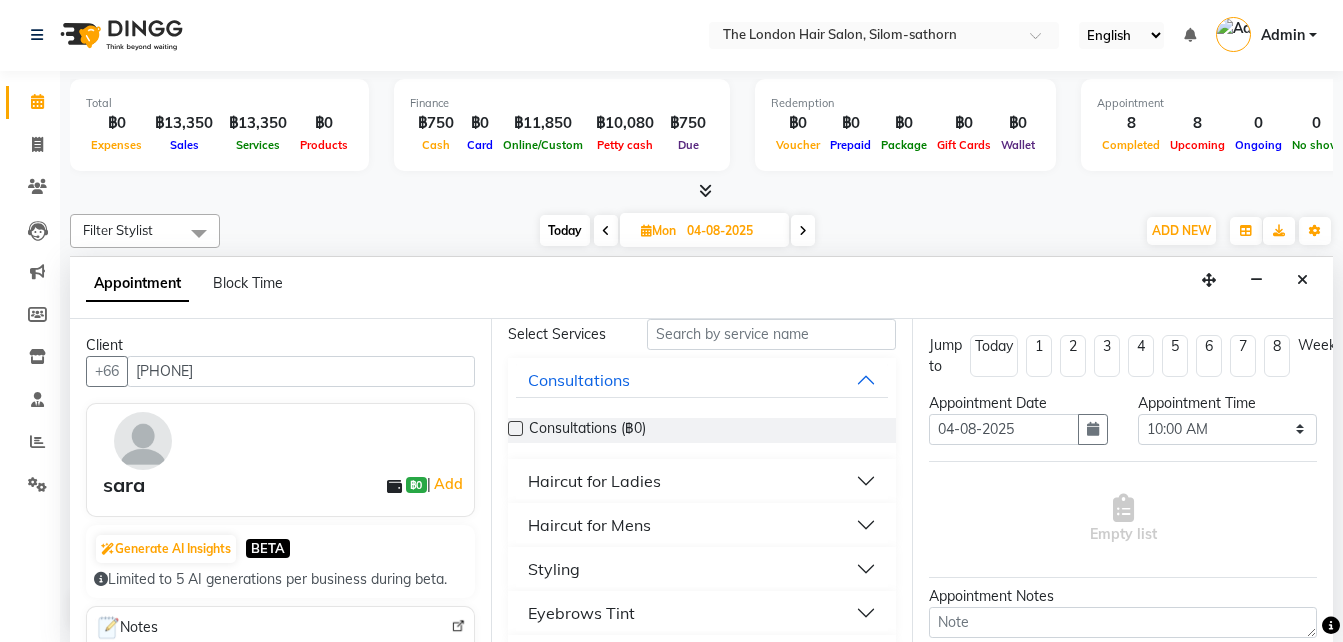 click on "Haircut for Ladies" at bounding box center (702, 481) 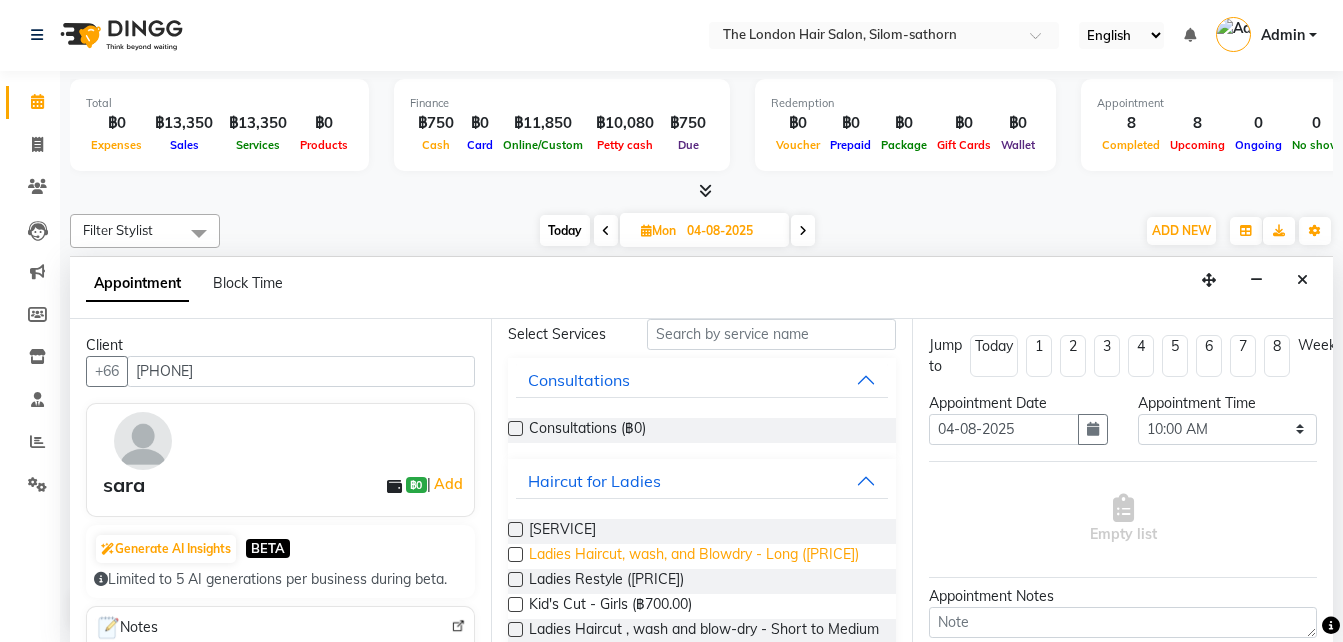 click on "Ladies Haircut, wash, and Blowdry - Long ([PRICE])" at bounding box center (694, 556) 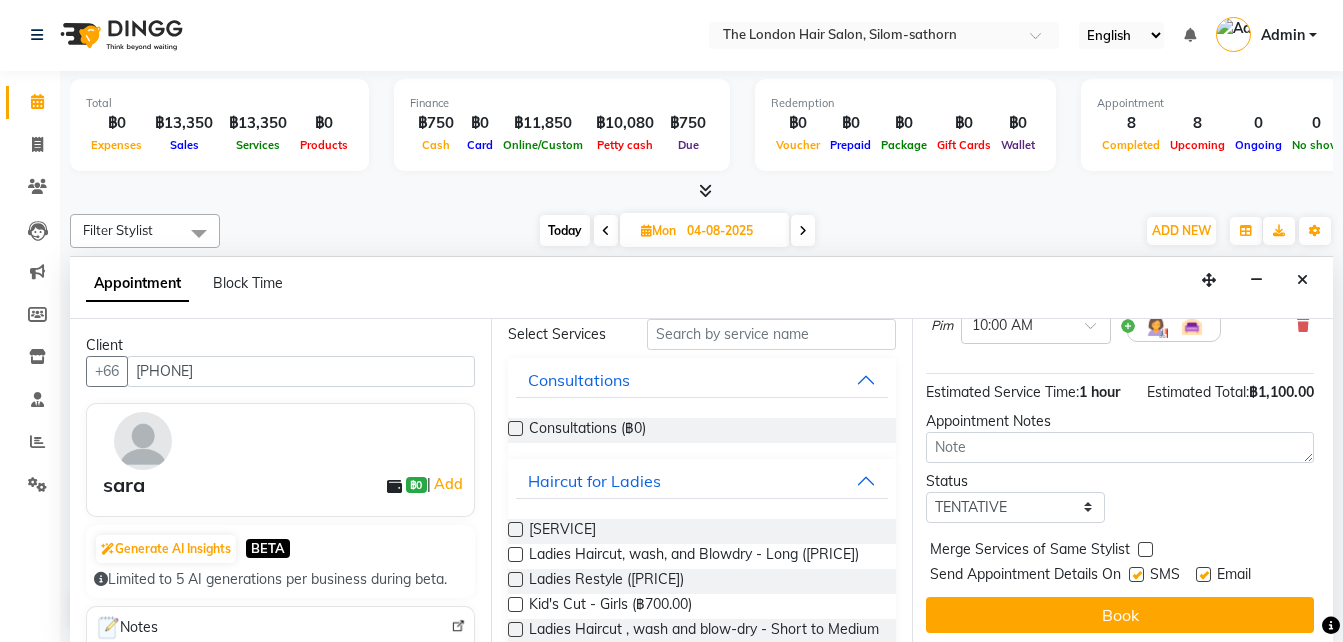 scroll, scrollTop: 260, scrollLeft: 3, axis: both 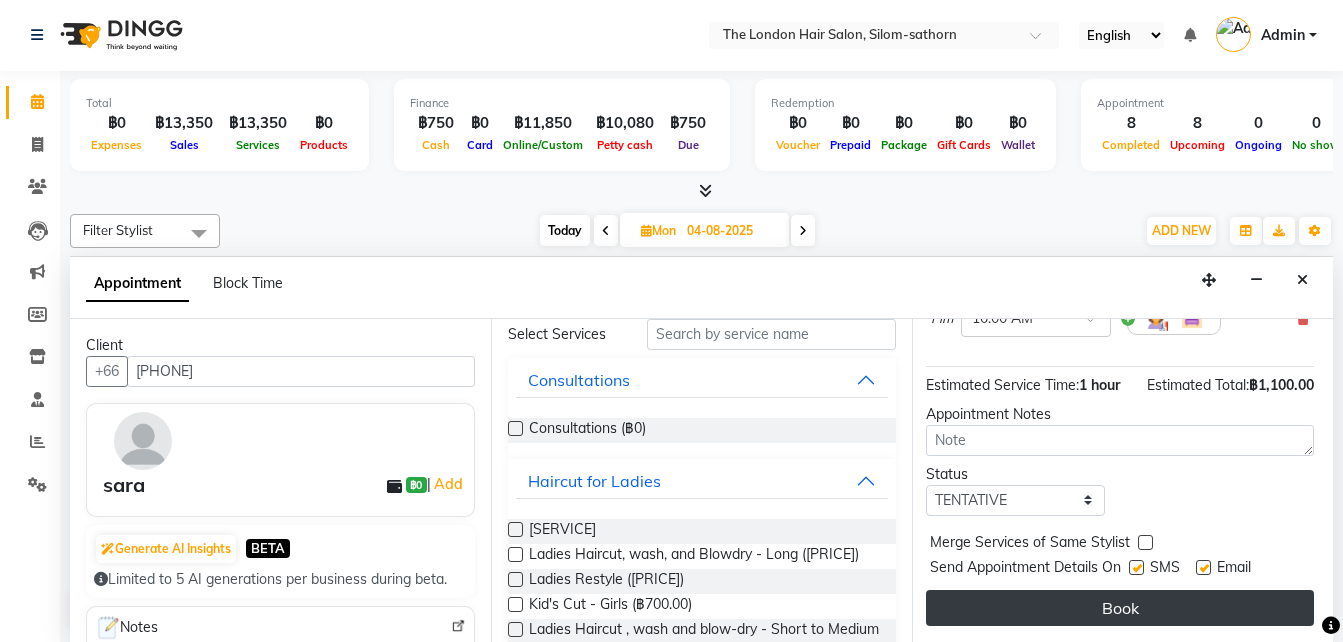 click on "Book" at bounding box center [1120, 608] 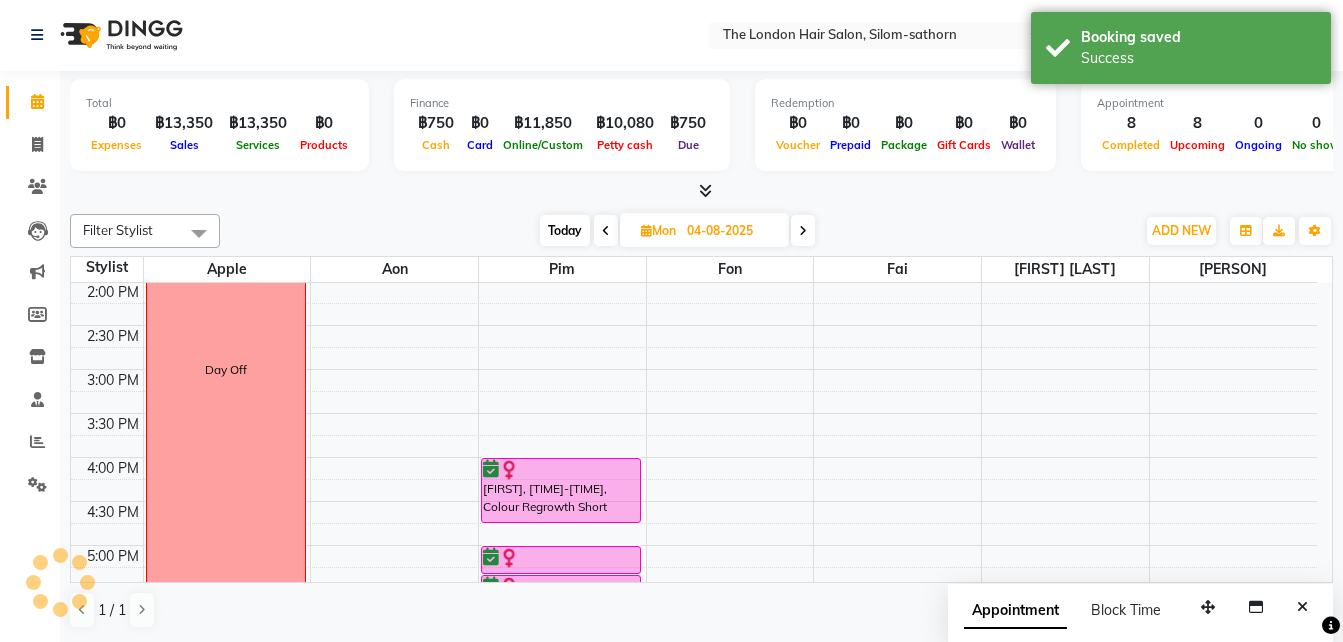 scroll, scrollTop: 0, scrollLeft: 0, axis: both 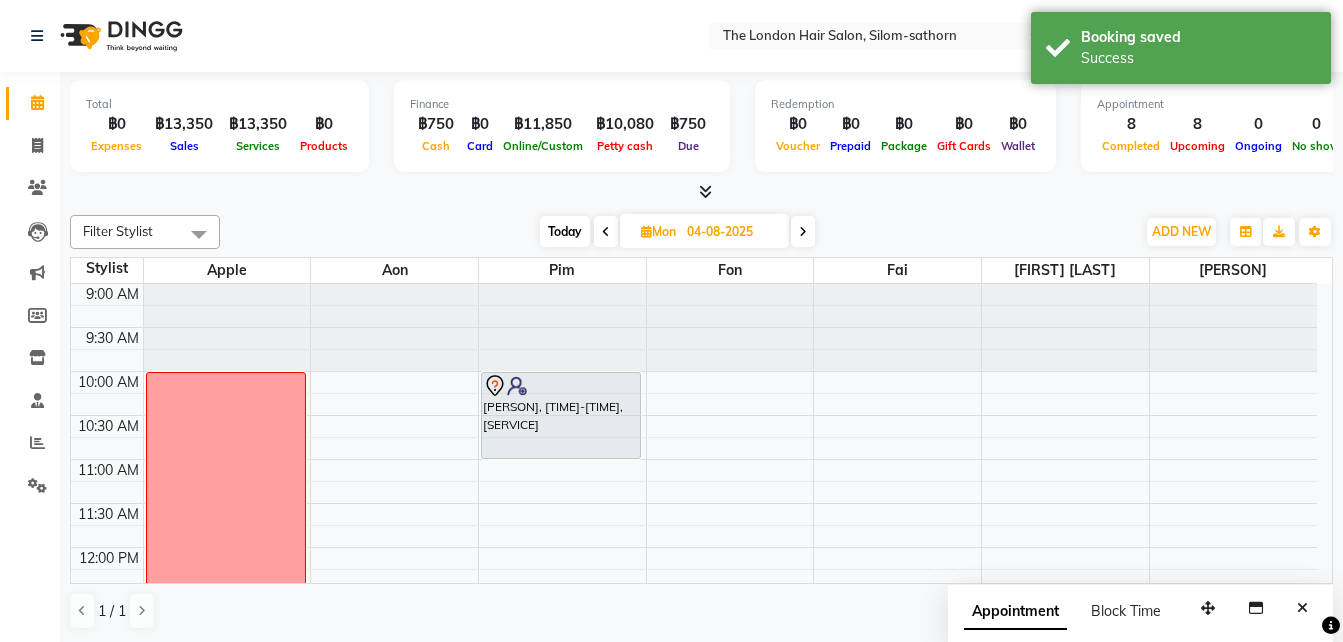 click on "Today" at bounding box center [565, 231] 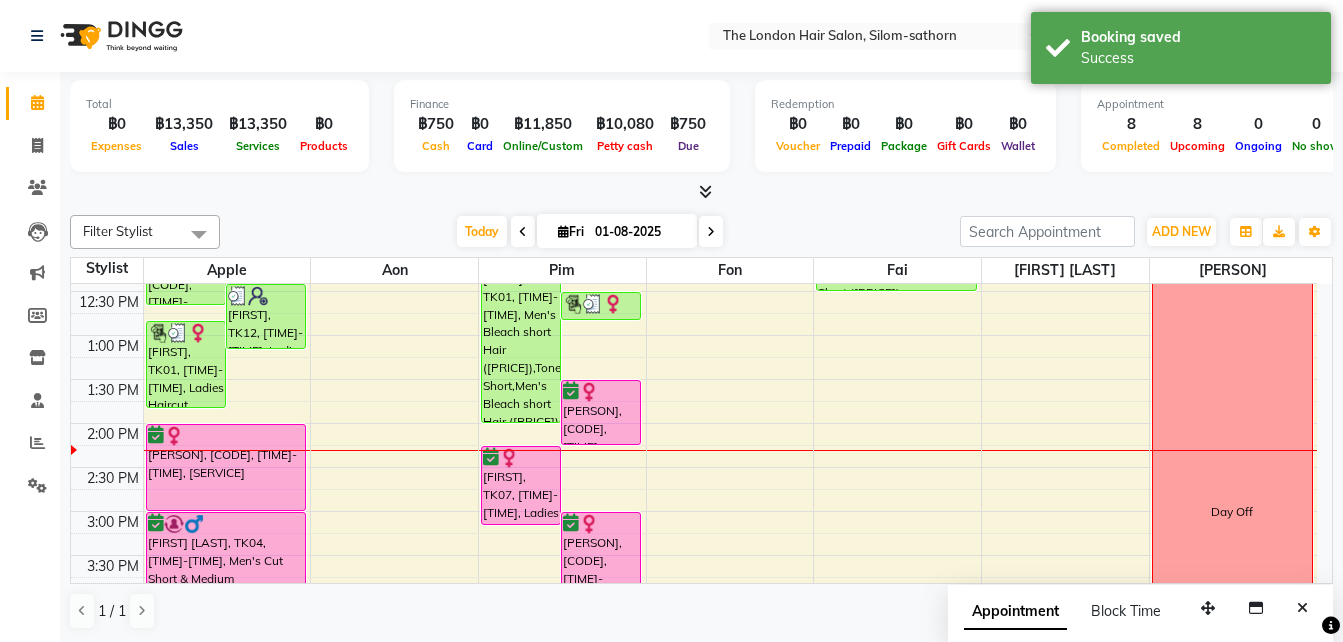 scroll, scrollTop: 296, scrollLeft: 0, axis: vertical 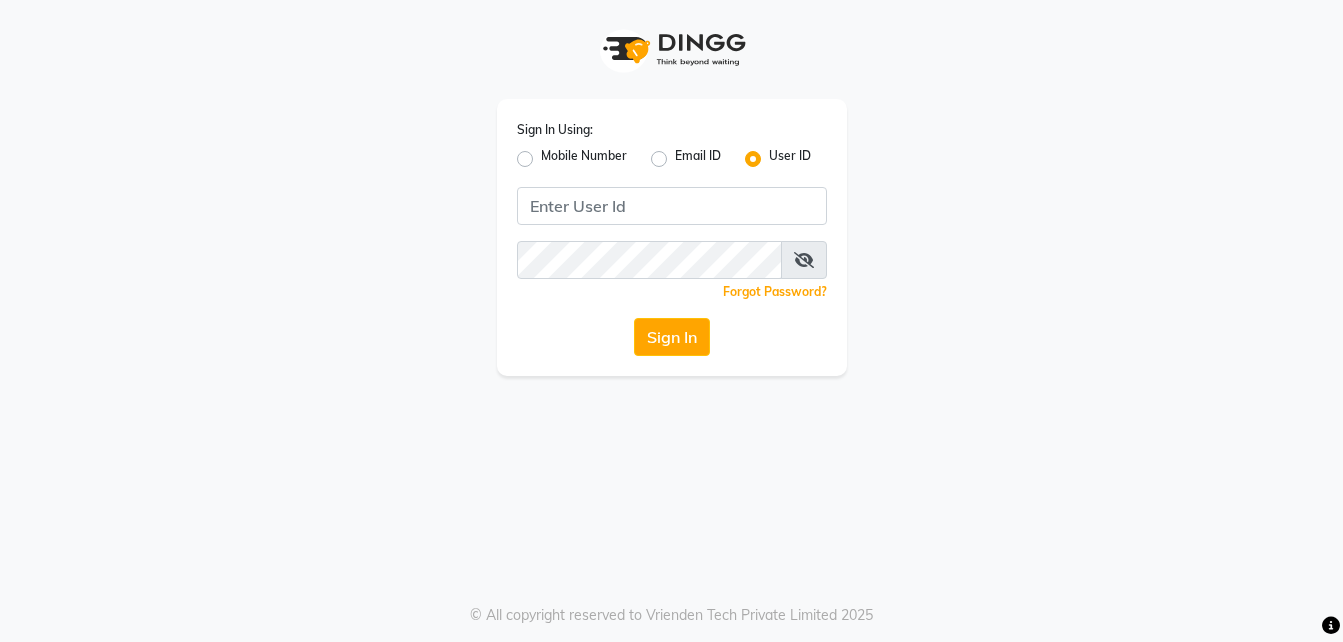 click on "Sign In" 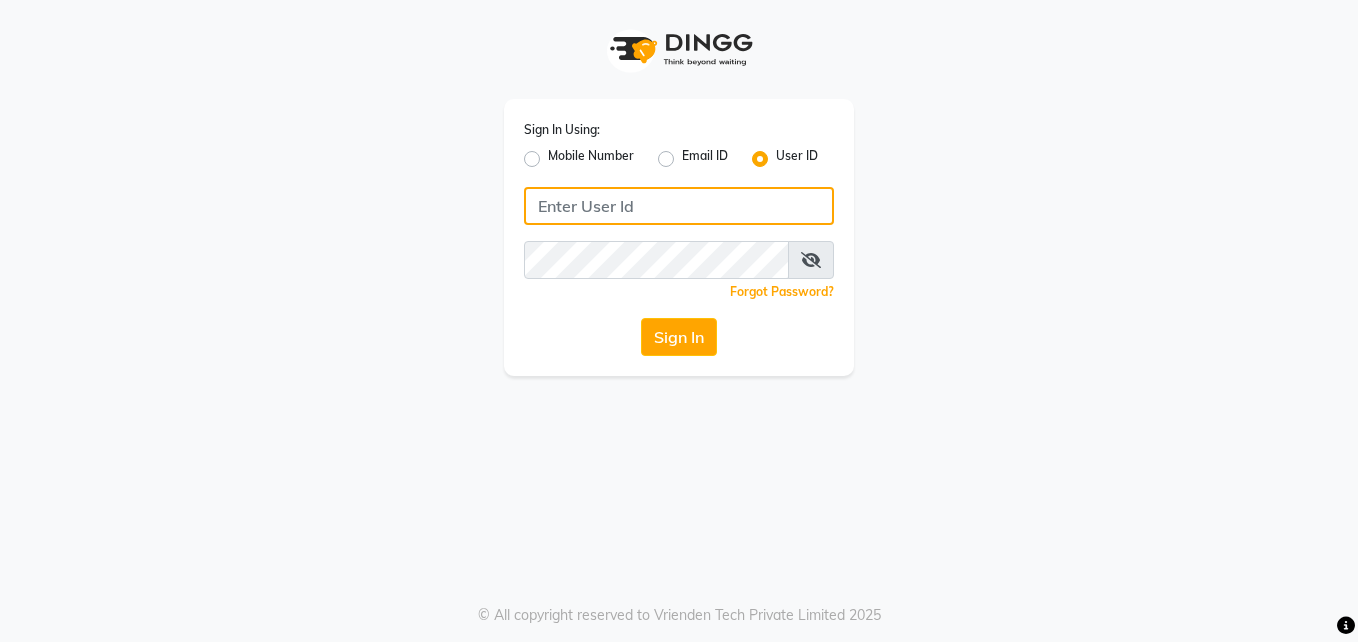 click 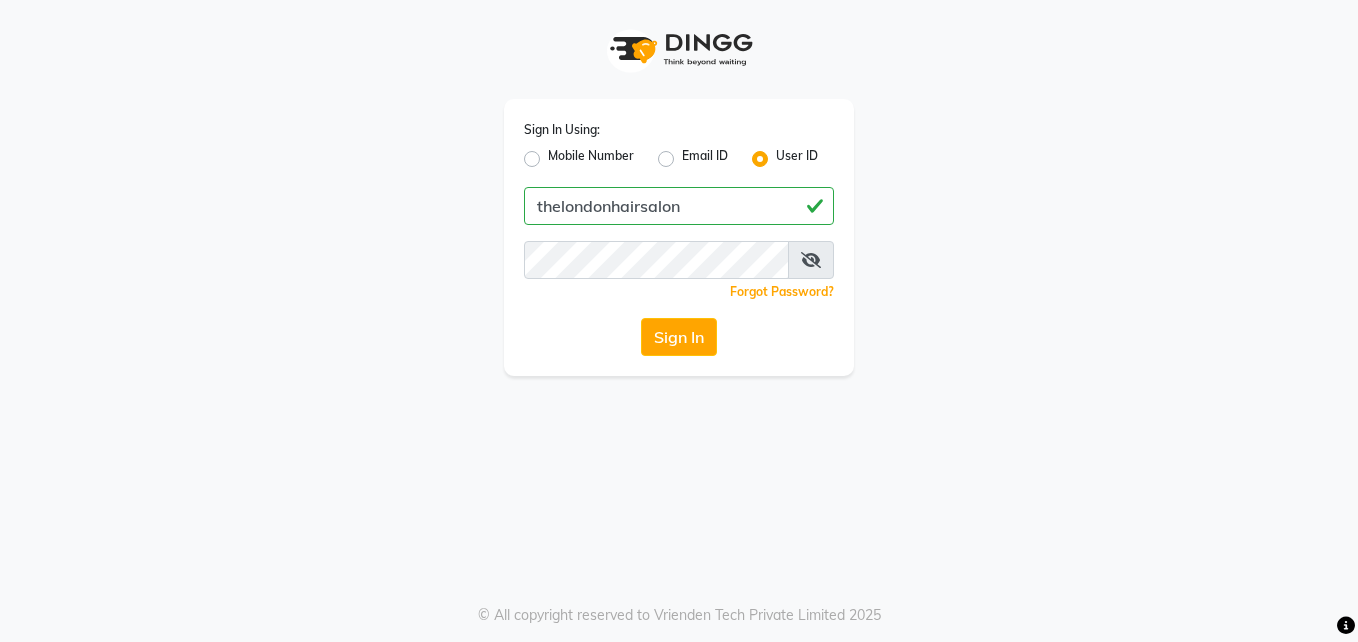 click on "Forgot Password?" 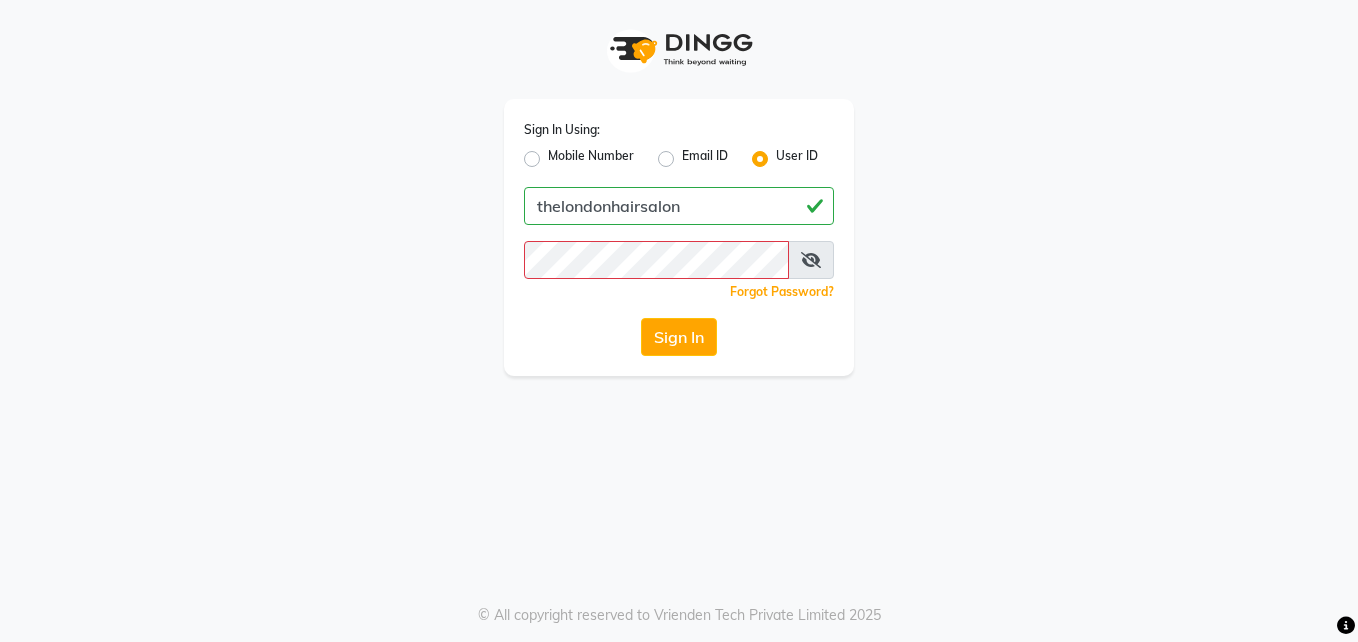 click at bounding box center (811, 260) 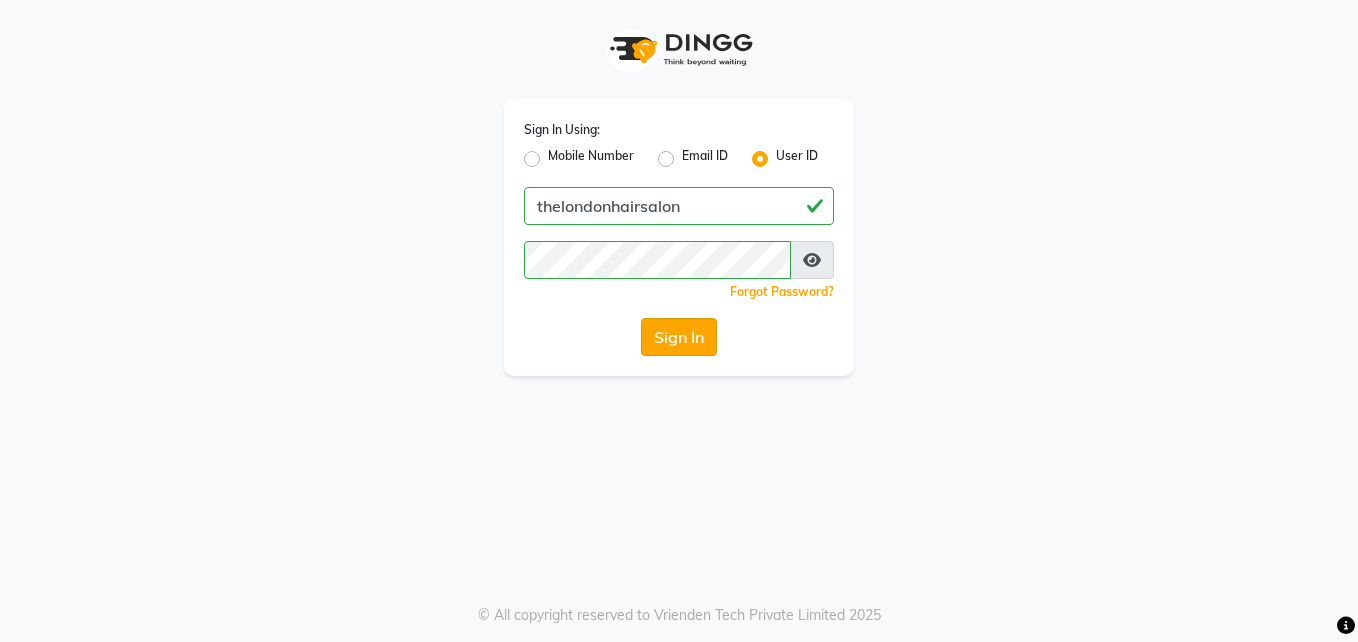 click on "Sign In" 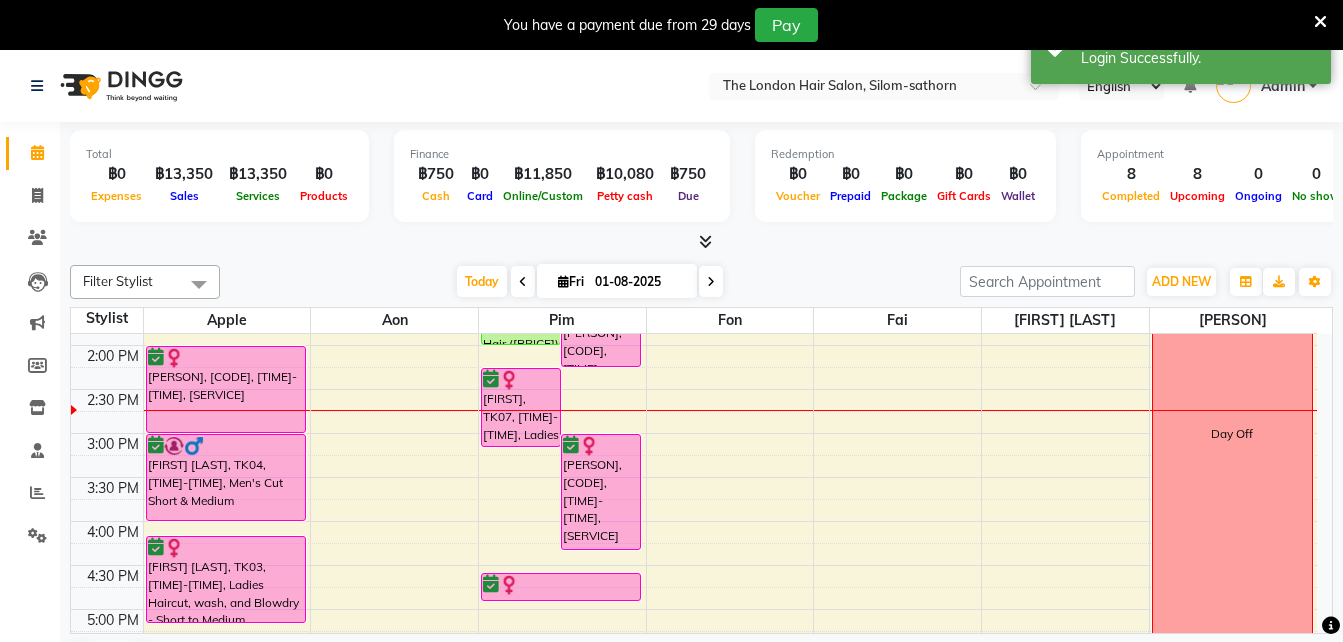 scroll, scrollTop: 429, scrollLeft: 0, axis: vertical 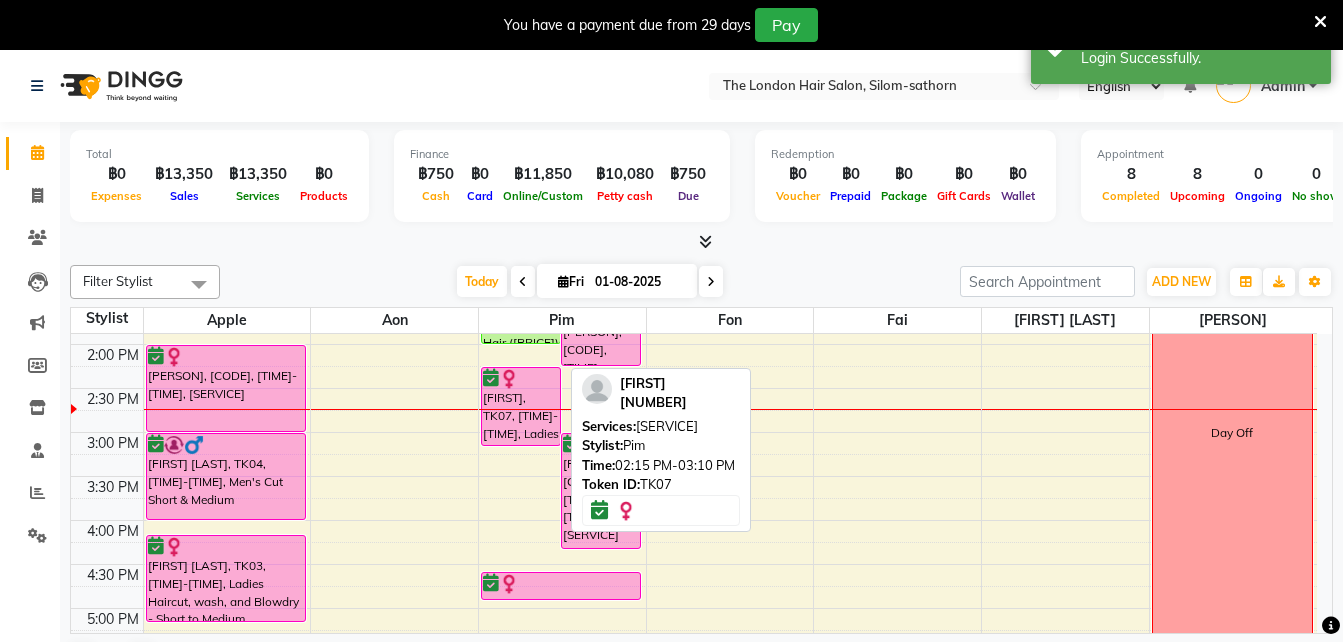 click on "[FIRST], TK07, [TIME]-[TIME], Ladies Blow dry Long" at bounding box center [521, 406] 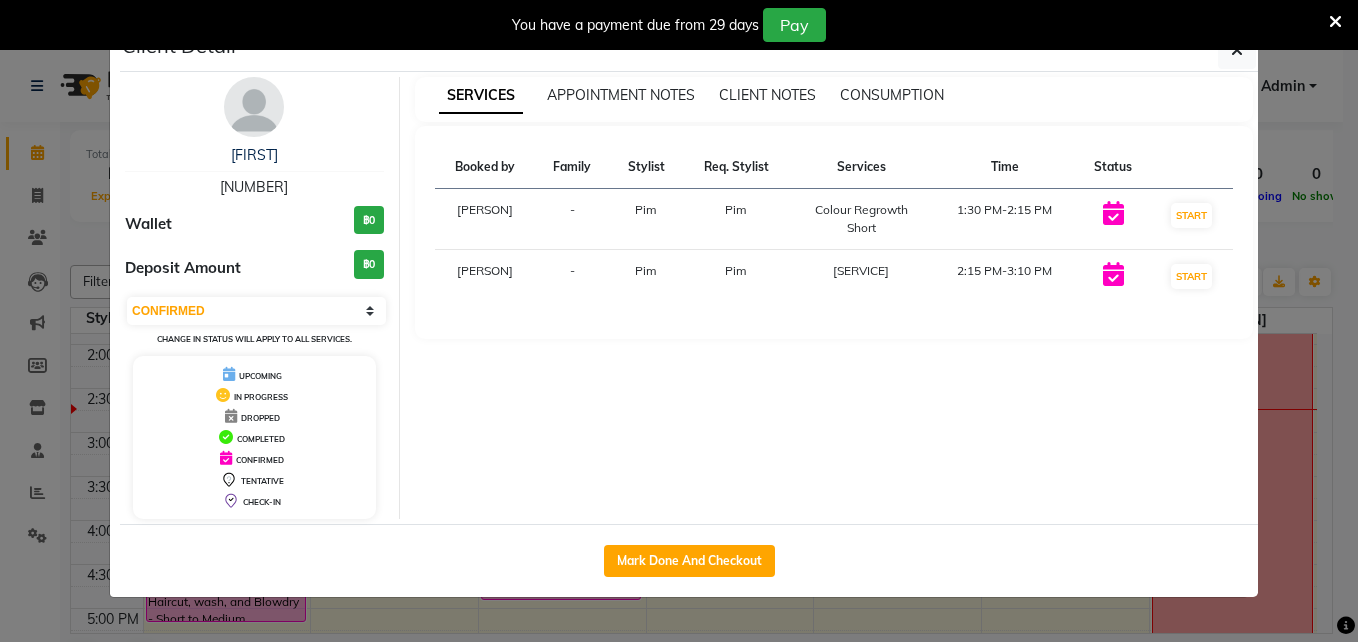 click on "Mark Done And Checkout" 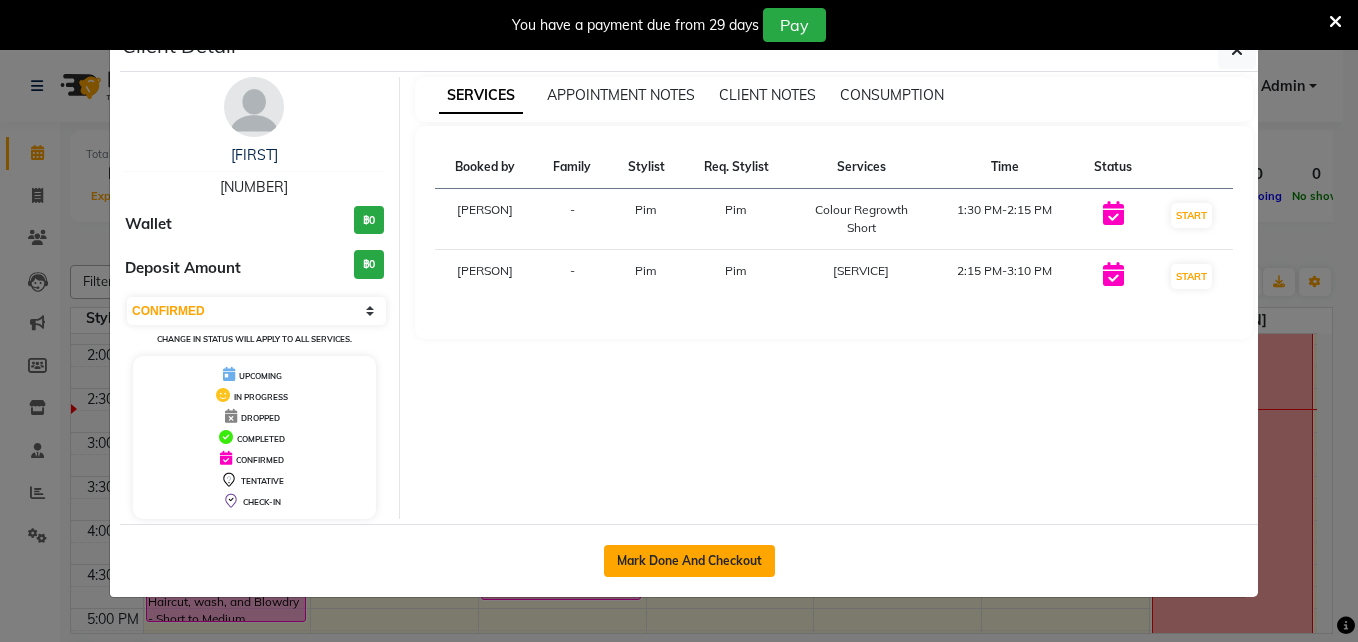 click on "Mark Done And Checkout" 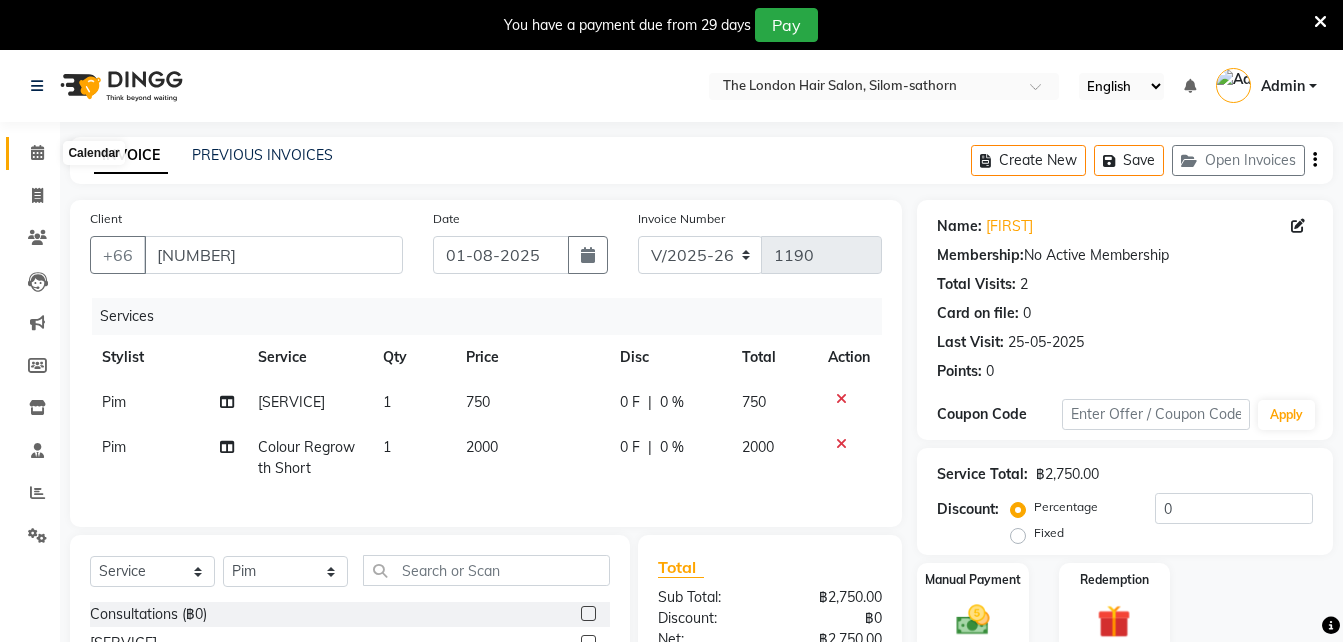 click 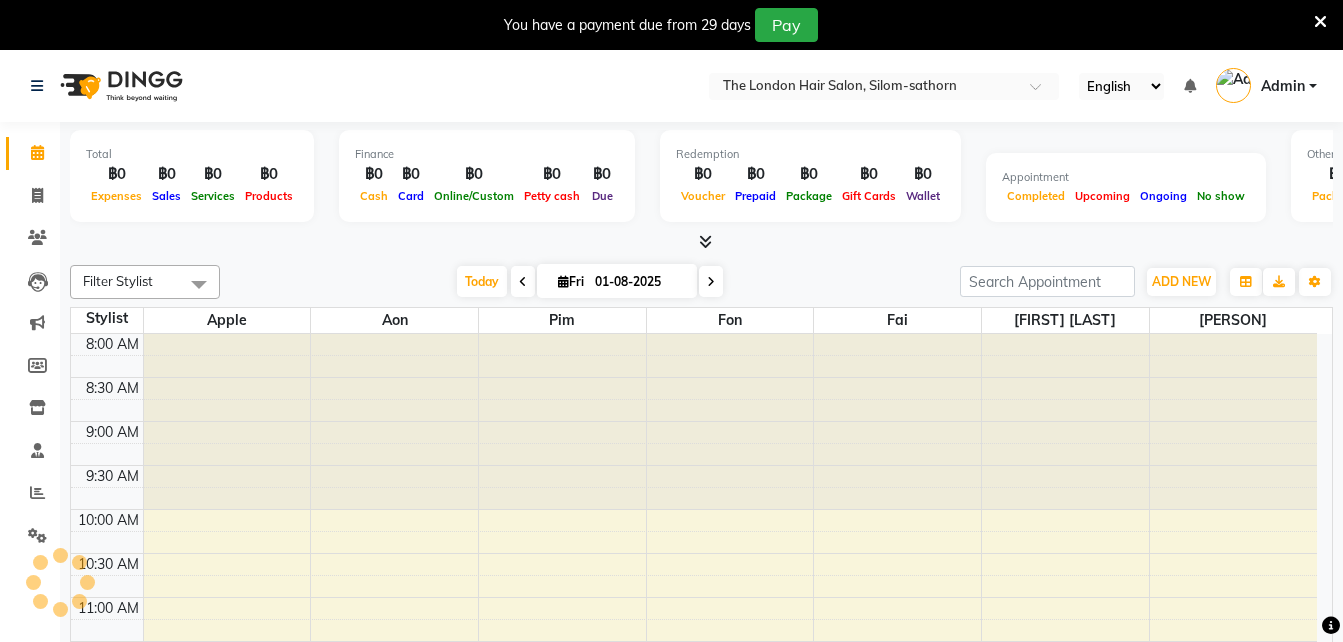 scroll, scrollTop: 0, scrollLeft: 0, axis: both 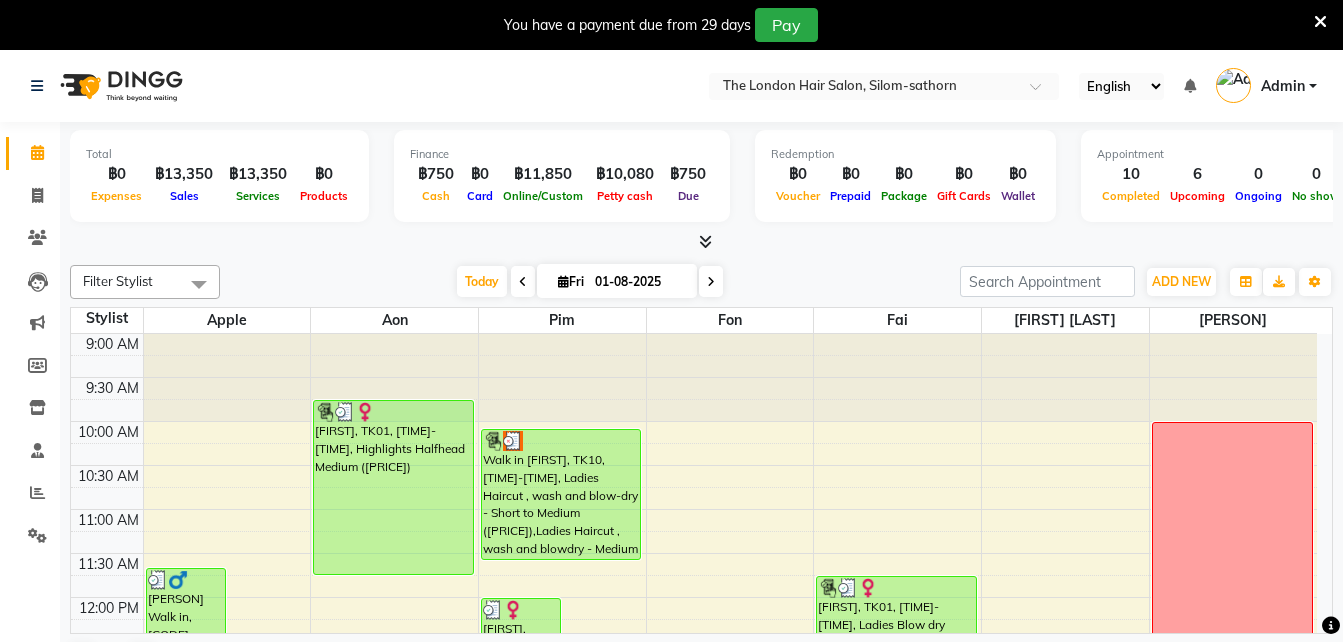 click at bounding box center (711, 282) 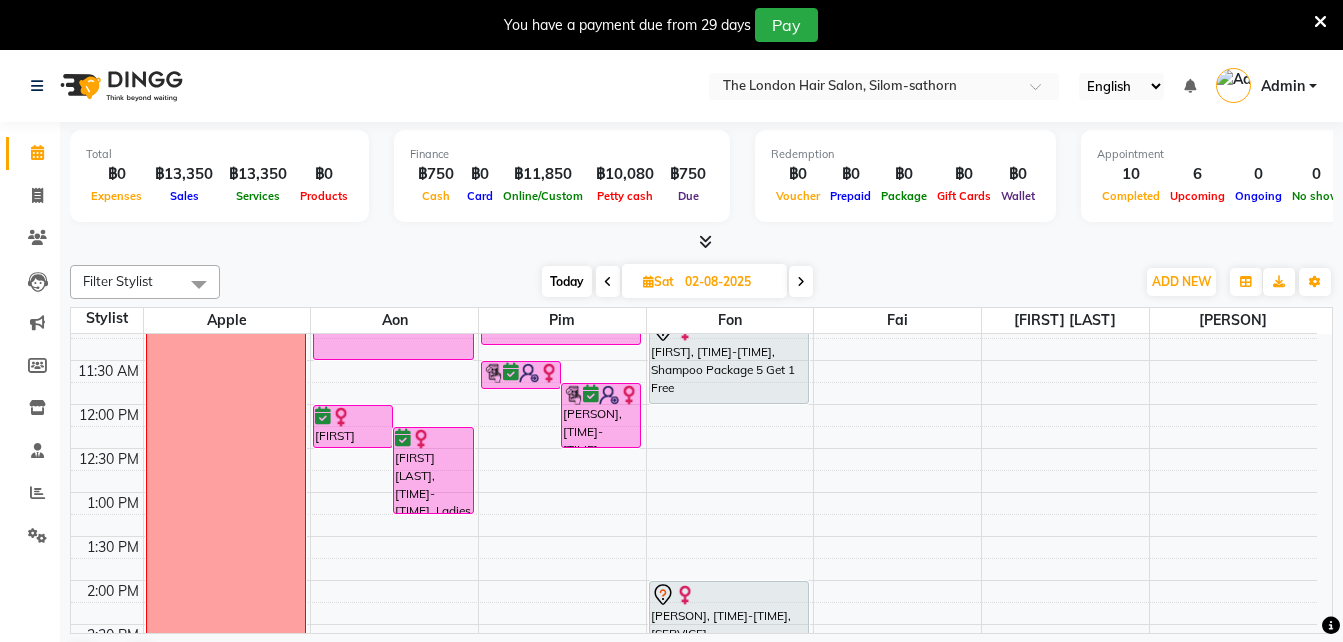 scroll, scrollTop: 118, scrollLeft: 0, axis: vertical 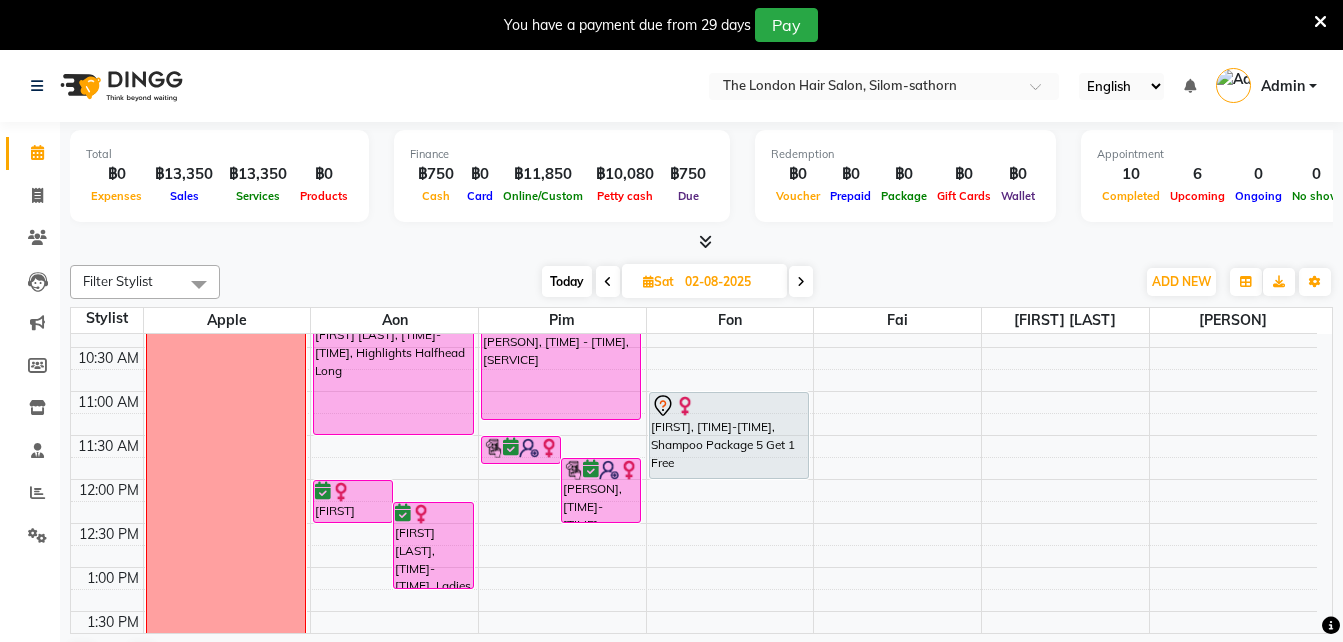 click on "Today" at bounding box center [567, 281] 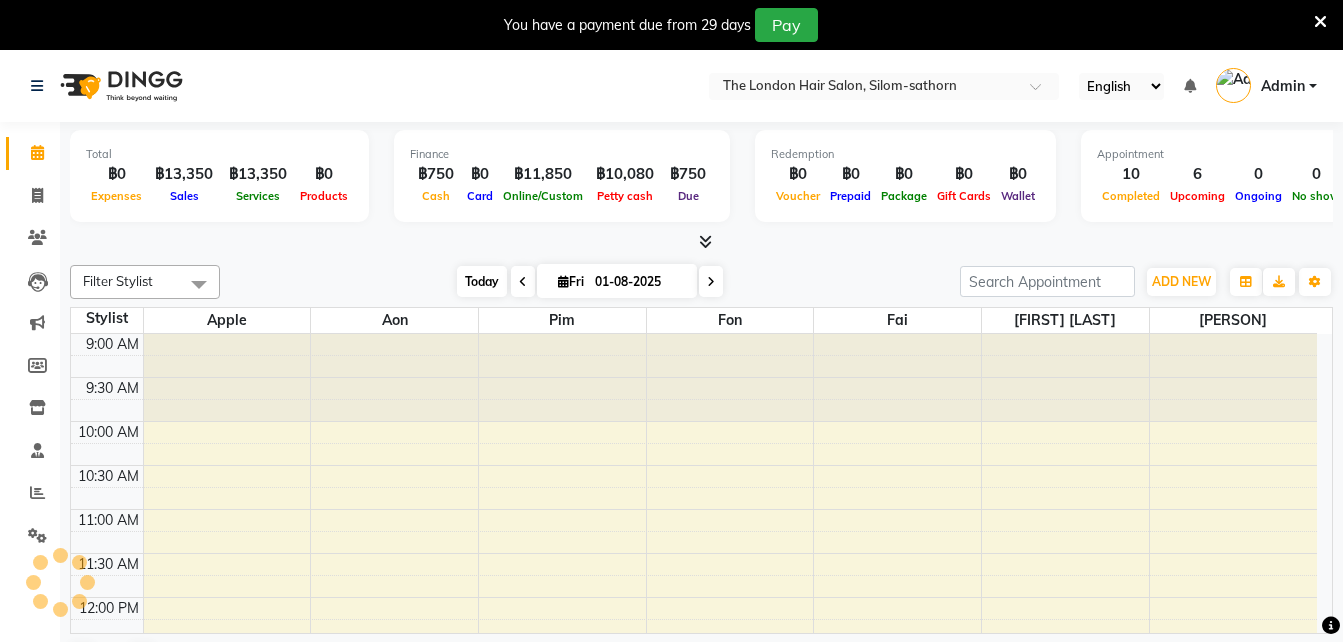 scroll, scrollTop: 441, scrollLeft: 0, axis: vertical 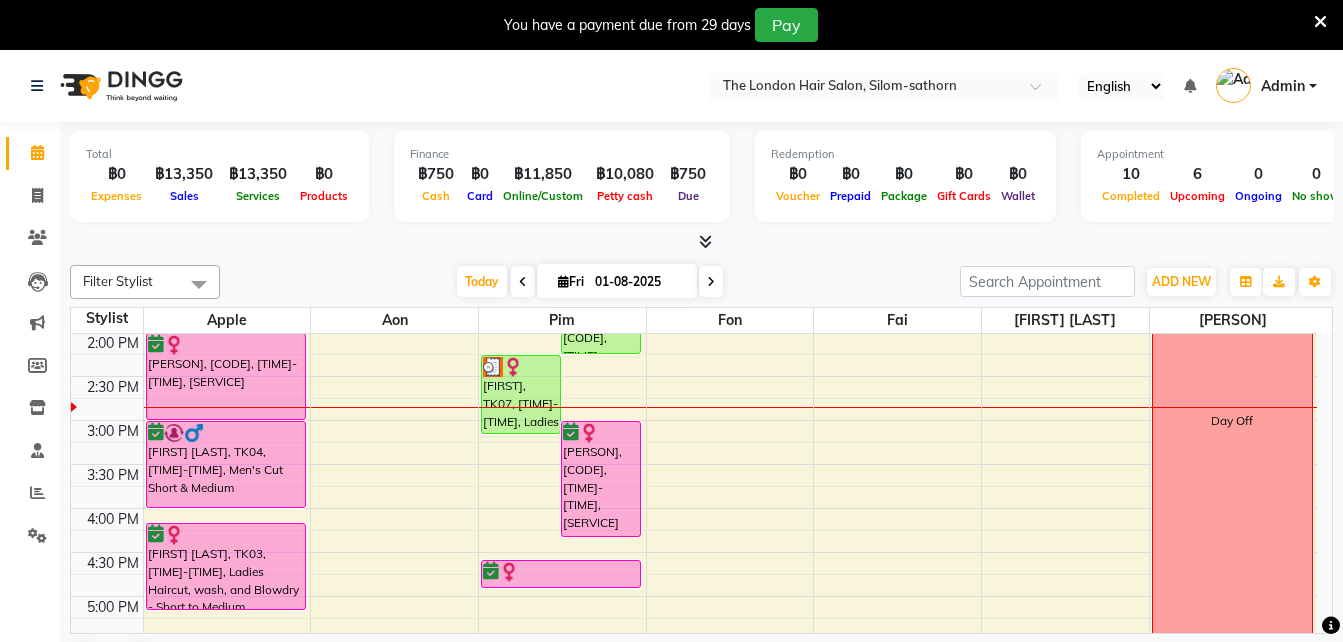 click at bounding box center (711, 281) 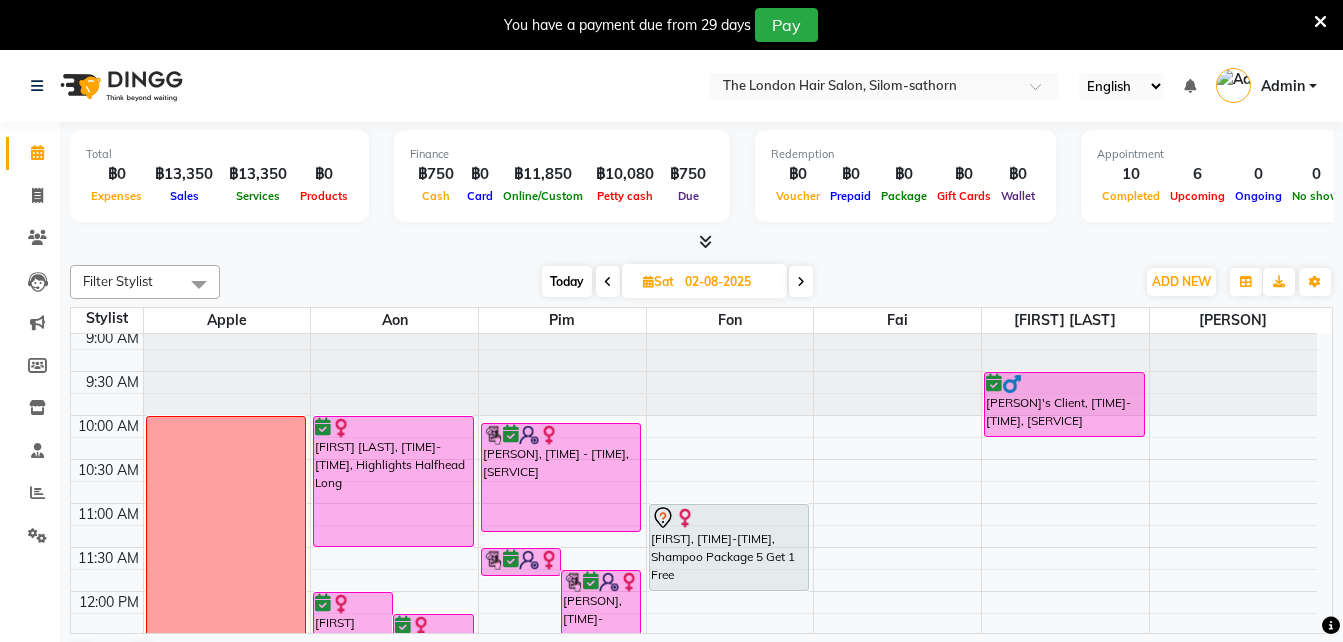 scroll, scrollTop: 0, scrollLeft: 0, axis: both 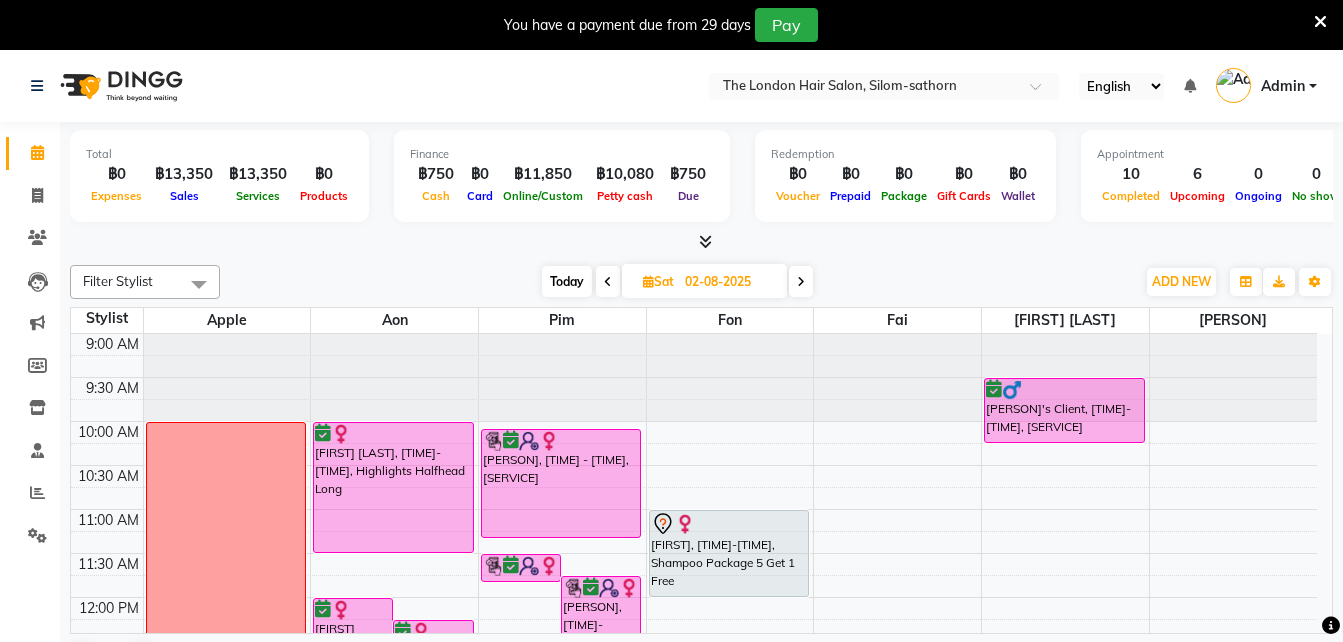 click on "Today" at bounding box center (567, 281) 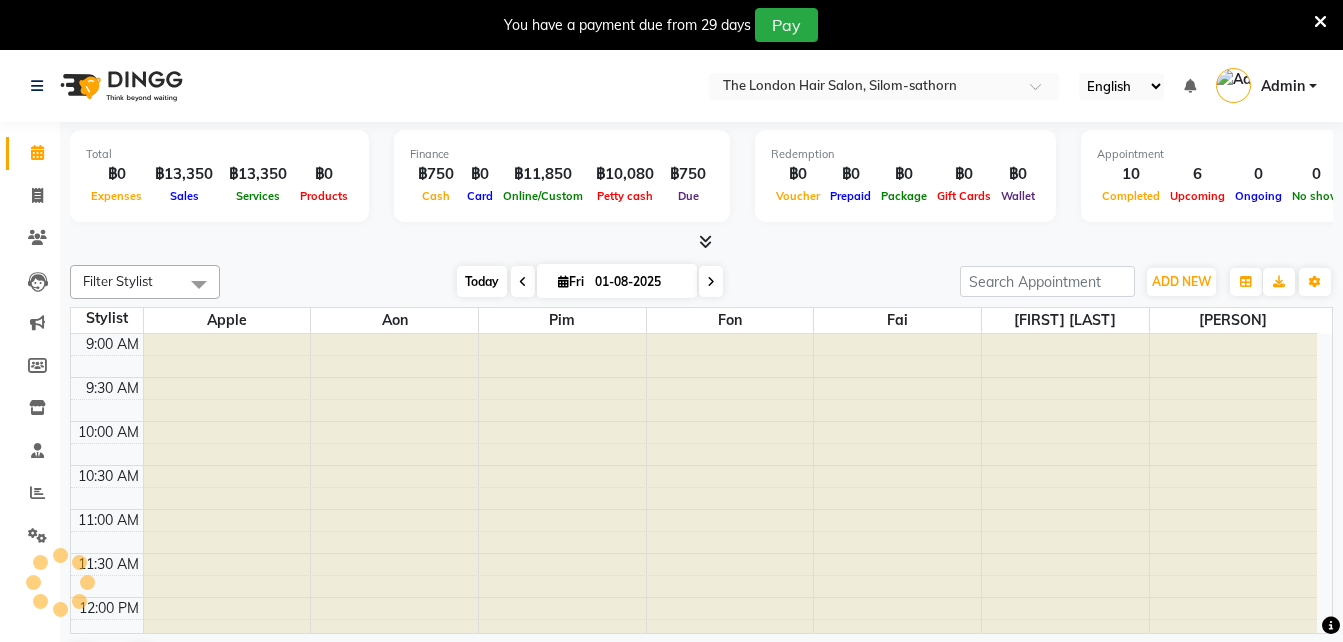 scroll, scrollTop: 441, scrollLeft: 0, axis: vertical 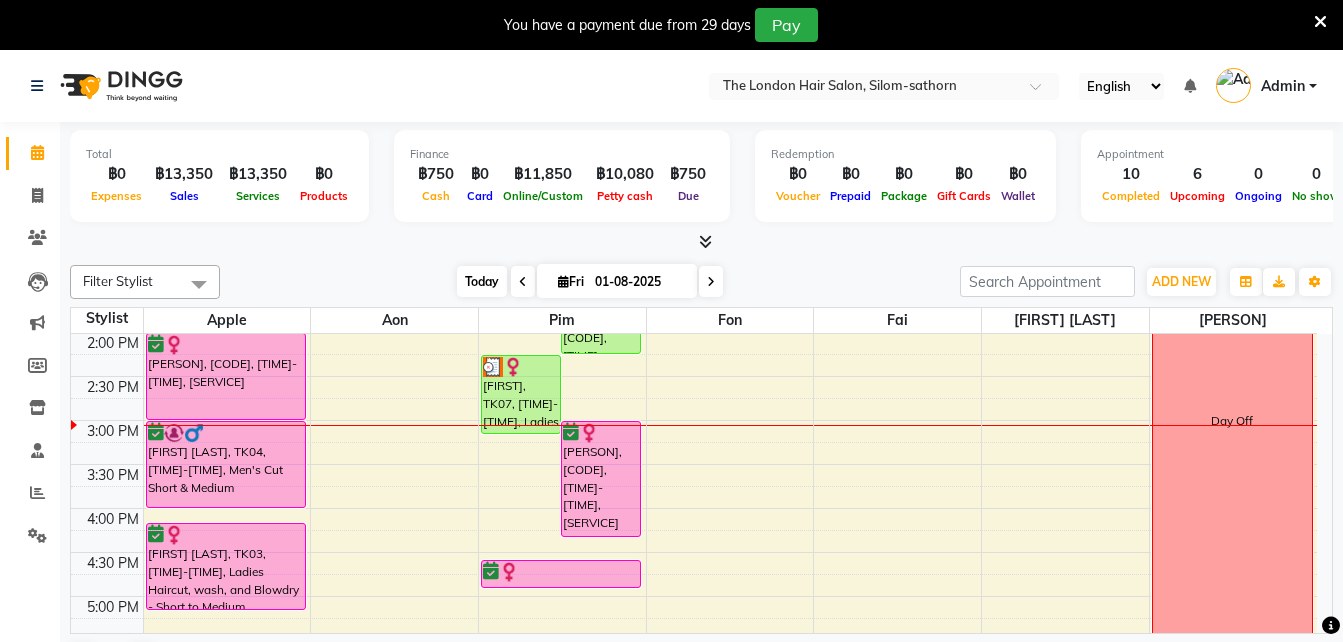click on "Fri 01-08-2025" at bounding box center (617, 281) 